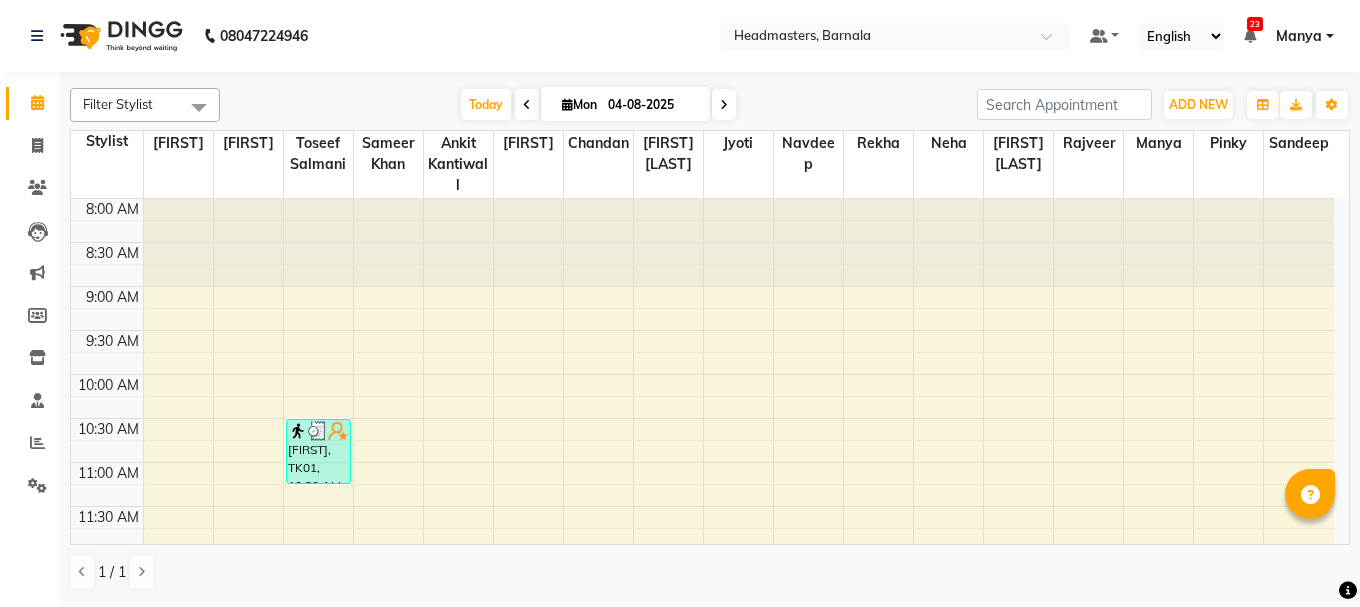 scroll, scrollTop: 0, scrollLeft: 0, axis: both 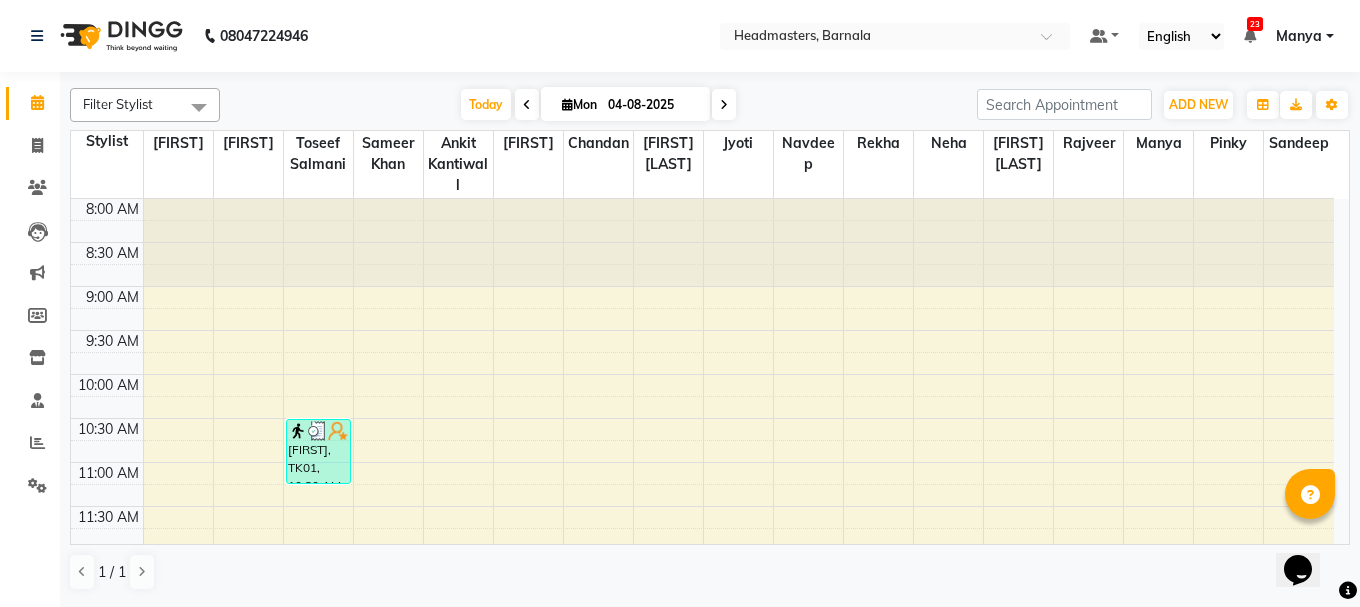 click on "Opens Chat This icon Opens the chat window." at bounding box center (1308, 535) 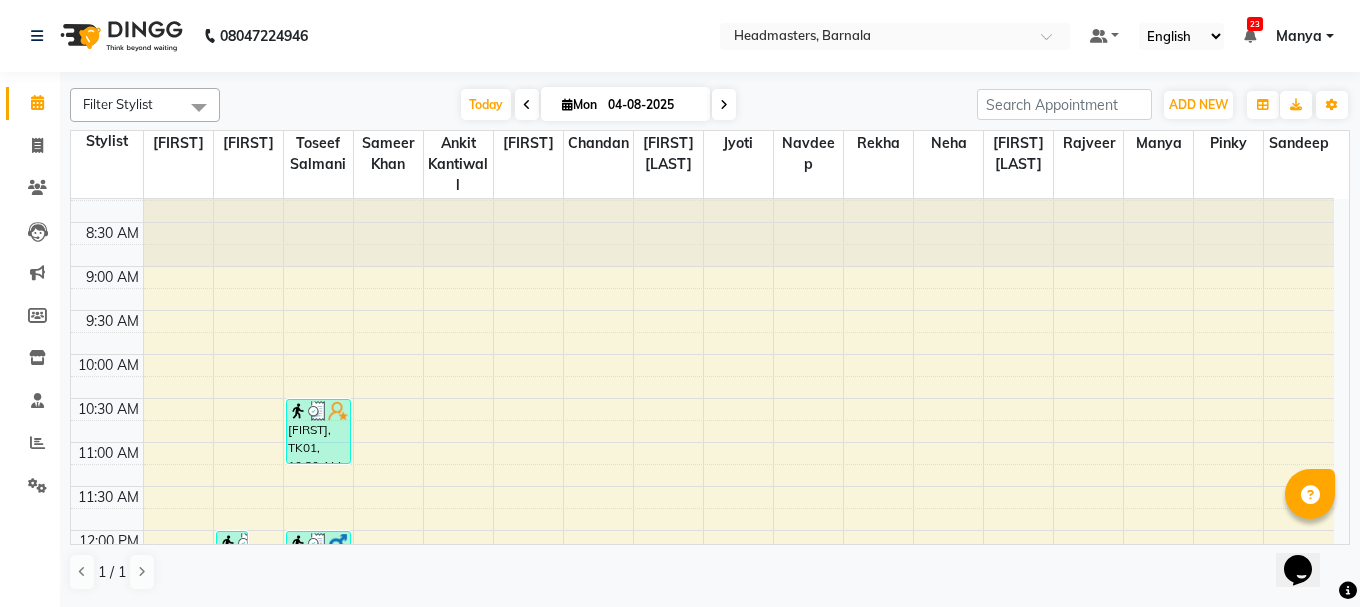 scroll, scrollTop: 40, scrollLeft: 0, axis: vertical 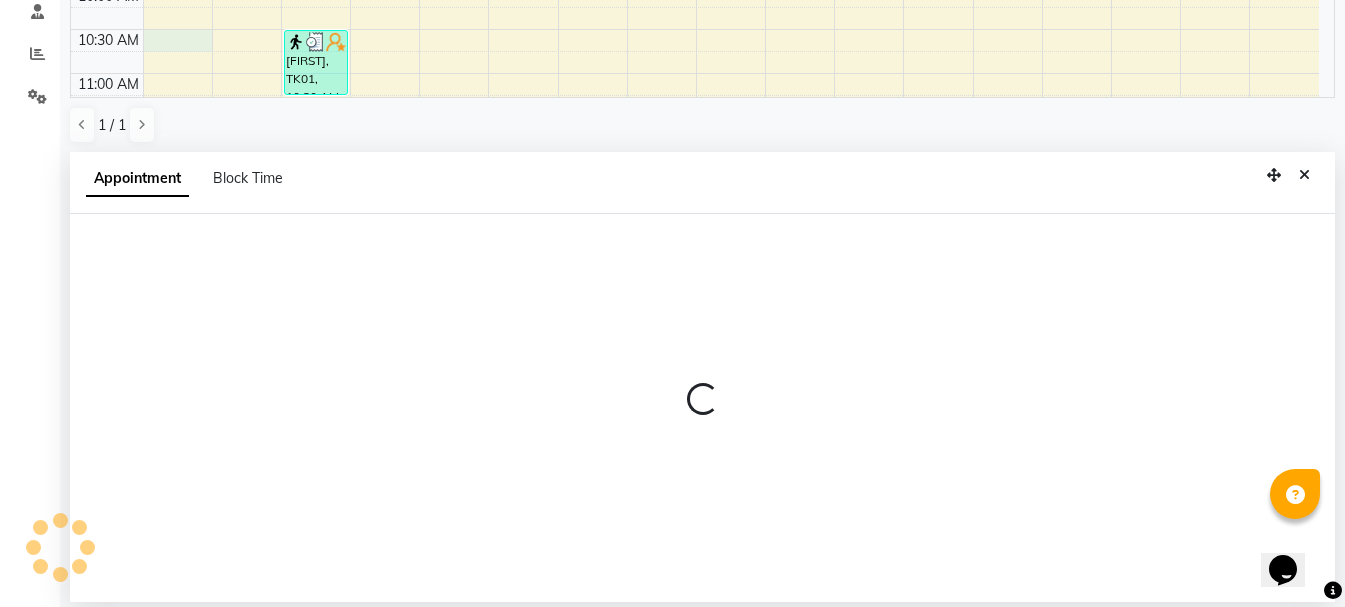 select on "67274" 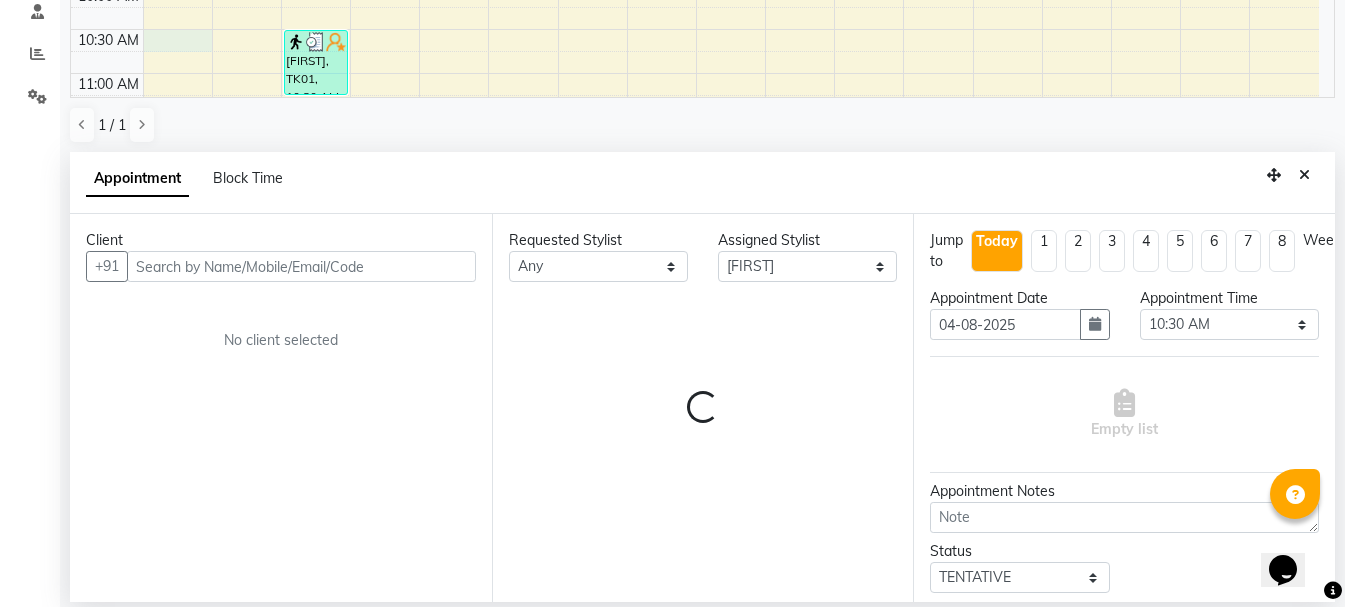 click at bounding box center (301, 266) 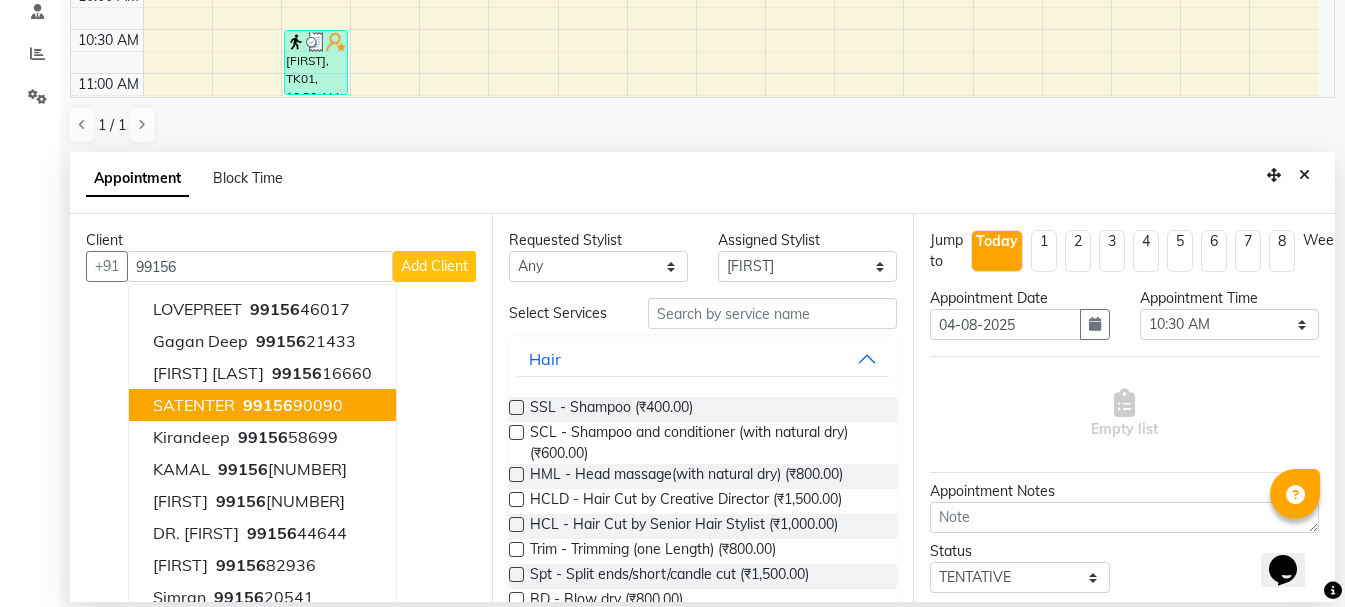 click on "99156" at bounding box center [268, 405] 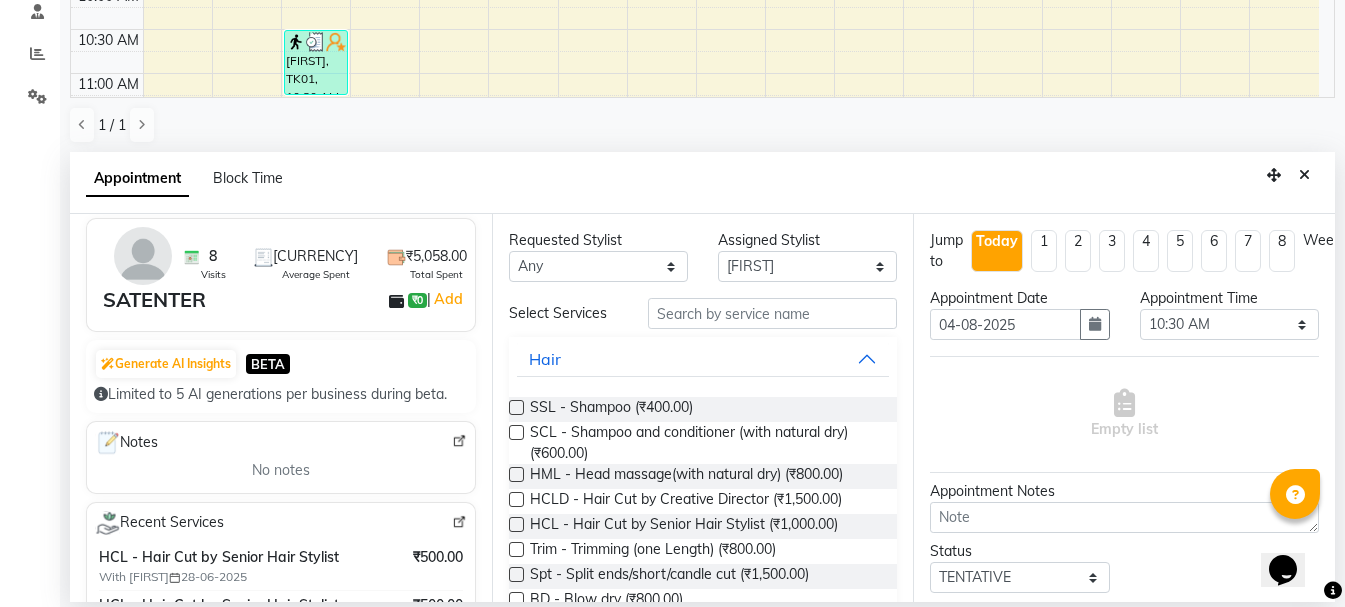 scroll, scrollTop: 239, scrollLeft: 0, axis: vertical 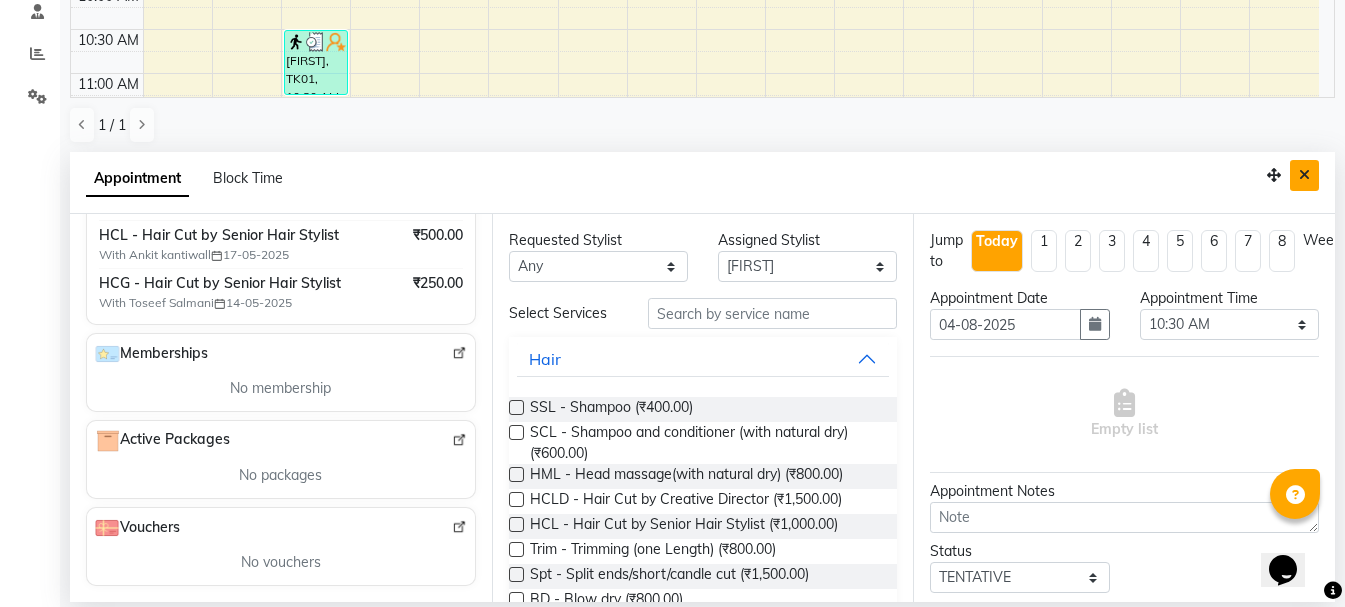 type on "[PHONE]" 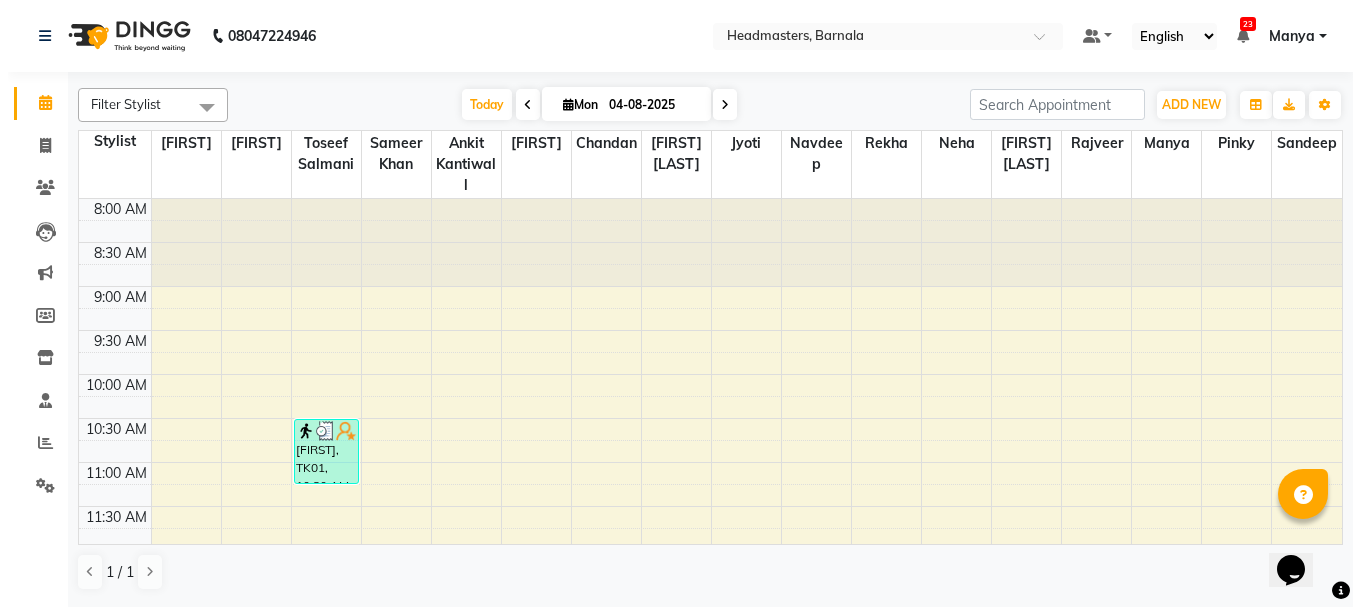 scroll, scrollTop: 0, scrollLeft: 0, axis: both 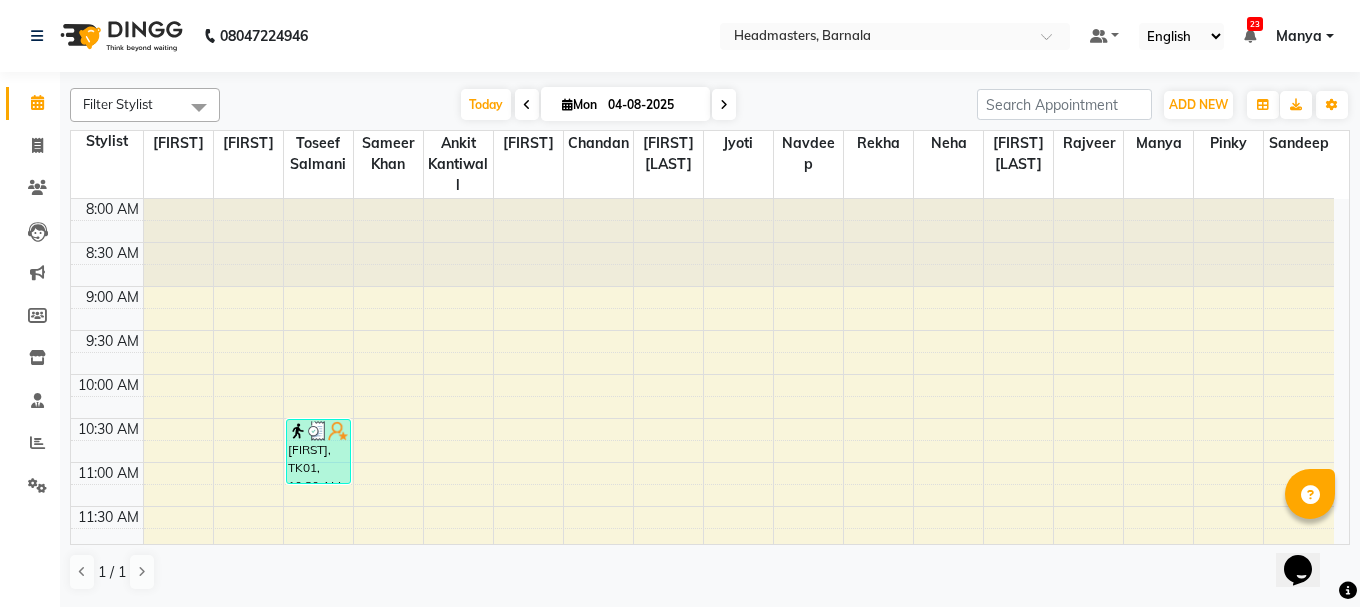 click on "Opens Chat This icon Opens the chat window." at bounding box center (1308, 535) 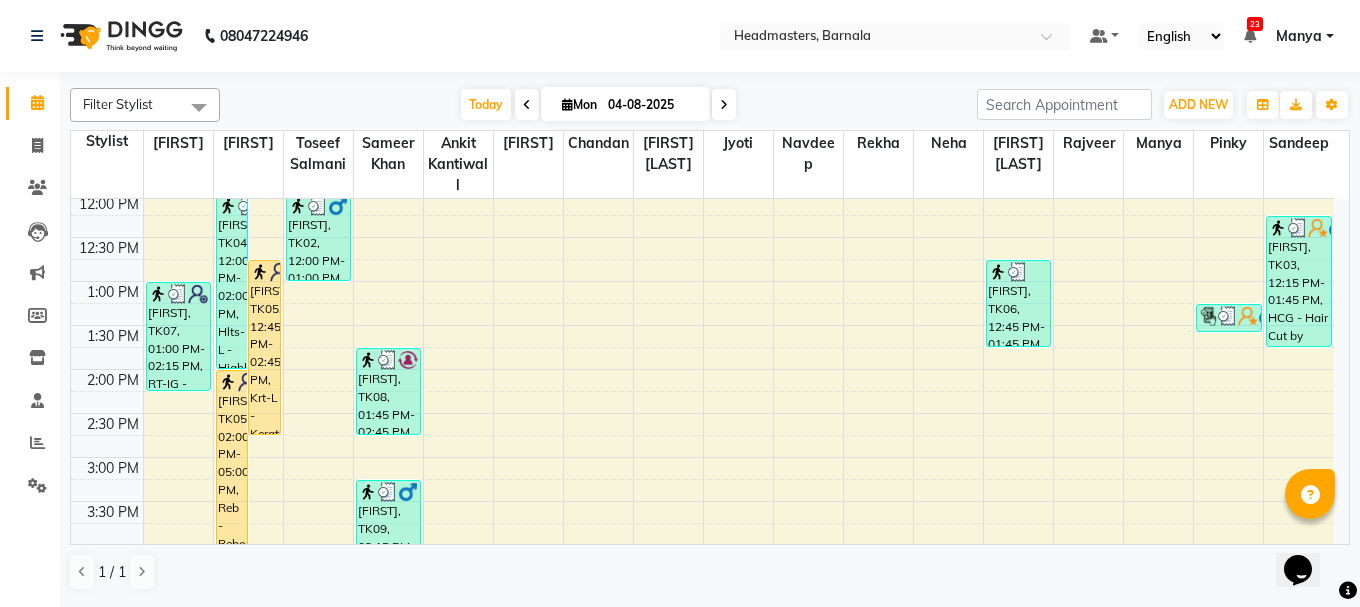 scroll, scrollTop: 360, scrollLeft: 0, axis: vertical 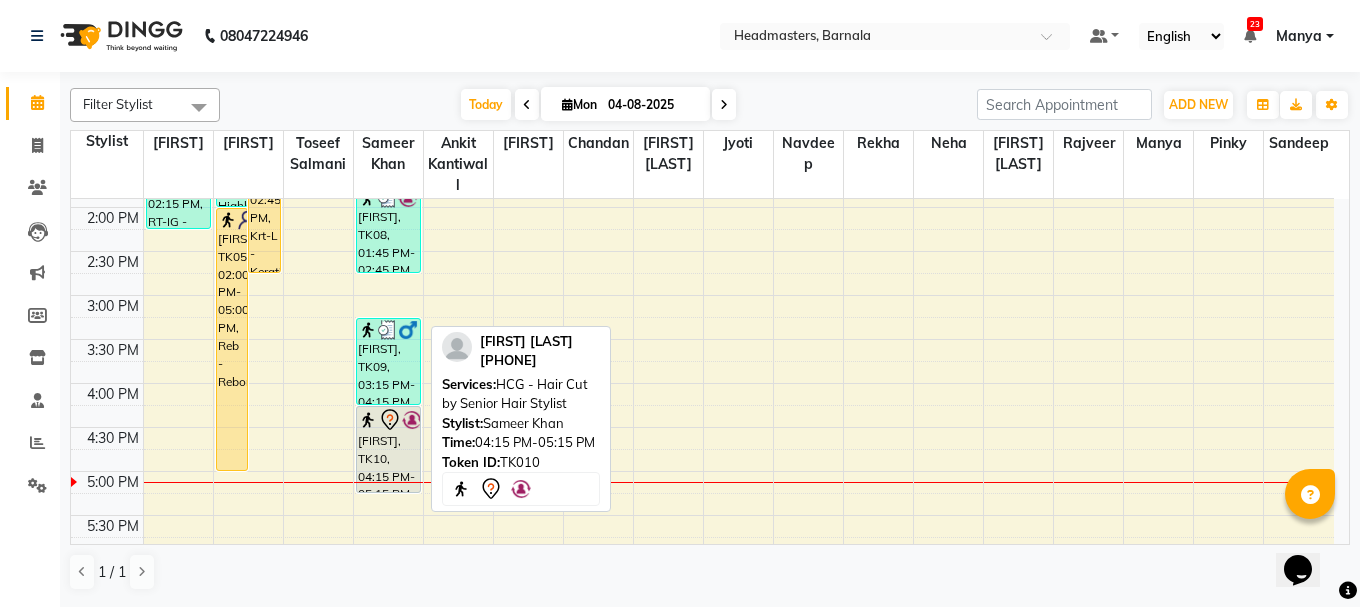 click on "[FIRST], TK10, 04:15 PM-05:15 PM, HCG - Hair Cut by Senior Hair Stylist" at bounding box center (388, 449) 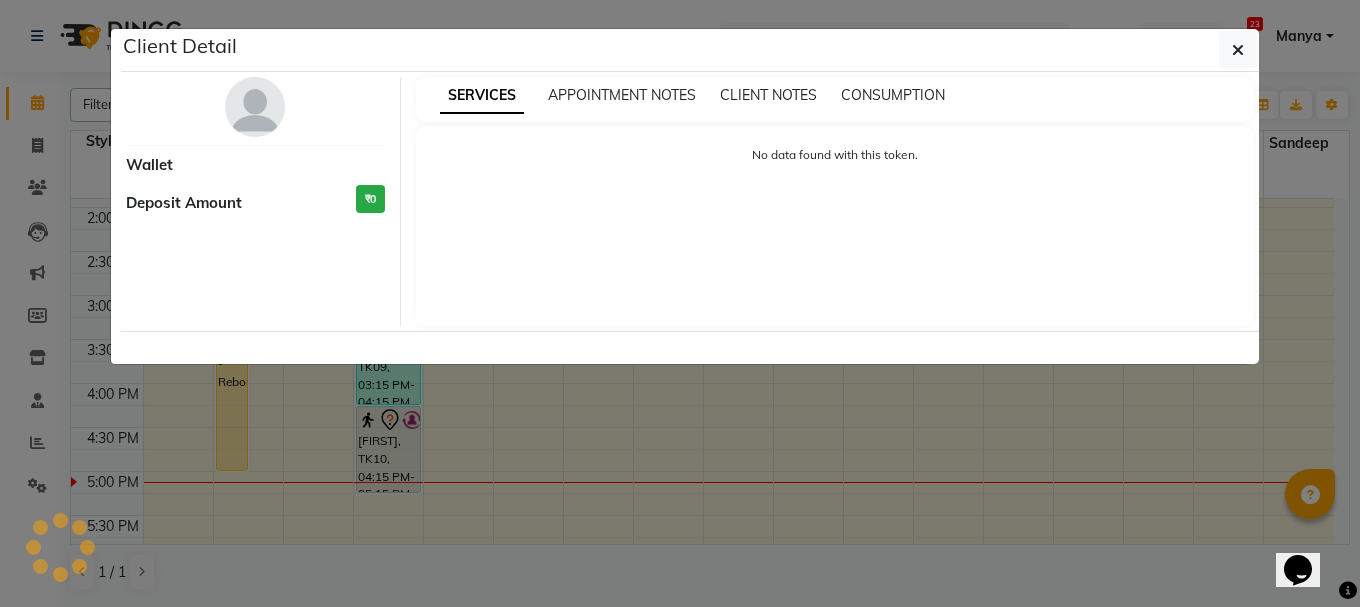 select on "7" 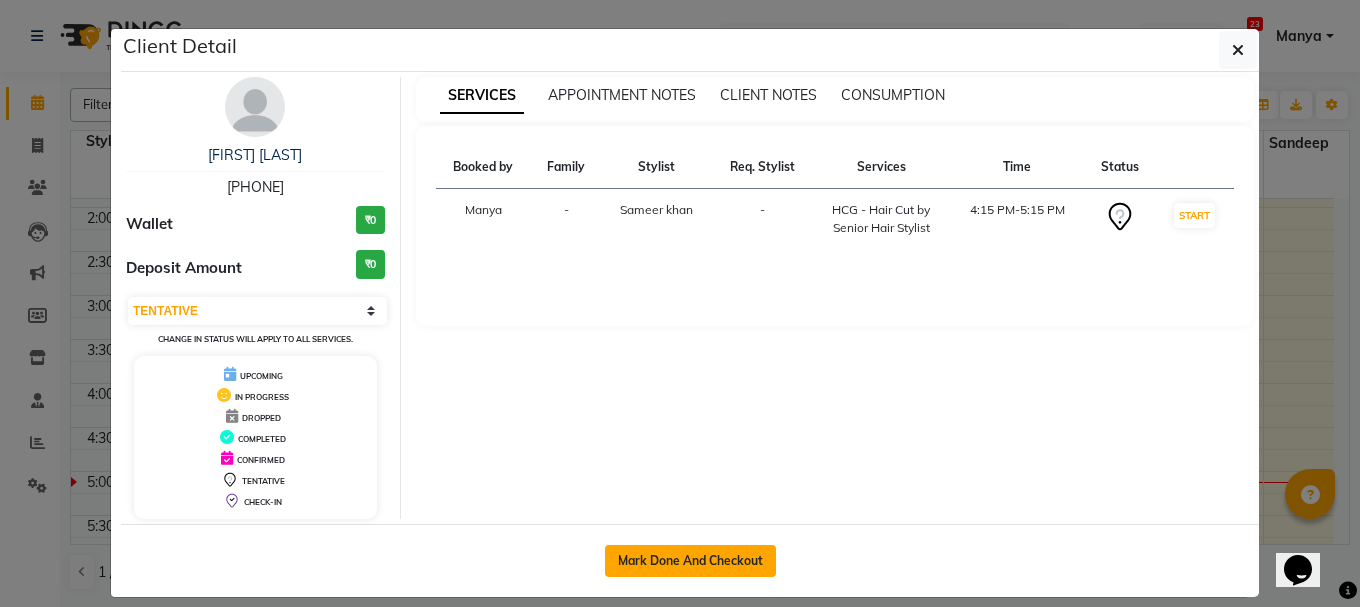 click on "Mark Done And Checkout" 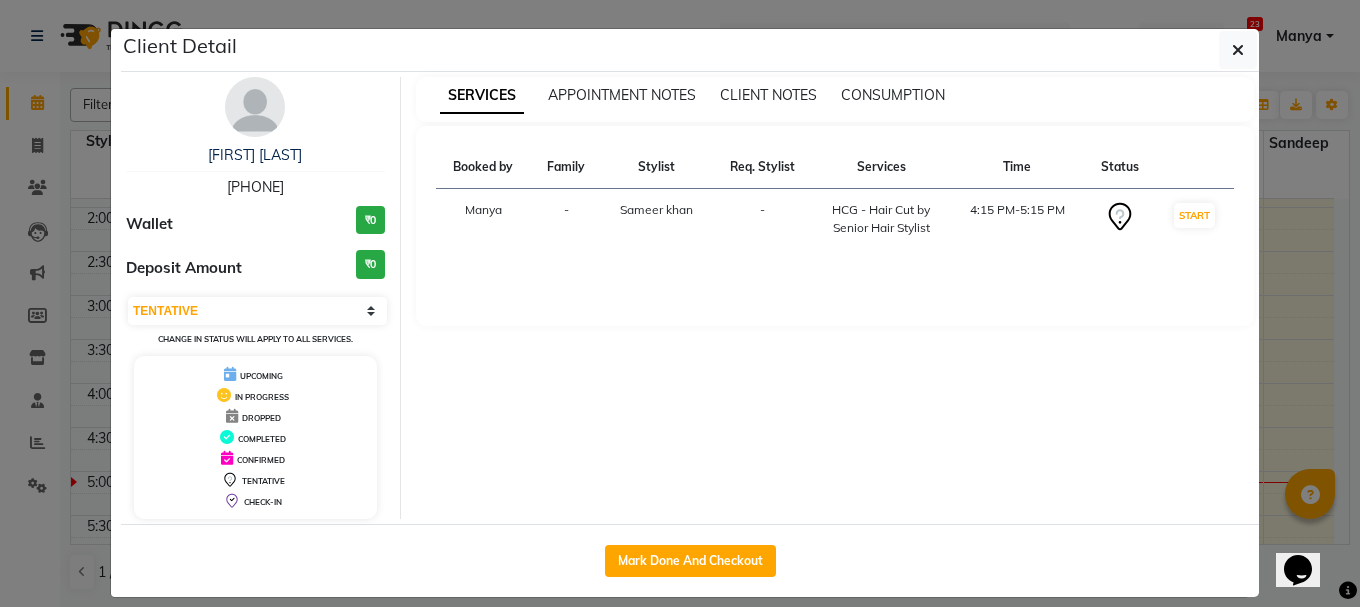 select on "service" 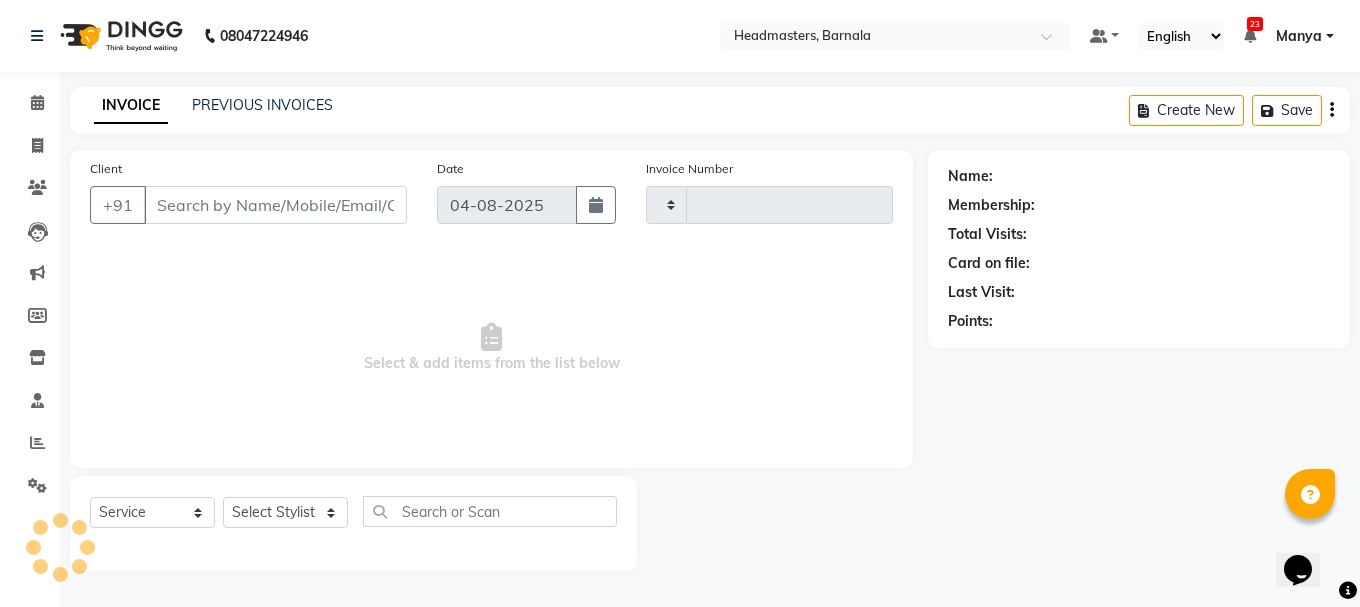 type on "3409" 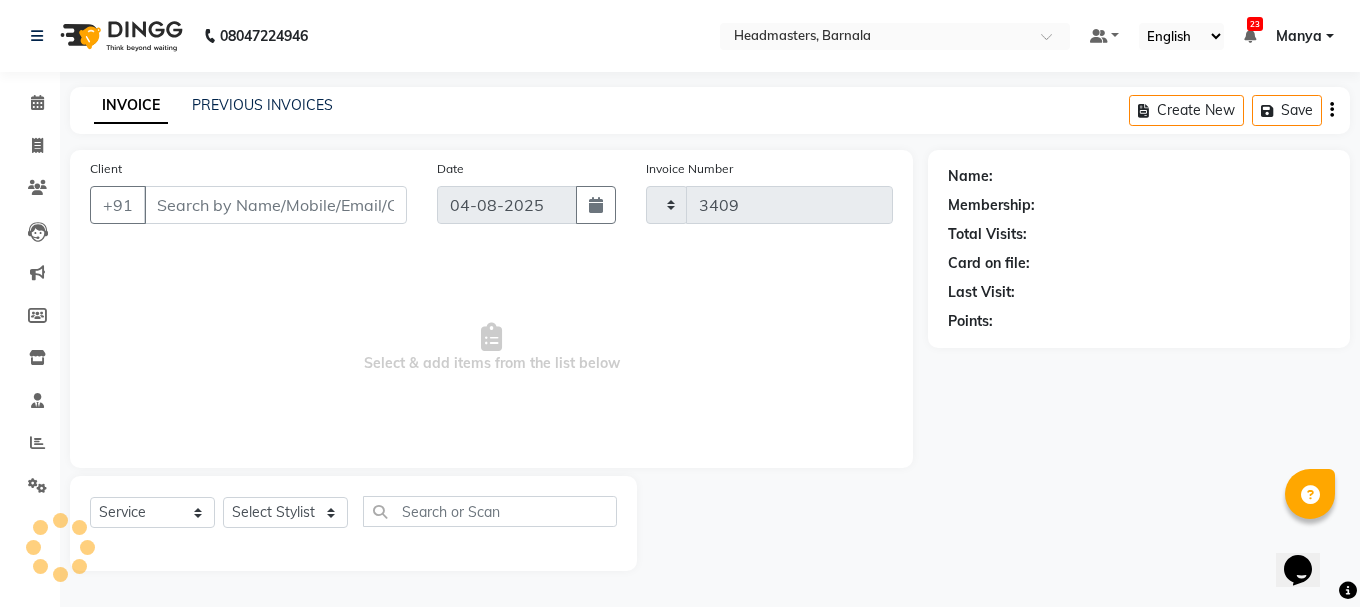 select on "7526" 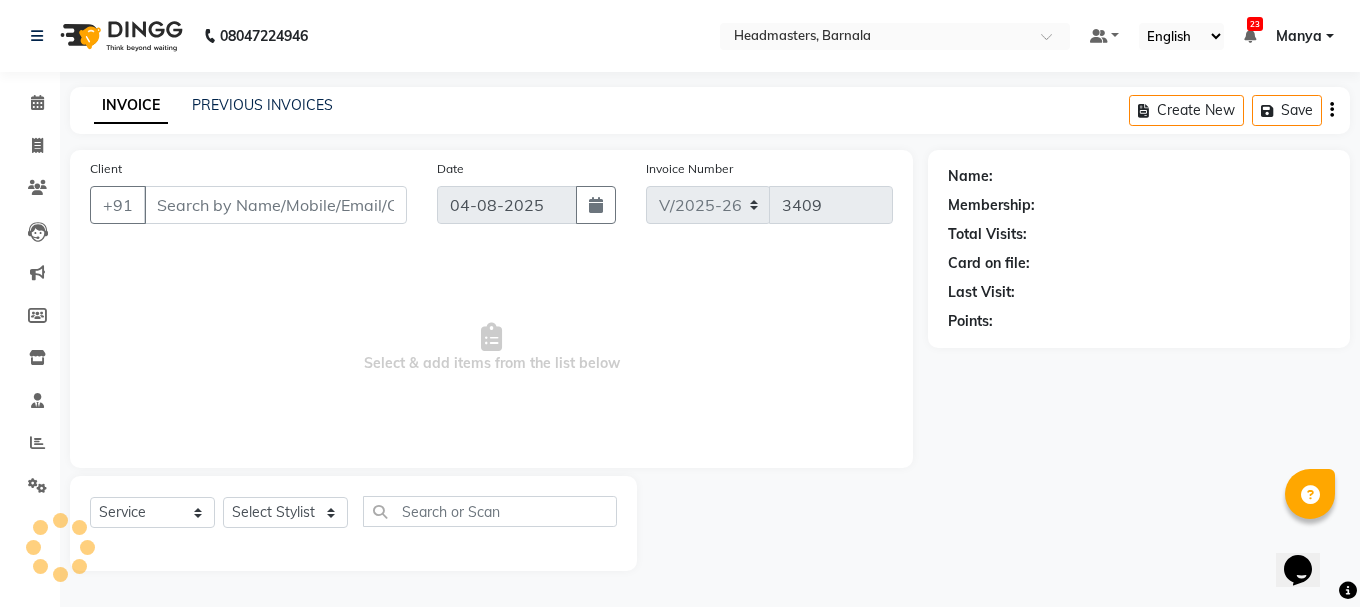 type on "[PHONE]" 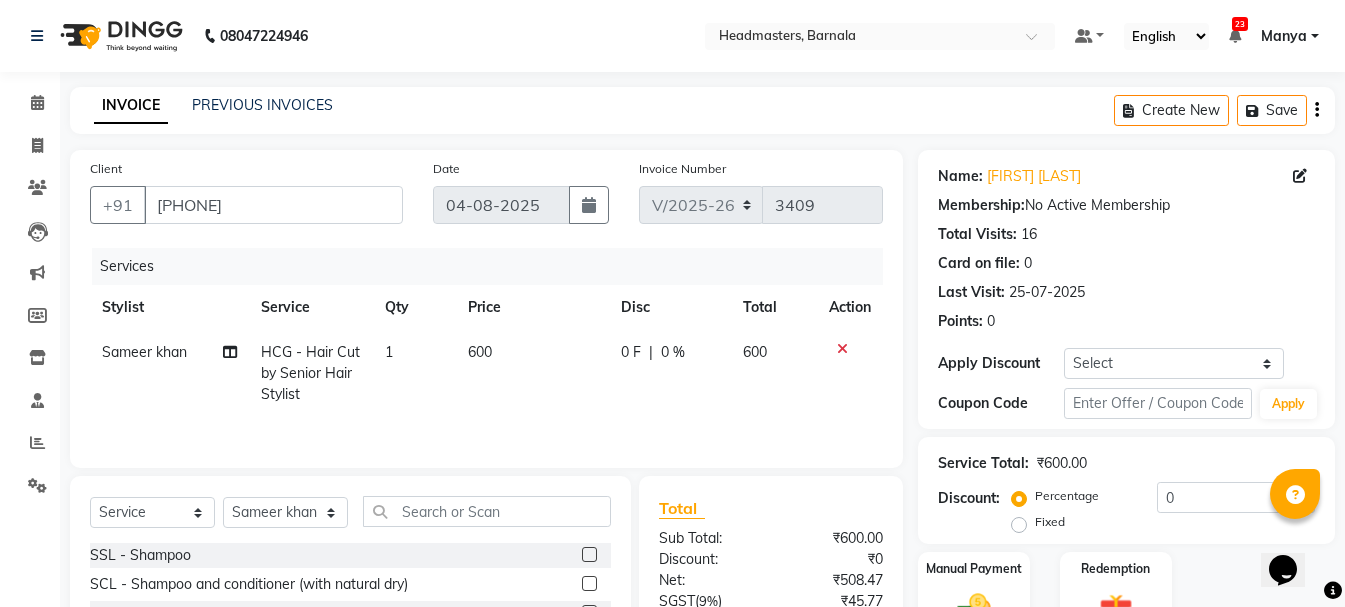 click on "1" 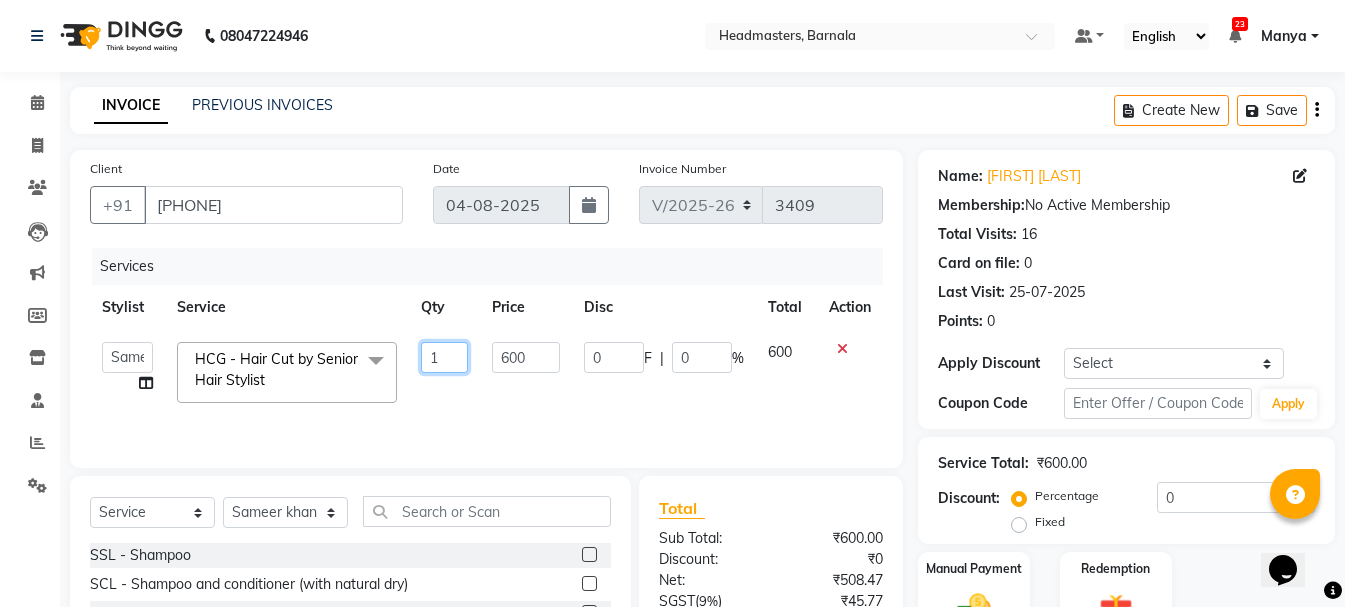 drag, startPoint x: 448, startPoint y: 349, endPoint x: 325, endPoint y: 341, distance: 123.25989 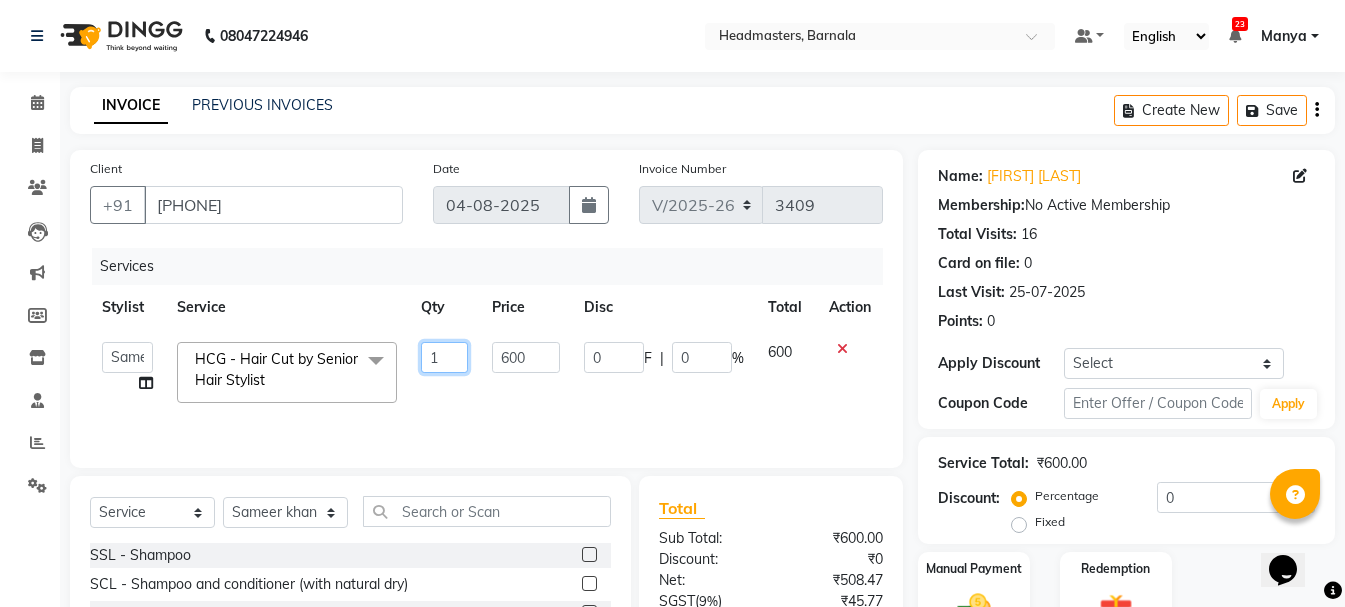 click on "Ankit kantiwall   Chandan   Garry   Jasvir   Jyoti   Lovedeep Singh   Manya    Navdeep   Neha   Nikhil    Pardeep kaur   Pinky   Rajveer   Rekha    Sameer khan   Sandeep   Toseef Salmani  HCG - Hair Cut by Senior Hair Stylist  x SSL - Shampoo SCL - Shampoo and conditioner (with natural dry)  HML - Head massage(with natural dry)  HCLD - Hair Cut by Creative Director  HCL - Hair Cut by Senior Hair Stylist  Trim - Trimming (one Length)  Spt - Split ends/short/candle cut  BD - Blow dry  OS - Open styling  GL-igora - Igora Global  GL-essensity - Essensity Global  Hlts-L - Highlights  Bal - Balayage  Chunks  - Chunks  CR  - Color removal  CRF - Color refresh  Stk - Per streak  RT-IG - Igora Root Touchup(one inch only)  RT-ES - Essensity Root Touchup(one inch only)  Reb - Rebonding  ST  - Straight therapy  Krt-L - Keratin  SSM - Shampoo" 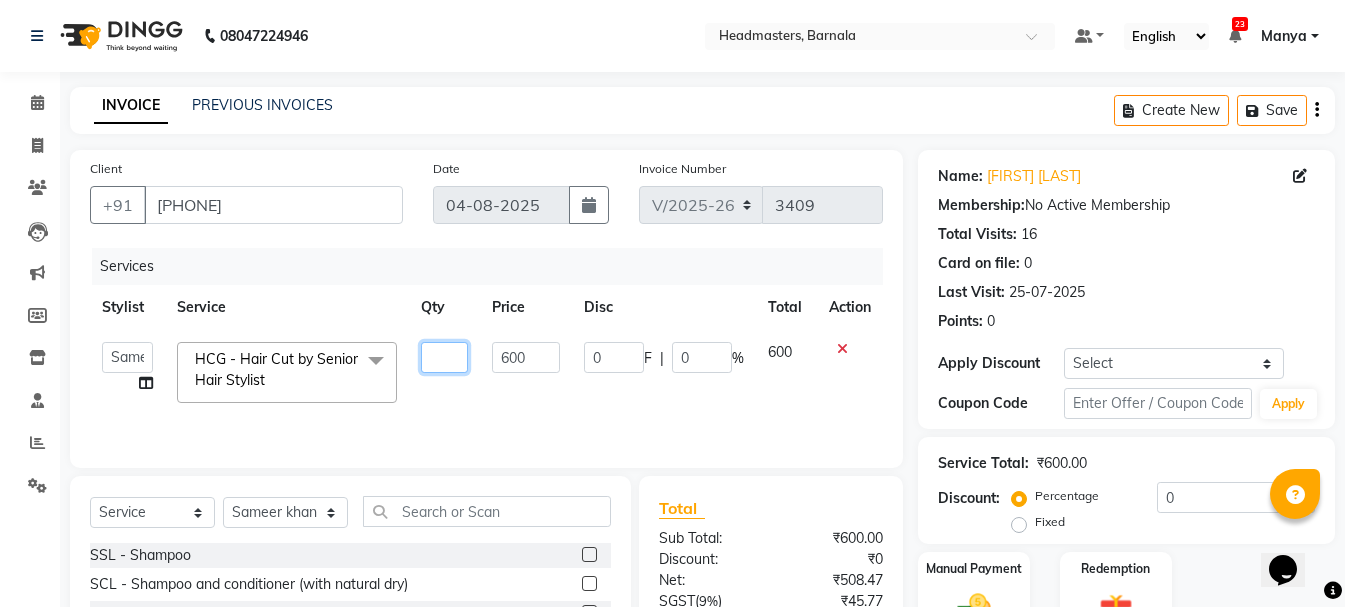 type on "2" 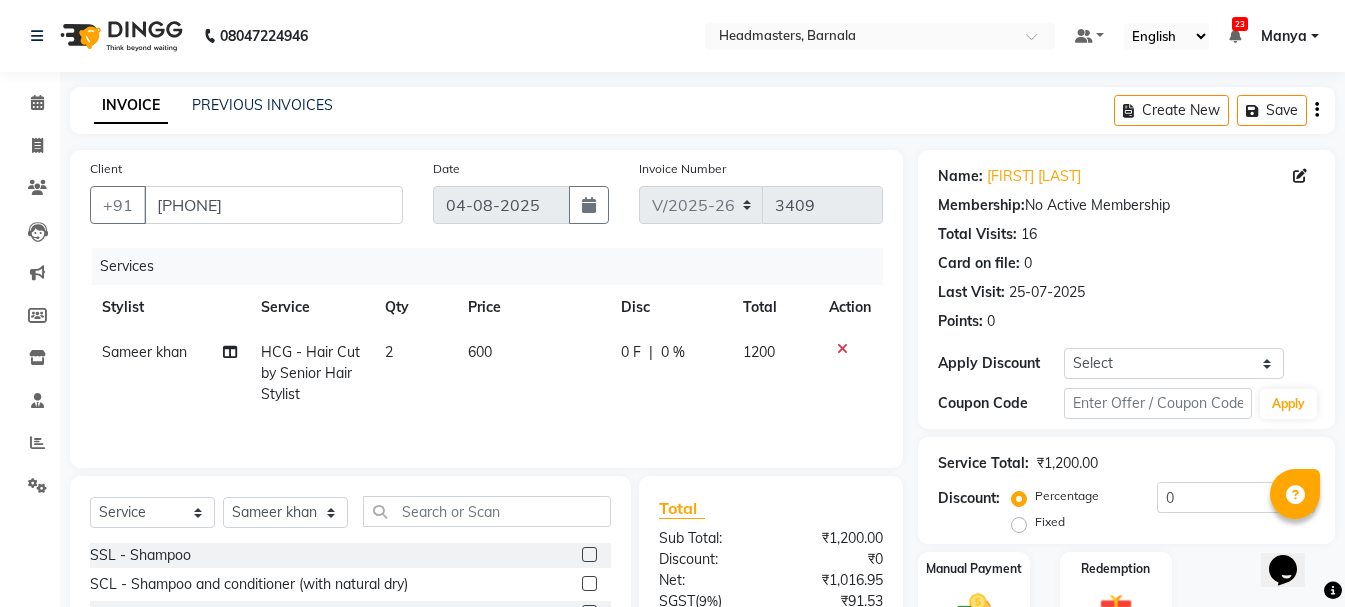 click on "Service Total:  ₹1,200.00" 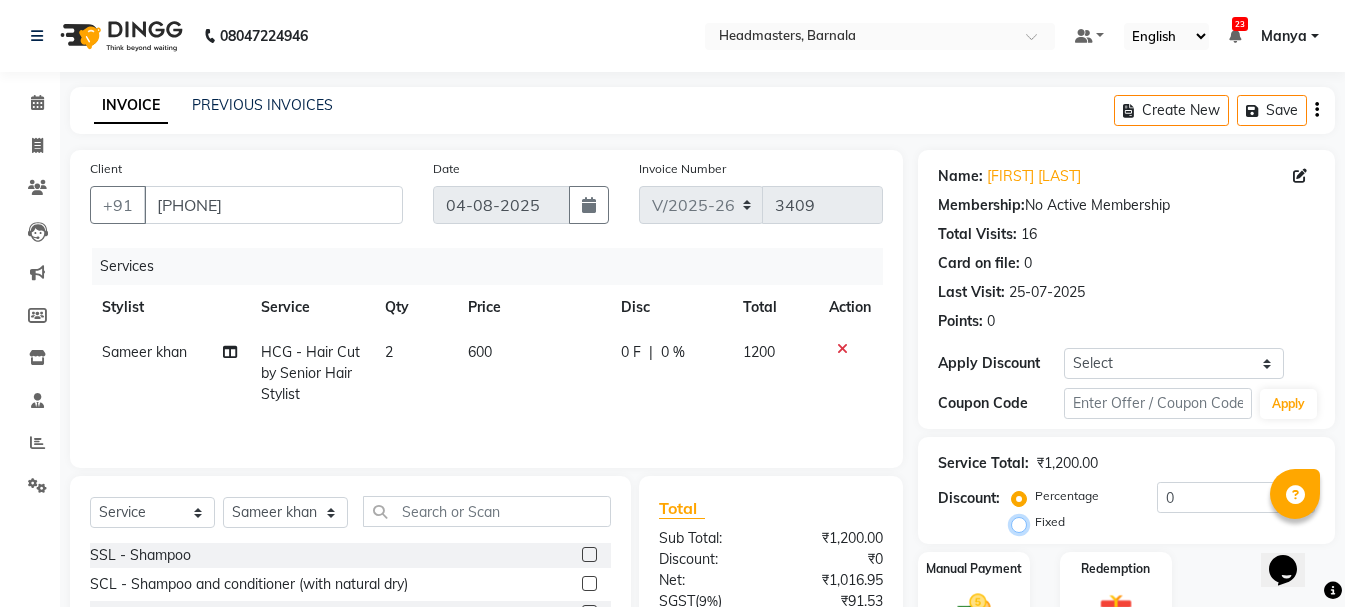 click on "Fixed" at bounding box center [1023, 522] 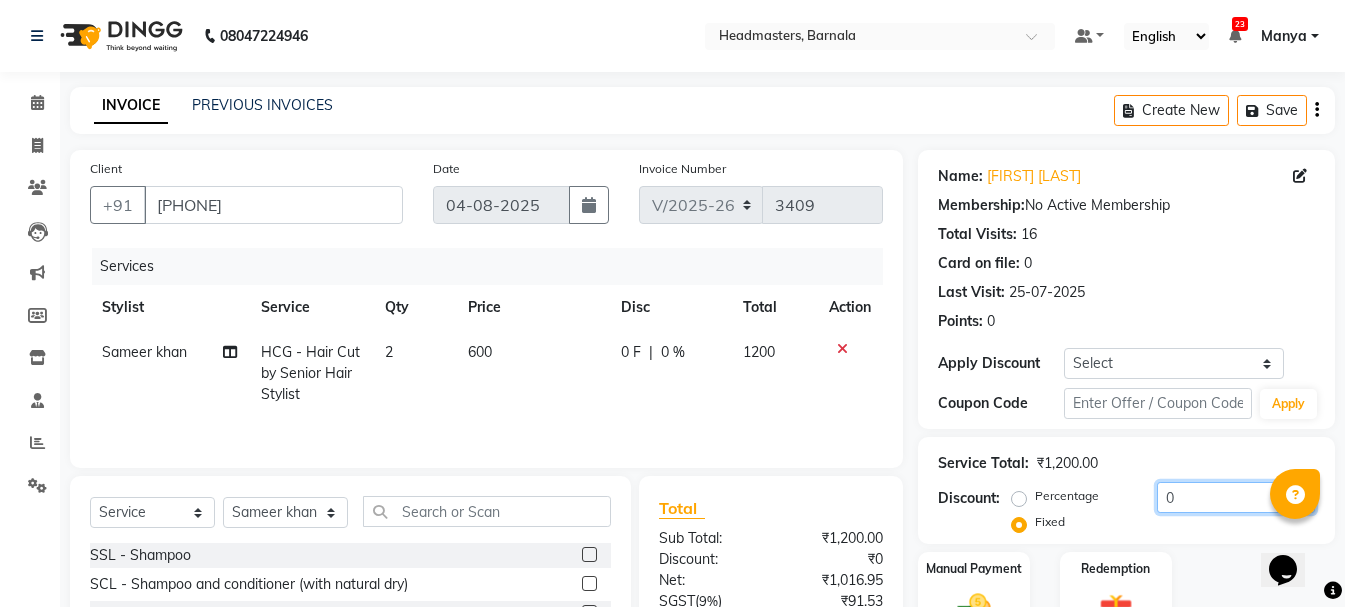 drag, startPoint x: 1182, startPoint y: 510, endPoint x: 1029, endPoint y: 494, distance: 153.83432 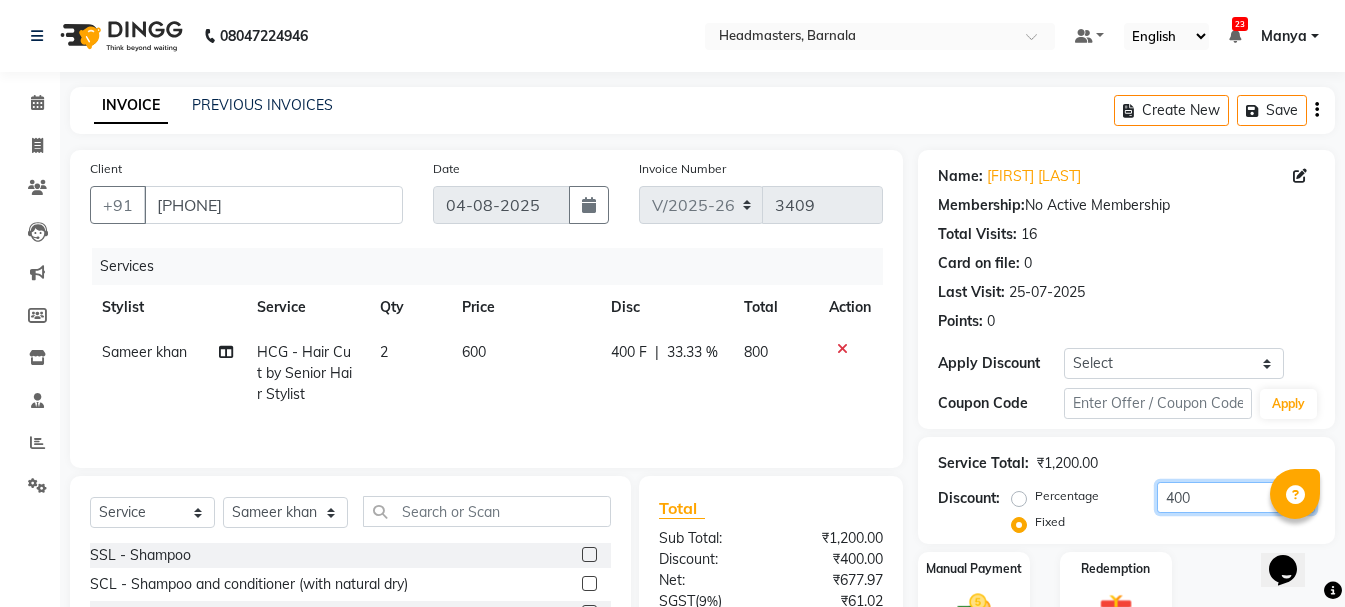 scroll, scrollTop: 194, scrollLeft: 0, axis: vertical 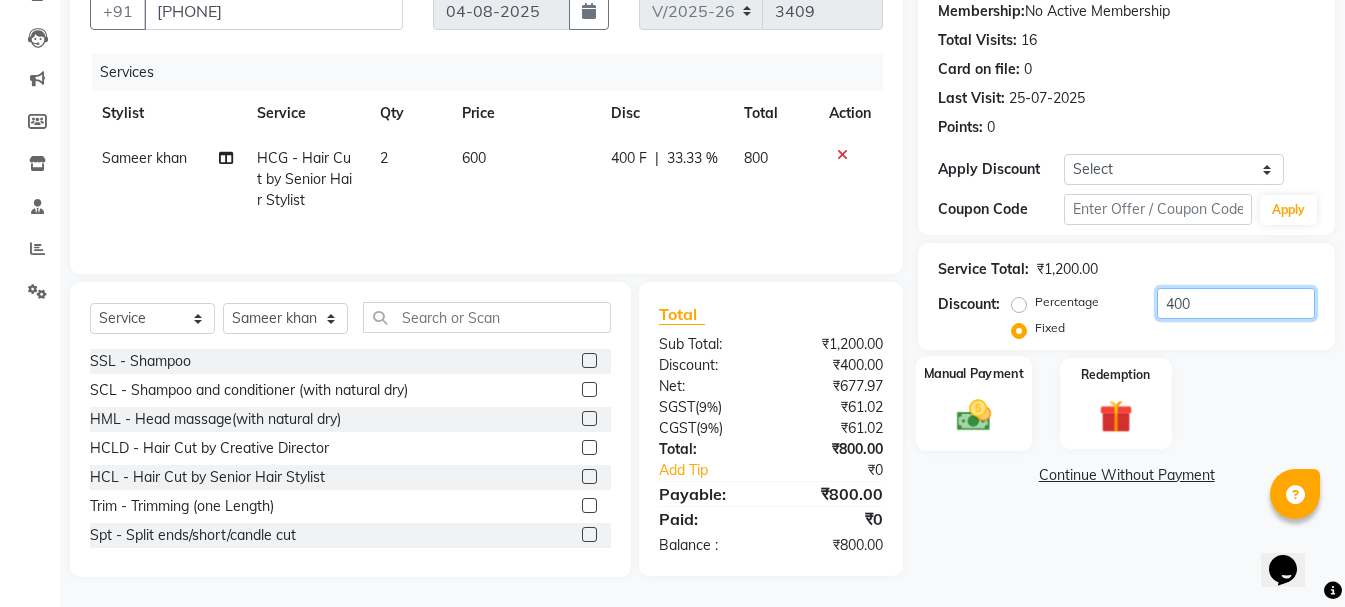 type on "400" 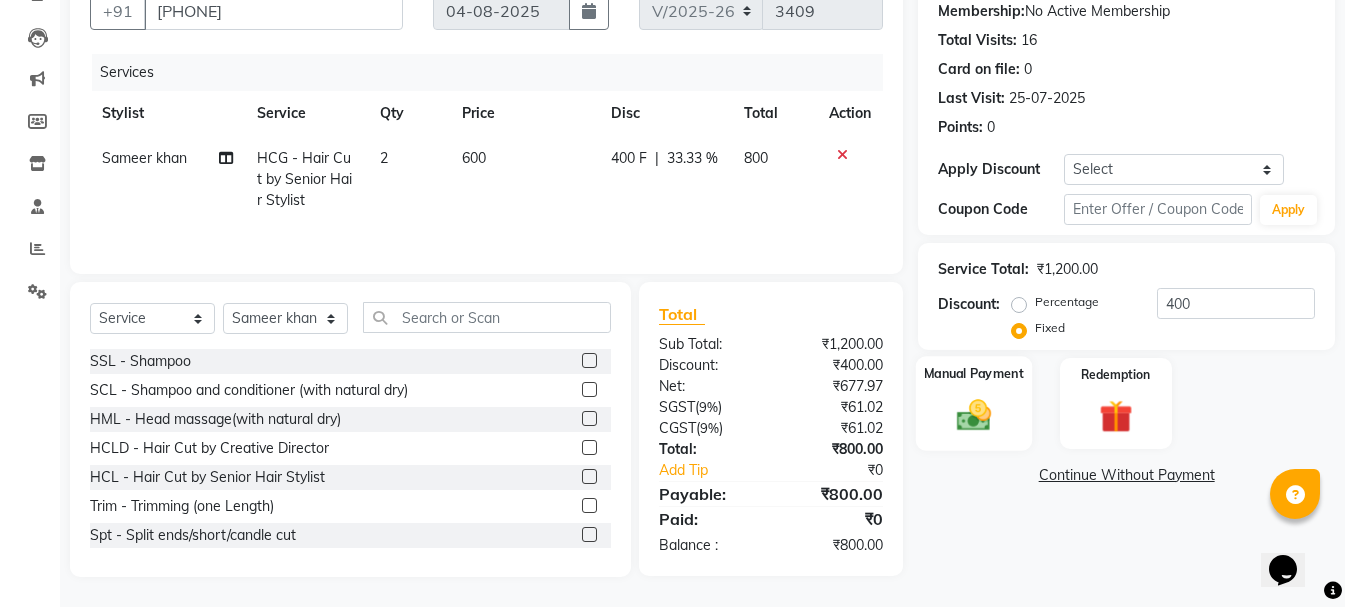 click 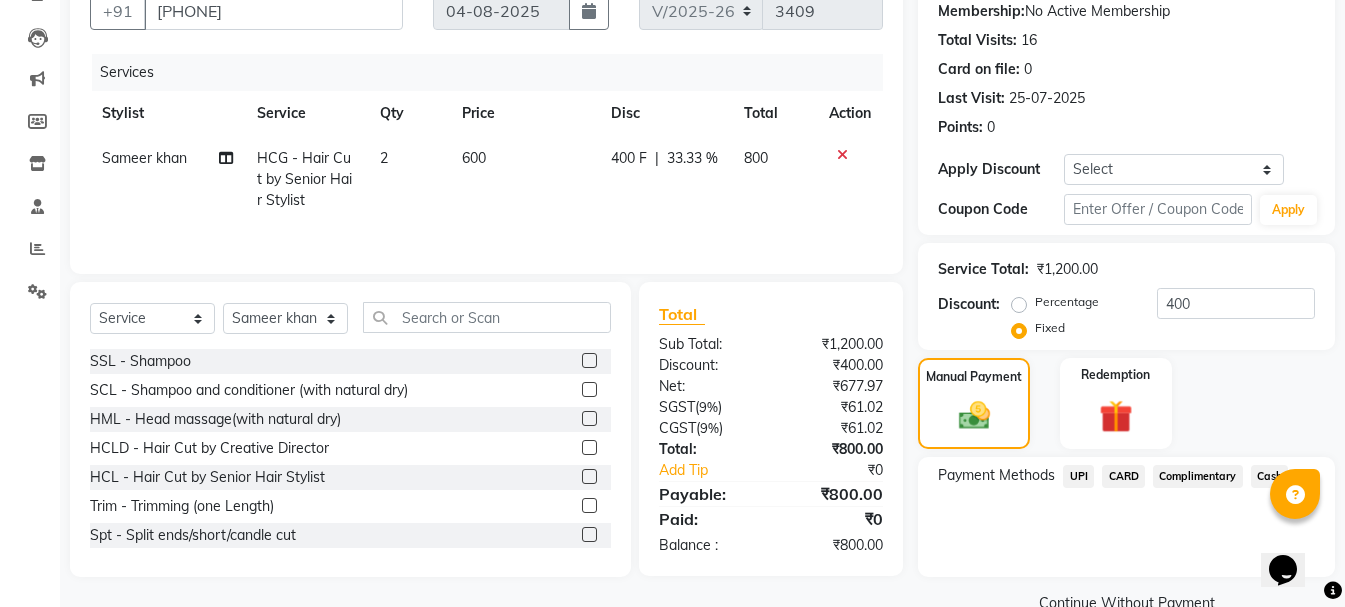 click on "UPI" 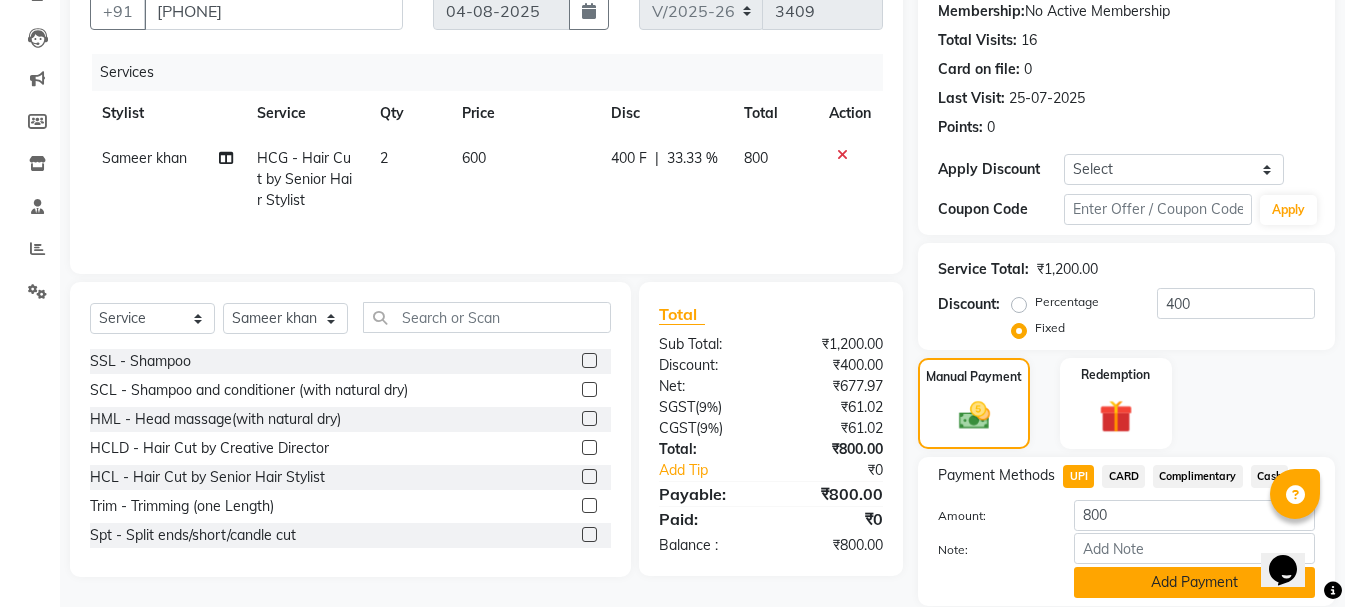 click on "Add Payment" 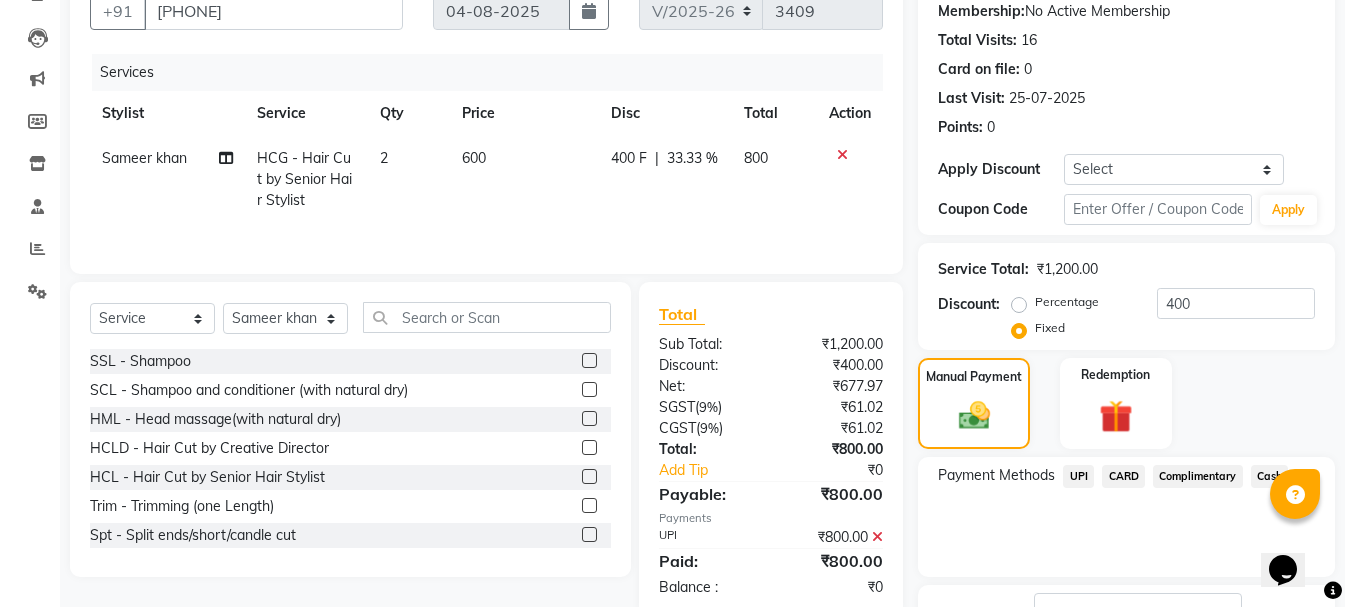 scroll, scrollTop: 348, scrollLeft: 0, axis: vertical 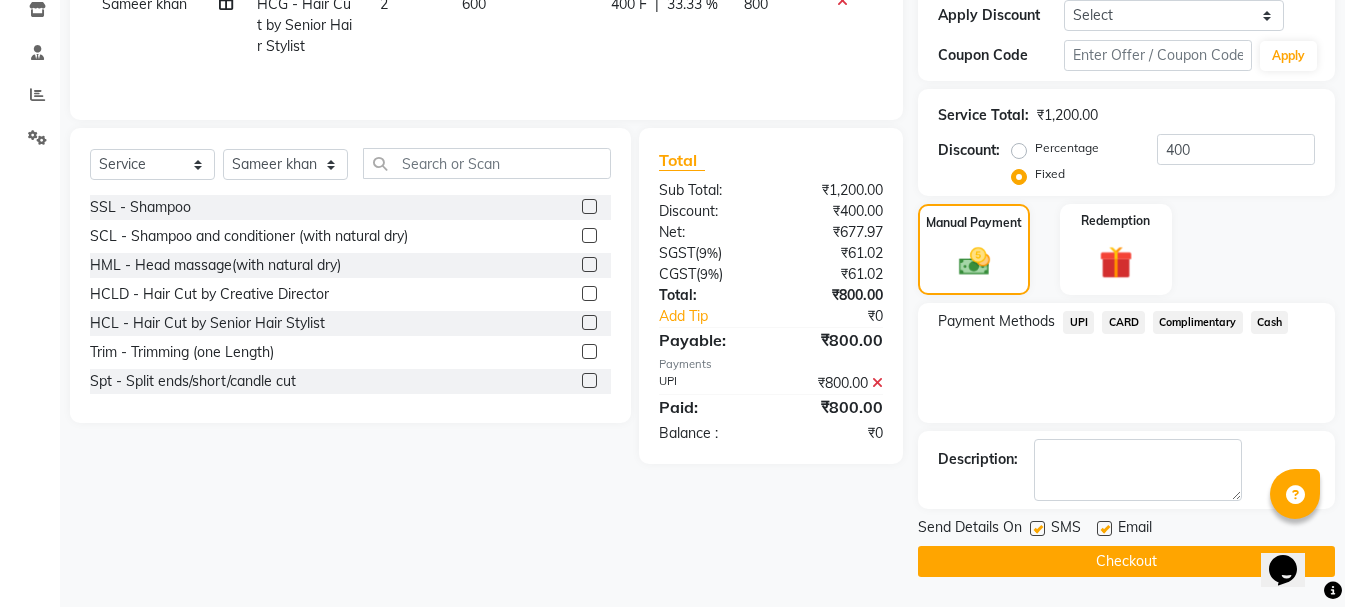 click on "Checkout" 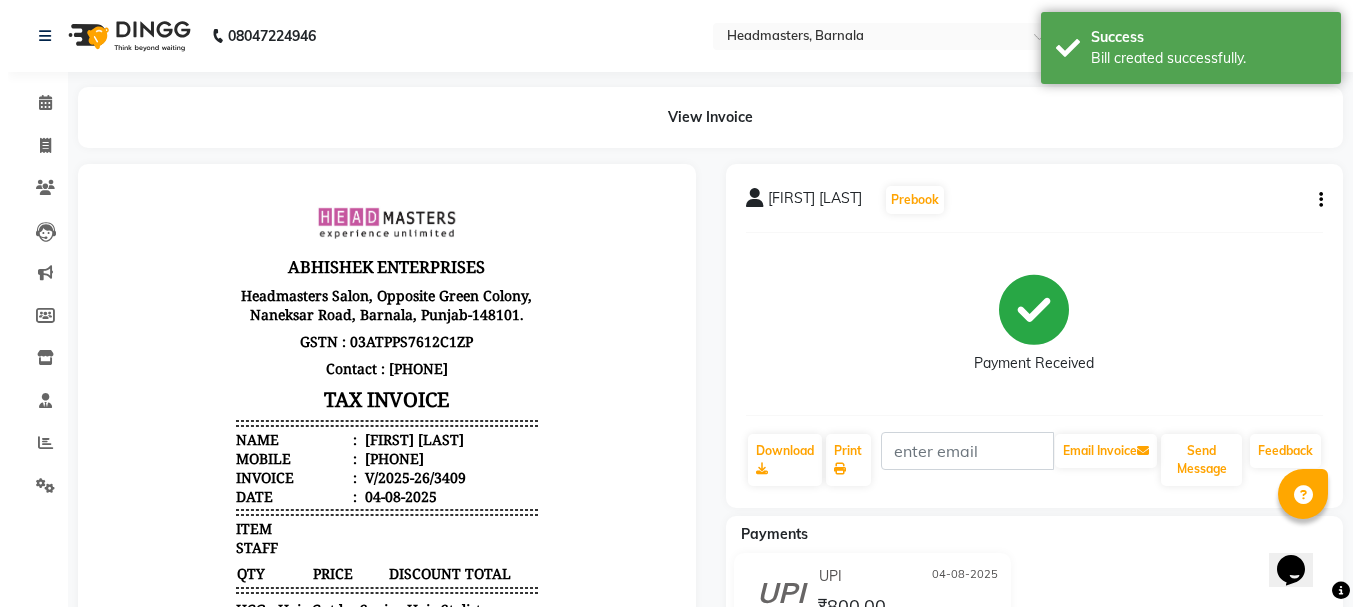 scroll, scrollTop: 0, scrollLeft: 0, axis: both 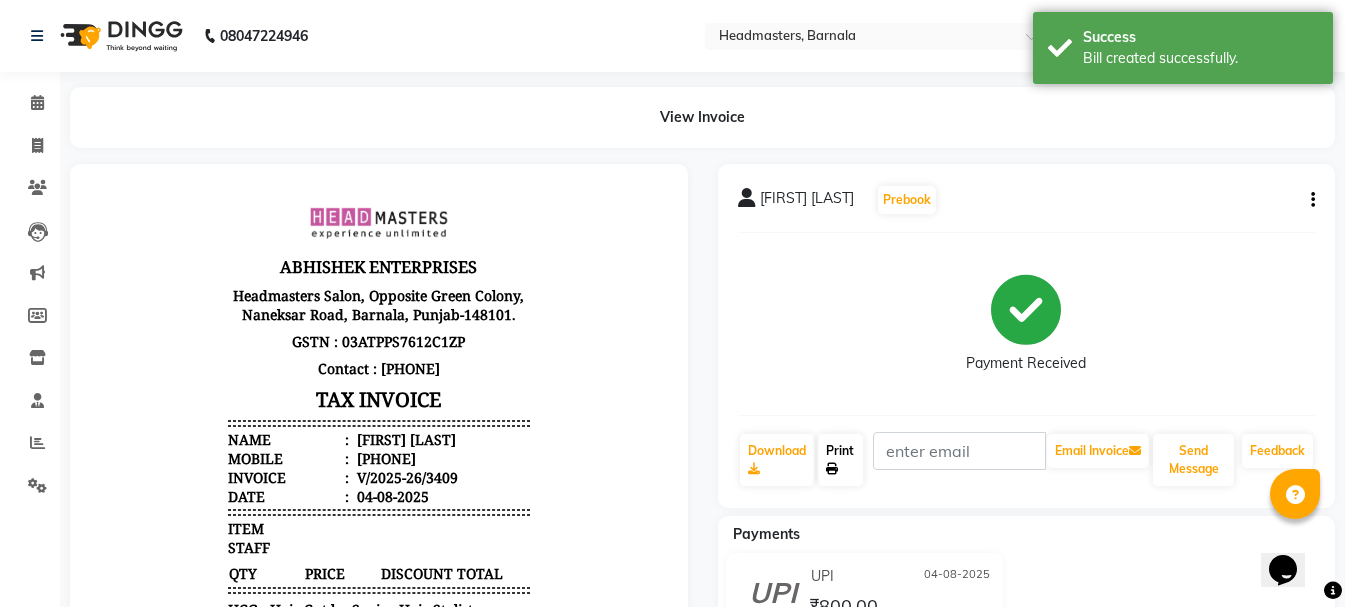 click on "Print" 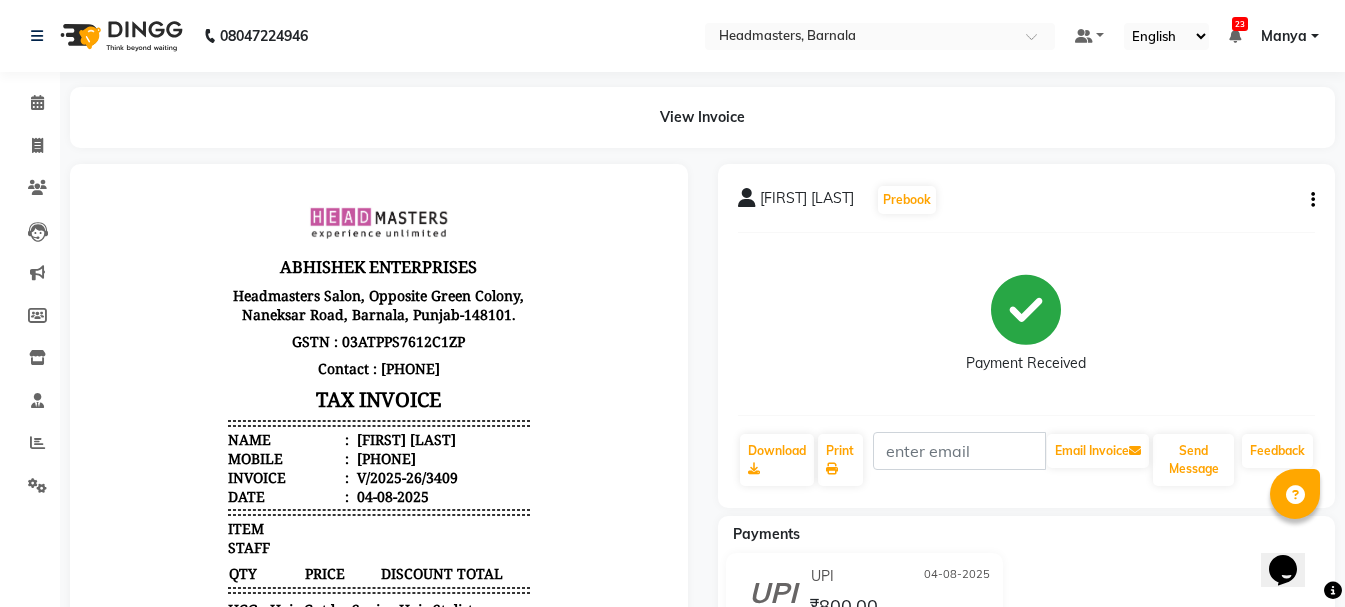 select on "service" 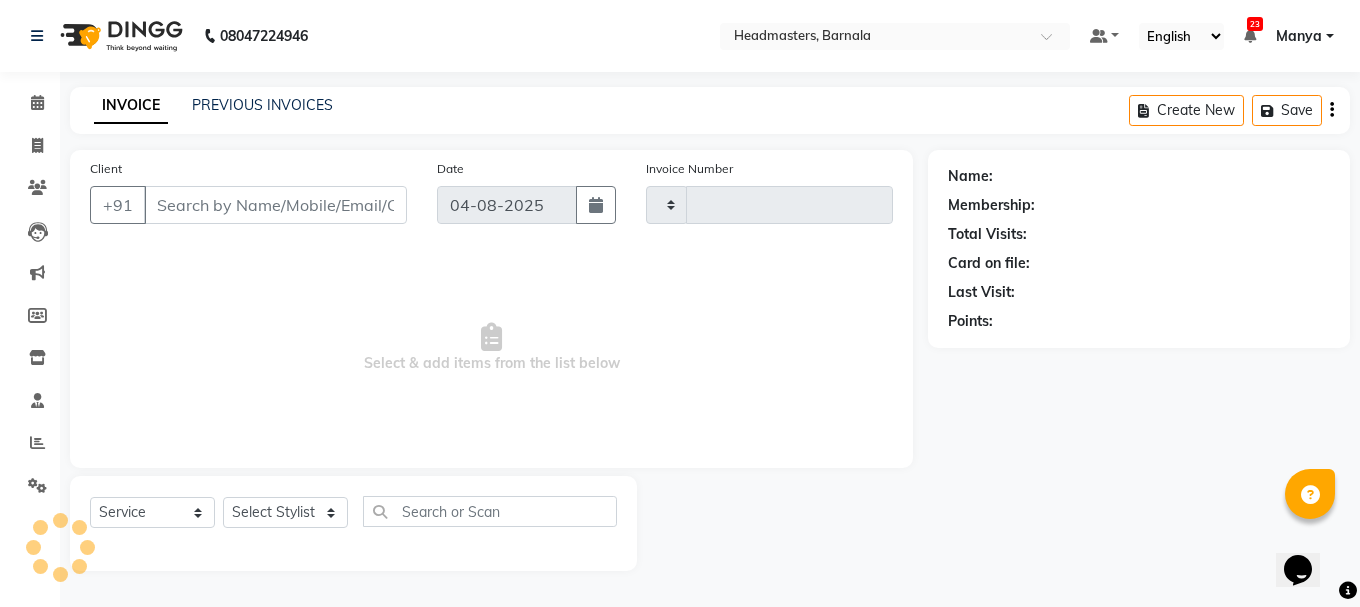 type on "3410" 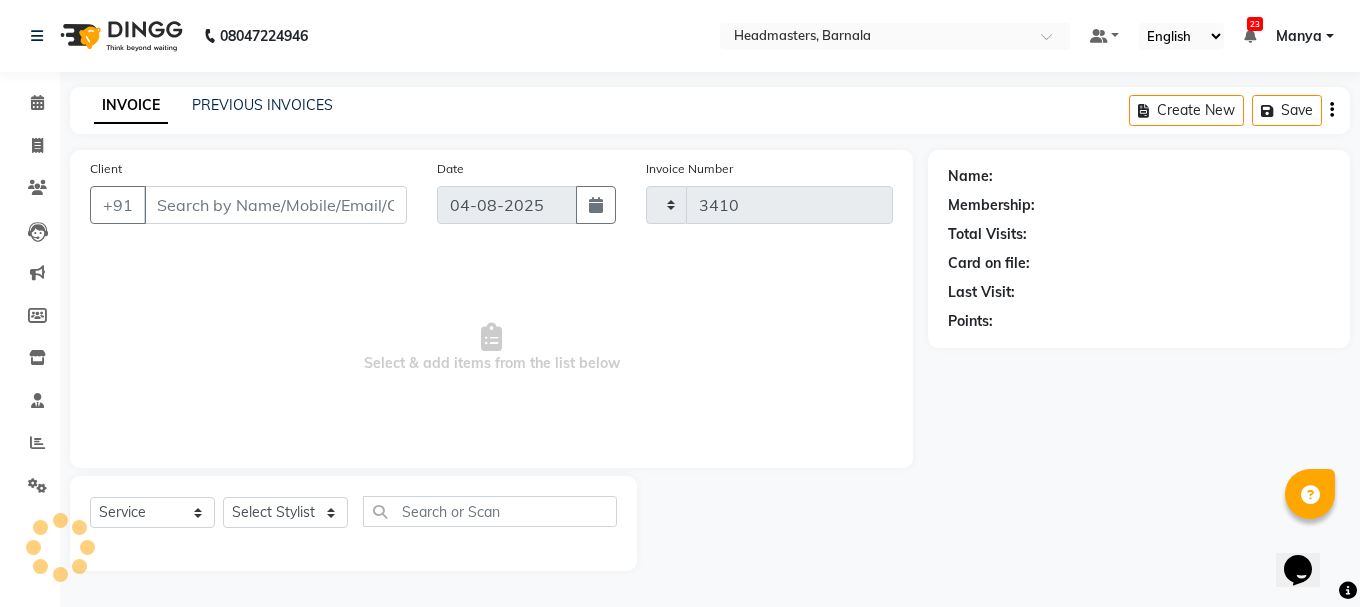 select on "7526" 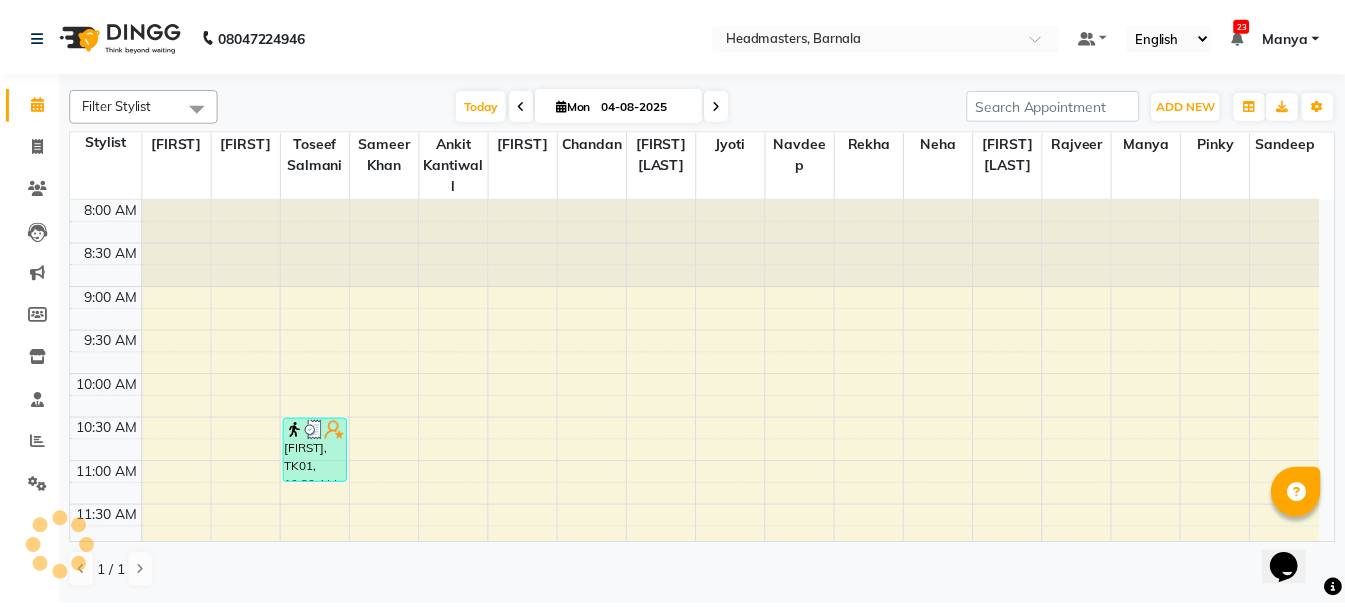 scroll, scrollTop: 0, scrollLeft: 0, axis: both 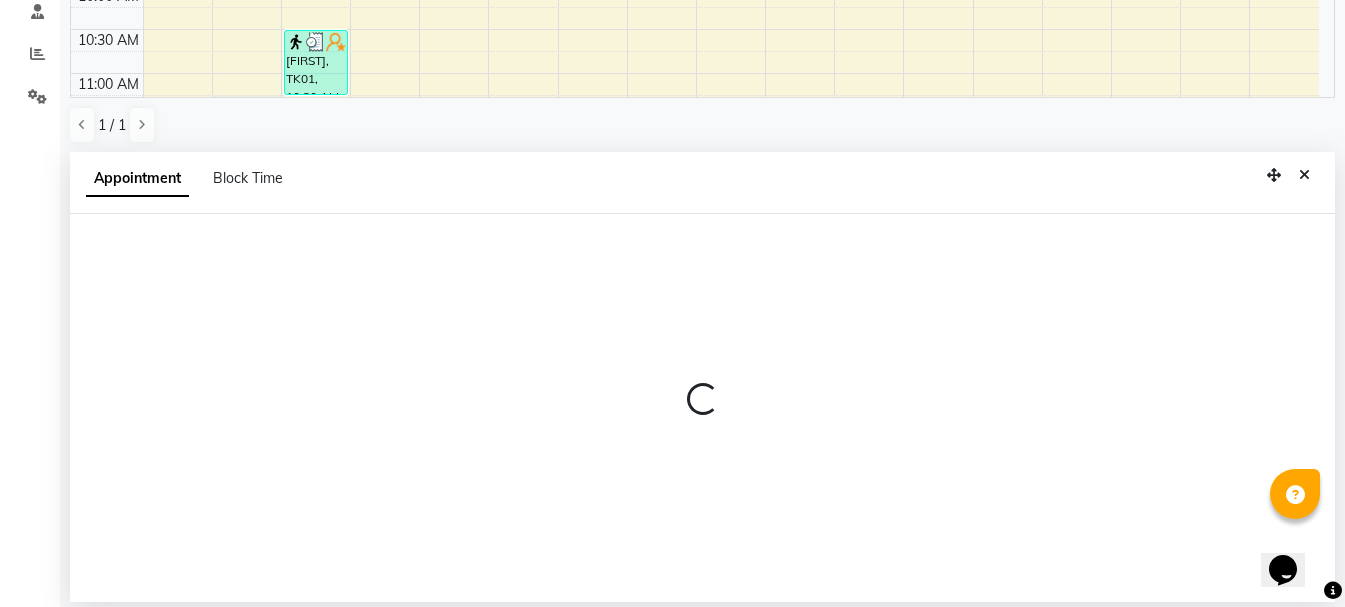 select on "67275" 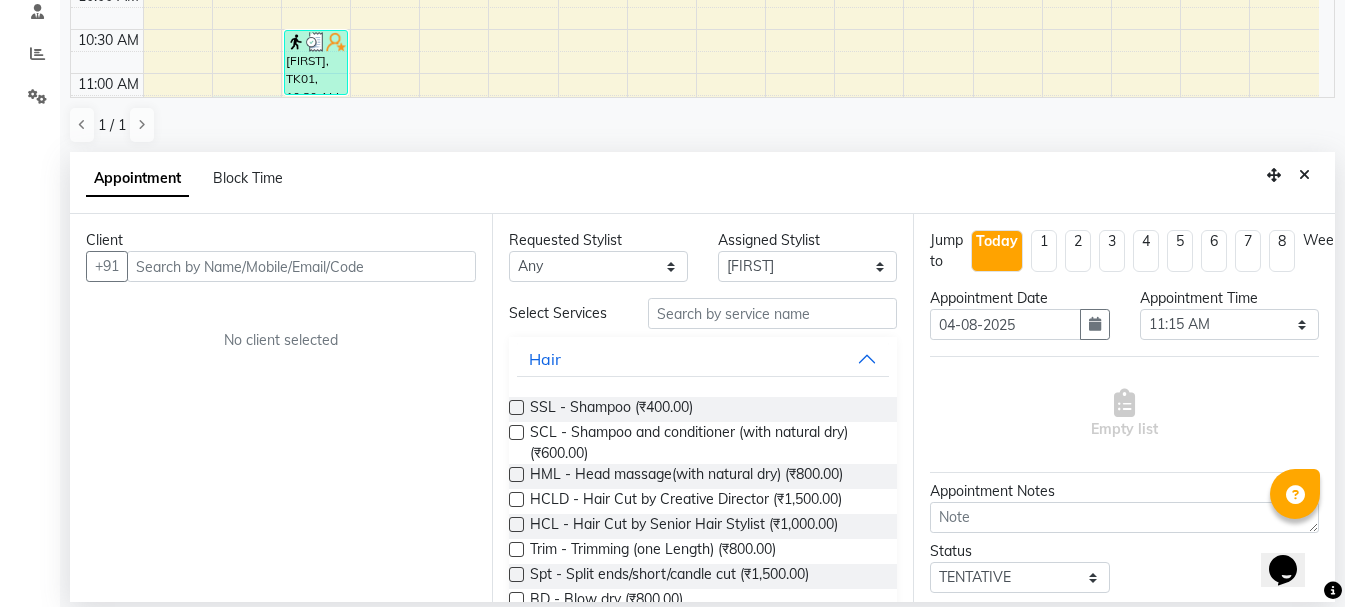 click at bounding box center [301, 266] 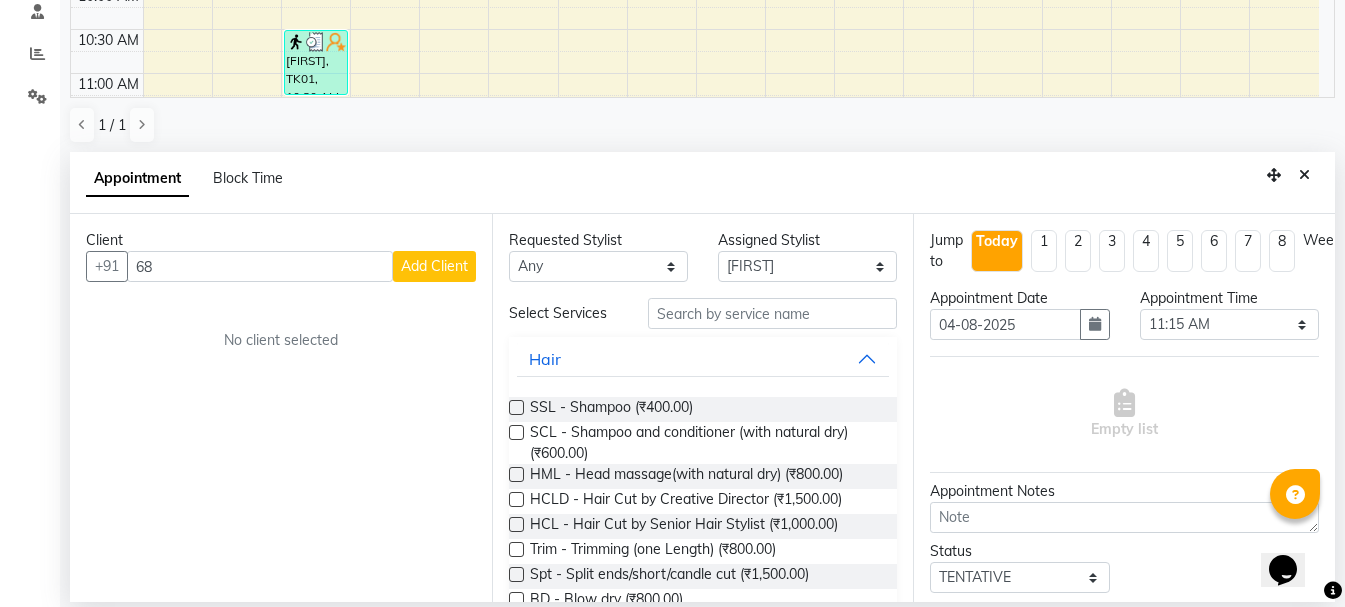 type on "6" 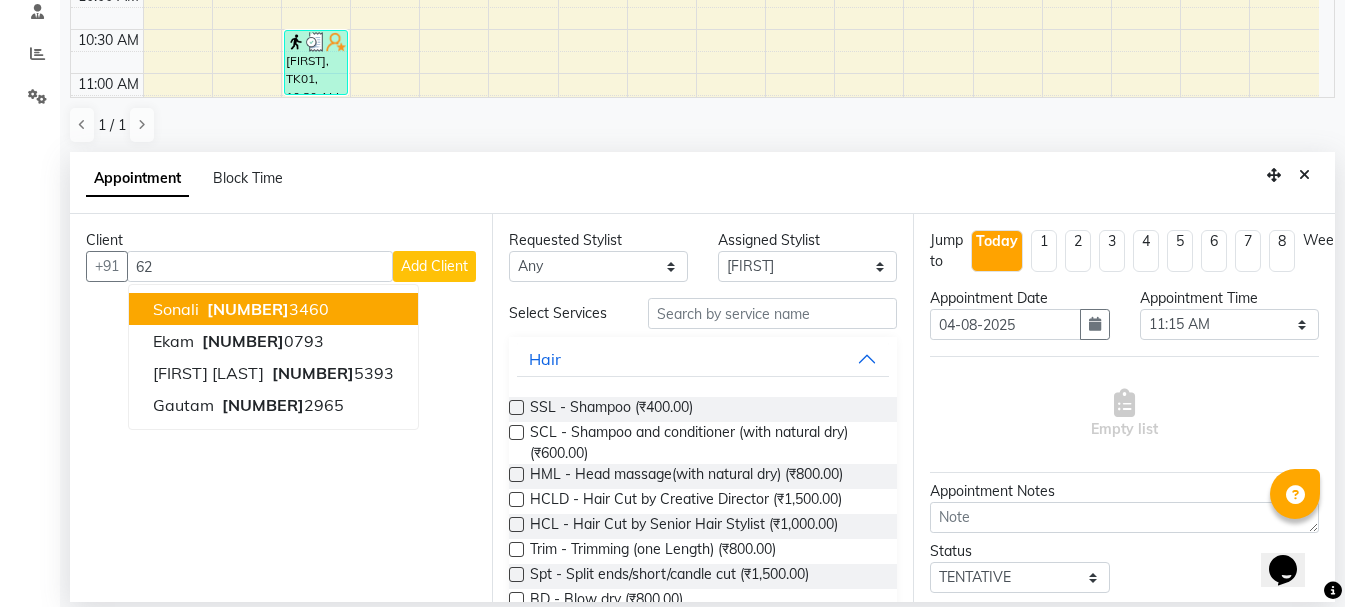 type on "6" 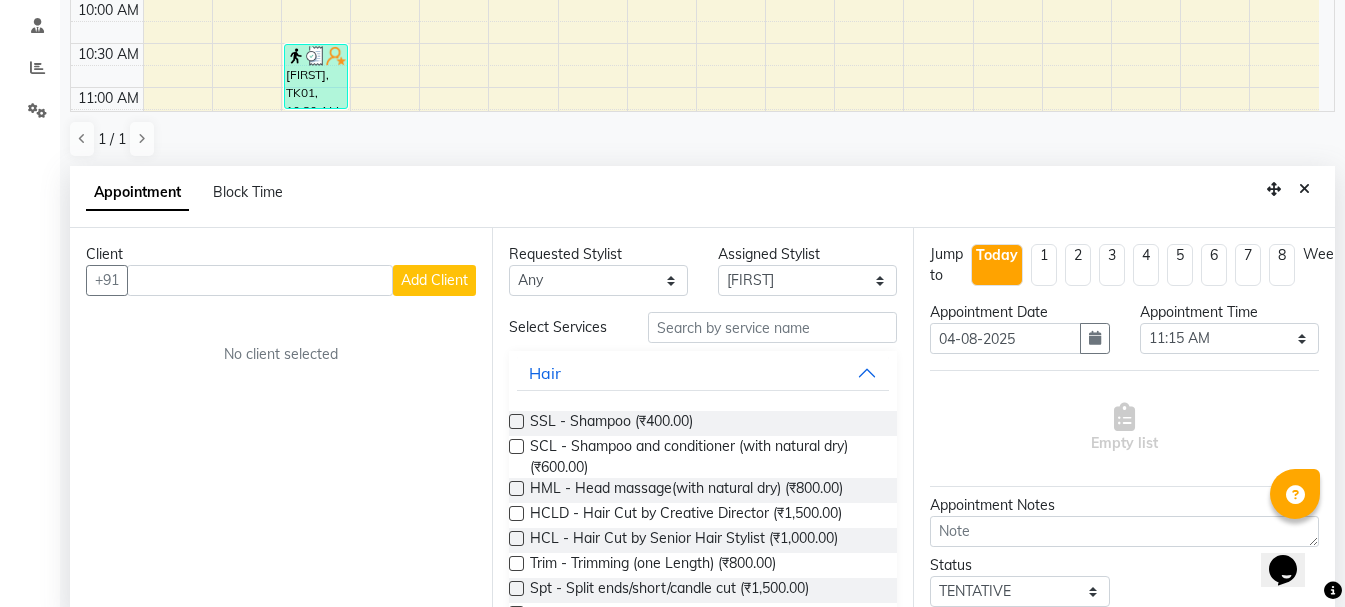 scroll, scrollTop: 0, scrollLeft: 0, axis: both 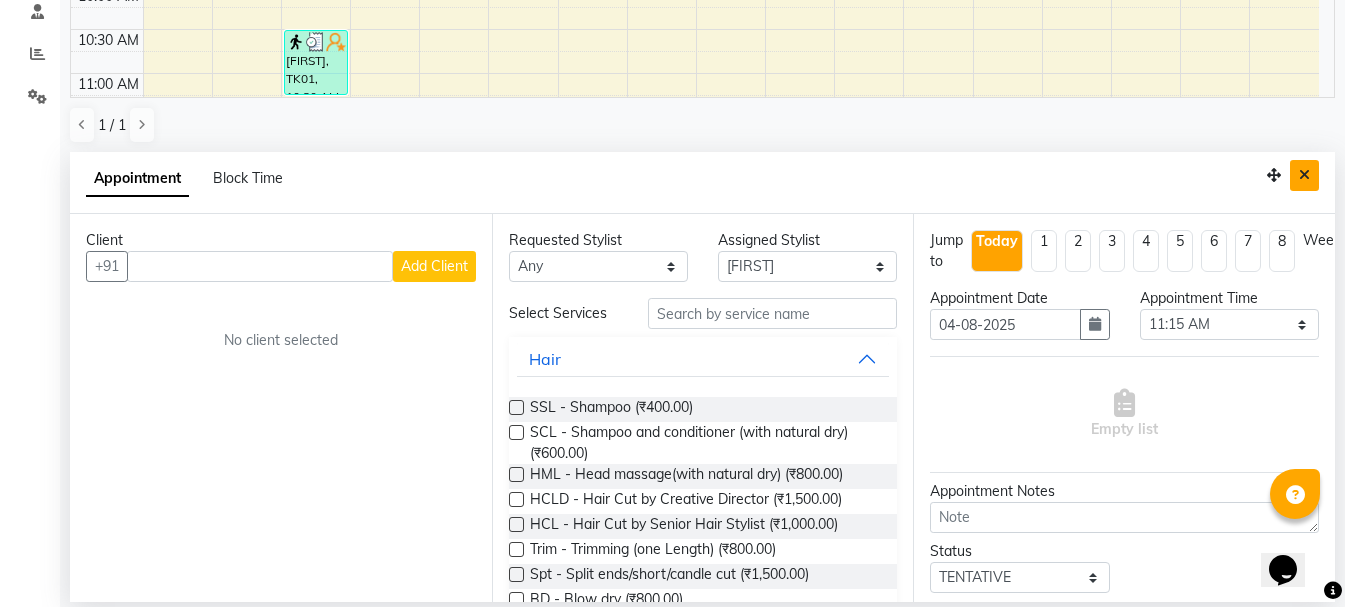type 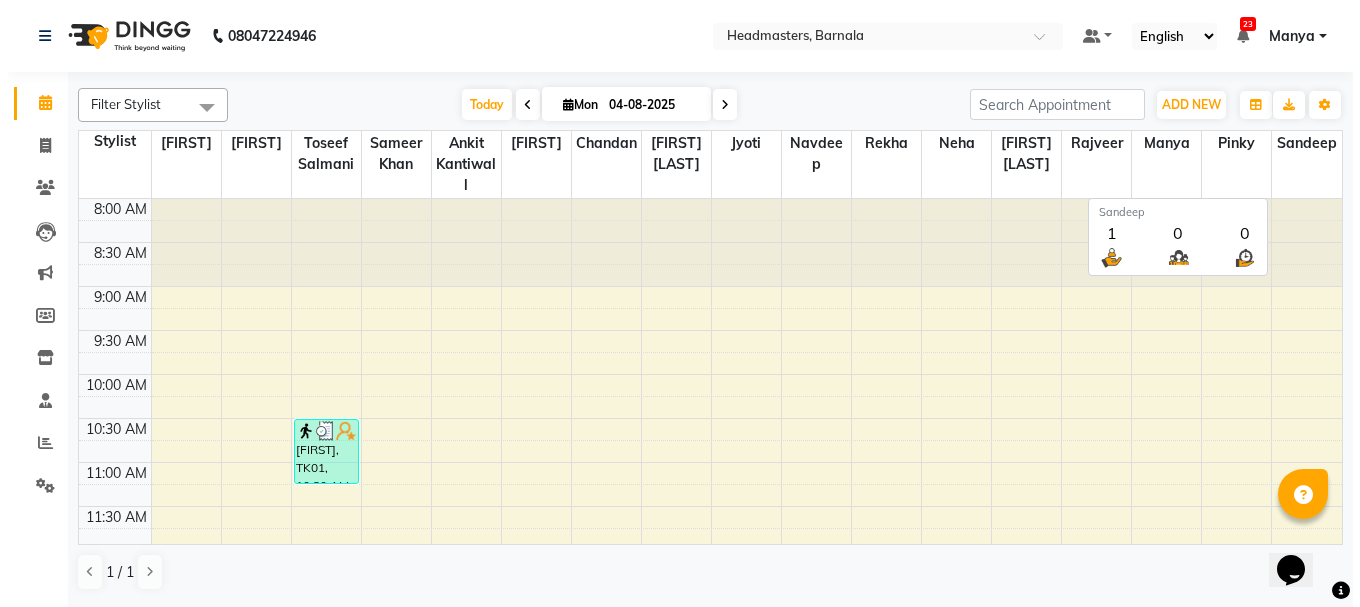 scroll, scrollTop: 0, scrollLeft: 0, axis: both 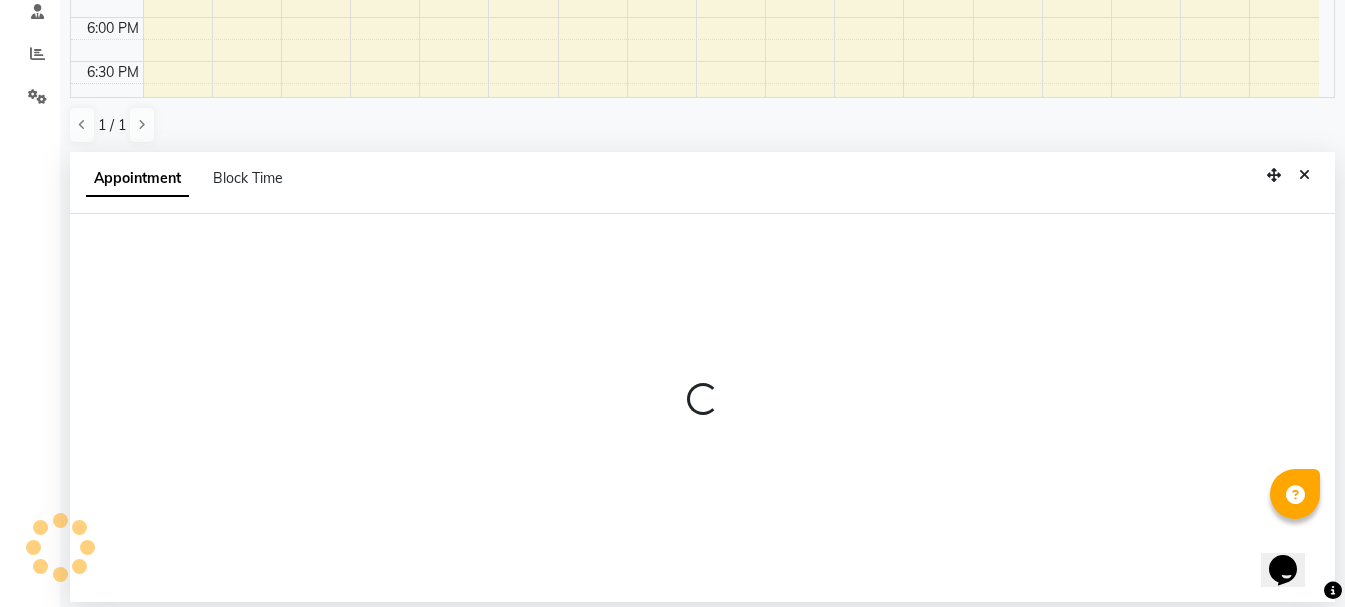 select on "67274" 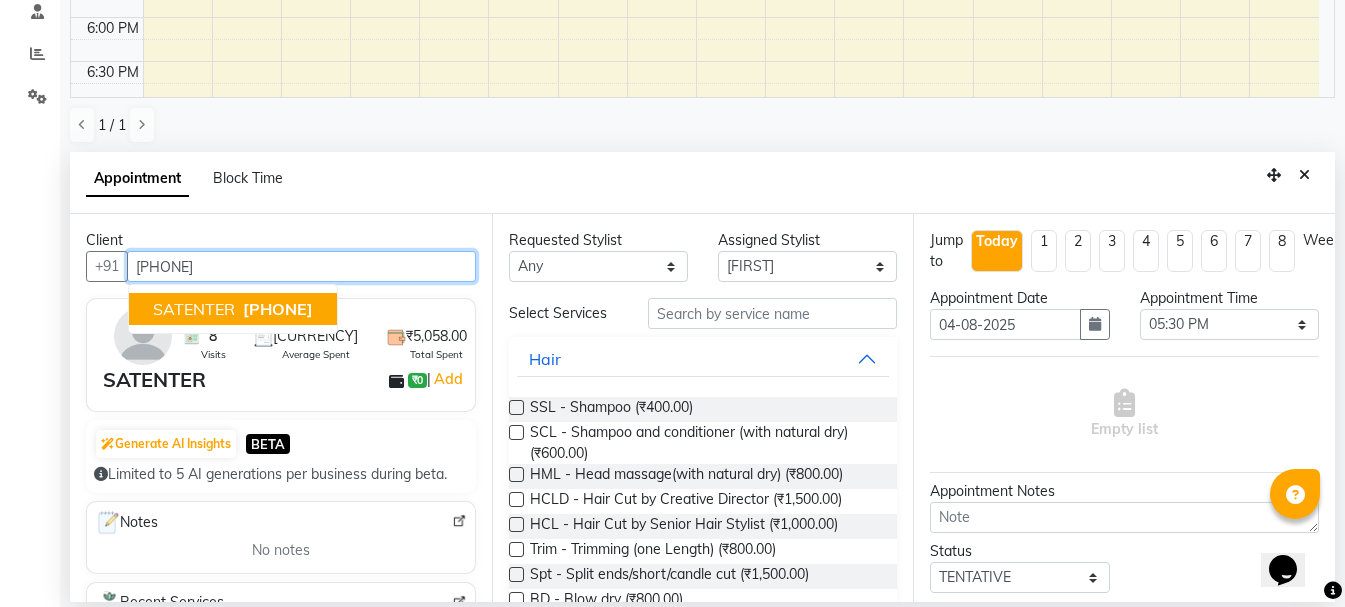 click on "SATENTER" at bounding box center [194, 309] 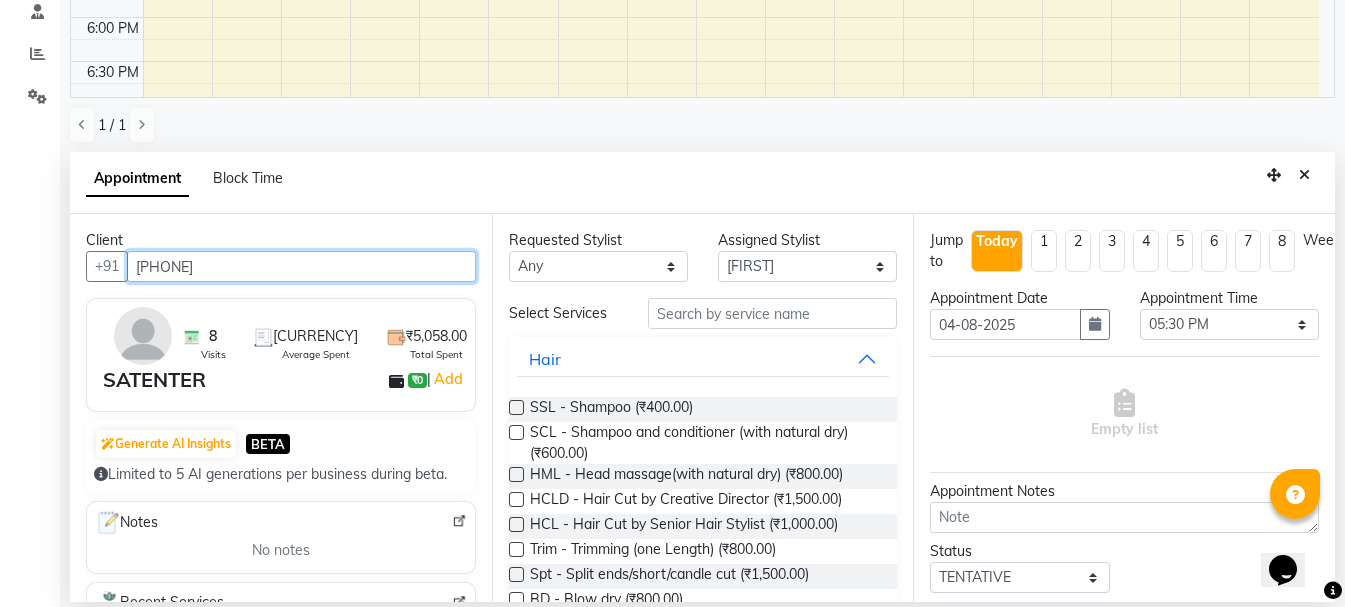 type on "[PHONE]" 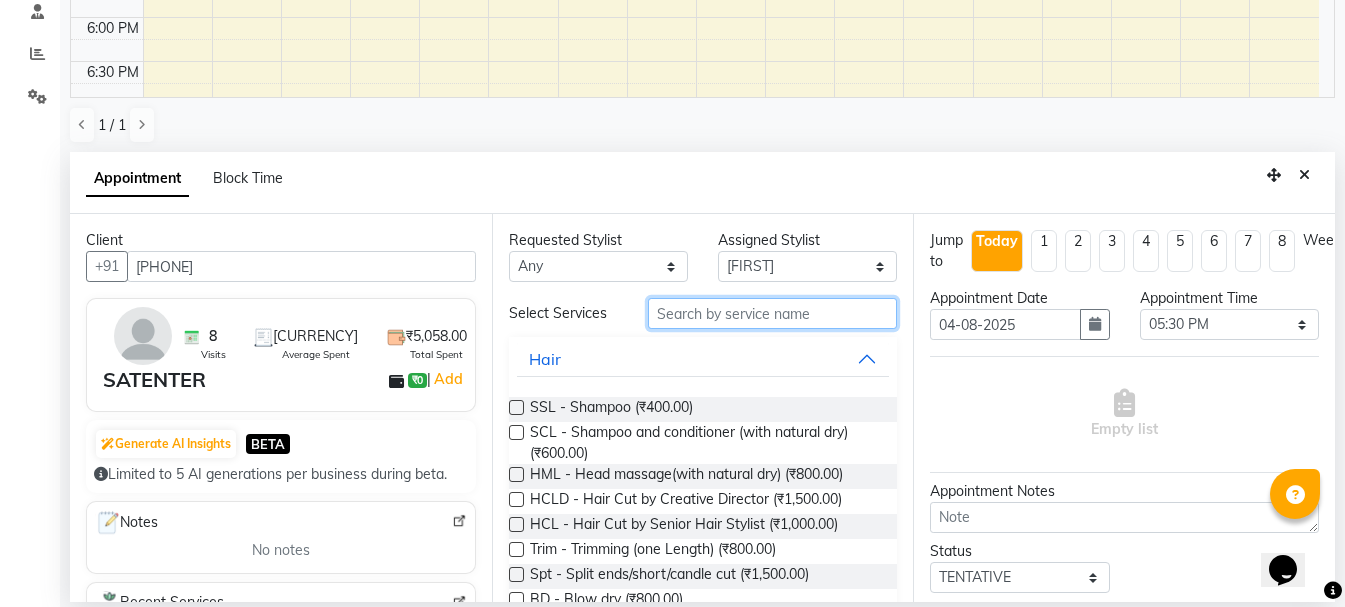 click at bounding box center (772, 313) 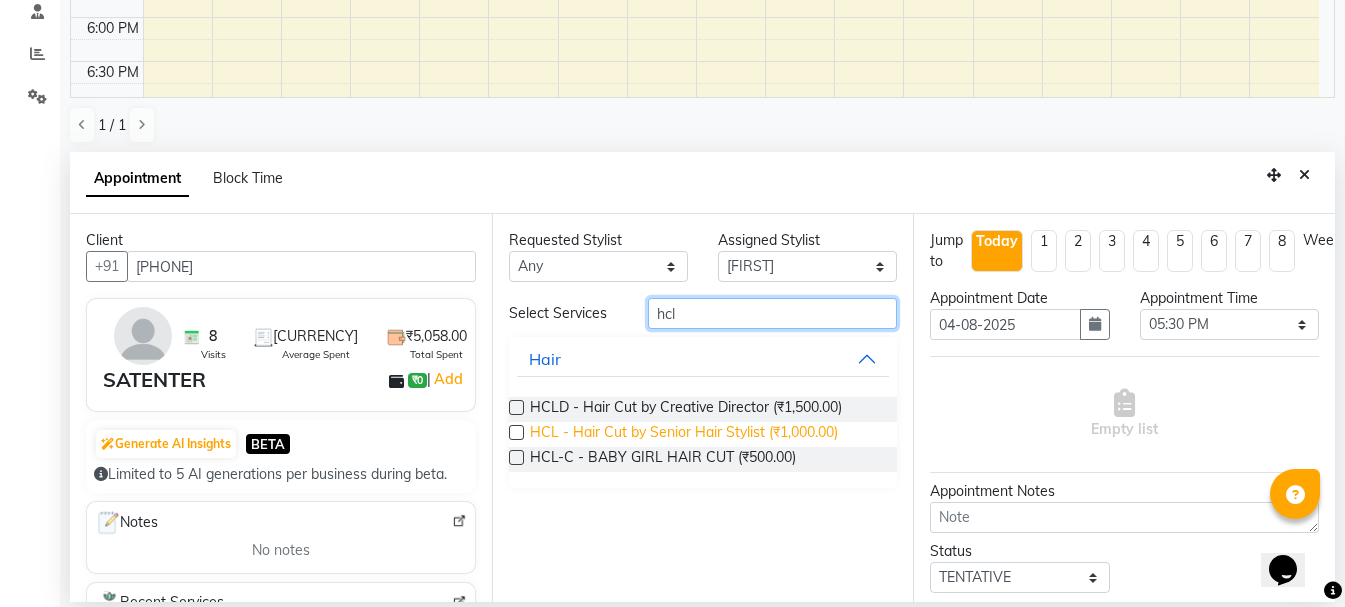 type on "hcl" 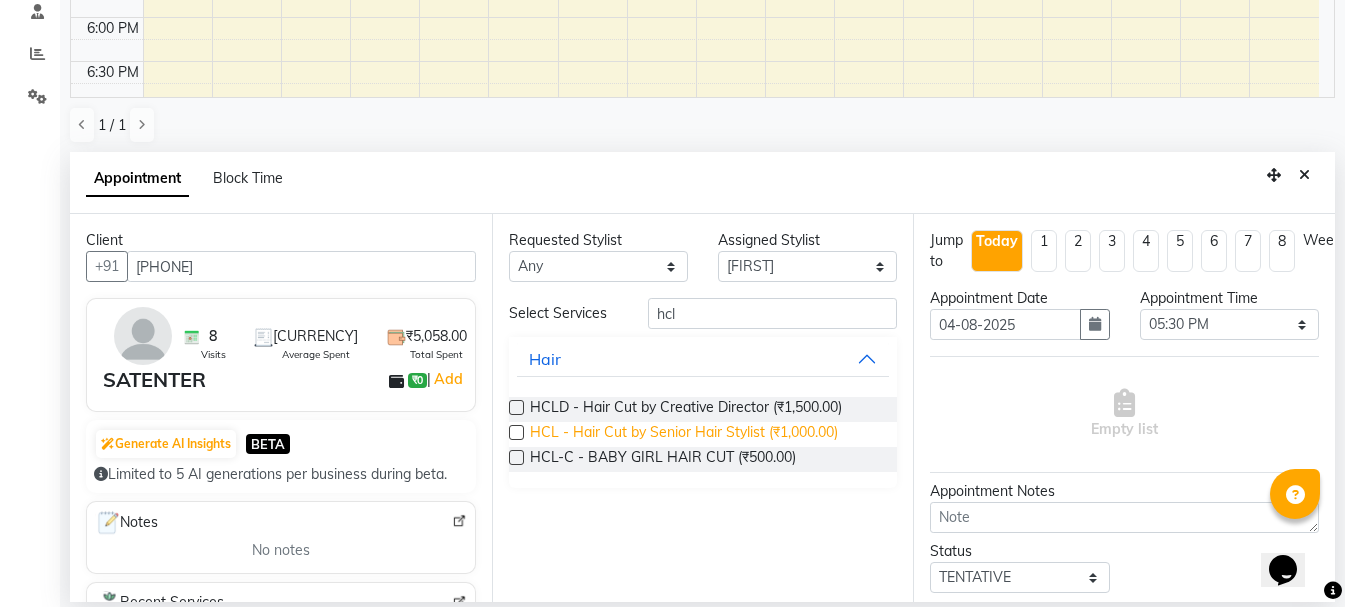 click on "HCL - Hair Cut by Senior Hair Stylist (₹1,000.00)" at bounding box center [684, 434] 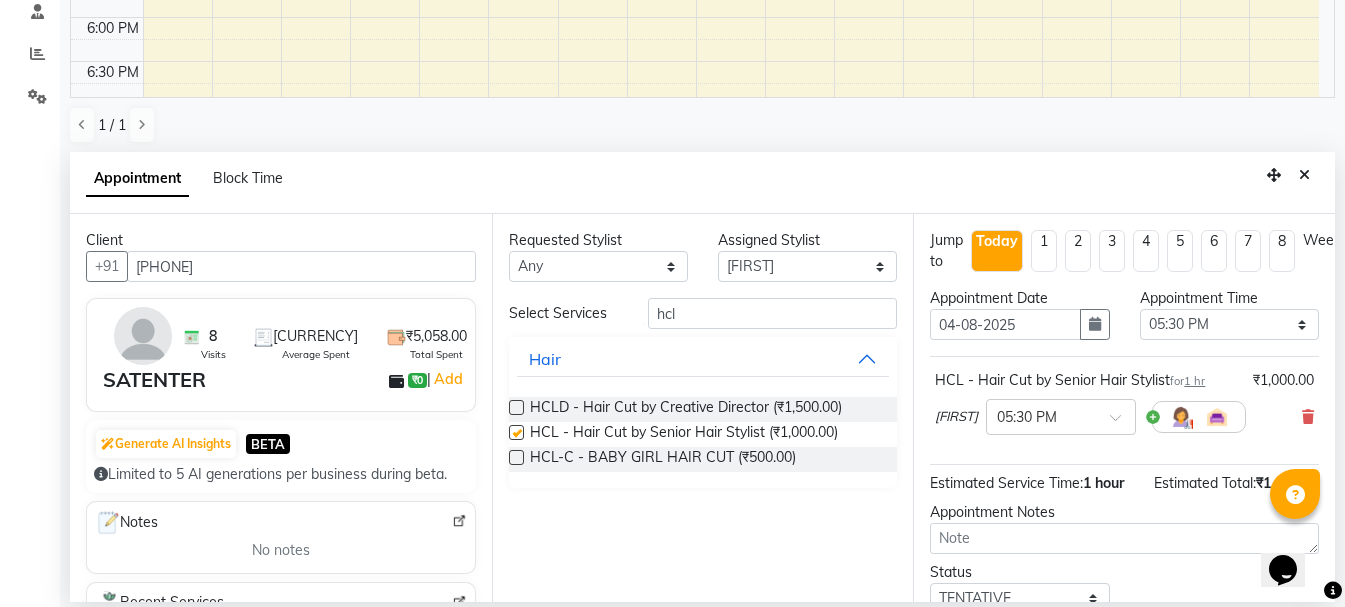 checkbox on "false" 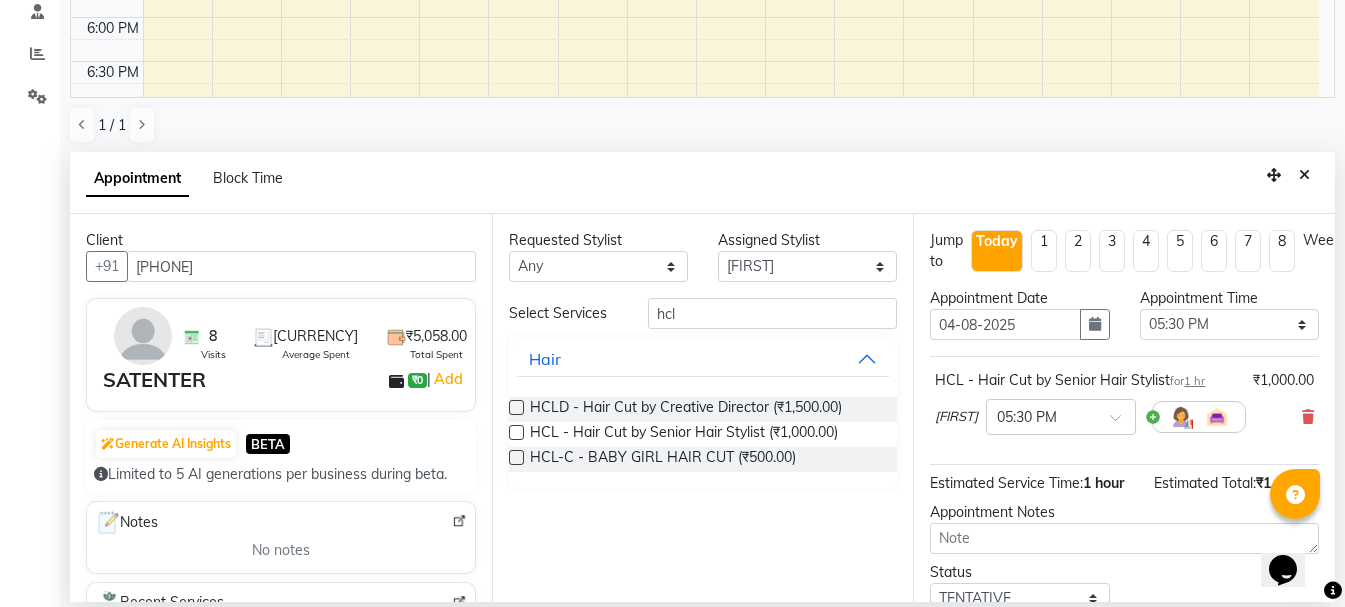 scroll, scrollTop: 174, scrollLeft: 0, axis: vertical 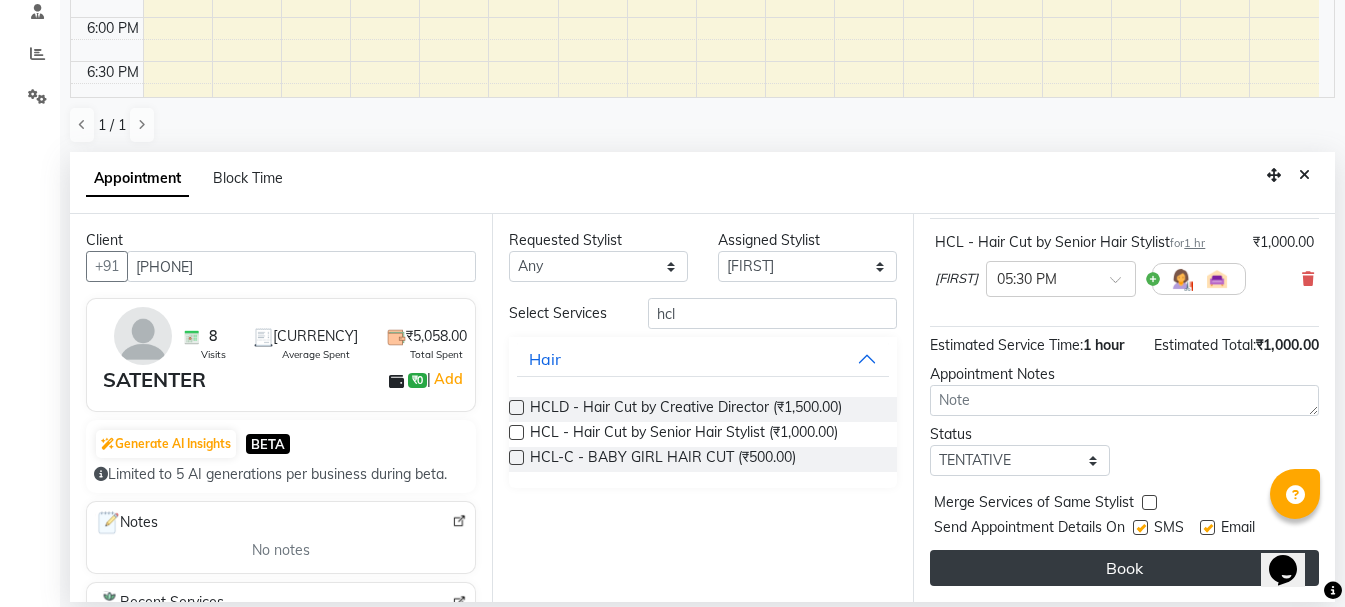 click on "Book" at bounding box center [1124, 568] 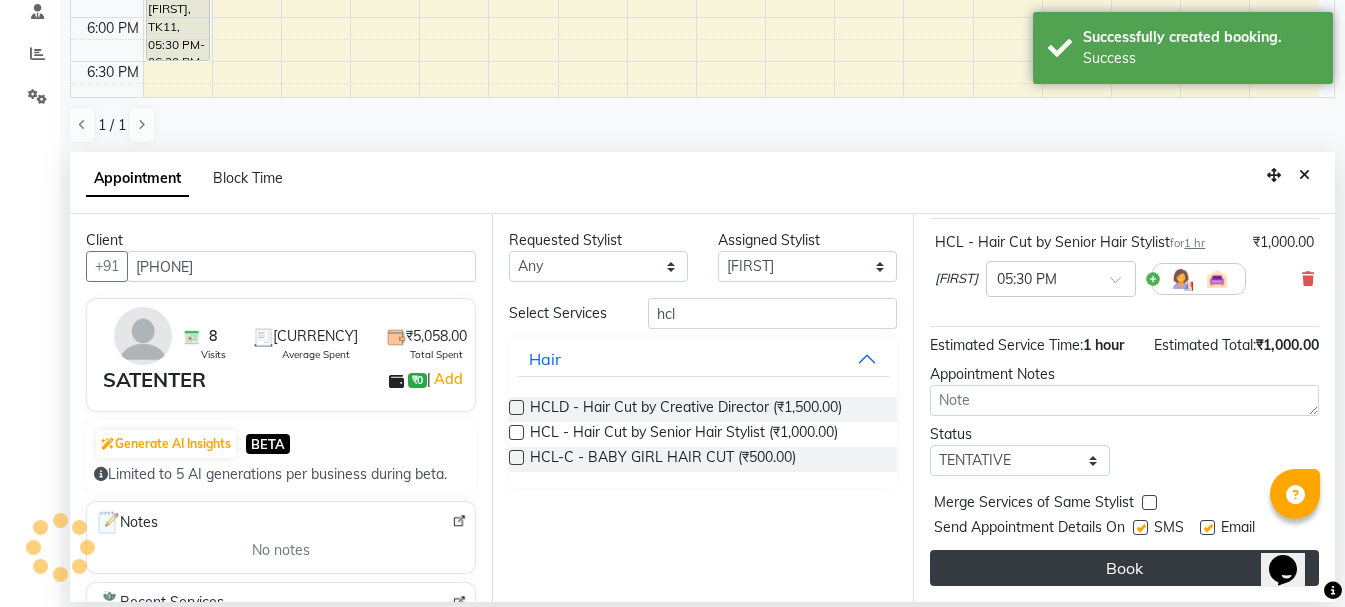 scroll, scrollTop: 0, scrollLeft: 0, axis: both 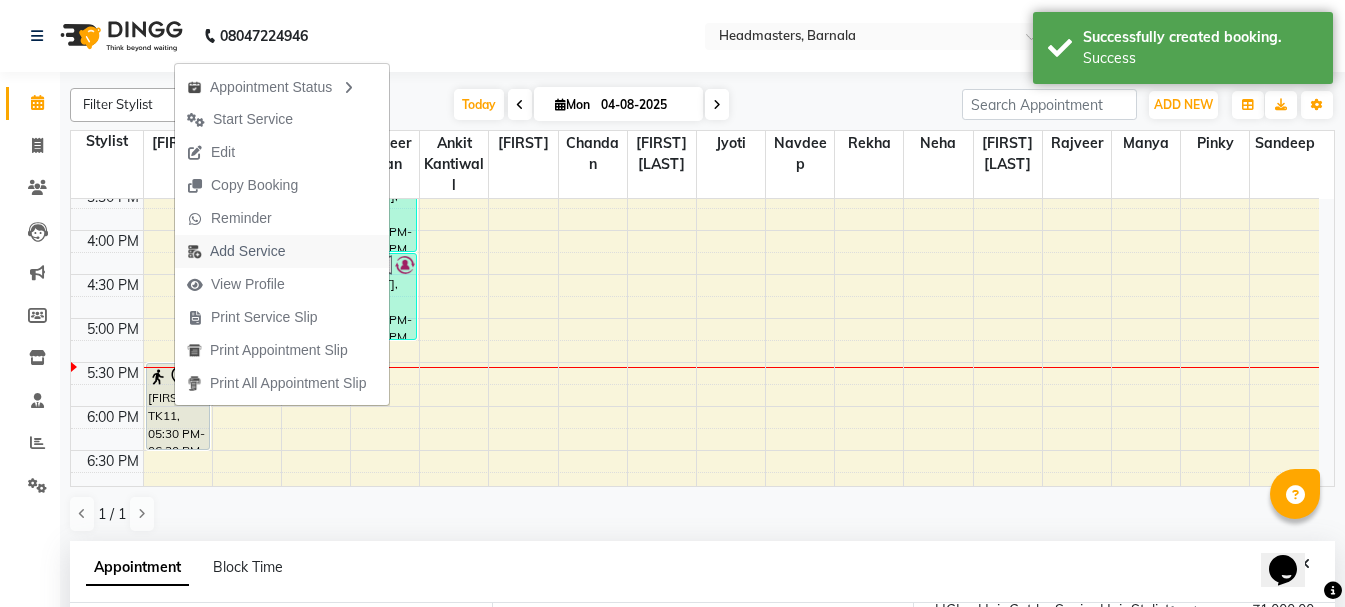 click on "Add Service" at bounding box center [236, 251] 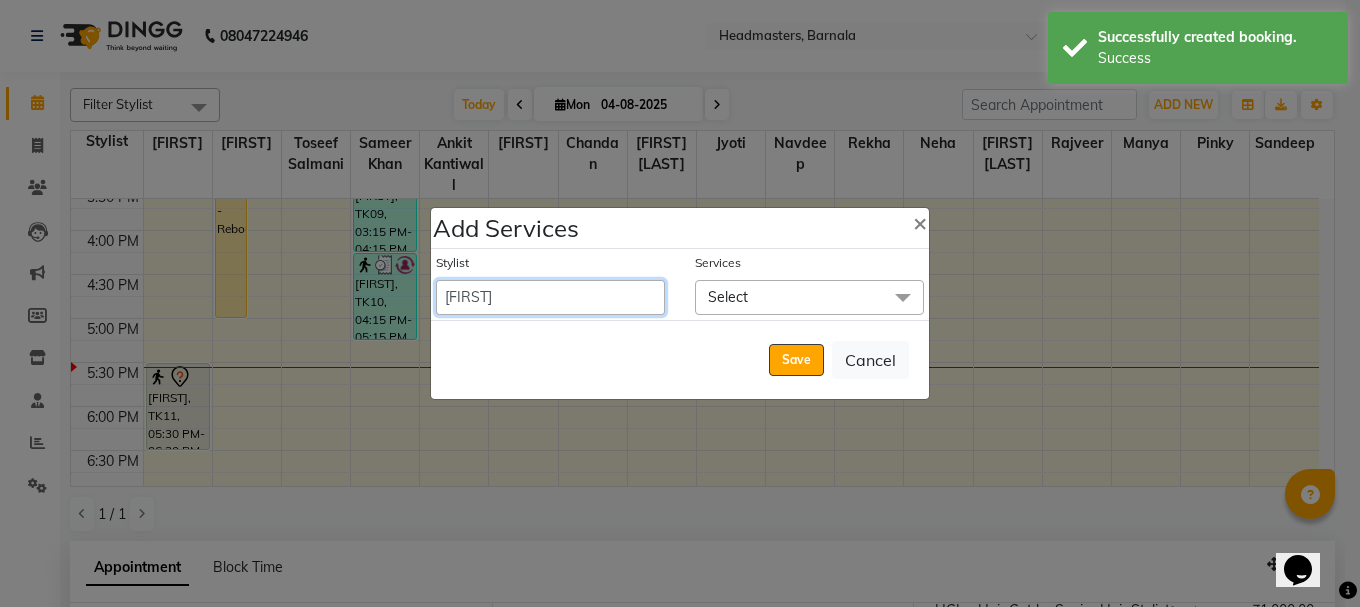 click on "Ankit kantiwall   Chandan   Garry   Jasvir   Jyoti   Lovedeep Singh   Manya    Navdeep   Neha   Nikhil    Pardeep kaur   Pinky   Rajveer   Rekha    Sameer khan   Sandeep   Toseef Salmani" at bounding box center (550, 297) 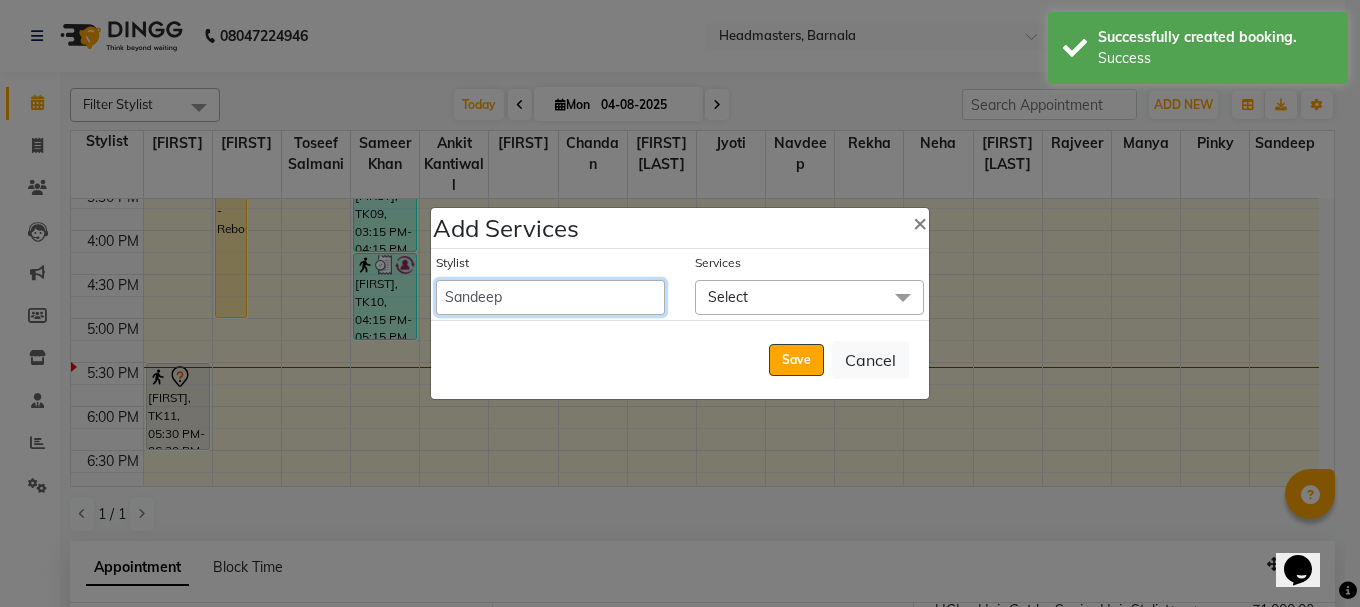 click on "Ankit kantiwall   Chandan   Garry   Jasvir   Jyoti   Lovedeep Singh   Manya    Navdeep   Neha   Nikhil    Pardeep kaur   Pinky   Rajveer   Rekha    Sameer khan   Sandeep   Toseef Salmani" at bounding box center (550, 297) 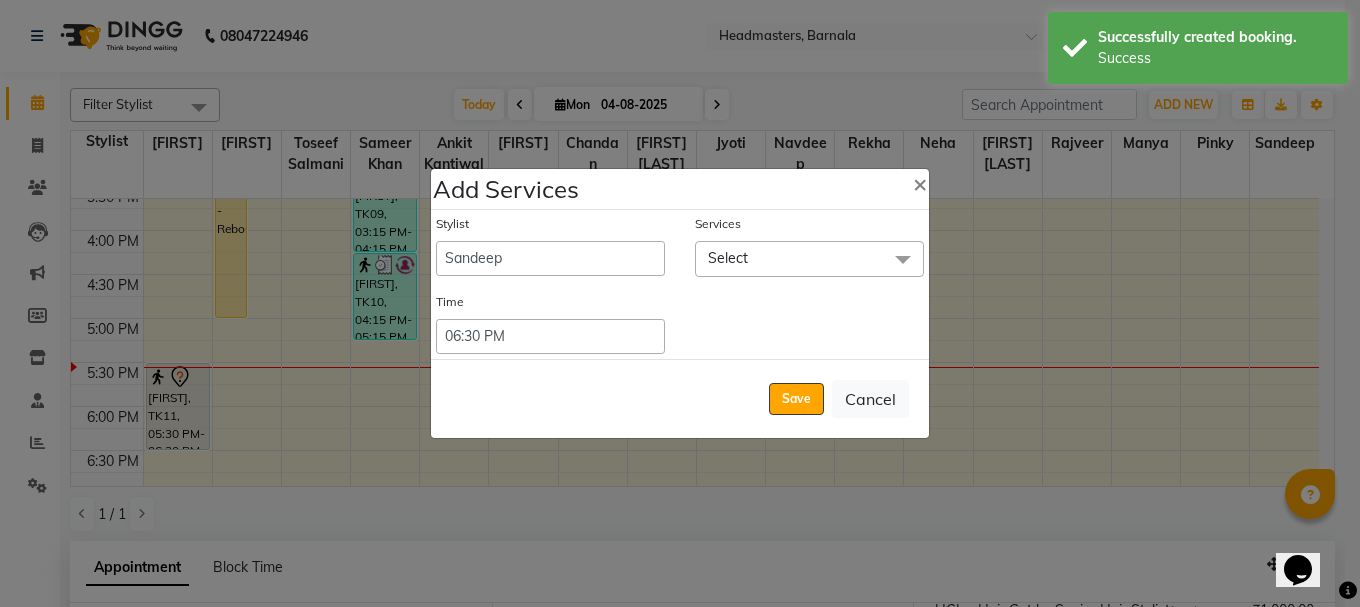 click on "Select" 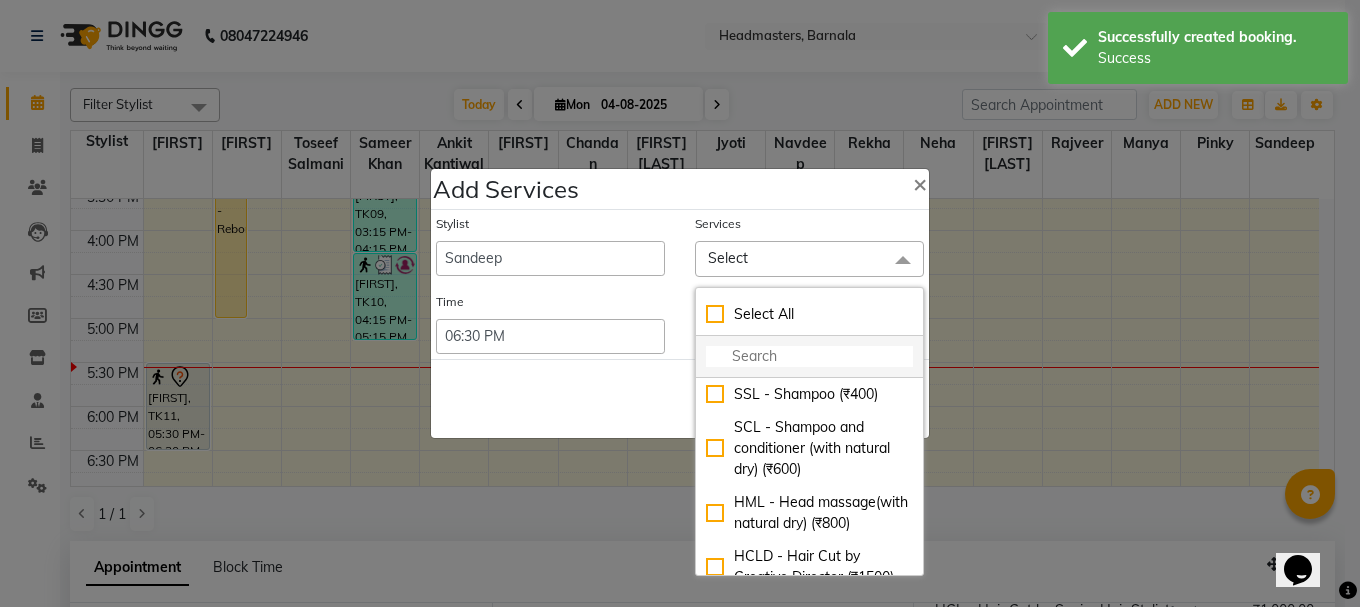 click 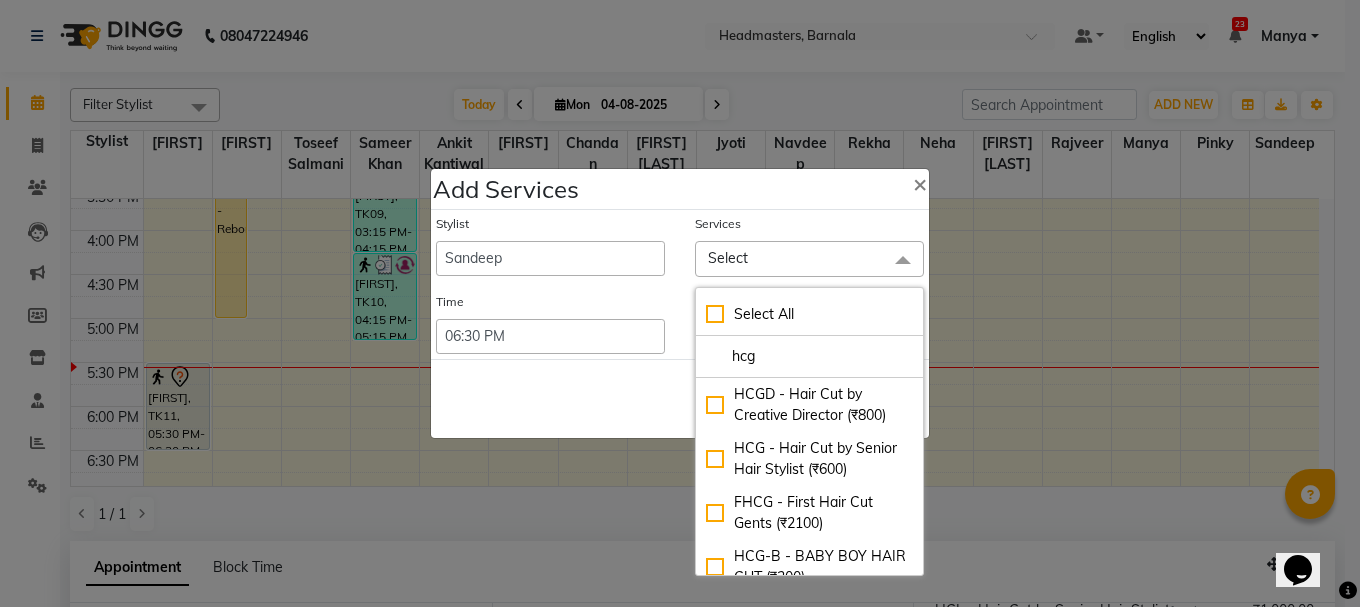 type on "hcg" 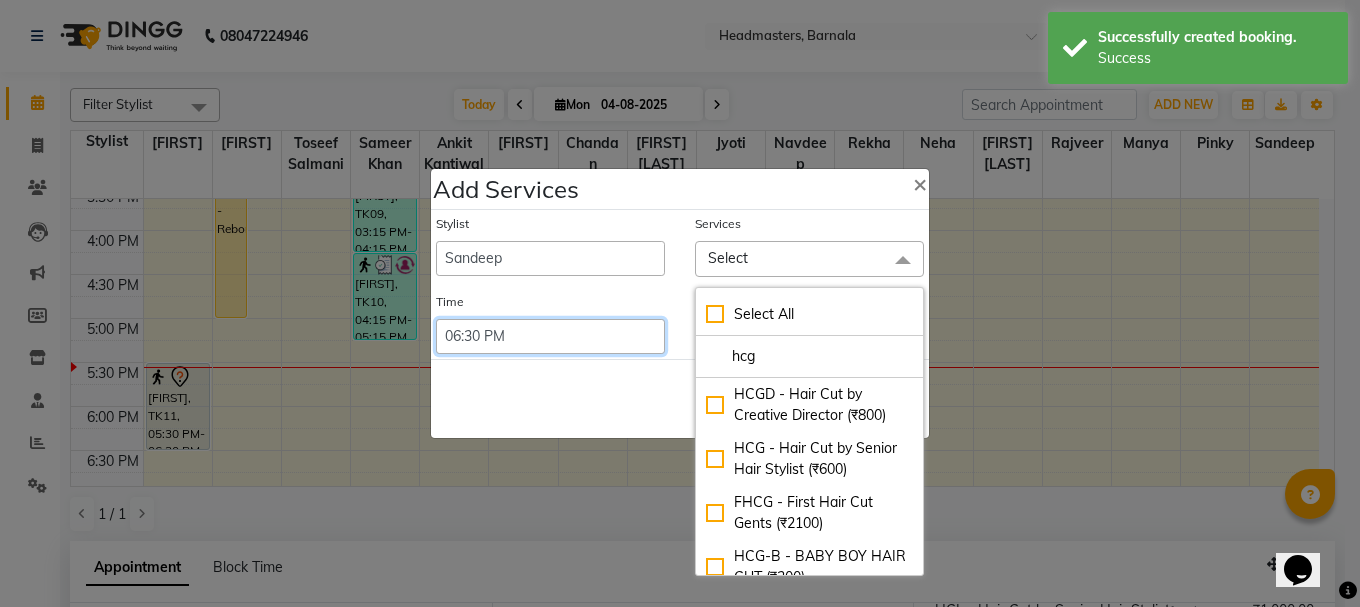 click on "Select 09:00 AM  09:15 AM  09:30 AM  09:45 AM  10:00 AM  10:15 AM  10:30 AM  10:45 AM  11:00 AM  11:15 AM  11:30 AM  11:45 AM  12:00 PM  12:15 PM  12:30 PM  12:45 PM  01:00 PM  01:15 PM  01:30 PM  01:45 PM  02:00 PM  02:15 PM  02:30 PM  02:45 PM  03:00 PM  03:15 PM  03:30 PM  03:45 PM  04:00 PM  04:15 PM  04:30 PM  04:45 PM  05:00 PM  05:15 PM  05:30 PM  05:45 PM  06:00 PM  06:15 PM  06:30 PM  06:45 PM  07:00 PM  07:15 PM  07:30 PM  07:45 PM  08:00 PM  08:15 PM  08:30 PM  08:45 PM  09:00 PM  09:15 PM  09:30 PM  09:45 PM  10:00 PM  10:15 PM  10:30 PM  10:45 PM  11:00 PM  11:15 PM  11:30 PM  11:45 PM  12:00 PM  12:15 PM  12:30 PM  12:45 PM" at bounding box center [550, 336] 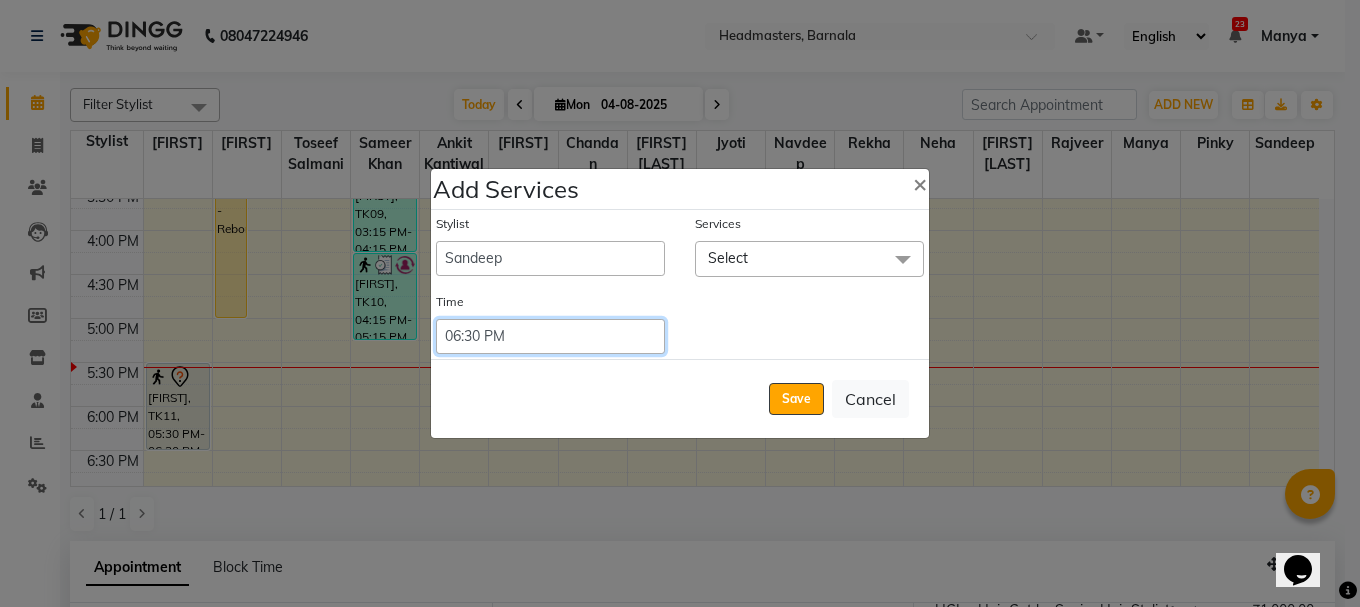 select on "1050" 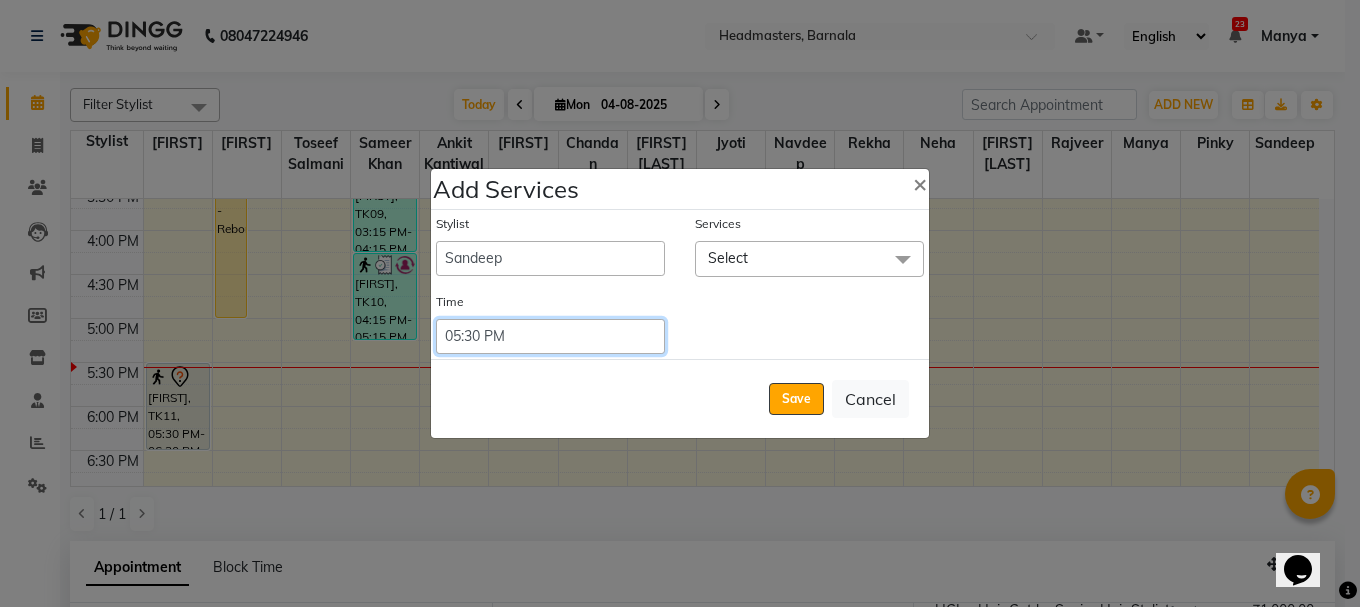 click on "Select 09:00 AM  09:15 AM  09:30 AM  09:45 AM  10:00 AM  10:15 AM  10:30 AM  10:45 AM  11:00 AM  11:15 AM  11:30 AM  11:45 AM  12:00 PM  12:15 PM  12:30 PM  12:45 PM  01:00 PM  01:15 PM  01:30 PM  01:45 PM  02:00 PM  02:15 PM  02:30 PM  02:45 PM  03:00 PM  03:15 PM  03:30 PM  03:45 PM  04:00 PM  04:15 PM  04:30 PM  04:45 PM  05:00 PM  05:15 PM  05:30 PM  05:45 PM  06:00 PM  06:15 PM  06:30 PM  06:45 PM  07:00 PM  07:15 PM  07:30 PM  07:45 PM  08:00 PM  08:15 PM  08:30 PM  08:45 PM  09:00 PM  09:15 PM  09:30 PM  09:45 PM  10:00 PM  10:15 PM  10:30 PM  10:45 PM  11:00 PM  11:15 PM  11:30 PM  11:45 PM  12:00 PM  12:15 PM  12:30 PM  12:45 PM" at bounding box center (550, 336) 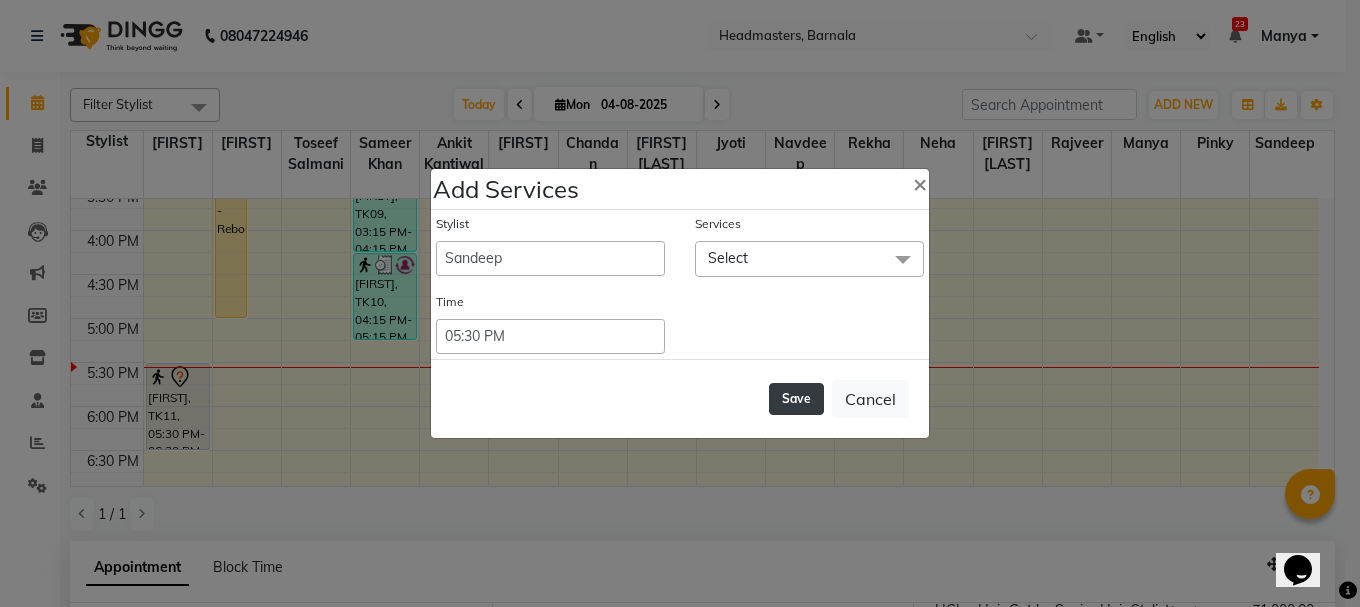 click on "Save" 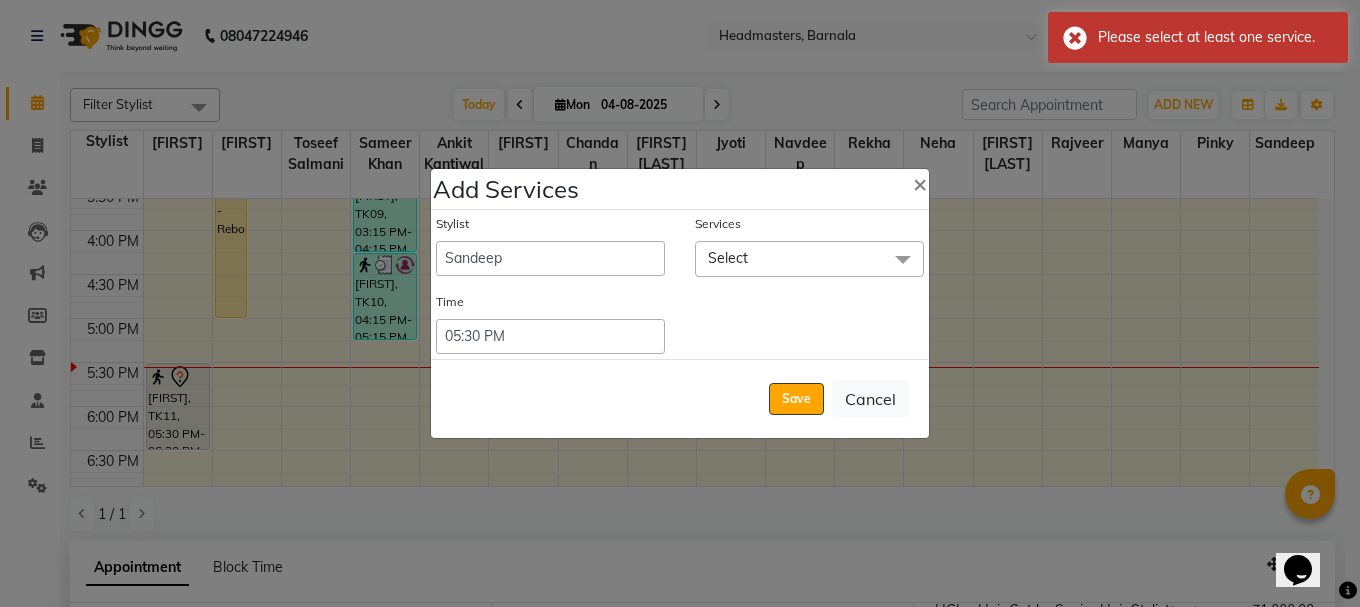click on "Select" 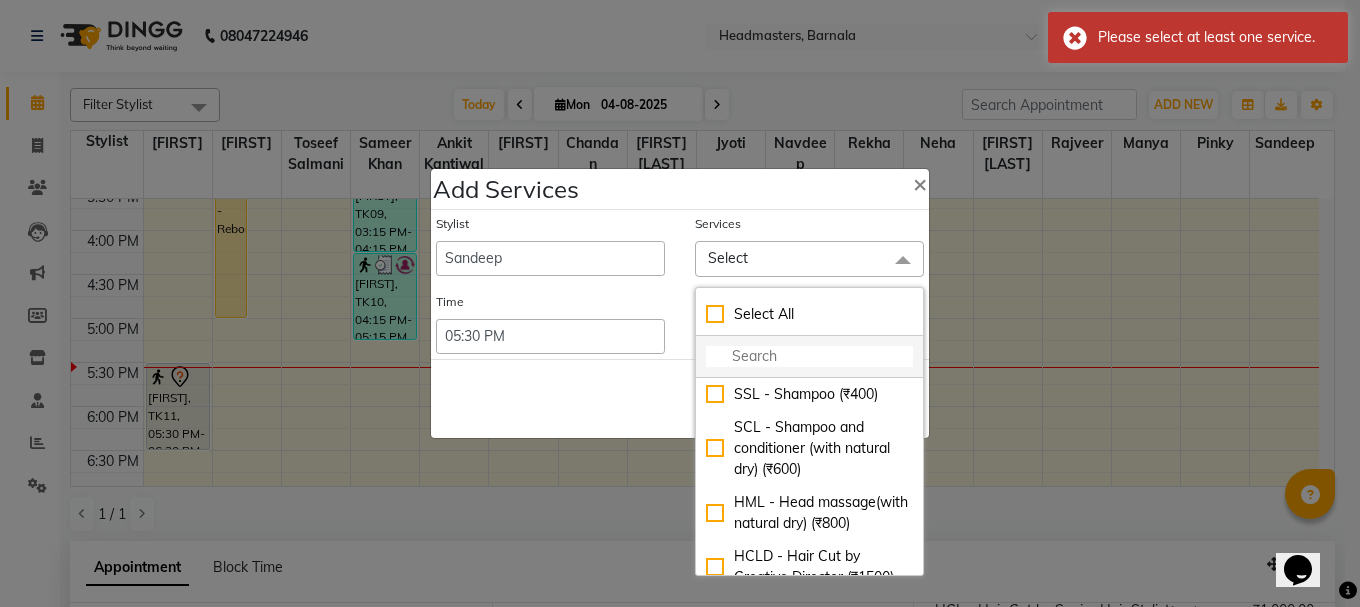 click 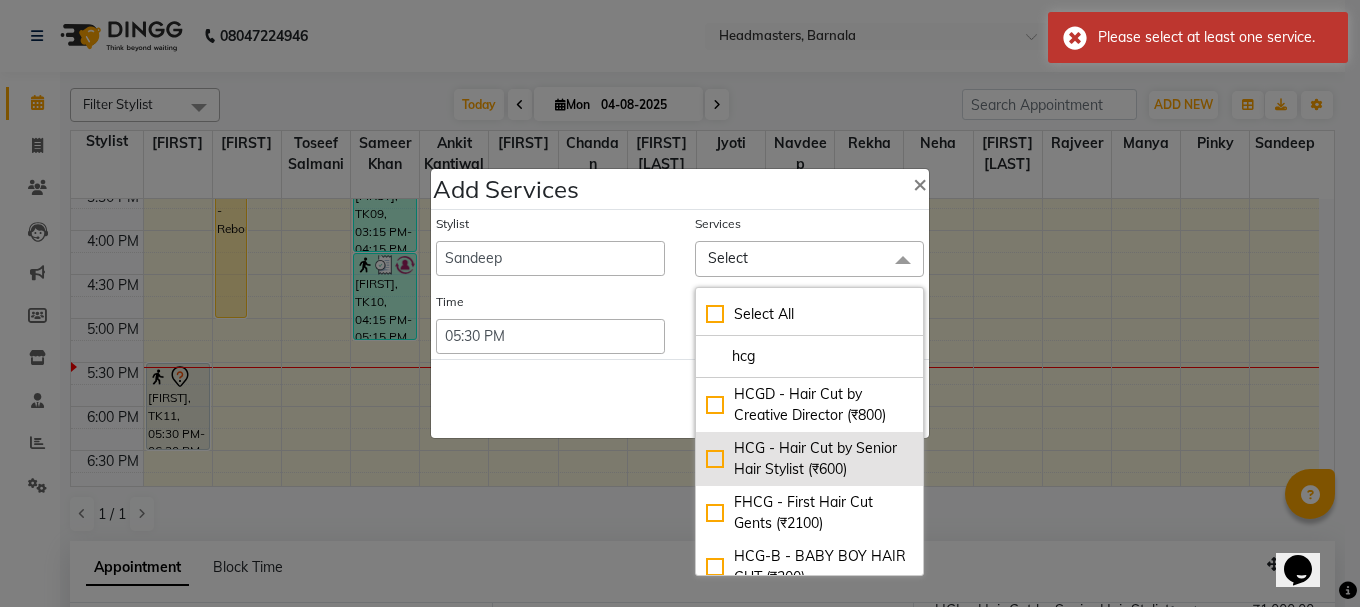 type on "hcg" 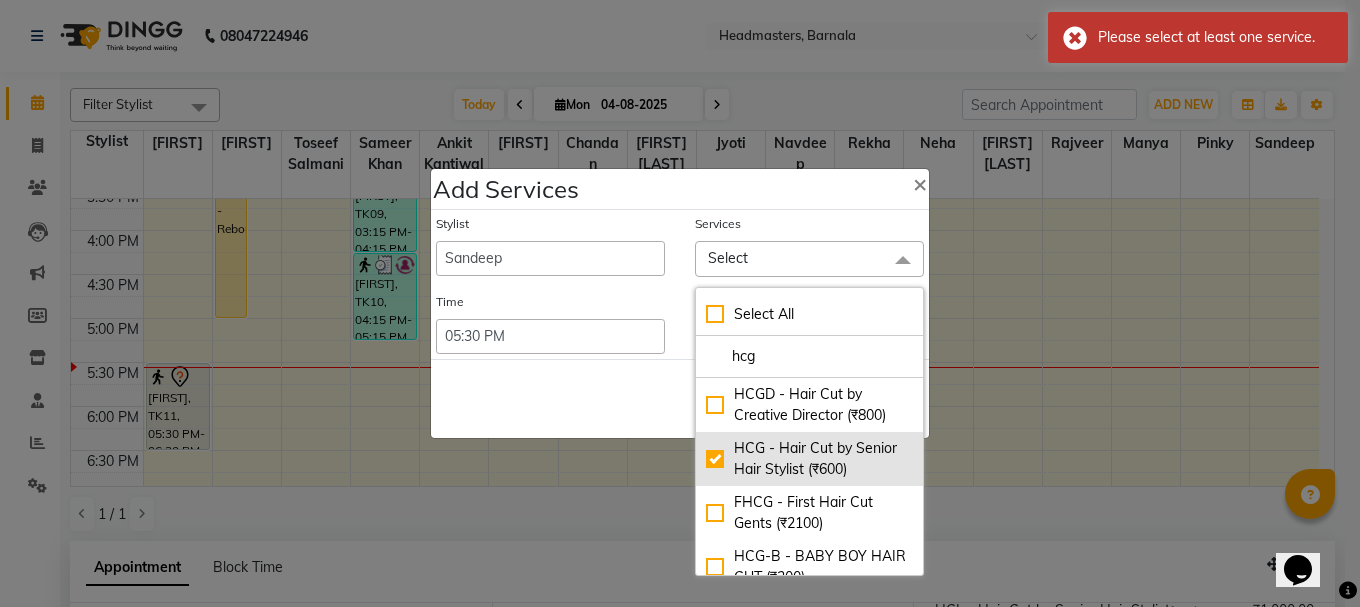 checkbox on "true" 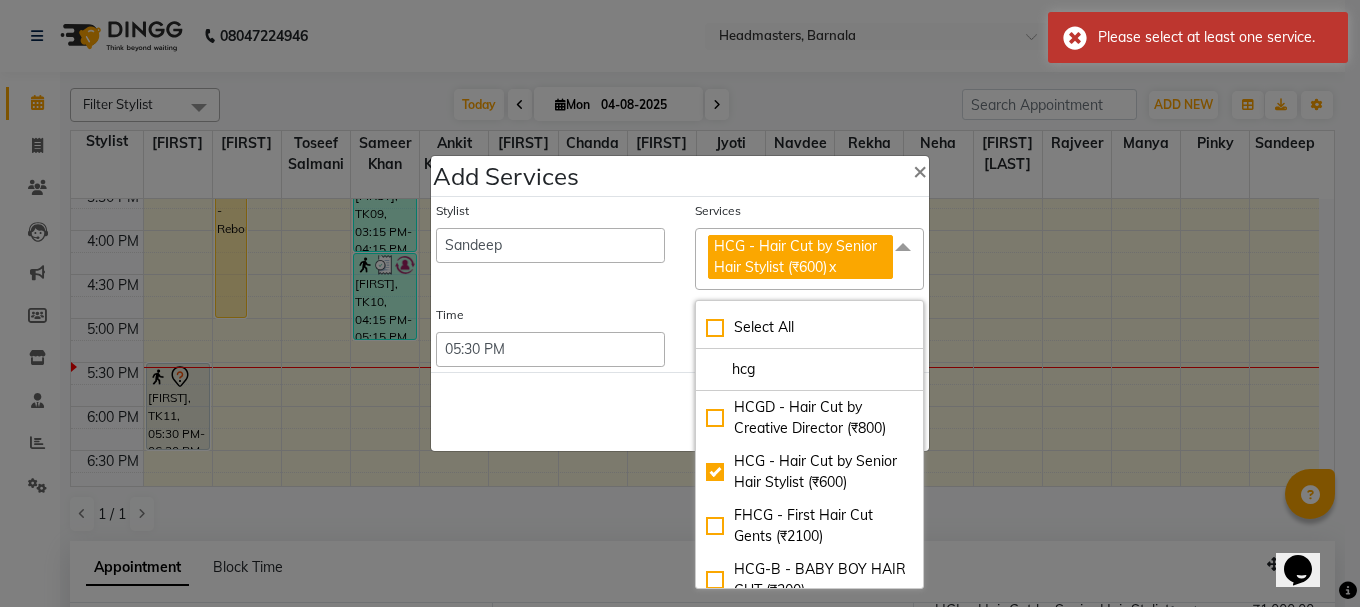 click on "Stylist   Ankit kantiwall   Chandan   Garry   Jasvir   Jyoti   Lovedeep Singh   Manya    Navdeep   Neha   Nikhil    Pardeep kaur   Pinky   Rajveer   Rekha    Sameer khan   Sandeep   Toseef Salmani" 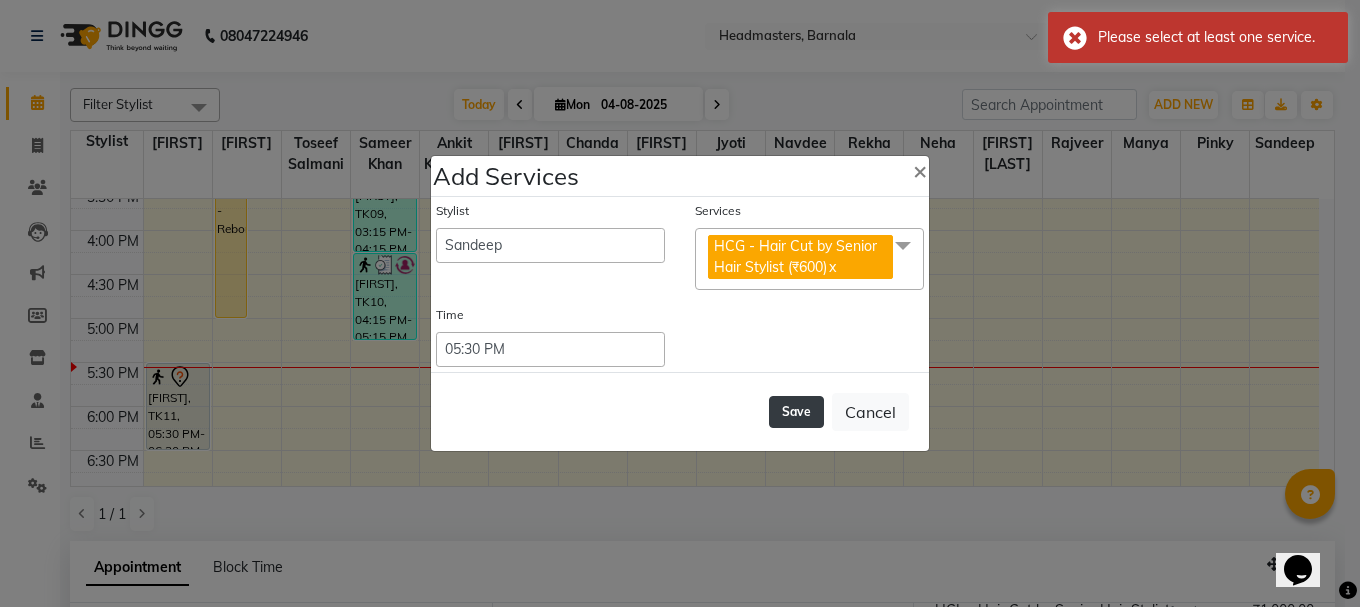 click on "Save" 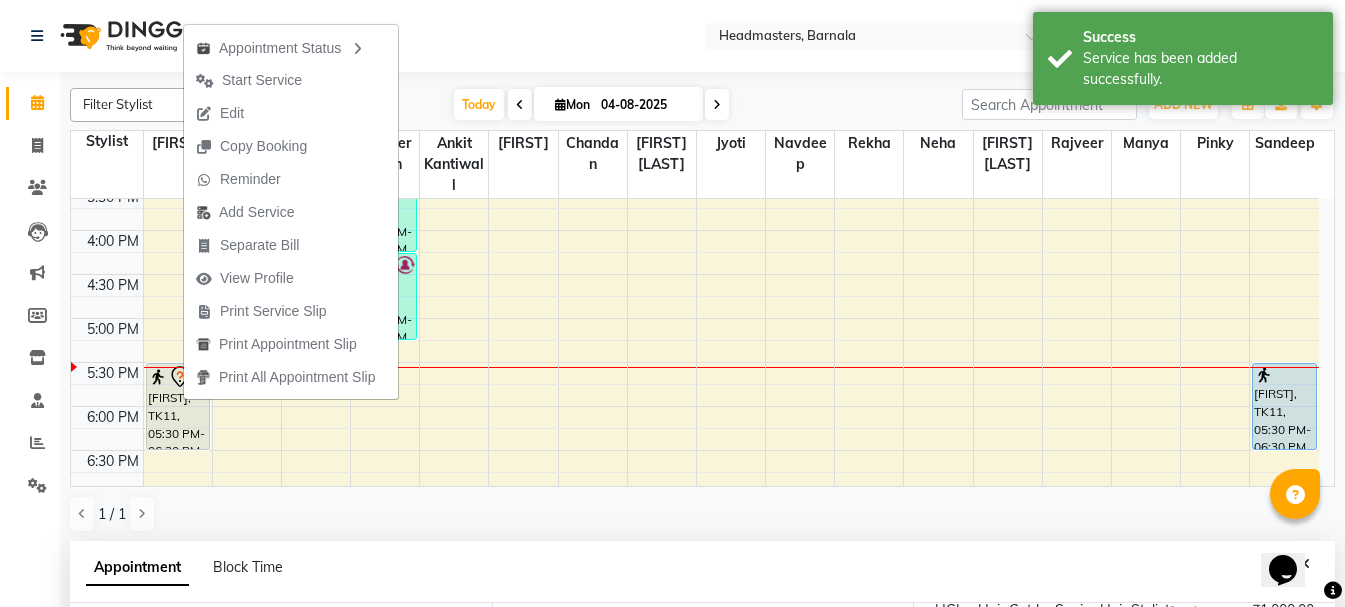 click on "Print Service Slip" at bounding box center [273, 311] 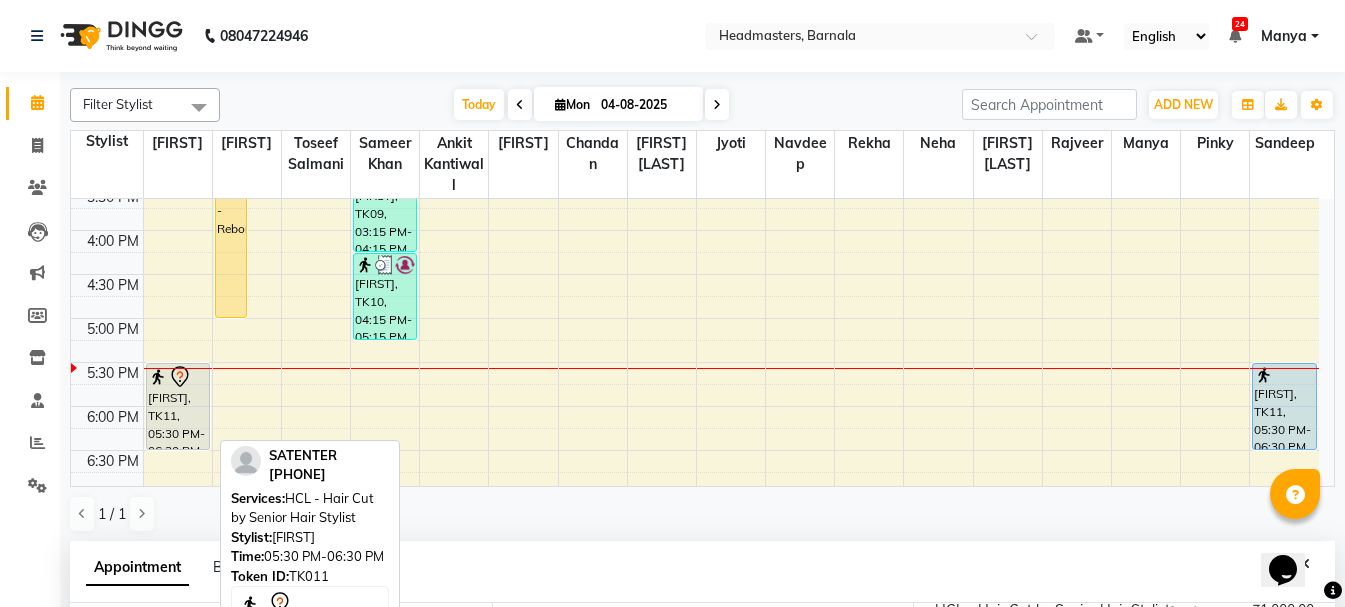 click on "[FIRST], TK11, 05:30 PM-06:30 PM, HCL - Hair Cut by Senior Hair Stylist" at bounding box center (178, 406) 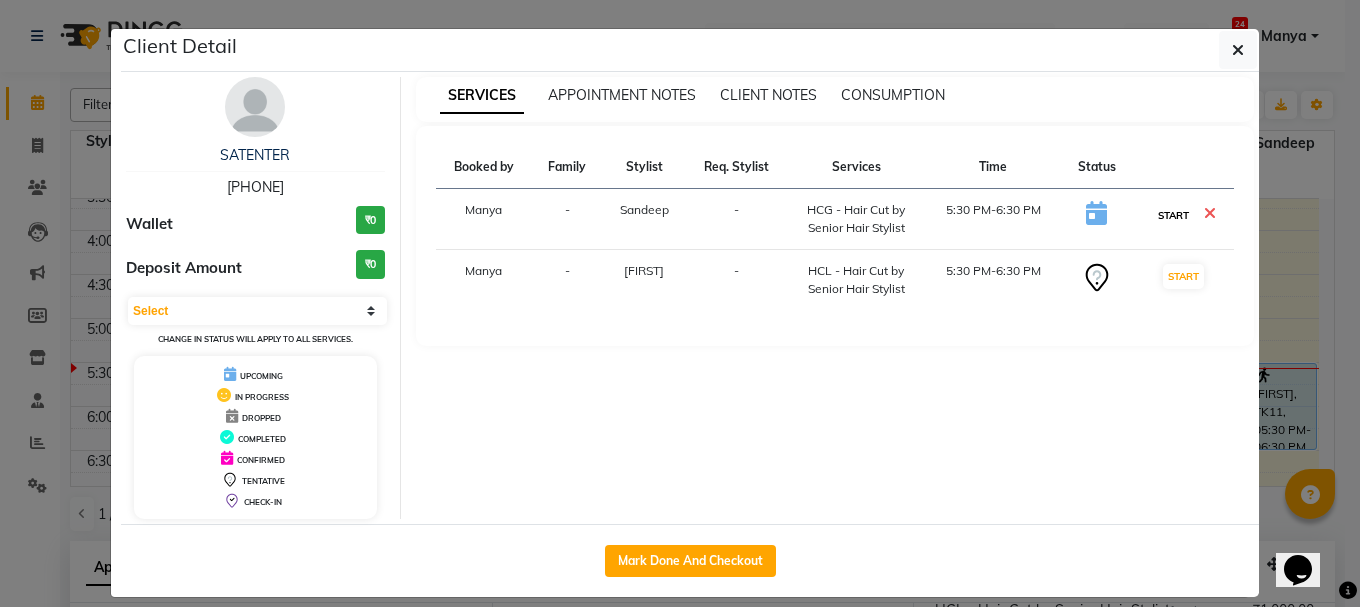 click on "START" at bounding box center (1173, 215) 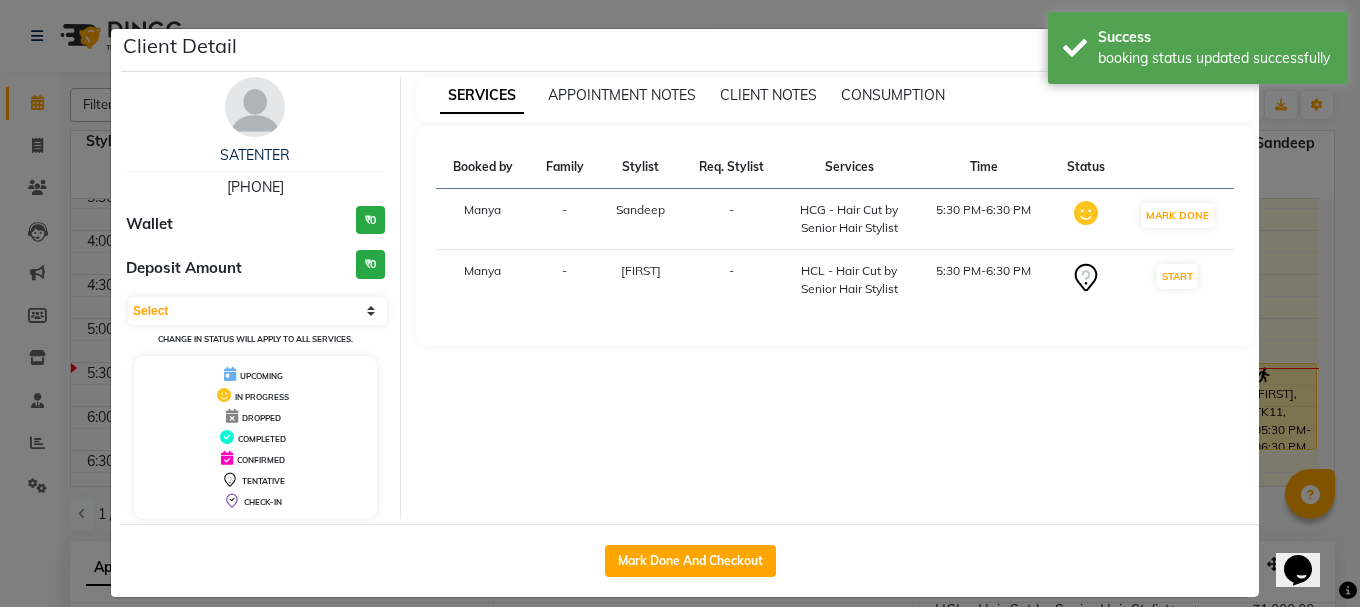 click on "Client Detail  [FIRST]    [PHONE] Wallet ₹0 Deposit Amount  ₹0  Select IN SERVICE CONFIRMED TENTATIVE CHECK IN MARK DONE UPCOMING Change in status will apply to all services. UPCOMING IN PROGRESS DROPPED COMPLETED CONFIRMED TENTATIVE CHECK-IN SERVICES APPOINTMENT NOTES CLIENT NOTES CONSUMPTION Booked by Family Stylist Req. Stylist Services Time Status  Manya  - Sandeep -  HCG - Hair Cut by Senior Hair Stylist   5:30 PM-6:30 PM   MARK DONE   Manya  - Garry -  HCL - Hair Cut by Senior Hair Stylist   5:30 PM-6:30 PM   START   Mark Done And Checkout" 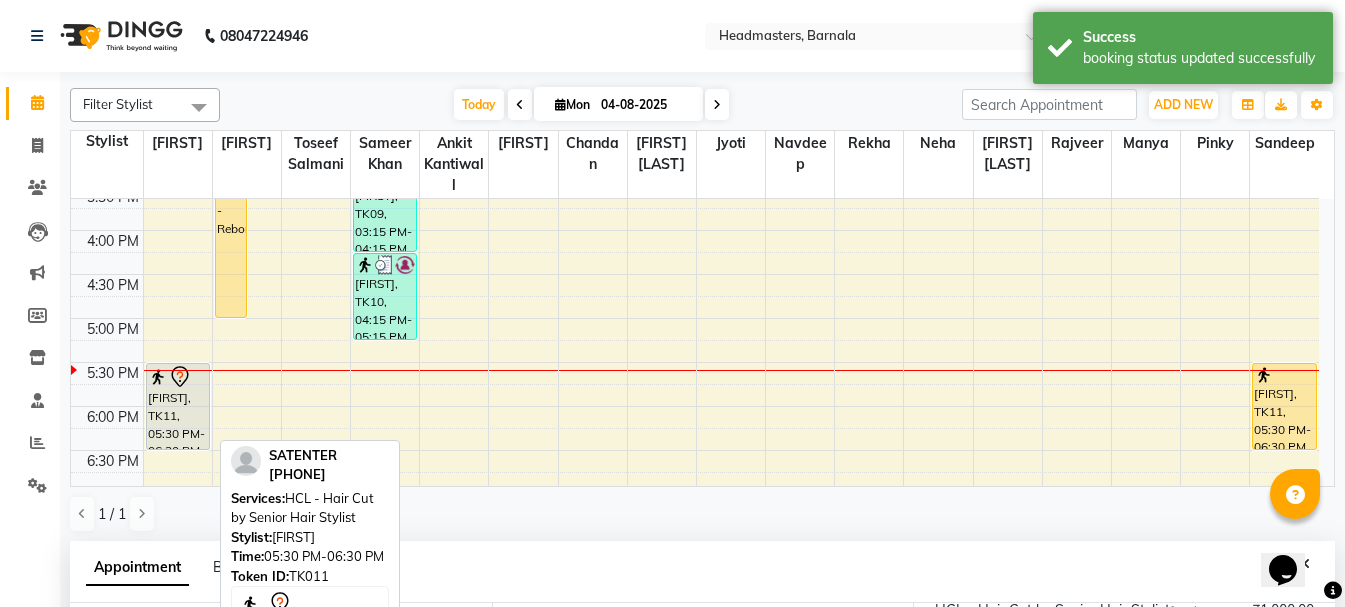 click on "[FIRST], TK11, 05:30 PM-06:30 PM, HCL - Hair Cut by Senior Hair Stylist" at bounding box center (178, 406) 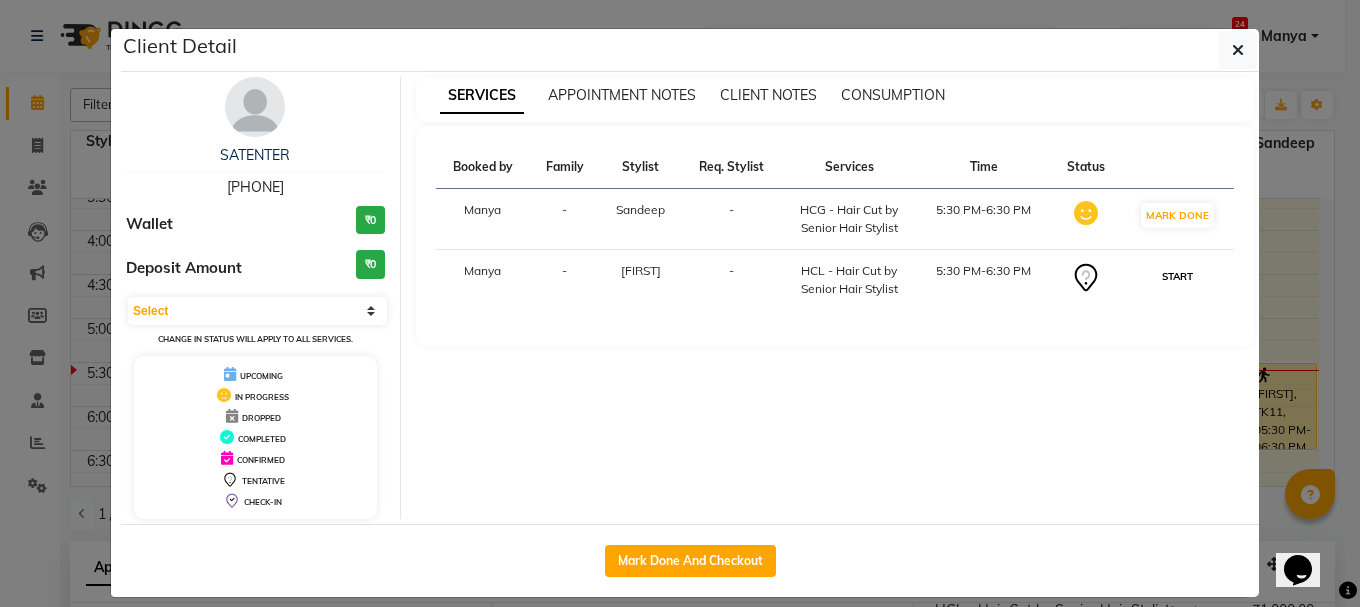 click on "START" at bounding box center (1177, 276) 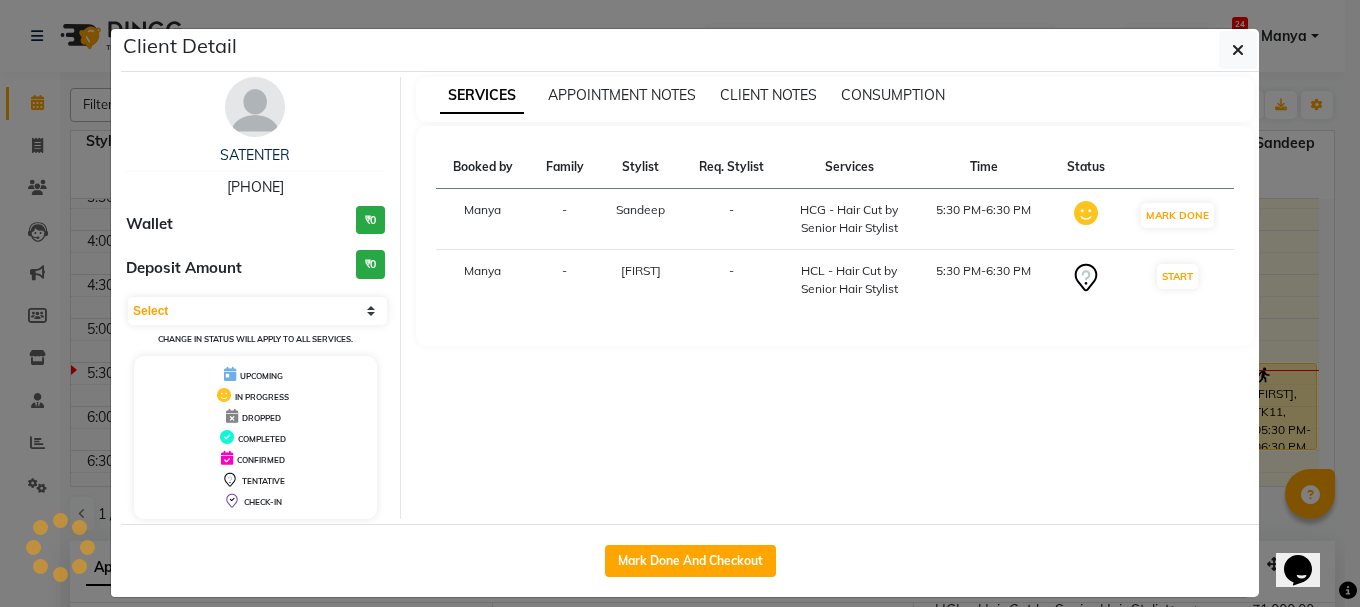 select on "1" 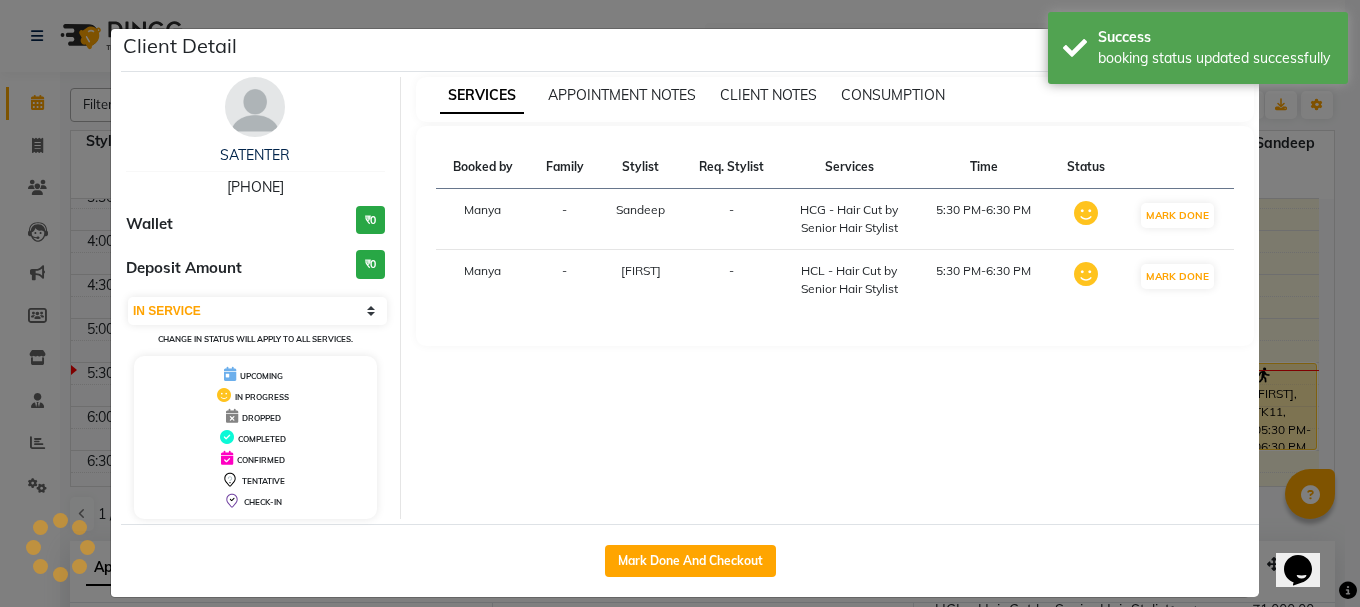 click on "Client Detail  [FIRST]    [PHONE] Wallet ₹0 Deposit Amount  ₹0  Select IN SERVICE CONFIRMED TENTATIVE CHECK IN MARK DONE UPCOMING Change in status will apply to all services. UPCOMING IN PROGRESS DROPPED COMPLETED CONFIRMED TENTATIVE CHECK-IN SERVICES APPOINTMENT NOTES CLIENT NOTES CONSUMPTION Booked by Family Stylist Req. Stylist Services Time Status  [FIRST]  - [FIRST] -  HCG - Hair Cut by Senior Hair Stylist   5:30 PM-6:30 PM   MARK DONE   [FIRST]  - [FIRST] -  HCL - Hair Cut by Senior Hair Stylist   5:30 PM-6:30 PM   MARK DONE   Mark Done And Checkout" 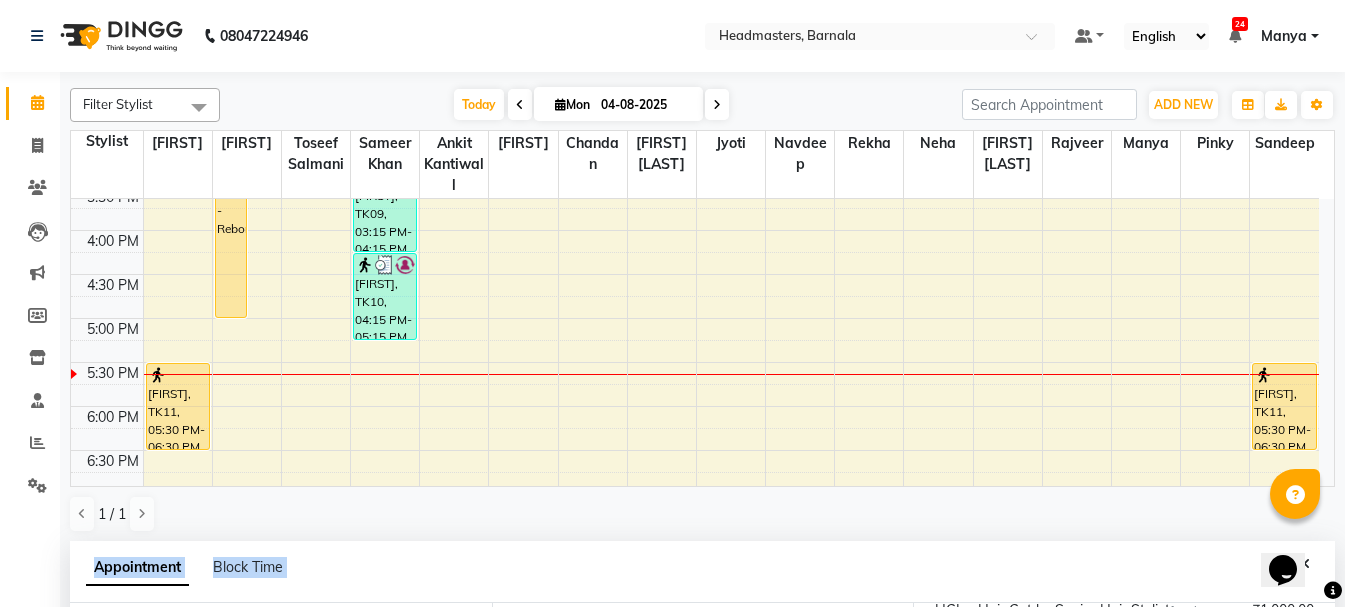drag, startPoint x: 826, startPoint y: 520, endPoint x: 1066, endPoint y: 555, distance: 242.53865 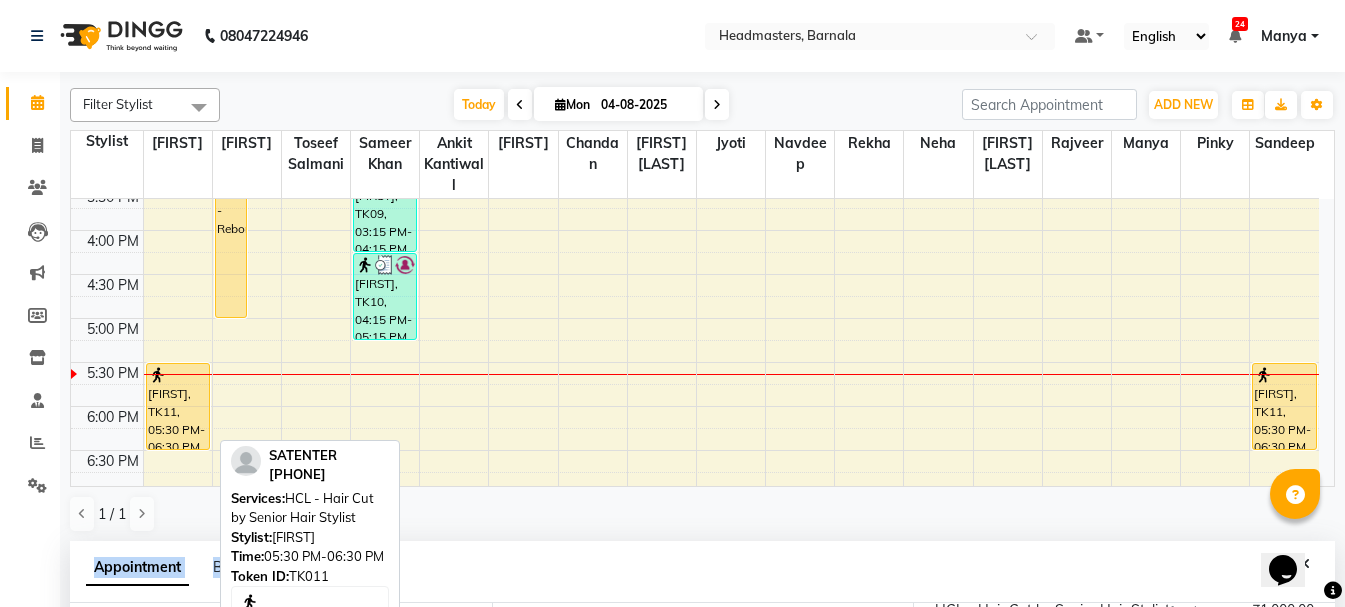 click on "[FIRST], TK11, 05:30 PM-06:30 PM, HCL - Hair Cut by Senior Hair Stylist" at bounding box center [178, 406] 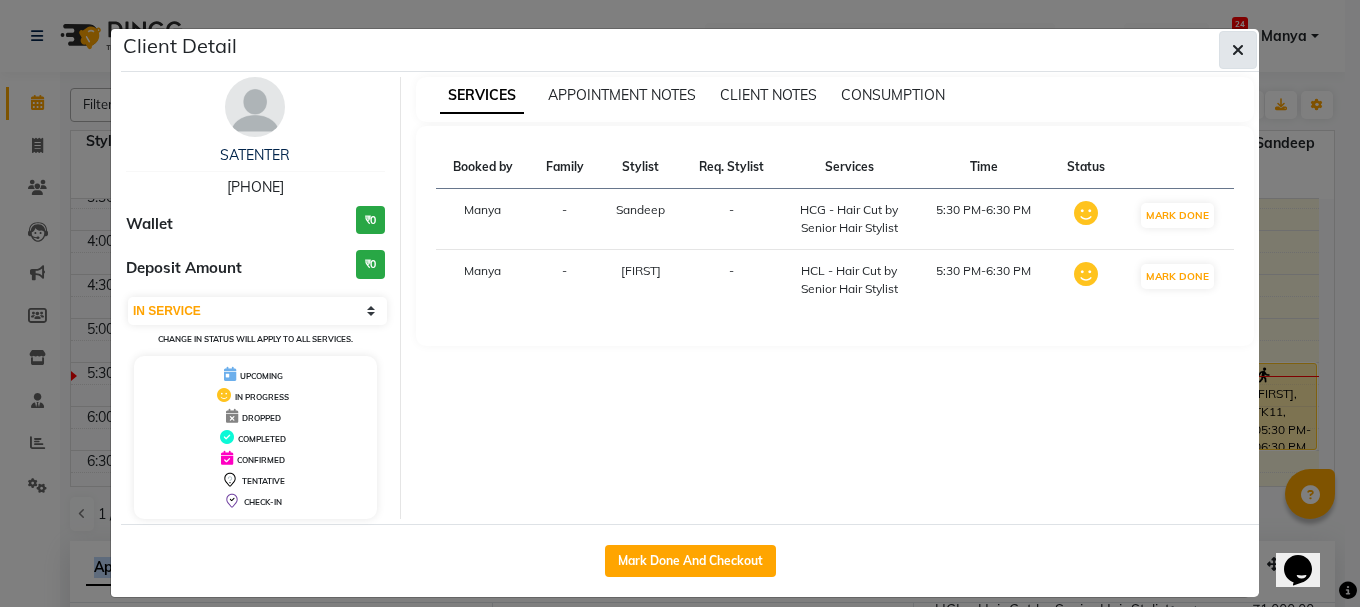 click 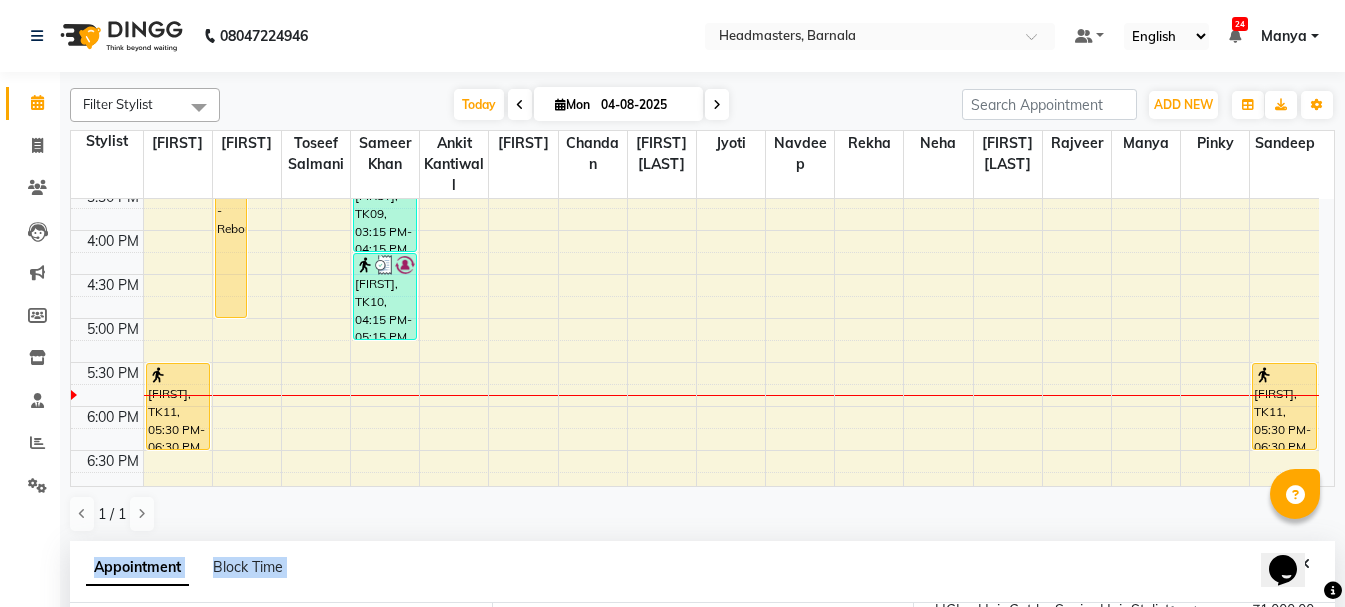 click on "8:00 AM 8:30 AM 9:00 AM 9:30 AM 10:00 AM 10:30 AM 11:00 AM 11:30 AM 12:00 PM 12:30 PM 1:00 PM 1:30 PM 2:00 PM 2:30 PM 3:00 PM 3:30 PM 4:00 PM 4:30 PM 5:00 PM 5:30 PM 6:00 PM 6:30 PM 7:00 PM 7:30 PM 8:00 PM 8:30 PM     [FIRST], TK07, 01:00 PM-02:15 PM, RT-IG - Igora Root Touchup(one inch only)     SATENTER, TK11, 05:30 PM-06:30 PM, HCL - Hair Cut by Senior Hair Stylist     Poonam, TK04, 12:00 PM-02:00 PM, Hlts-L - Highlights     Navdeep, TK05, 12:45 PM-02:45 PM, Krt-L - Keratin     Navdeep, TK05, 02:00 PM-05:00 PM, Reb - Rebonding     Preet, TK01, 10:30 AM-11:15 AM, BRD - Beard     indira, TK02, 12:00 PM-01:00 PM, HCL - Hair Cut by Senior Hair Stylist     Jashan, TK08, 01:45 PM-02:45 PM, HCG - Hair Cut by Senior Hair Stylist     Gautam, TK09, 03:15 PM-04:15 PM, HCG - Hair Cut by Senior Hair Stylist     Khushal Menon, TK10, 04:15 PM-05:15 PM, HCG - Hair Cut by Senior Hair Stylist     Rahul, TK06, 12:45 PM-01:45 PM, INS-FC-EXP - Express Facial (For All Types Of Skin)" at bounding box center (695, 98) 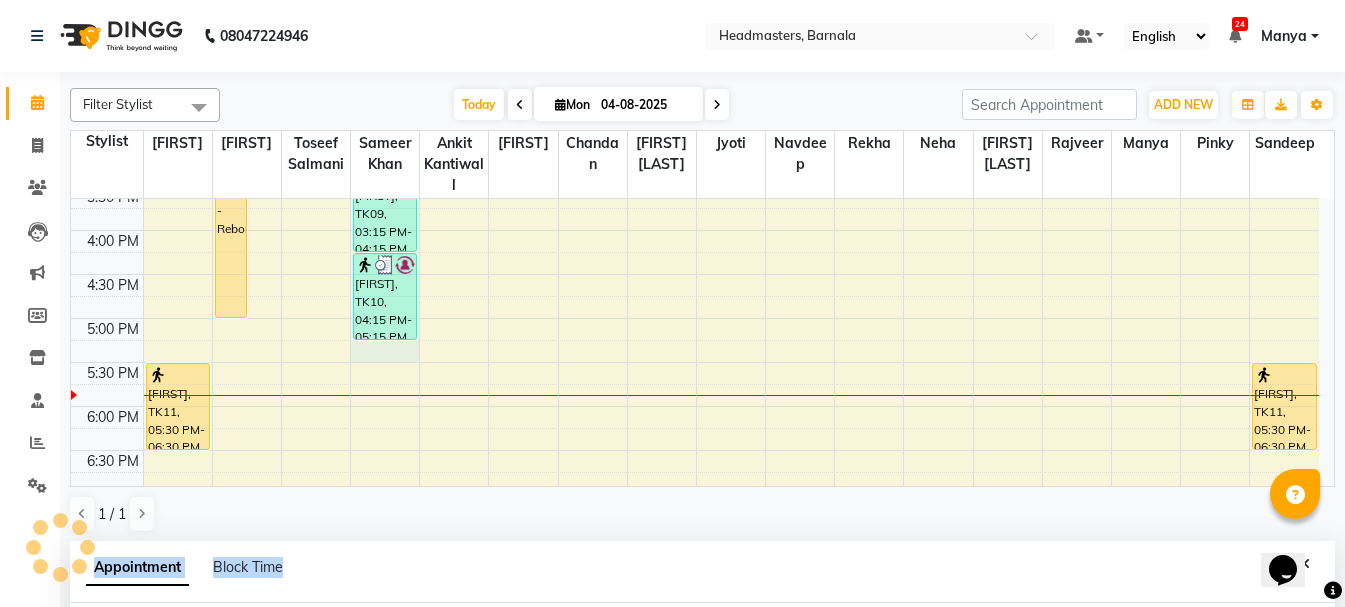 scroll, scrollTop: 389, scrollLeft: 0, axis: vertical 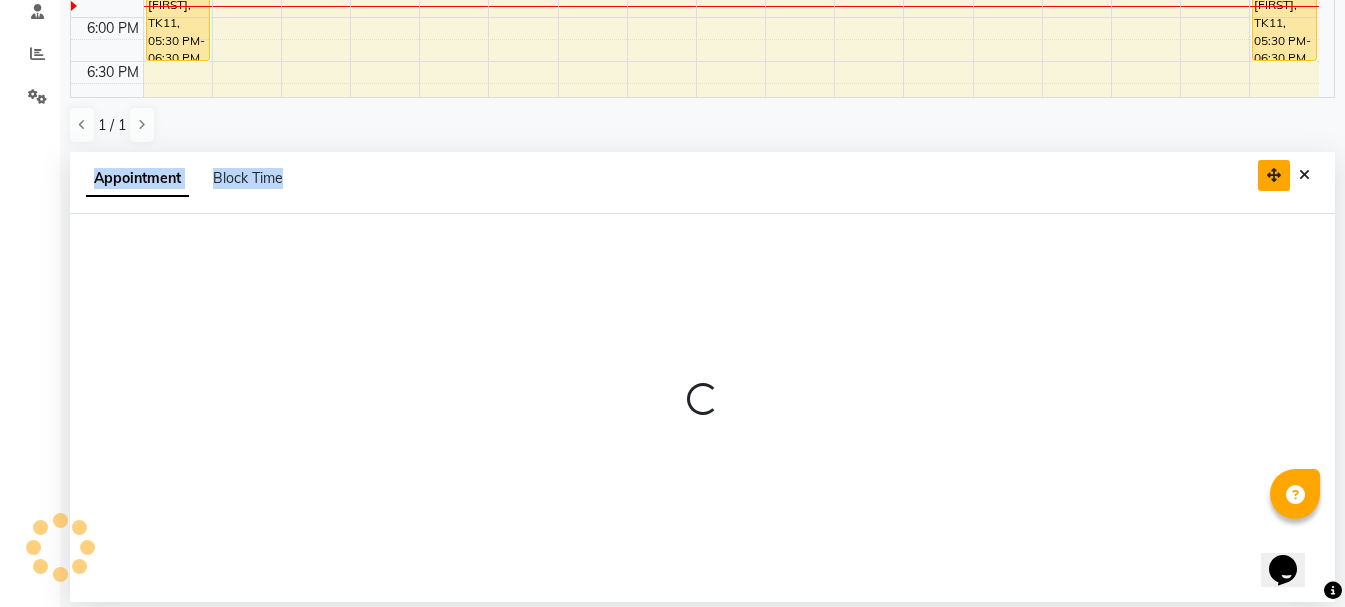 select on "67277" 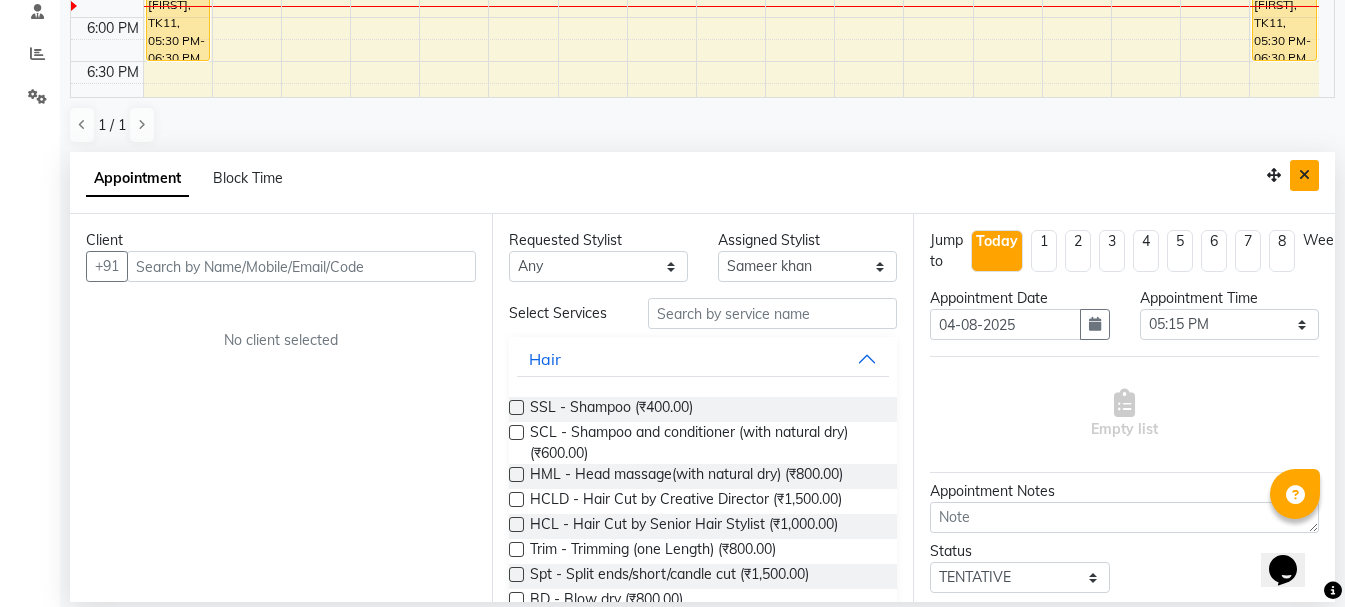 click at bounding box center [1304, 175] 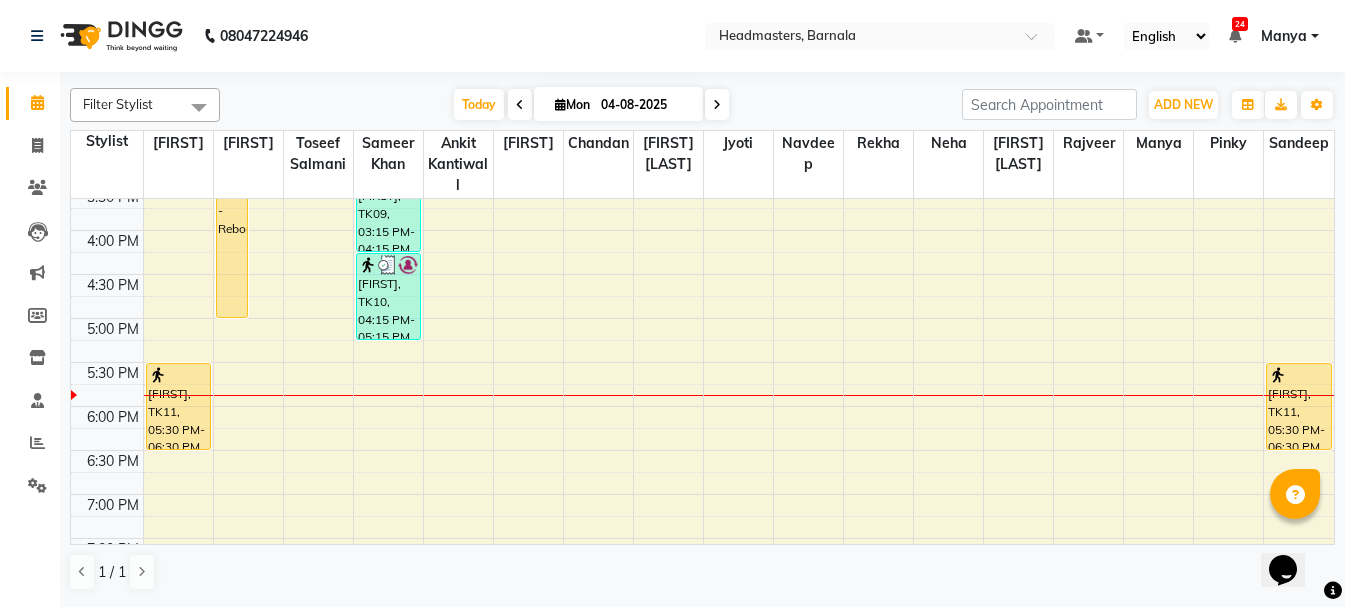 scroll, scrollTop: 0, scrollLeft: 0, axis: both 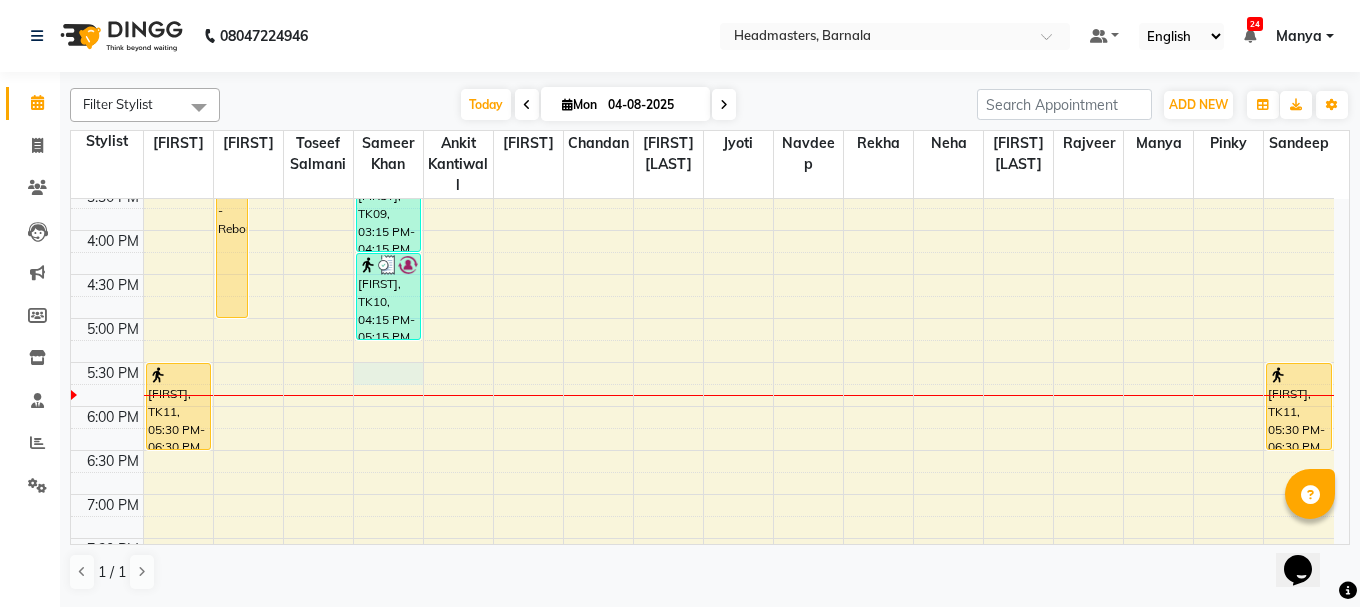 select on "67277" 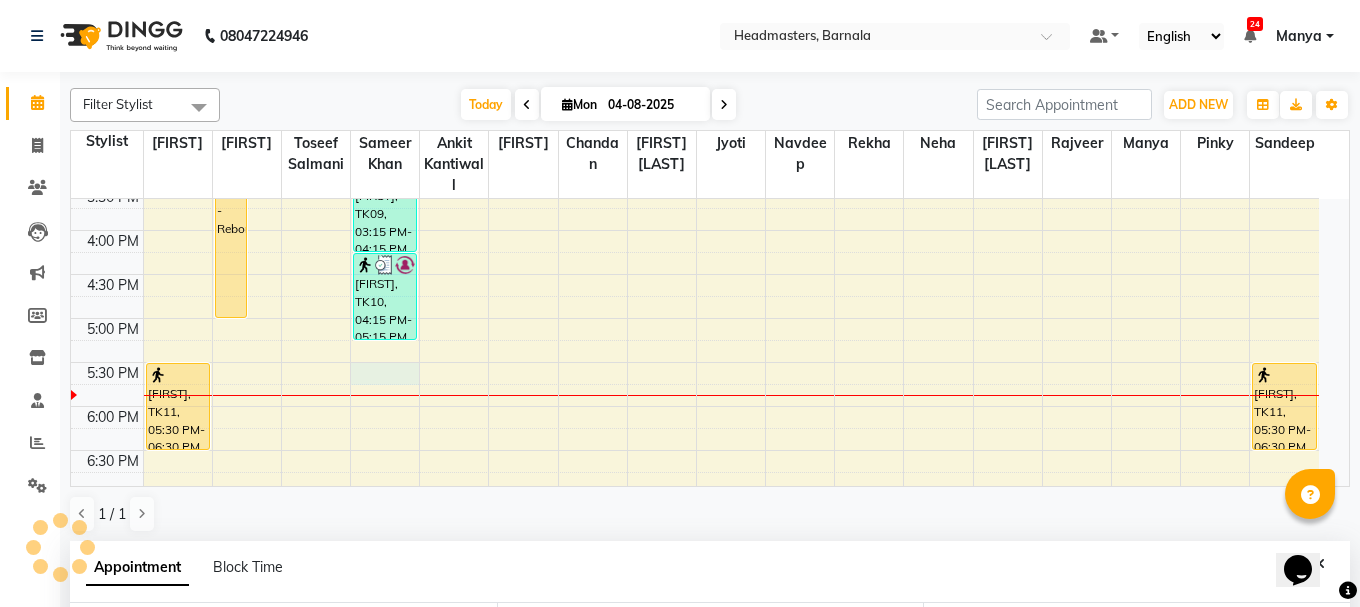 select on "1050" 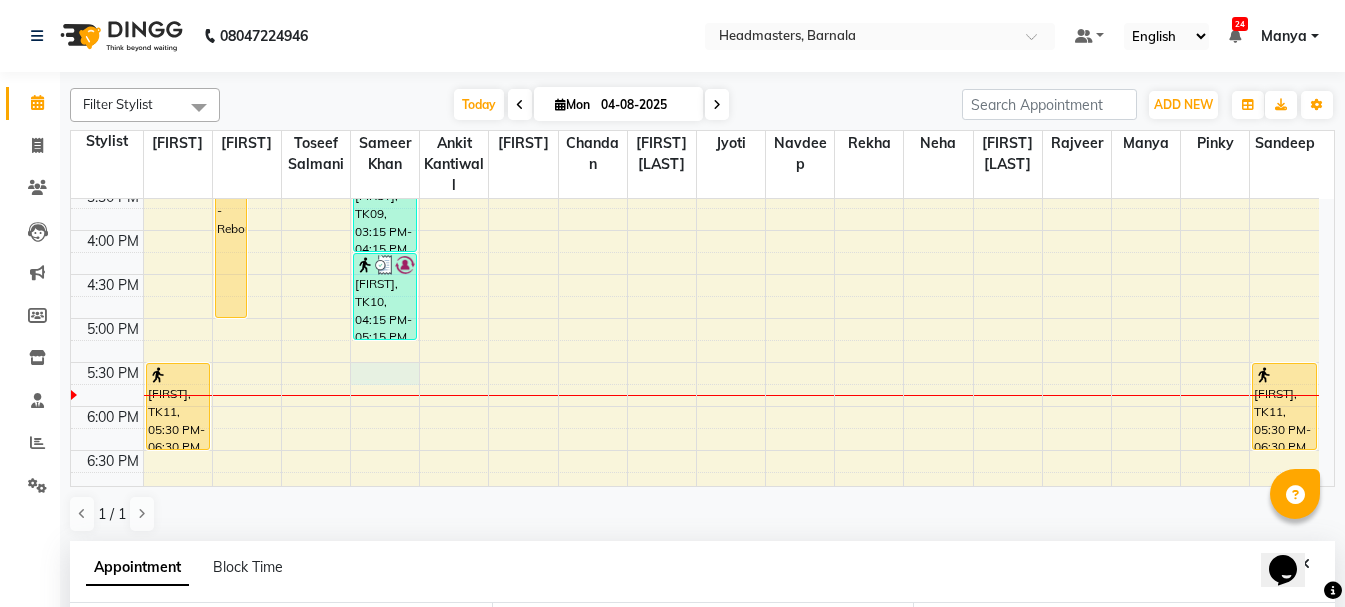 scroll, scrollTop: 352, scrollLeft: 0, axis: vertical 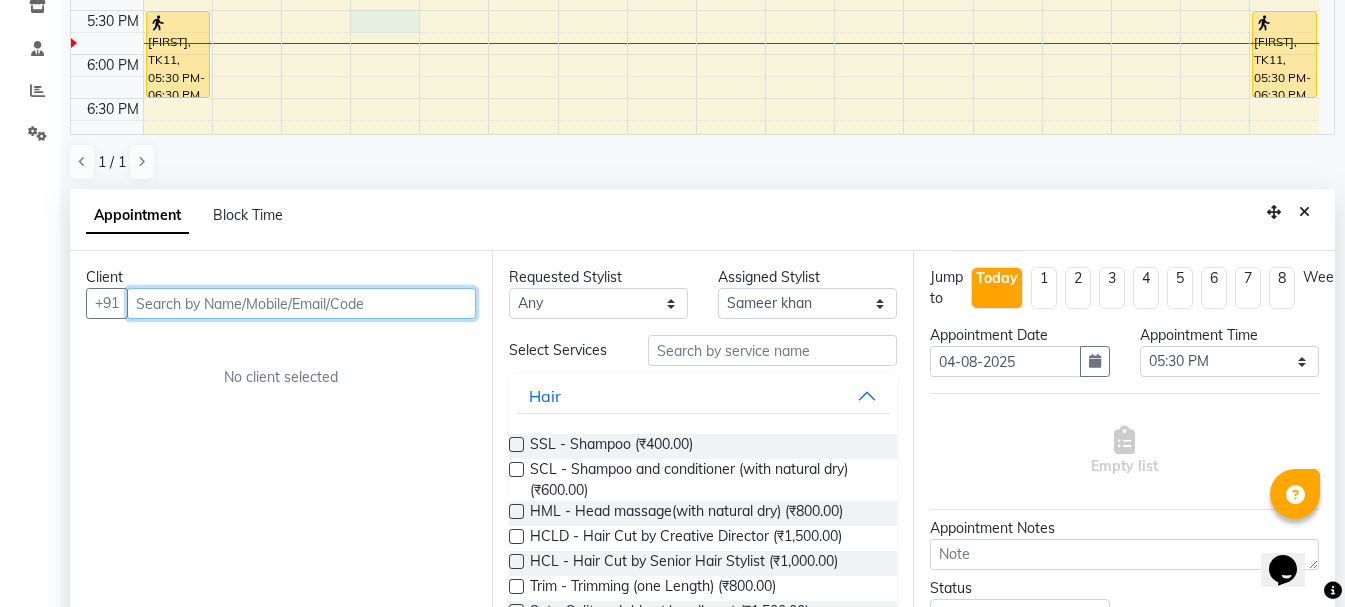 click at bounding box center [301, 303] 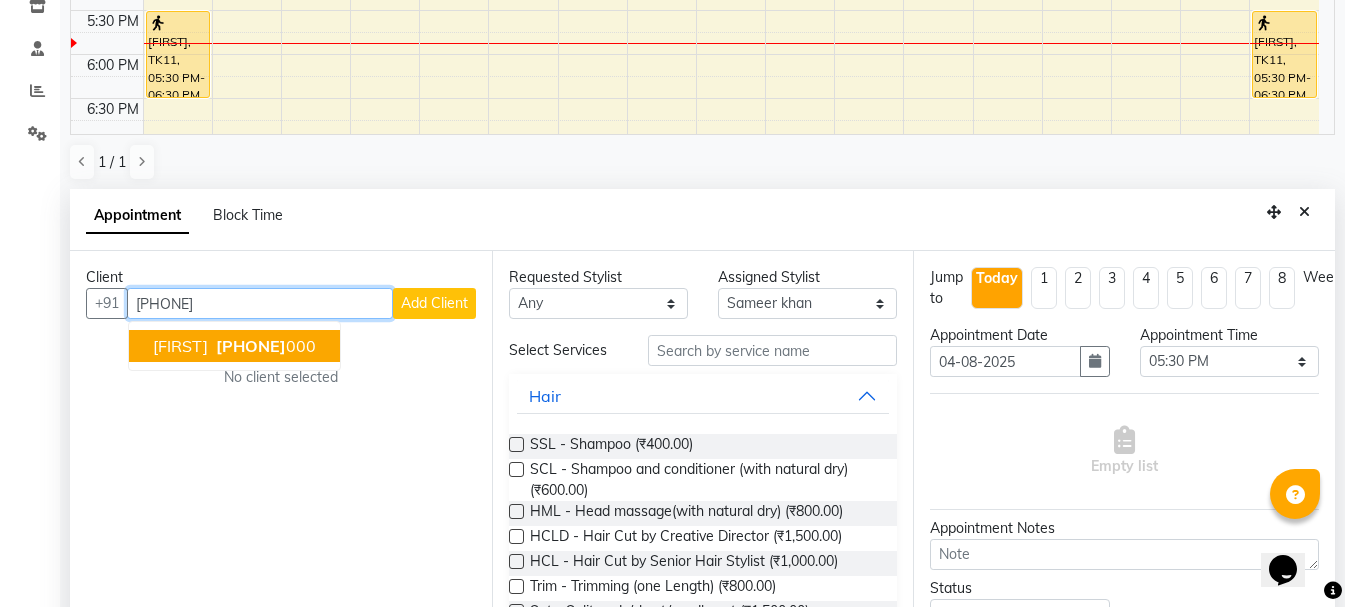 click on "[PHONE]" at bounding box center [264, 346] 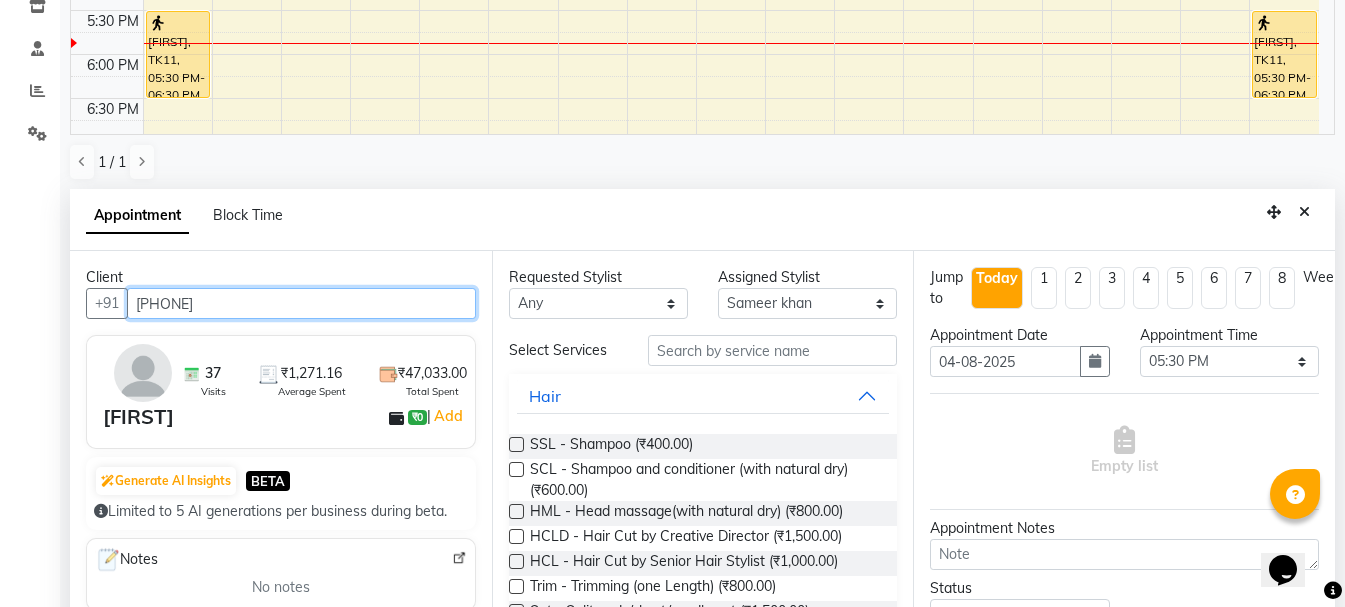 type on "[PHONE]" 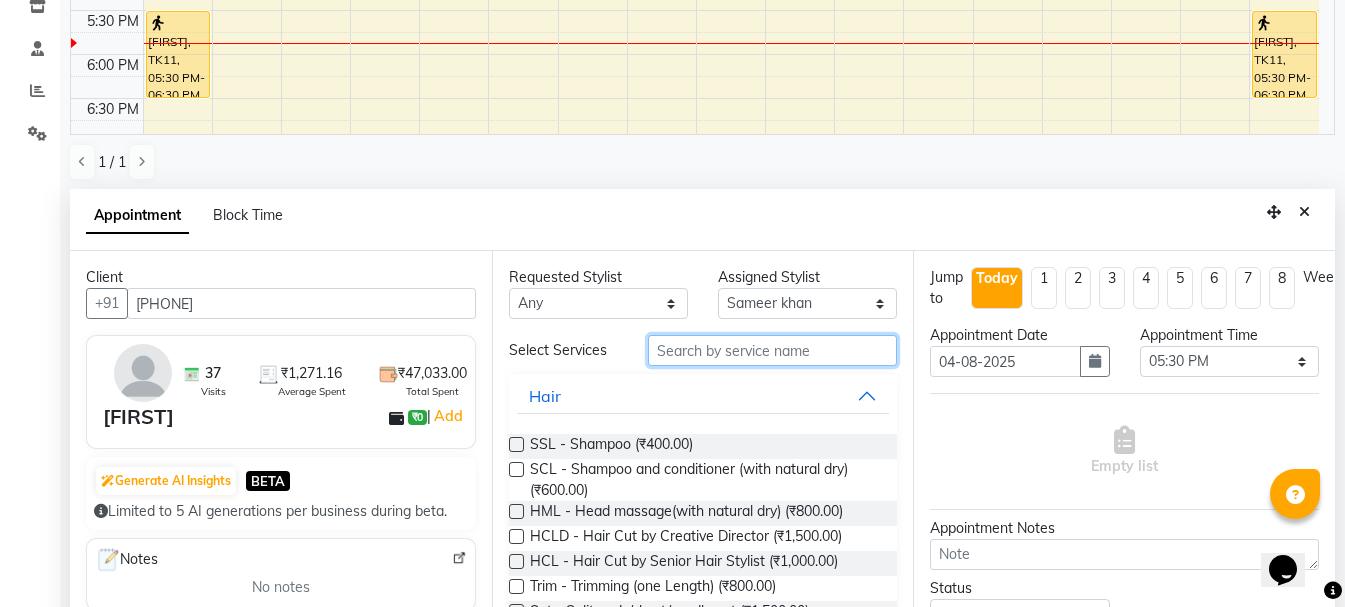 click at bounding box center (772, 350) 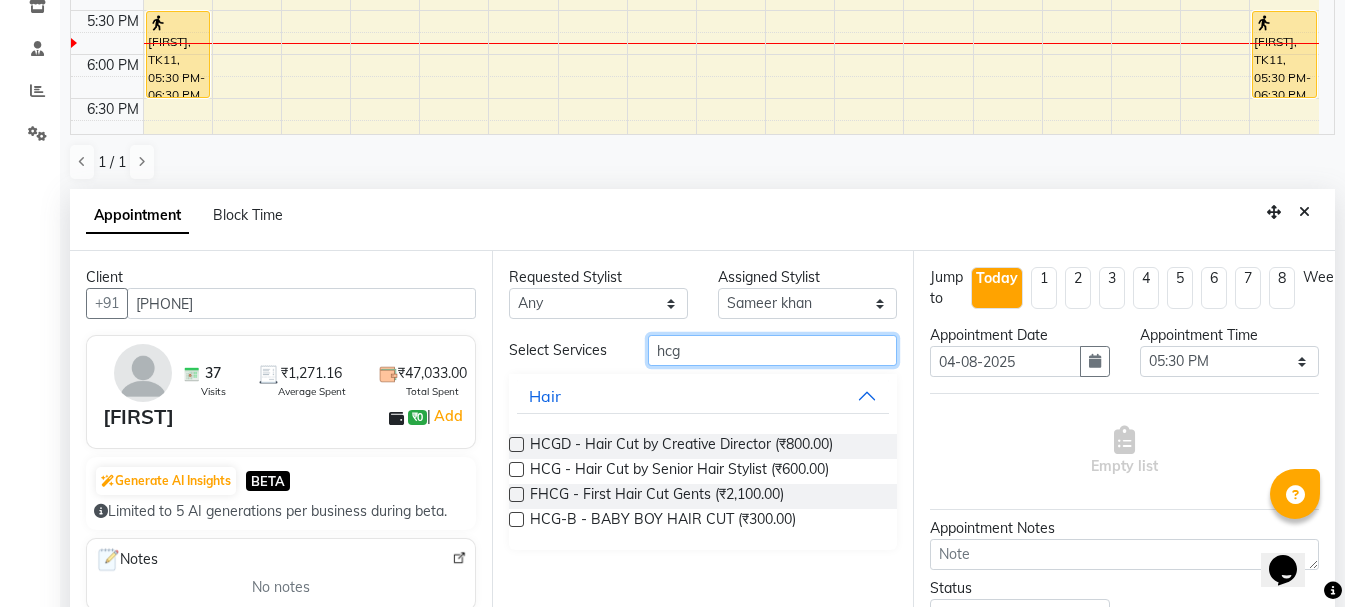 type on "hcg" 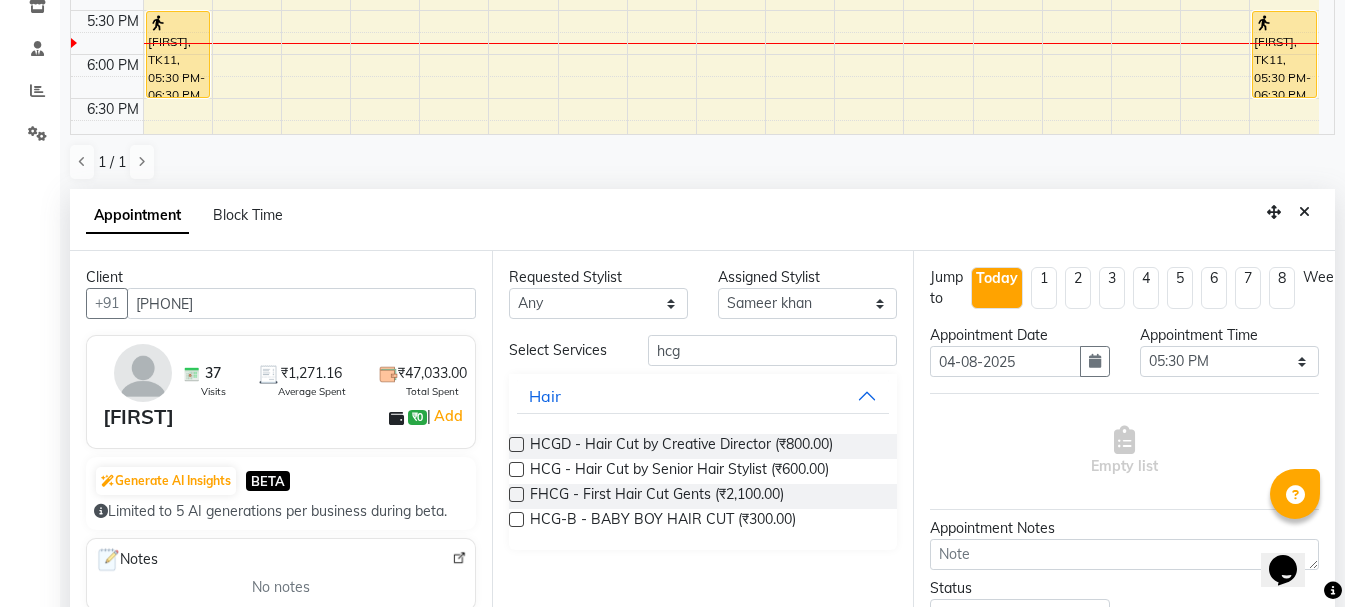 click at bounding box center [515, 448] 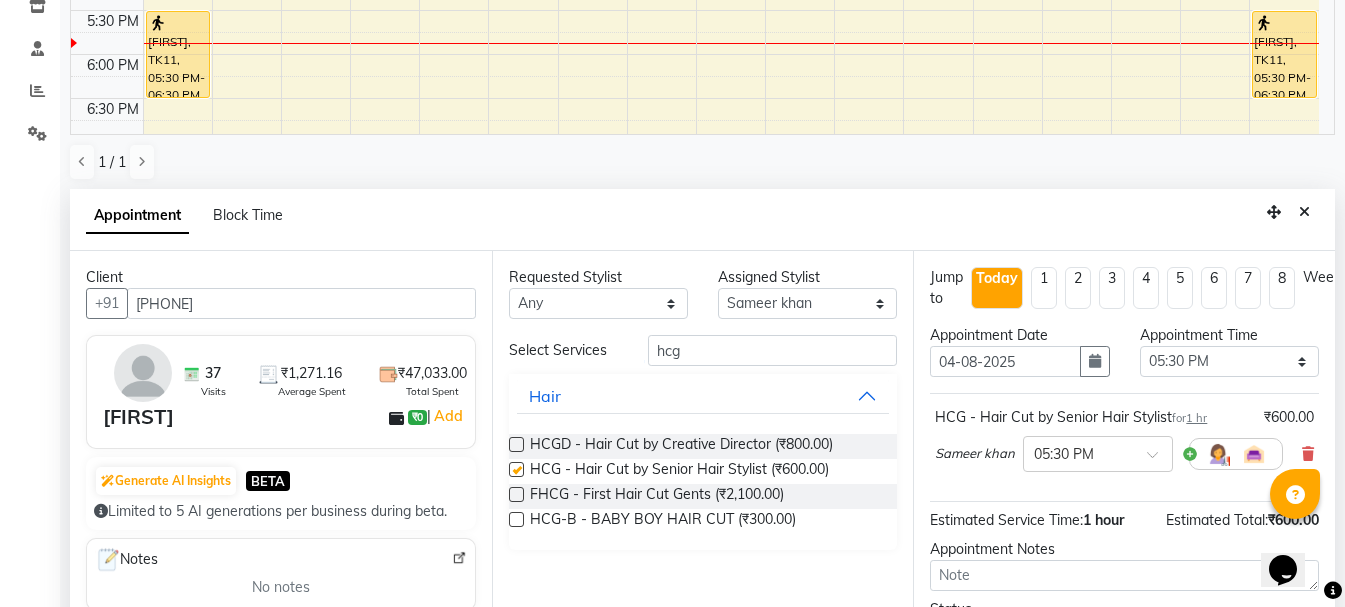 checkbox on "false" 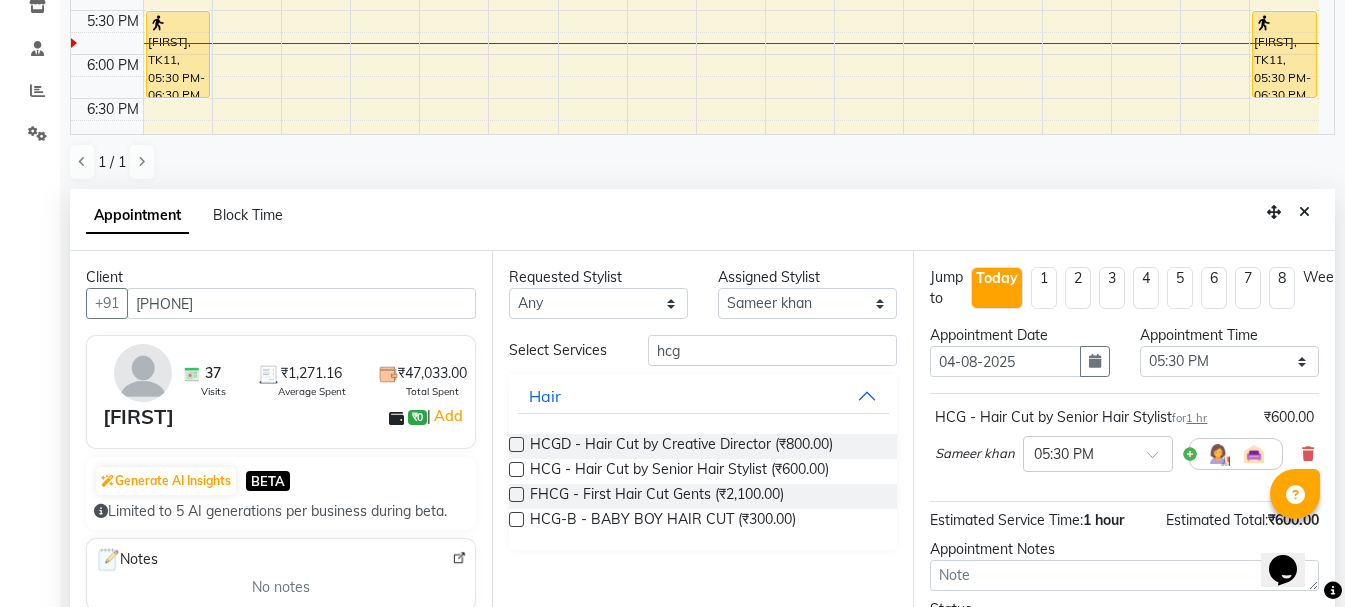 click on "Filter Stylist Select All  Ankit kantiwall  Navdeep  Pardeep kaur  Sameer khan Chandan Garry Jasvir Jyoti Lovedeep Singh Manya Neha Nikhil Pinky Rajveer Rekha Sandeep Toseef Salmani Today  Mon 04-08-2025 Toggle Dropdown Add Appointment Add Invoice Add Attendance Add Client Toggle Dropdown Add Appointment Add Invoice Add Attendance Add Client ADD NEW Toggle Dropdown Add Appointment Add Invoice Add Attendance Add Client Filter Stylist Select All  Ankit kantiwall  Navdeep  Pardeep kaur  Sameer khan Chandan Garry Jasvir Jyoti Lovedeep Singh Manya Neha Nikhil Pinky Rajveer Rekha Sandeep Toseef Salmani Group By  Staff View   Room View  View as Vertical  Vertical - Week View  Horizontal  Horizontal - Week View  List  Toggle Dropdown Calendar Settings Manage Tags   Arrange Stylists   Reset Stylists   Show Available Stylist  Appointment Form Zoom 100% Staff/Room Display Count 17 Stylist Garry Jasvir Toseef Salmani  Sameer khan  Ankit kantiwall Nikhil Chandan Lovedeep Singh Jyoti  Navdeep Rekha Neha  Pardeep kaur Manya" 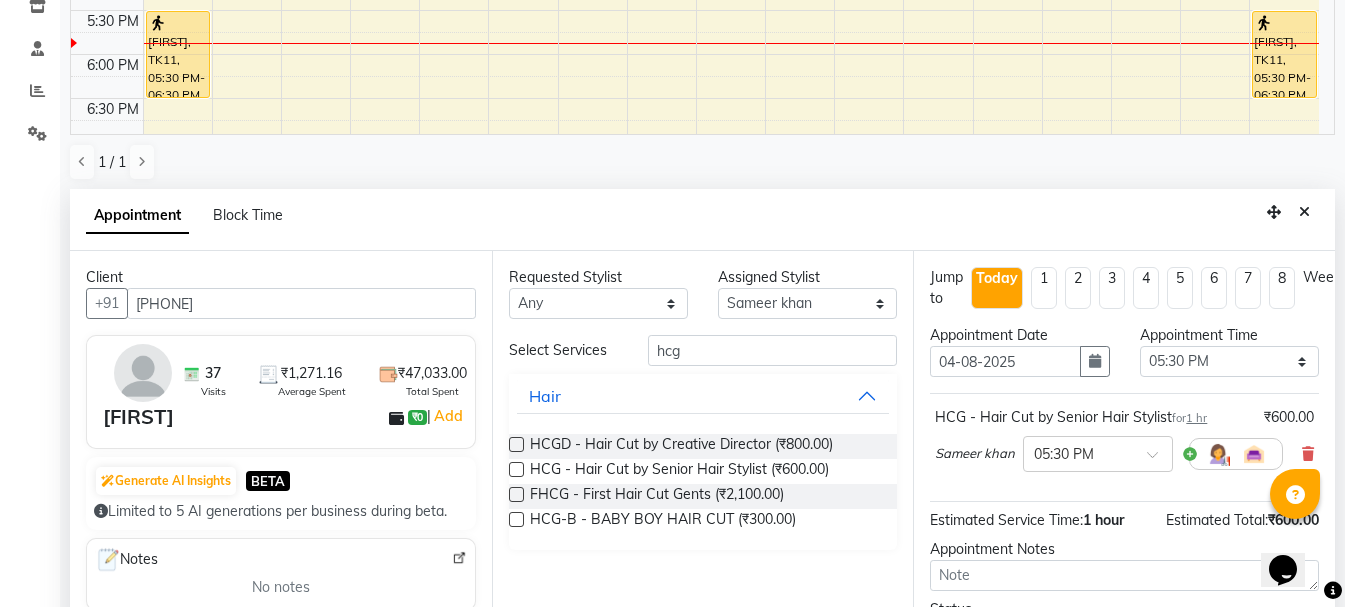 scroll, scrollTop: 156, scrollLeft: 0, axis: vertical 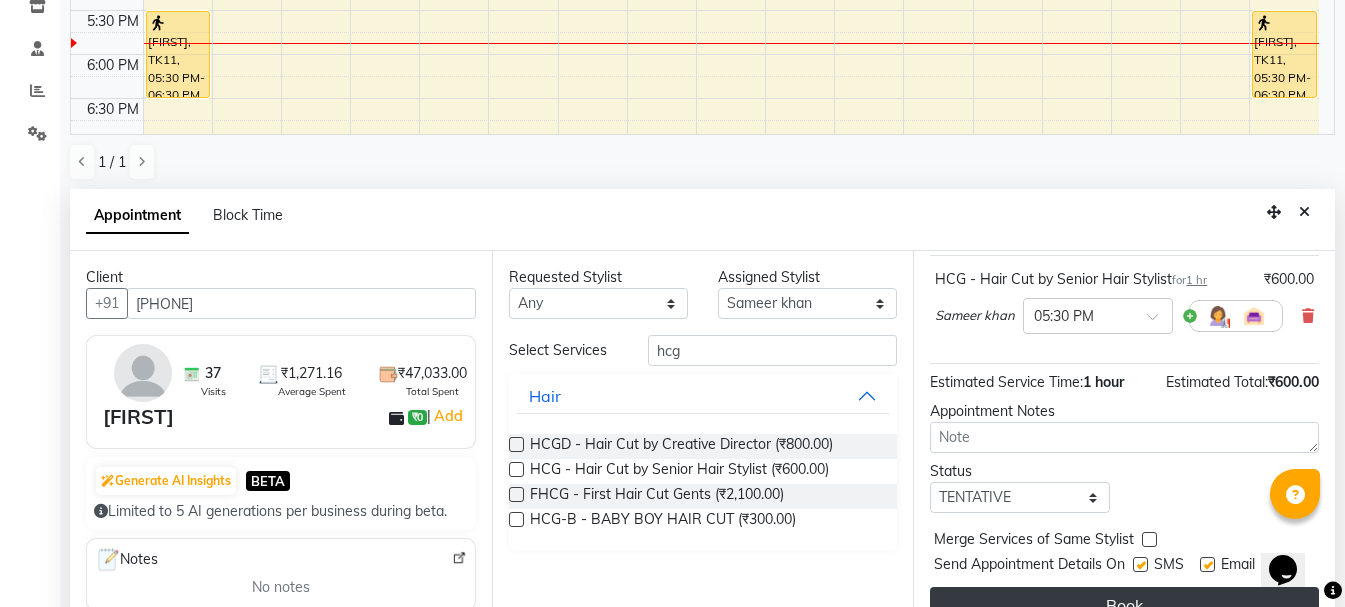 click on "Book" at bounding box center (1124, 605) 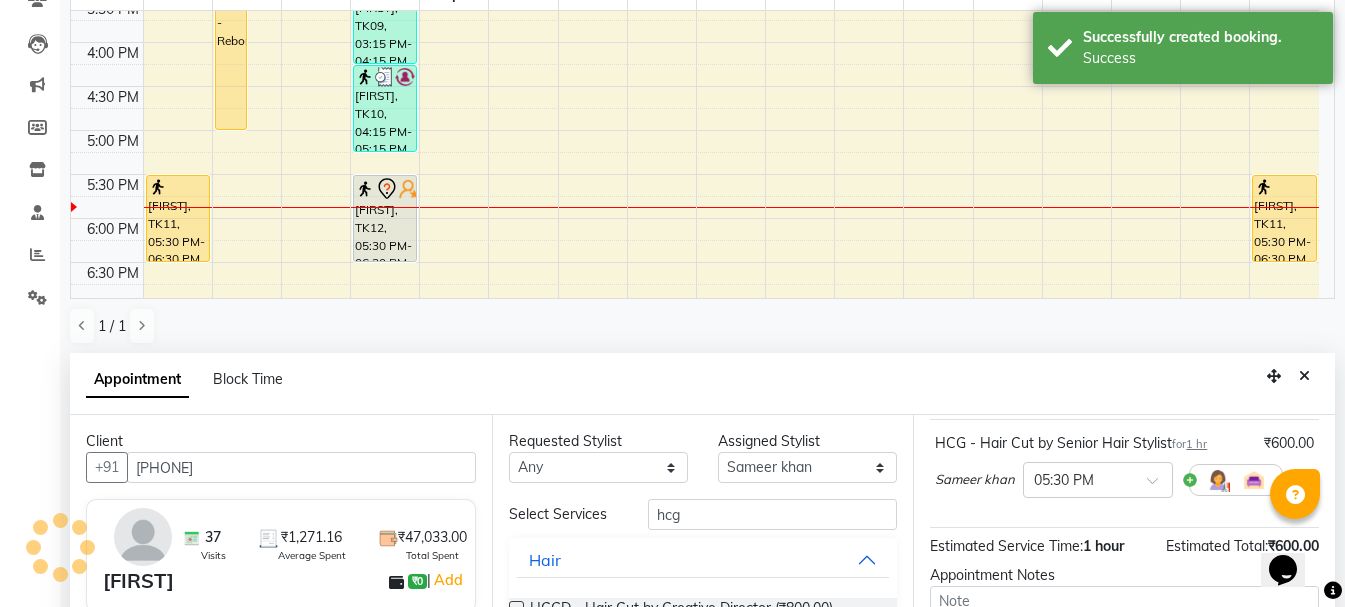 scroll, scrollTop: 0, scrollLeft: 0, axis: both 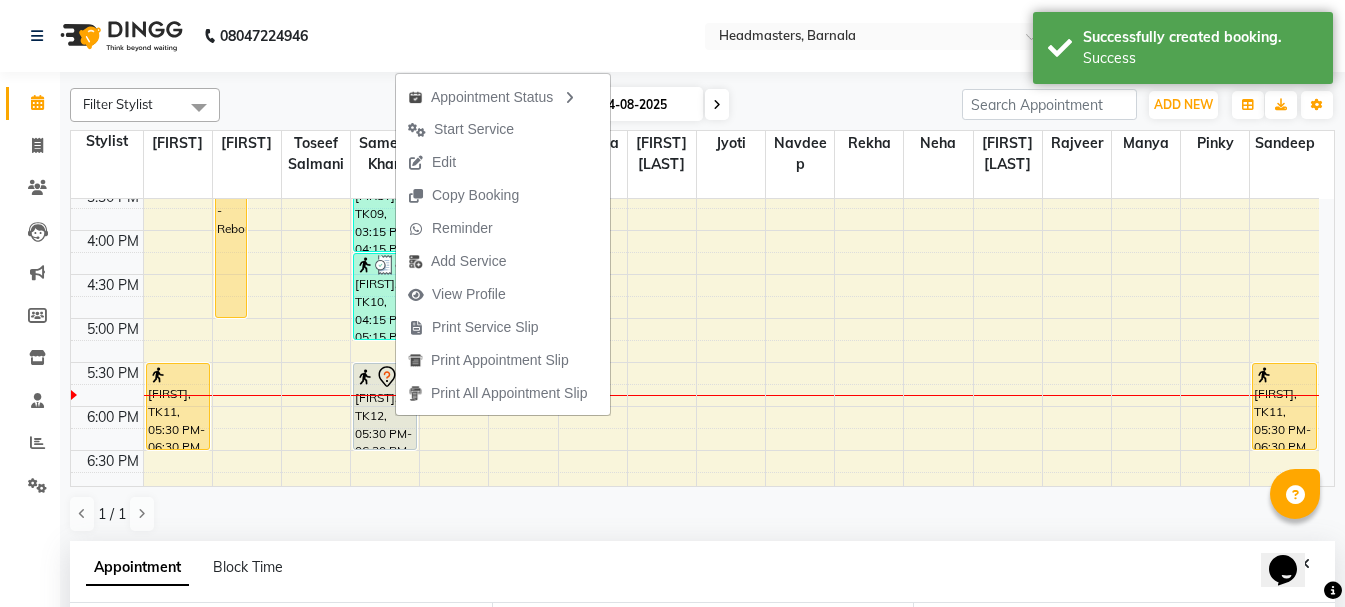 drag, startPoint x: 488, startPoint y: 331, endPoint x: 488, endPoint y: 343, distance: 12 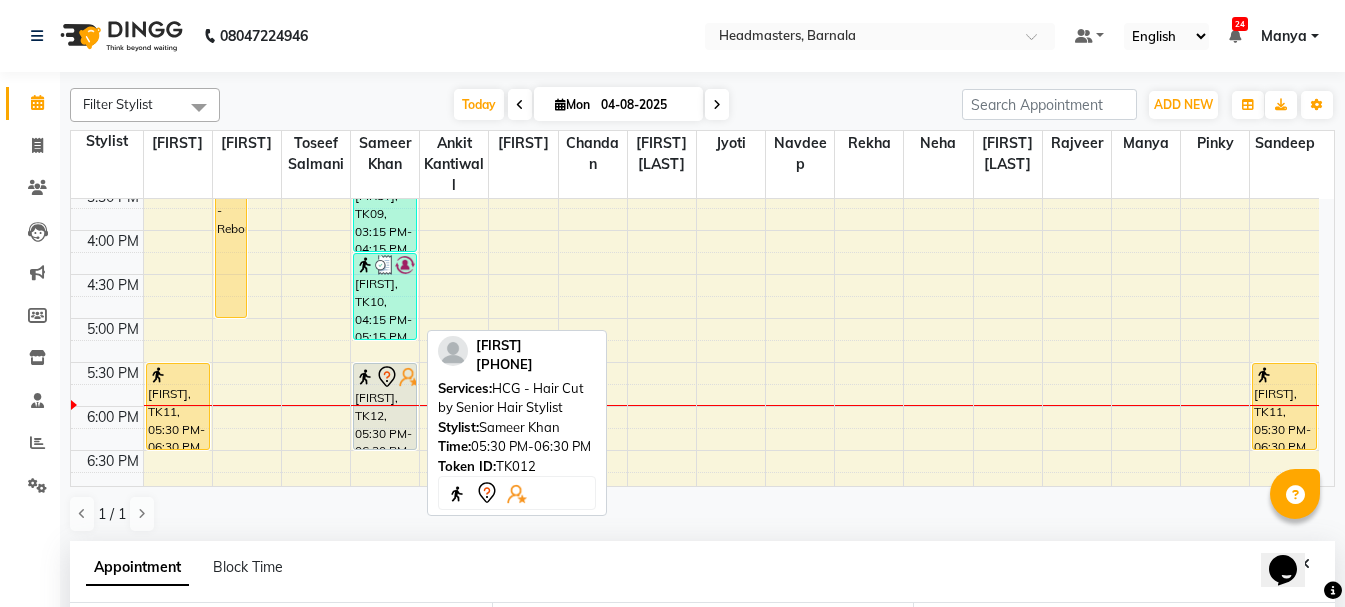 click on "[FIRST], TK12, 05:30 PM-06:30 PM, HCG - Hair Cut by Senior Hair Stylist" at bounding box center (385, 406) 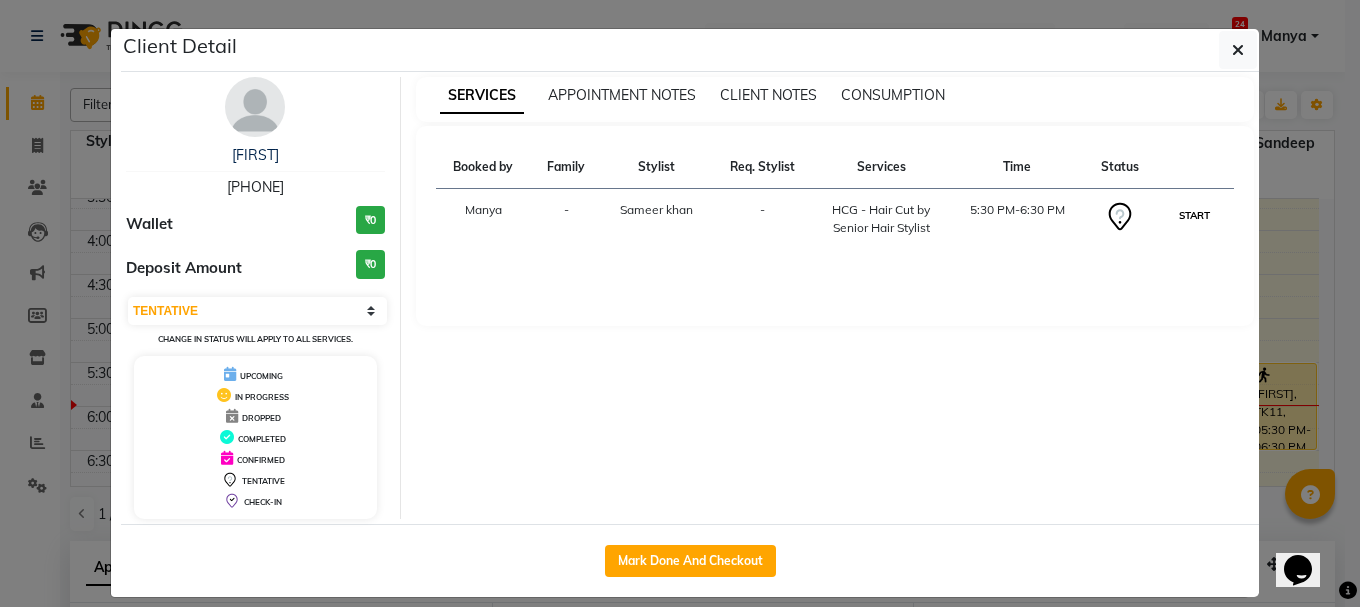 click on "START" at bounding box center [1194, 215] 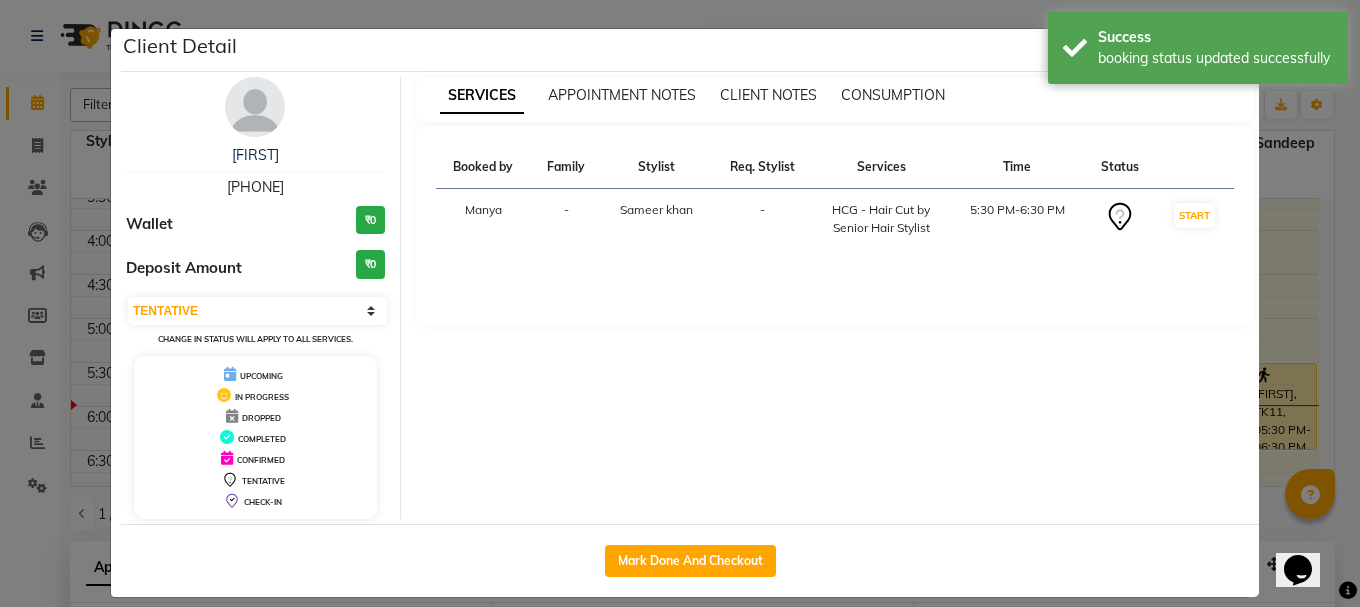select on "1" 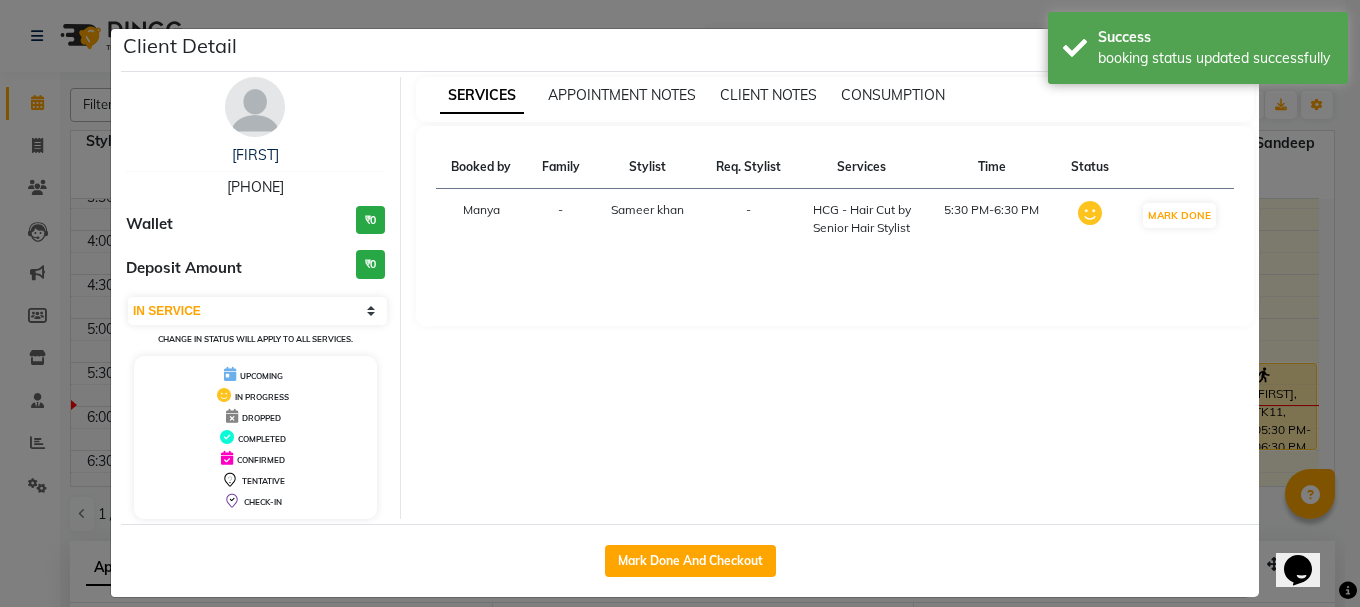 click on "Client Detail  [FIRST]    [PHONE] Wallet ₹0 Deposit Amount  ₹0  Select IN SERVICE CONFIRMED TENTATIVE CHECK IN MARK DONE UPCOMING Change in status will apply to all services. UPCOMING IN PROGRESS DROPPED COMPLETED CONFIRMED TENTATIVE CHECK-IN SERVICES APPOINTMENT NOTES CLIENT NOTES CONSUMPTION Booked by Family Stylist Req. Stylist Services Time Status  Manya  -  Sameer khan -  HCG - Hair Cut by Senior Hair Stylist   5:30 PM-6:30 PM   MARK DONE   Mark Done And Checkout" 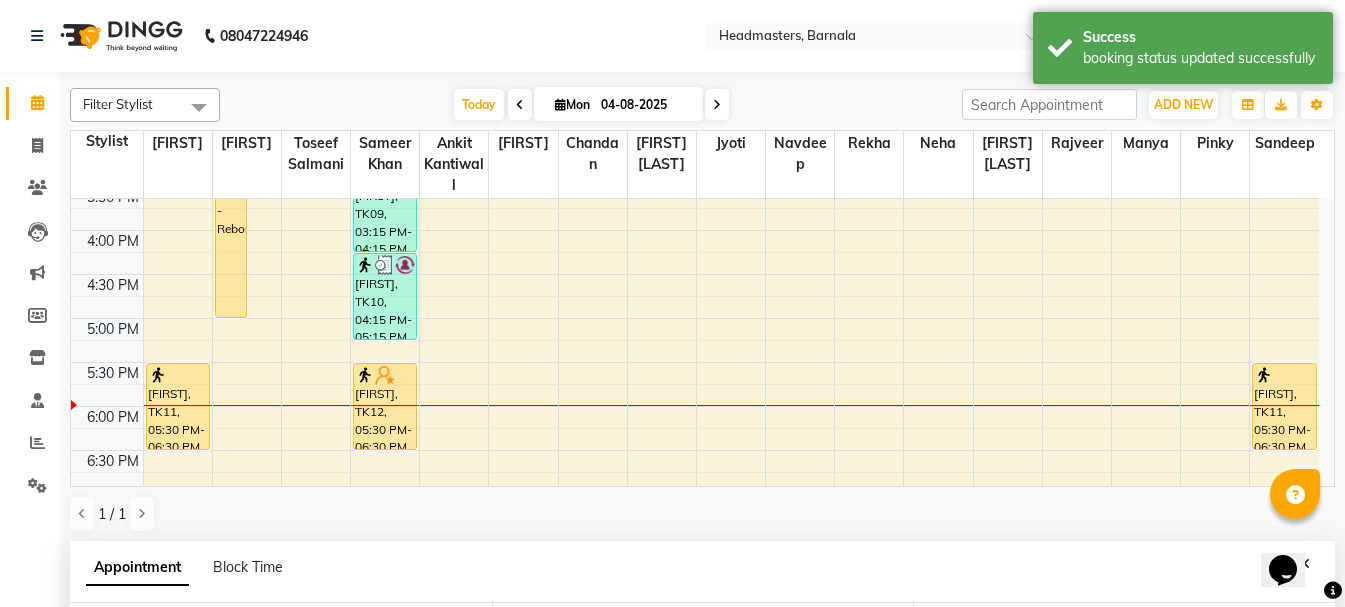 click on "8:00 AM 8:30 AM 9:00 AM 9:30 AM 10:00 AM 10:30 AM 11:00 AM 11:30 AM 12:00 PM 12:30 PM 1:00 PM 1:30 PM 2:00 PM 2:30 PM 3:00 PM 3:30 PM 4:00 PM 4:30 PM 5:00 PM 5:30 PM 6:00 PM 6:30 PM 7:00 PM 7:30 PM 8:00 PM 8:30 PM     [FIRST], TK07, 01:00 PM-02:15 PM, RT-IG - Igora Root Touchup(one inch only)     [FIRST], TK11, 05:30 PM-06:30 PM, HCL - Hair Cut by Senior Hair Stylist     [FIRST], TK04, 12:00 PM-02:00 PM, Hlts-L - Highlights     [FIRST], TK05, 12:45 PM-02:45 PM, Krt-L - Keratin     [FIRST], TK05, 02:00 PM-05:00 PM, Reb - Rebonding     [FIRST], TK01, 10:30 AM-11:15 AM, BRD - Beard     [FIRST], TK02, 12:00 PM-01:00 PM, HCL - Hair Cut by Senior Hair Stylist     [FIRST], TK08, 01:45 PM-02:45 PM, HCG - Hair Cut by Senior Hair Stylist     [FIRST], TK09, 03:15 PM-04:15 PM, HCG - Hair Cut by Senior Hair Stylist     [FIRST], TK10, 04:15 PM-05:15 PM, HCG - Hair Cut by Senior Hair Stylist     [FIRST], TK12, 05:30 PM-06:30 PM, HCG - Hair Cut by Senior Hair Stylist" at bounding box center (695, 98) 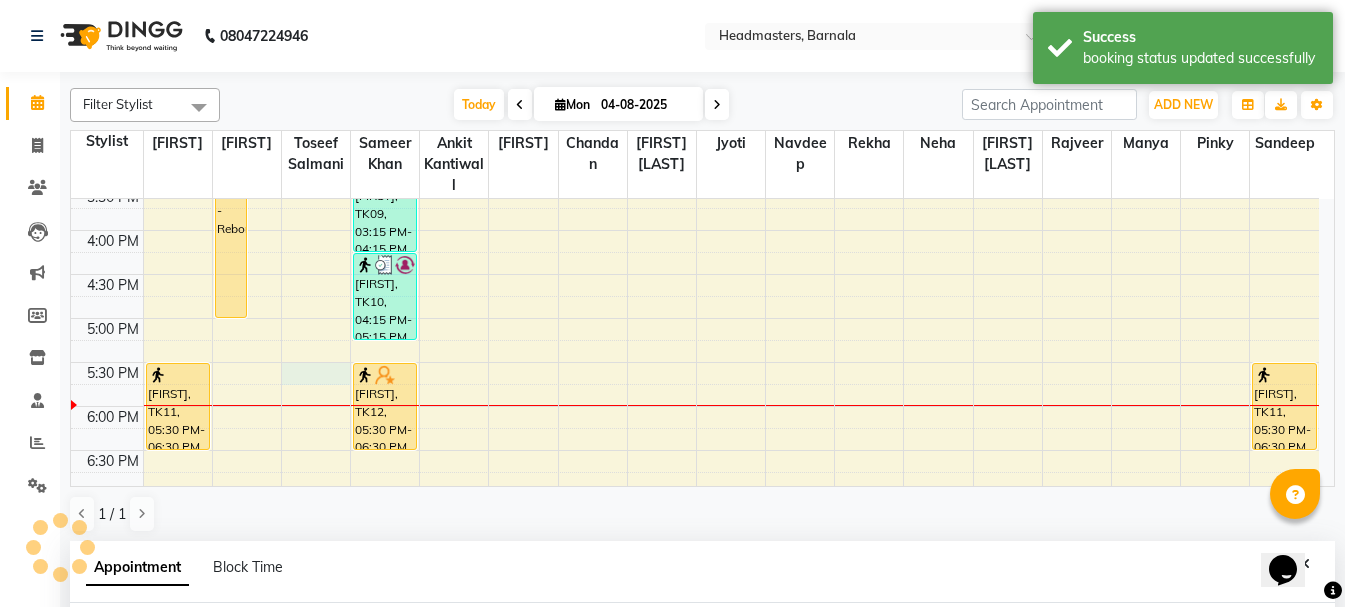 select on "67276" 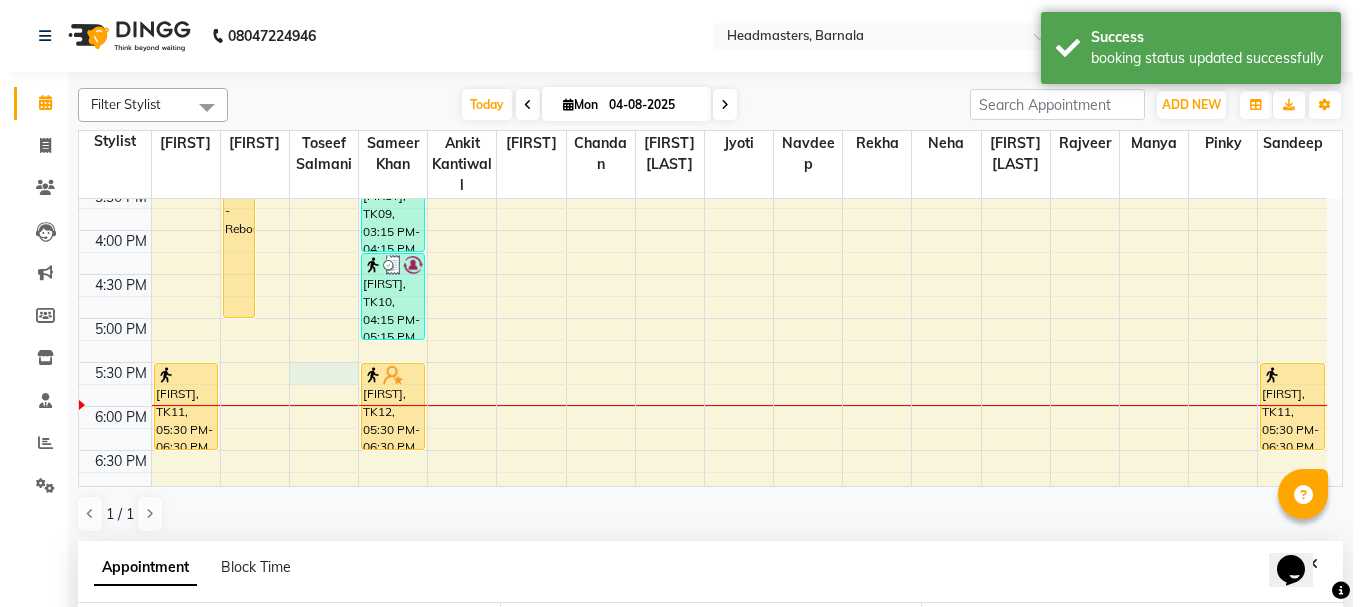 scroll, scrollTop: 389, scrollLeft: 0, axis: vertical 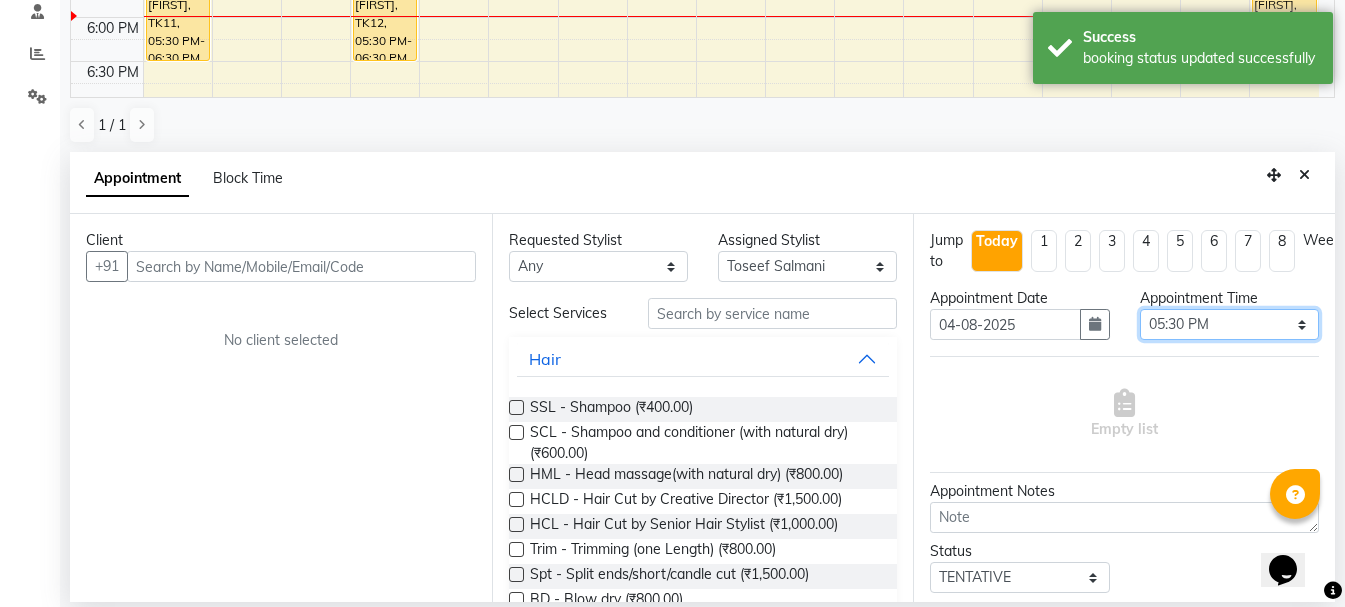 click on "Select 09:00 AM 09:15 AM 09:30 AM 09:45 AM 10:00 AM 10:15 AM 10:30 AM 10:45 AM 11:00 AM 11:15 AM 11:30 AM 11:45 AM 12:00 PM 12:15 PM 12:30 PM 12:45 PM 01:00 PM 01:15 PM 01:30 PM 01:45 PM 02:00 PM 02:15 PM 02:30 PM 02:45 PM 03:00 PM 03:15 PM 03:30 PM 03:45 PM 04:00 PM 04:15 PM 04:30 PM 04:45 PM 05:00 PM 05:15 PM 05:30 PM 05:45 PM 06:00 PM 06:15 PM 06:30 PM 06:45 PM 07:00 PM 07:15 PM 07:30 PM 07:45 PM 08:00 PM" at bounding box center [1229, 324] 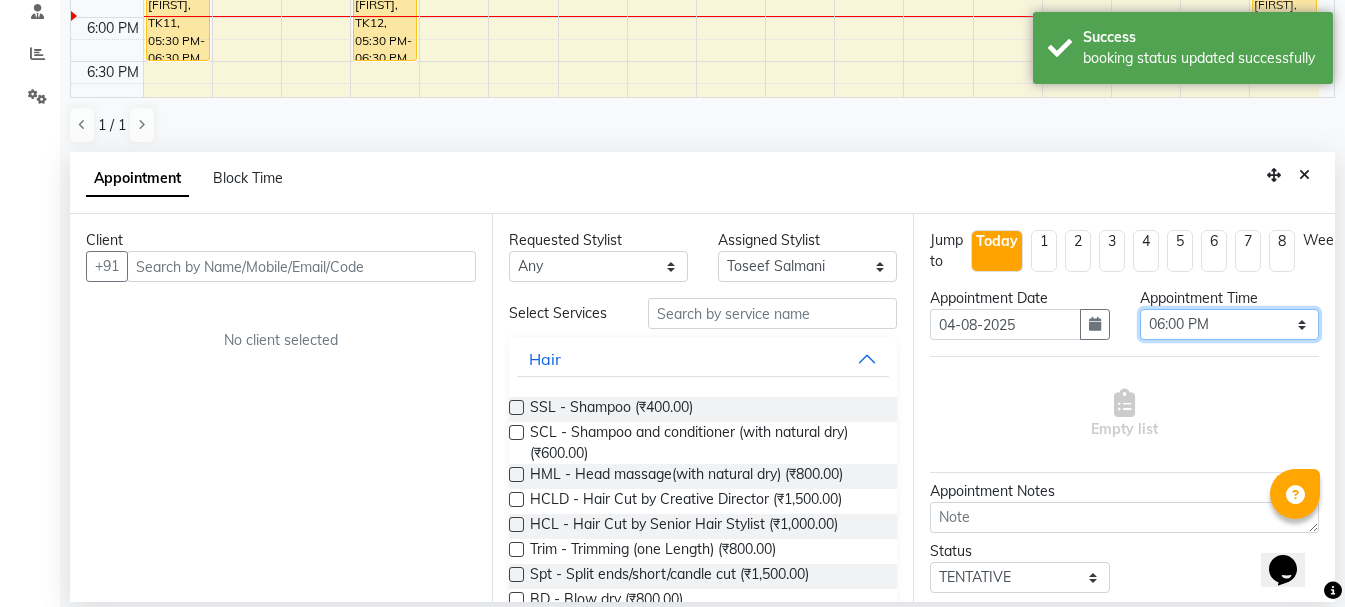 click on "Select 09:00 AM 09:15 AM 09:30 AM 09:45 AM 10:00 AM 10:15 AM 10:30 AM 10:45 AM 11:00 AM 11:15 AM 11:30 AM 11:45 AM 12:00 PM 12:15 PM 12:30 PM 12:45 PM 01:00 PM 01:15 PM 01:30 PM 01:45 PM 02:00 PM 02:15 PM 02:30 PM 02:45 PM 03:00 PM 03:15 PM 03:30 PM 03:45 PM 04:00 PM 04:15 PM 04:30 PM 04:45 PM 05:00 PM 05:15 PM 05:30 PM 05:45 PM 06:00 PM 06:15 PM 06:30 PM 06:45 PM 07:00 PM 07:15 PM 07:30 PM 07:45 PM 08:00 PM" at bounding box center (1229, 324) 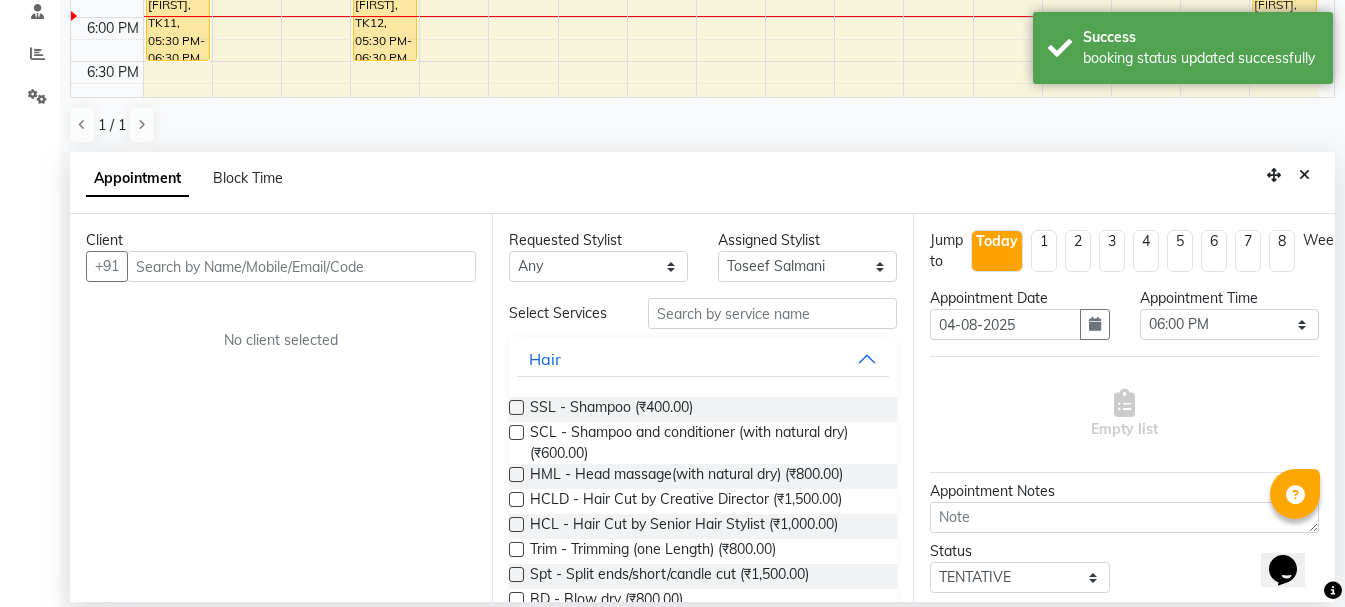 drag, startPoint x: 248, startPoint y: 248, endPoint x: 246, endPoint y: 261, distance: 13.152946 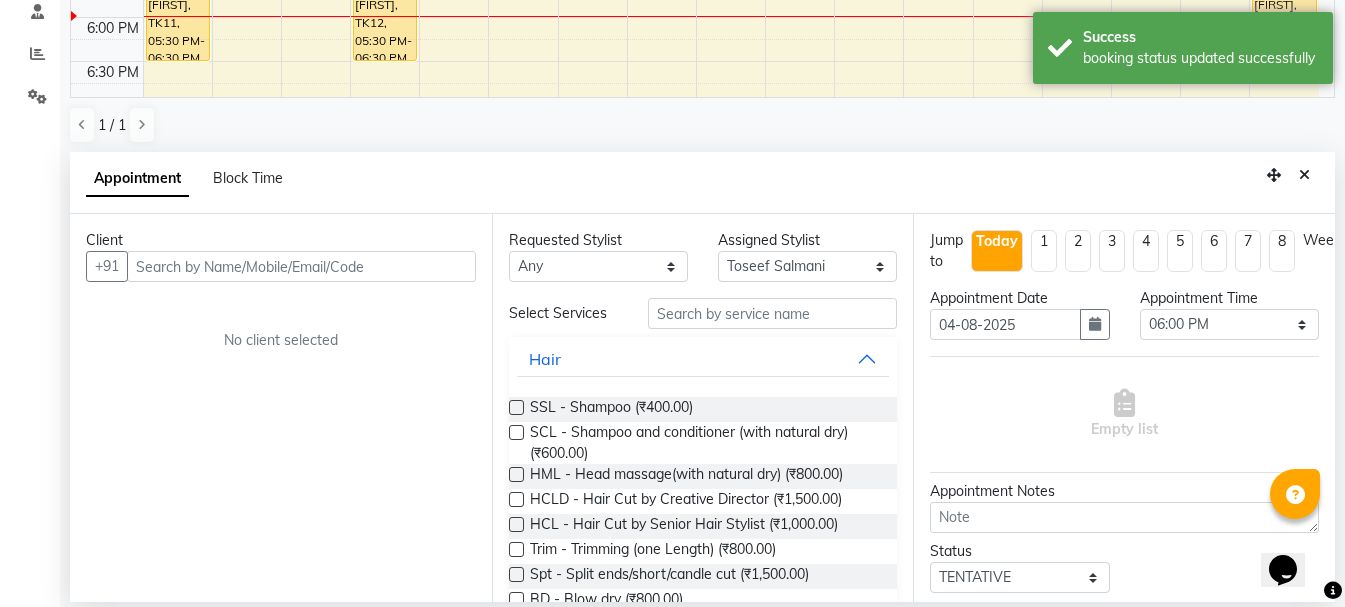 click on "Client +91  No client selected" at bounding box center (281, 408) 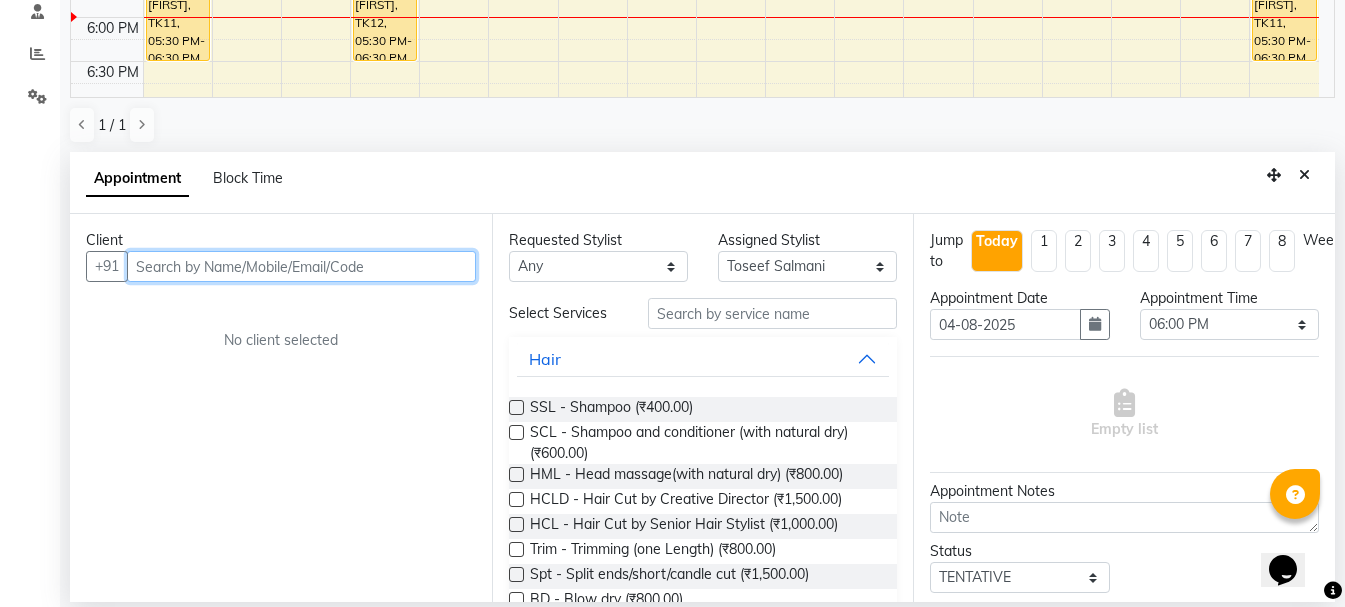 click at bounding box center [301, 266] 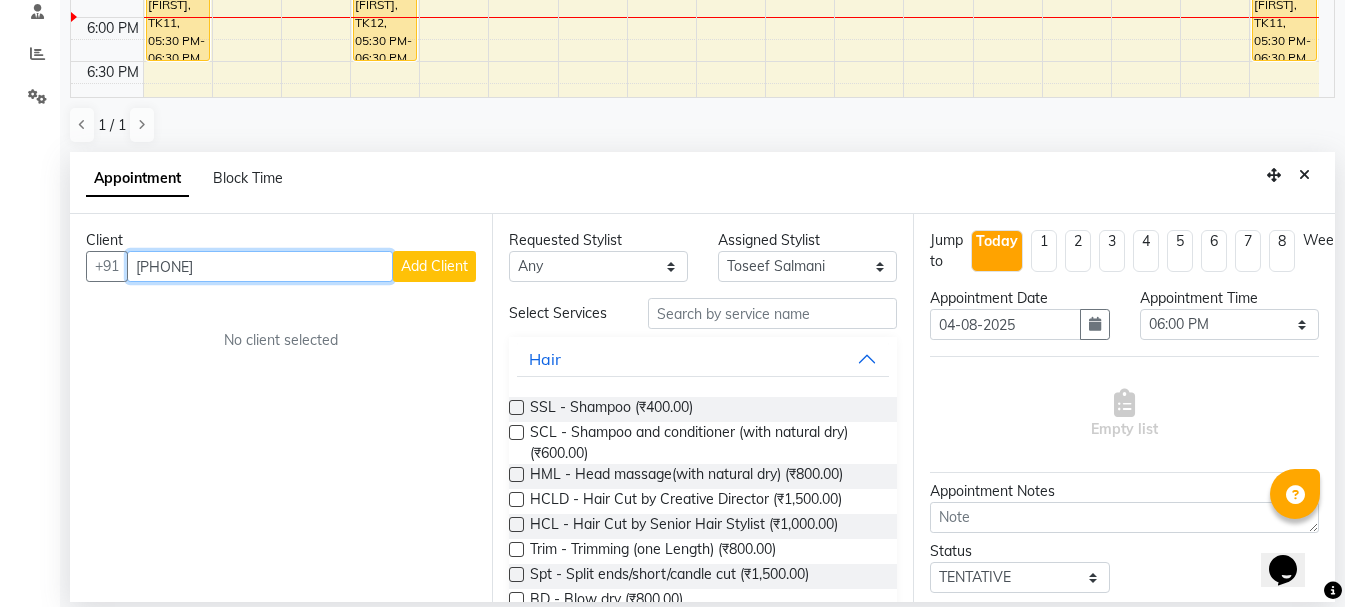 type on "[PHONE]" 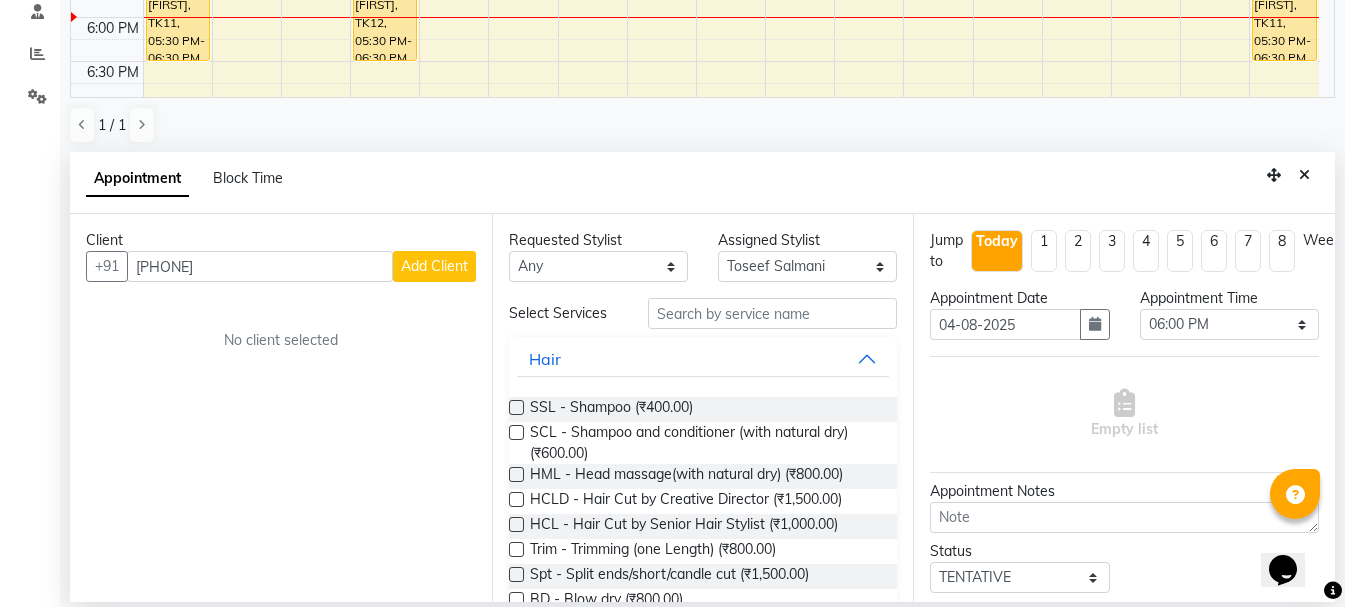click on "Add Client" at bounding box center [434, 266] 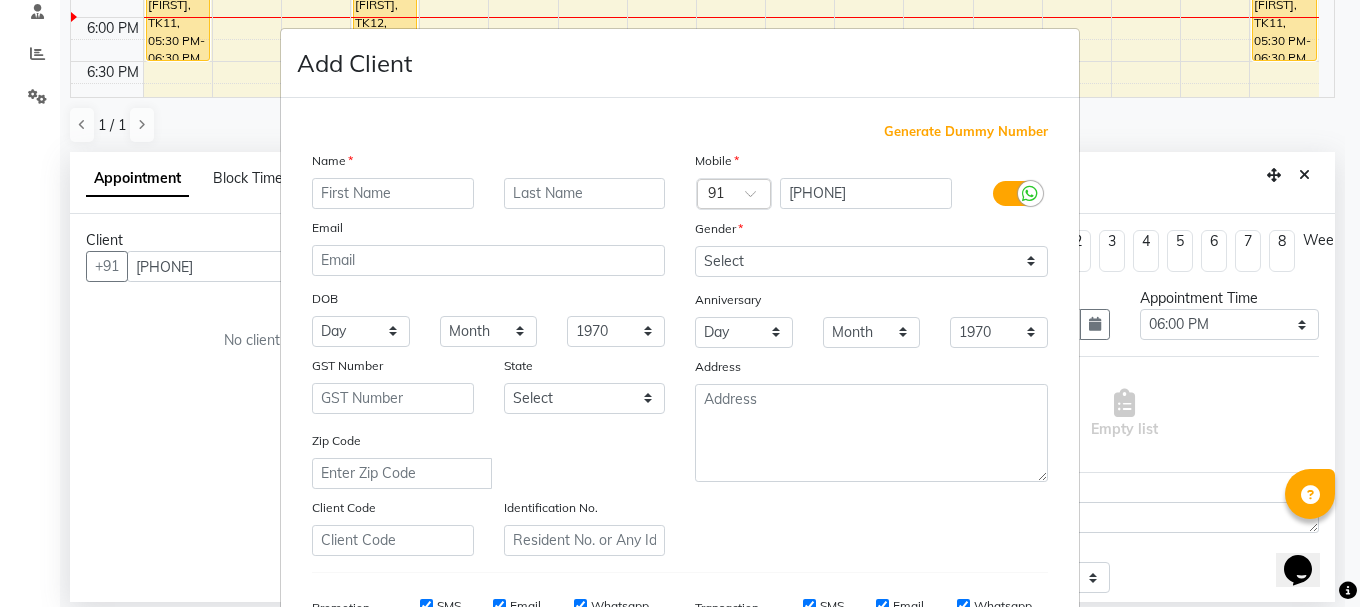 drag, startPoint x: 366, startPoint y: 195, endPoint x: 353, endPoint y: 198, distance: 13.341664 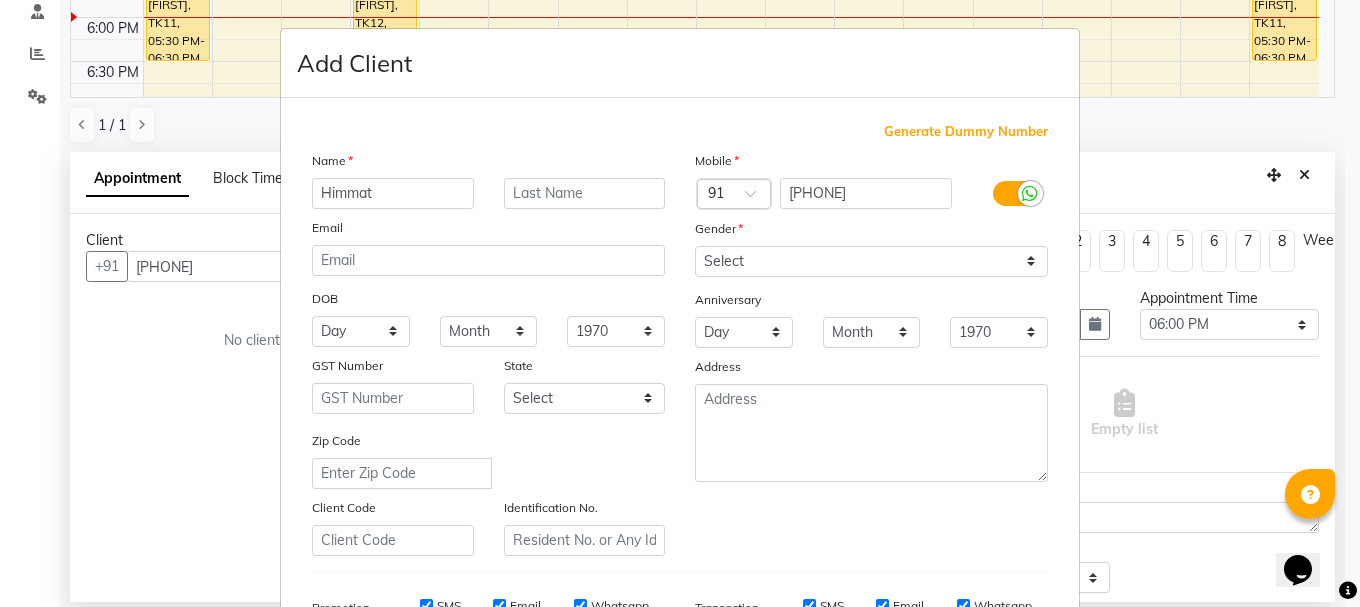 type on "Himmat" 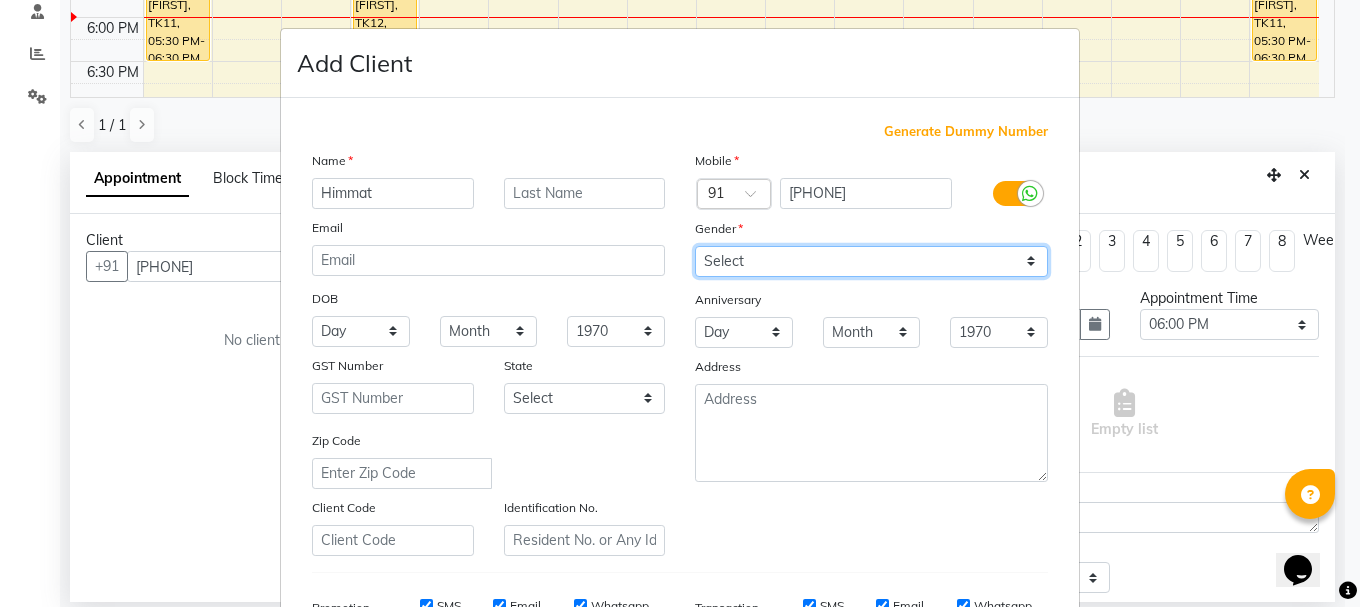 click on "Select Male Female Other Prefer Not To Say" at bounding box center (871, 261) 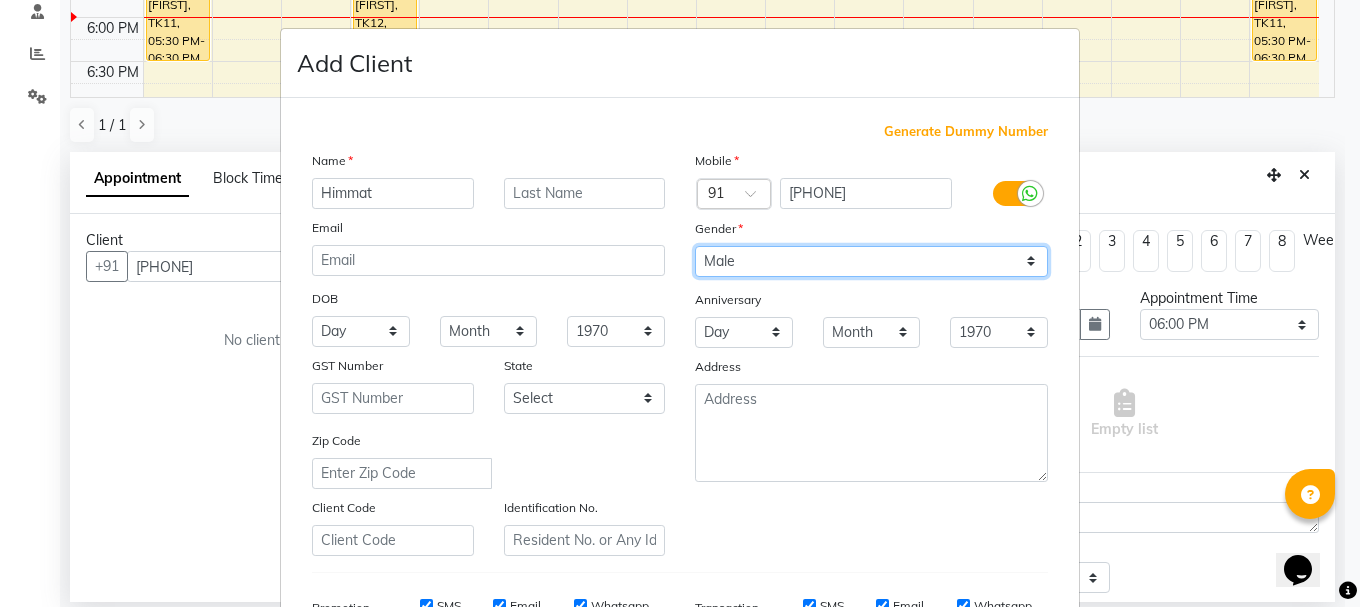 click on "Select Male Female Other Prefer Not To Say" at bounding box center (871, 261) 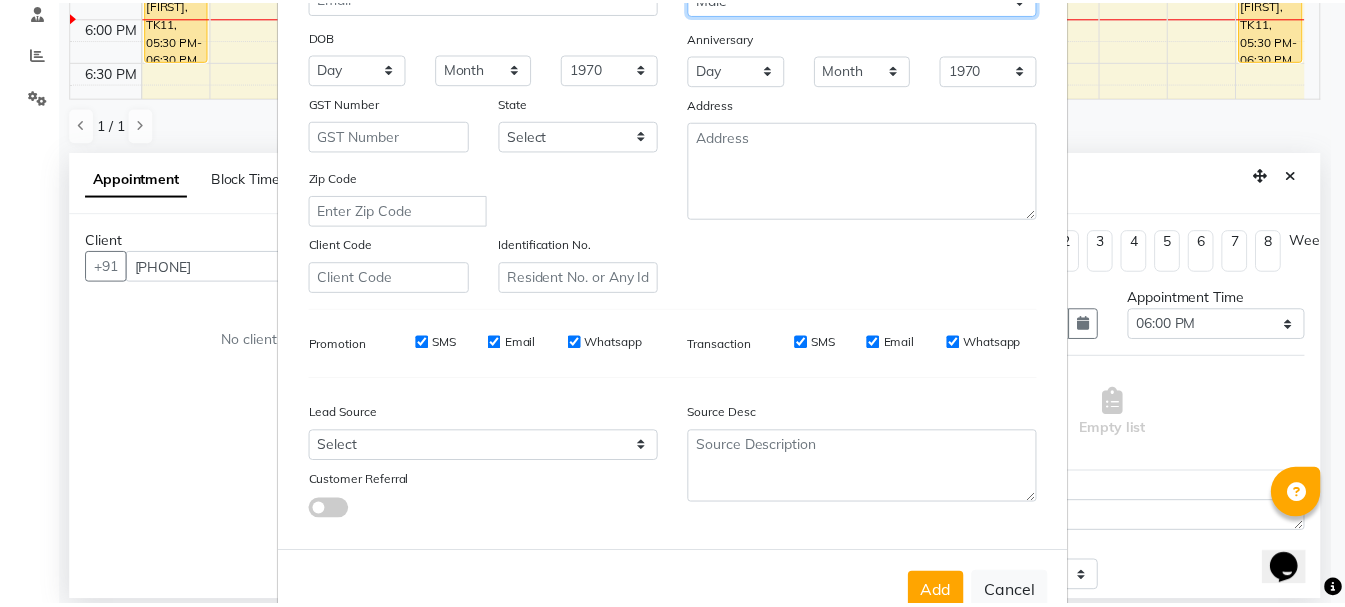 scroll, scrollTop: 316, scrollLeft: 0, axis: vertical 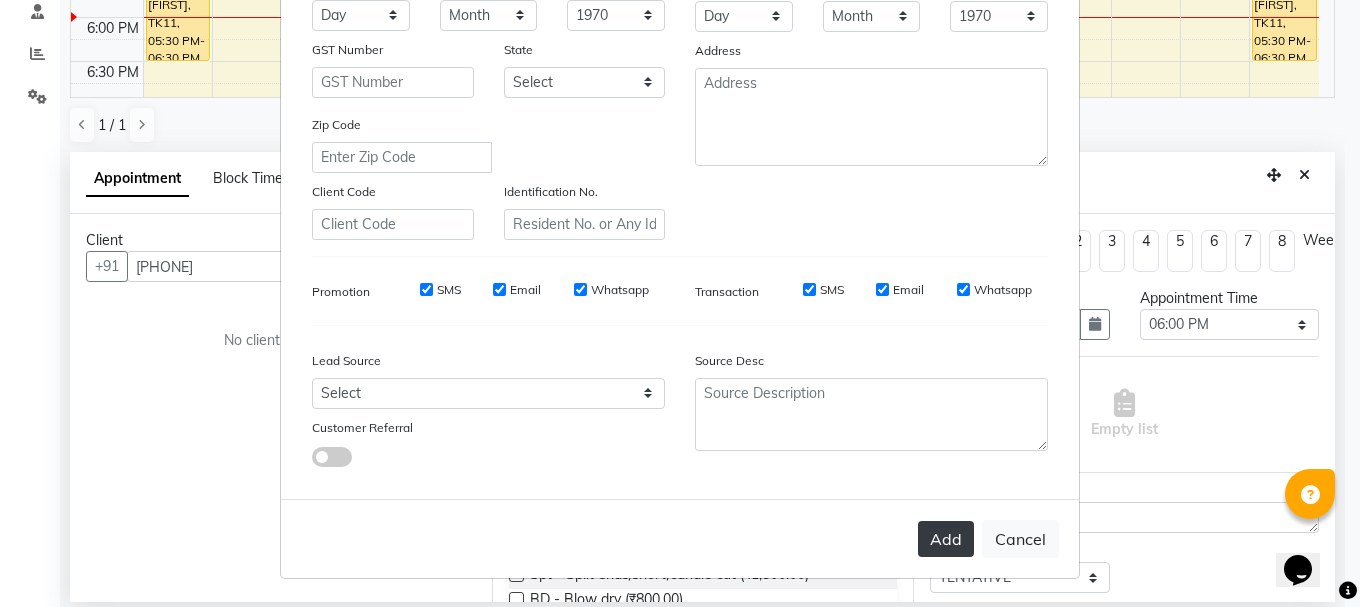 click on "Add" at bounding box center (946, 539) 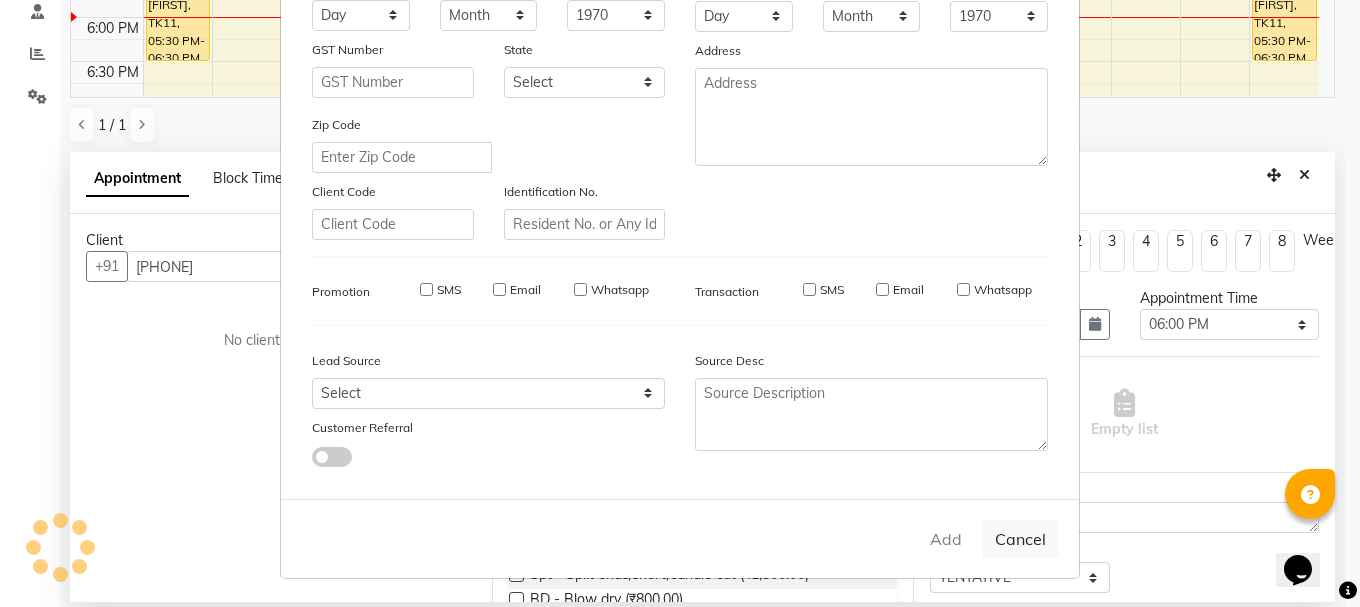 type 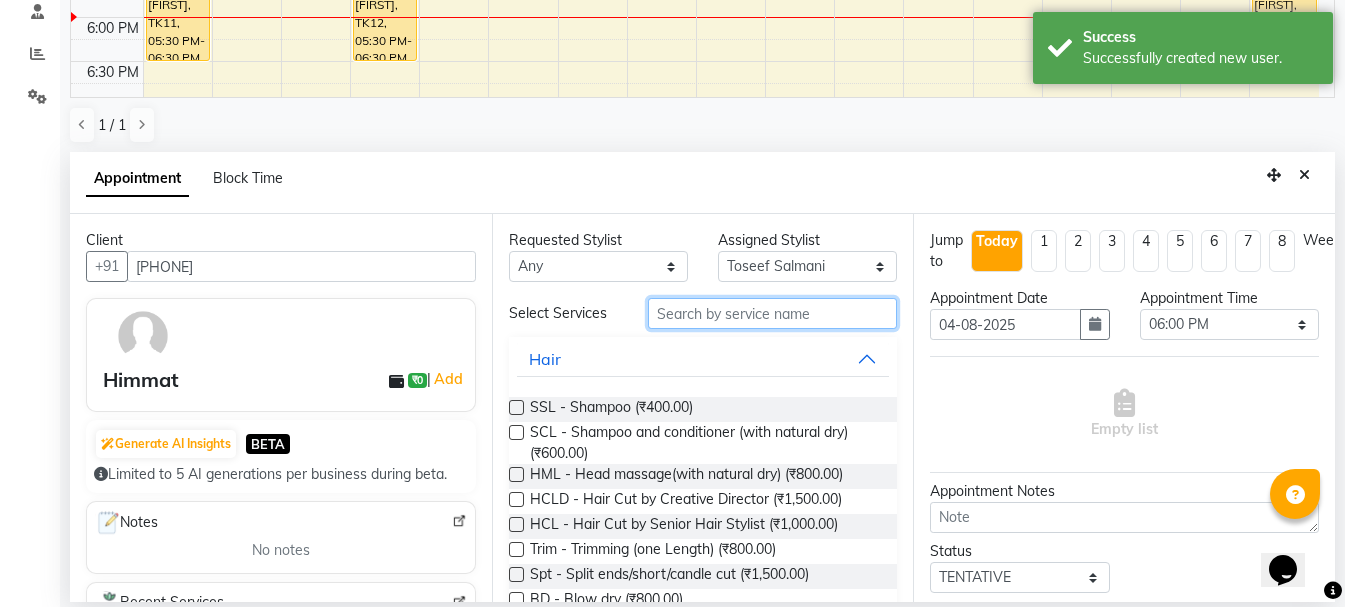 click at bounding box center (772, 313) 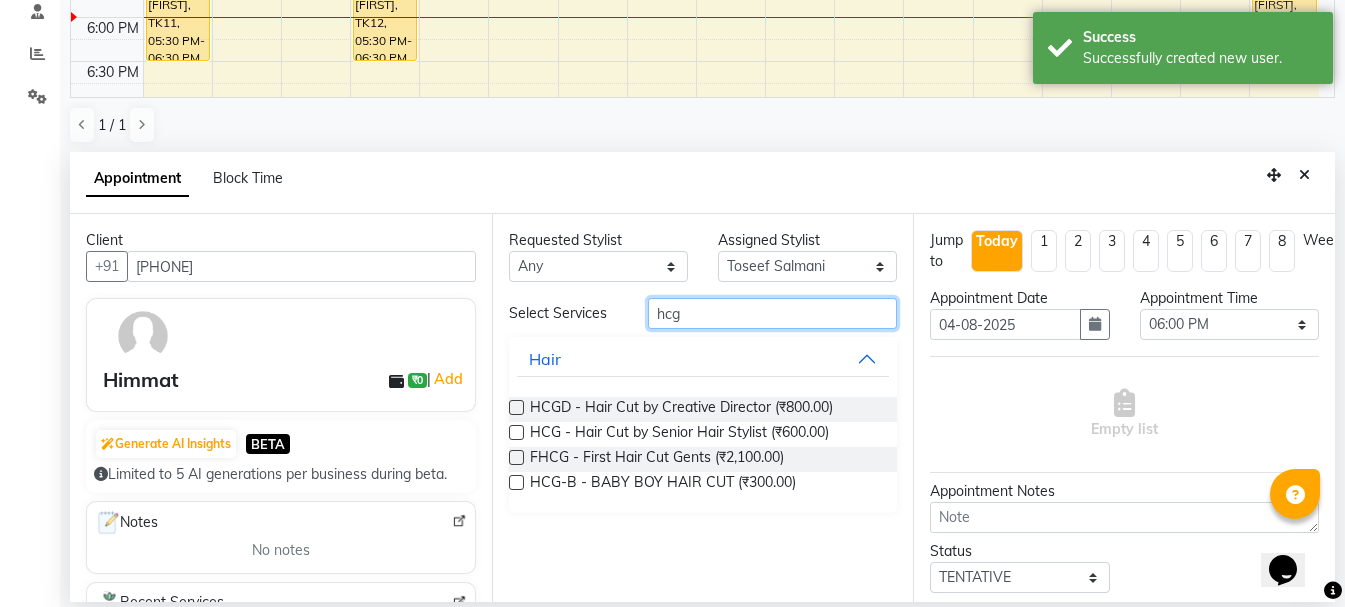 type on "hcg" 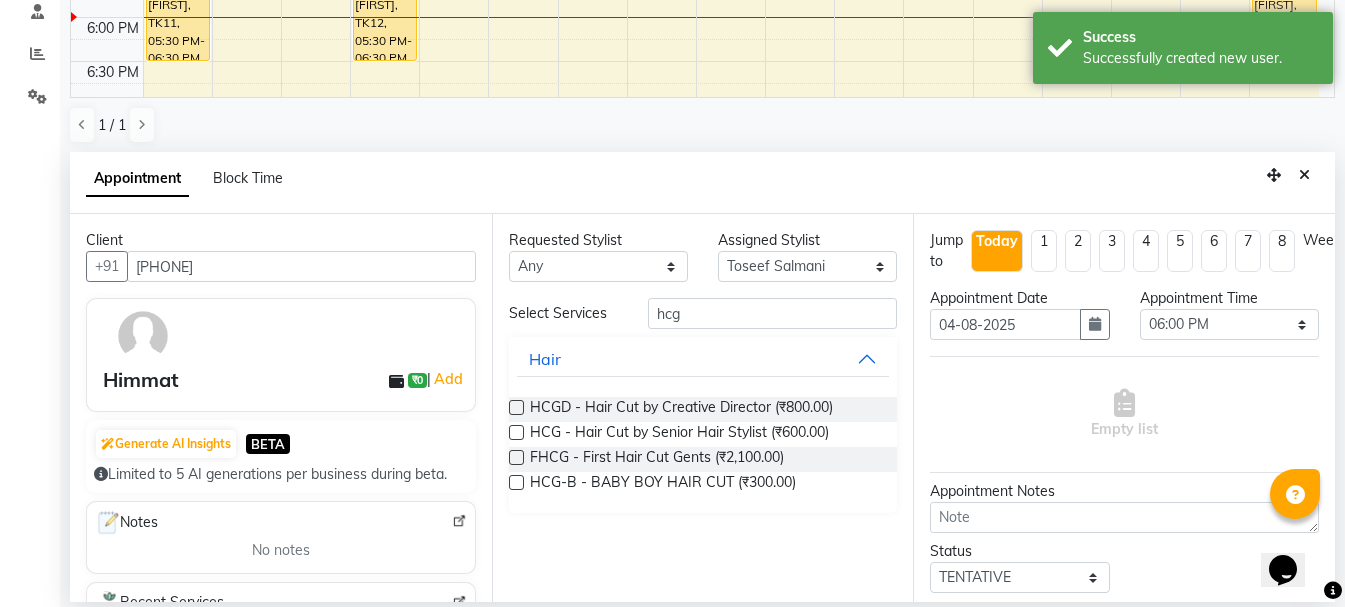 click on "HCG - Hair Cut by Senior Hair Stylist (₹600.00)" at bounding box center [703, 434] 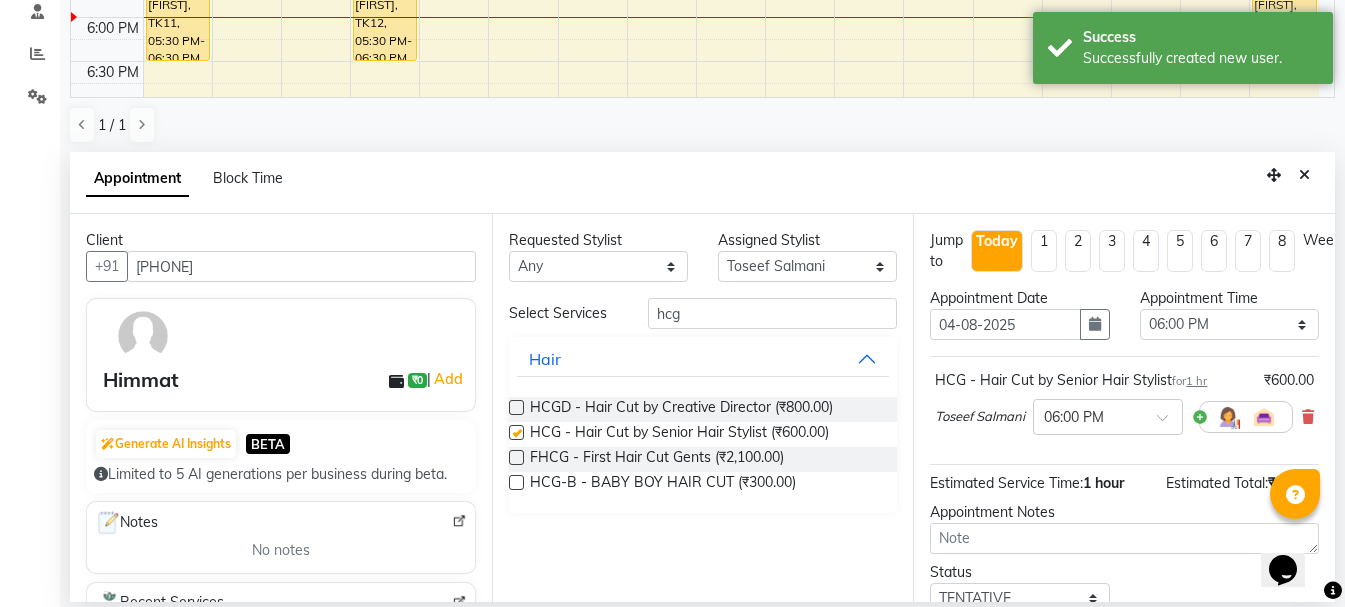 checkbox on "false" 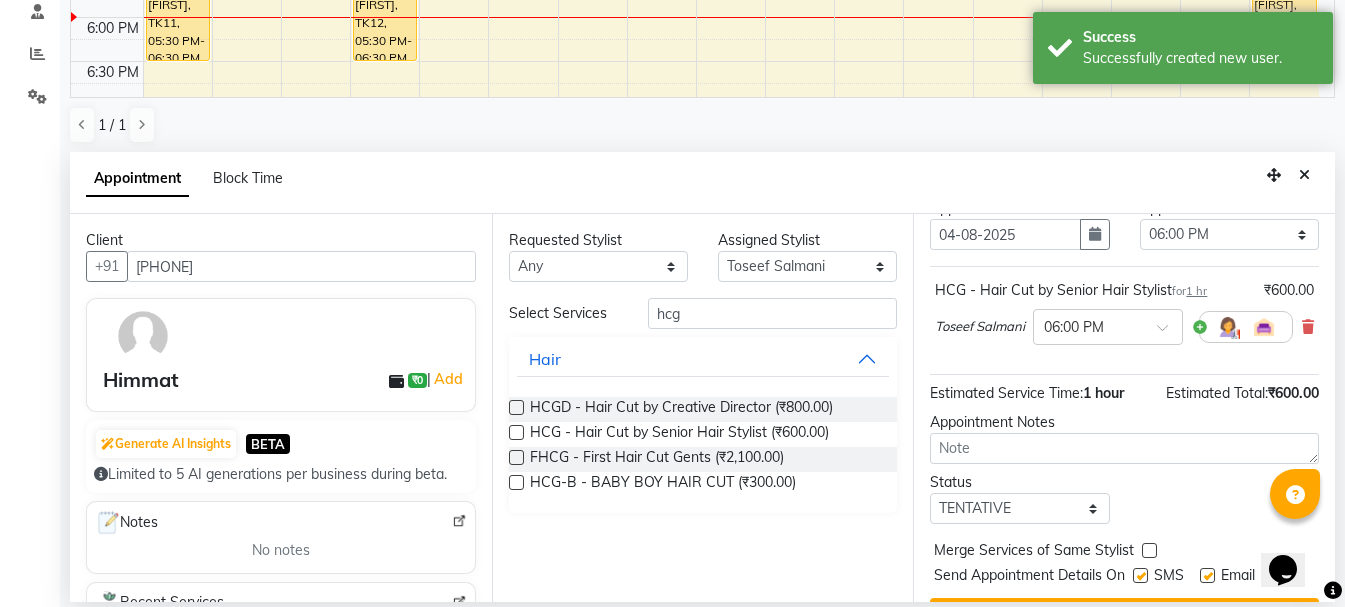 scroll, scrollTop: 156, scrollLeft: 0, axis: vertical 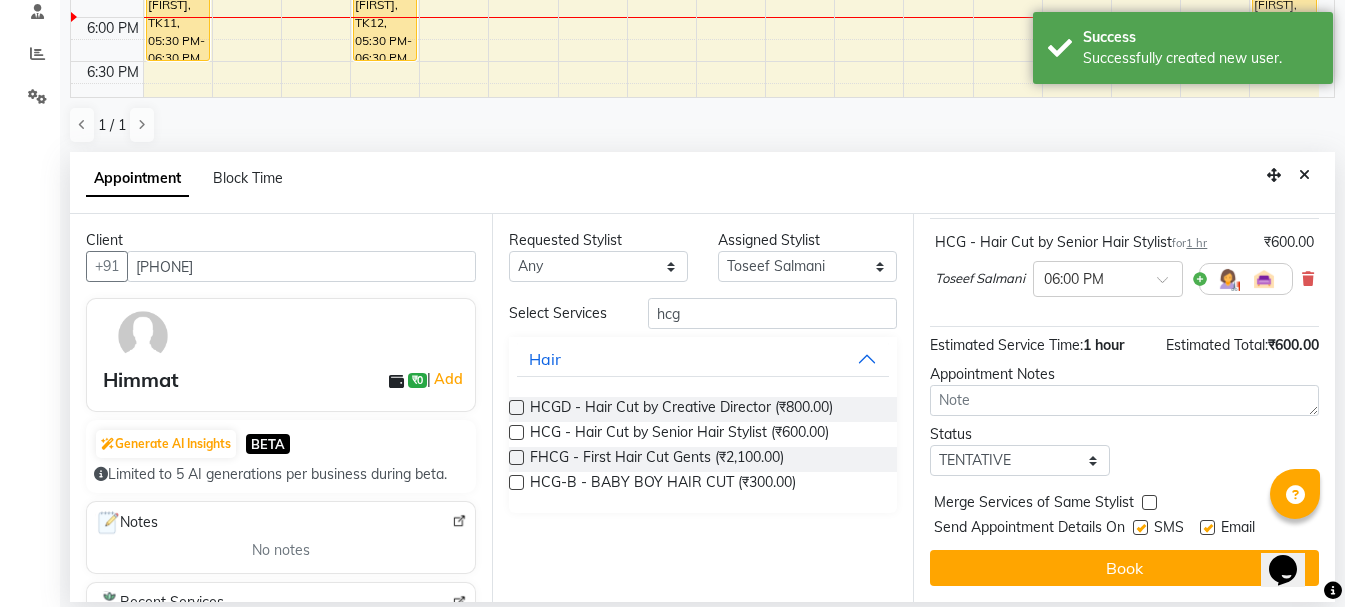 click on "Book" at bounding box center [1124, 568] 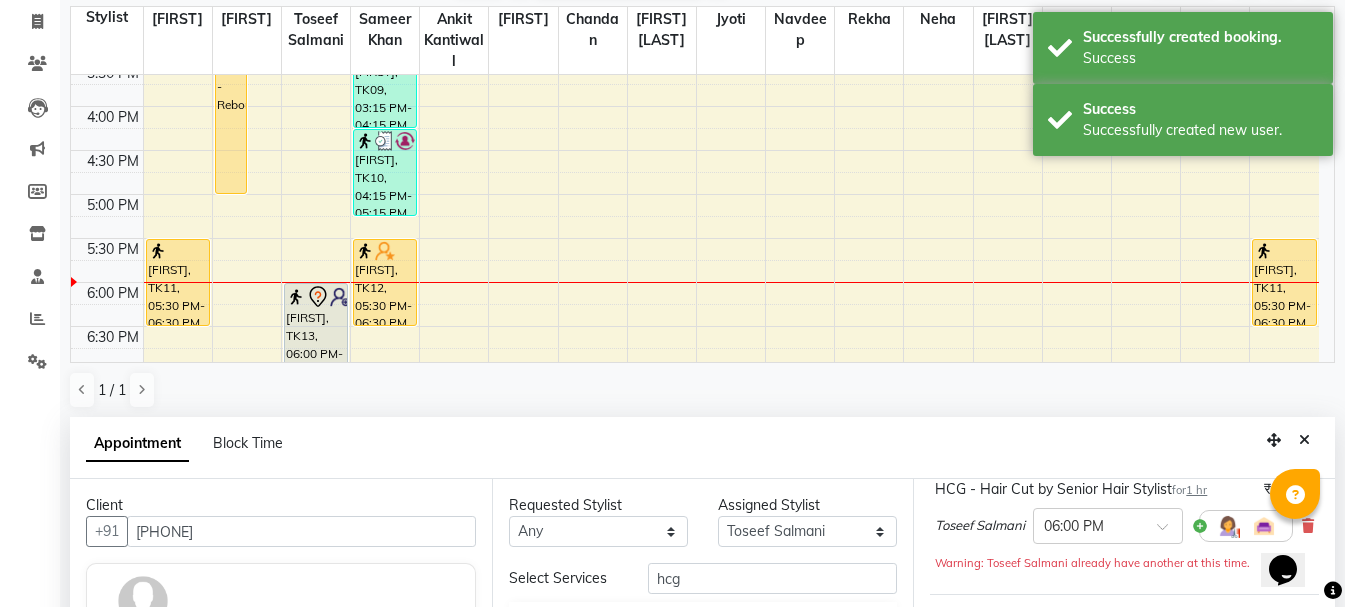 scroll, scrollTop: 0, scrollLeft: 0, axis: both 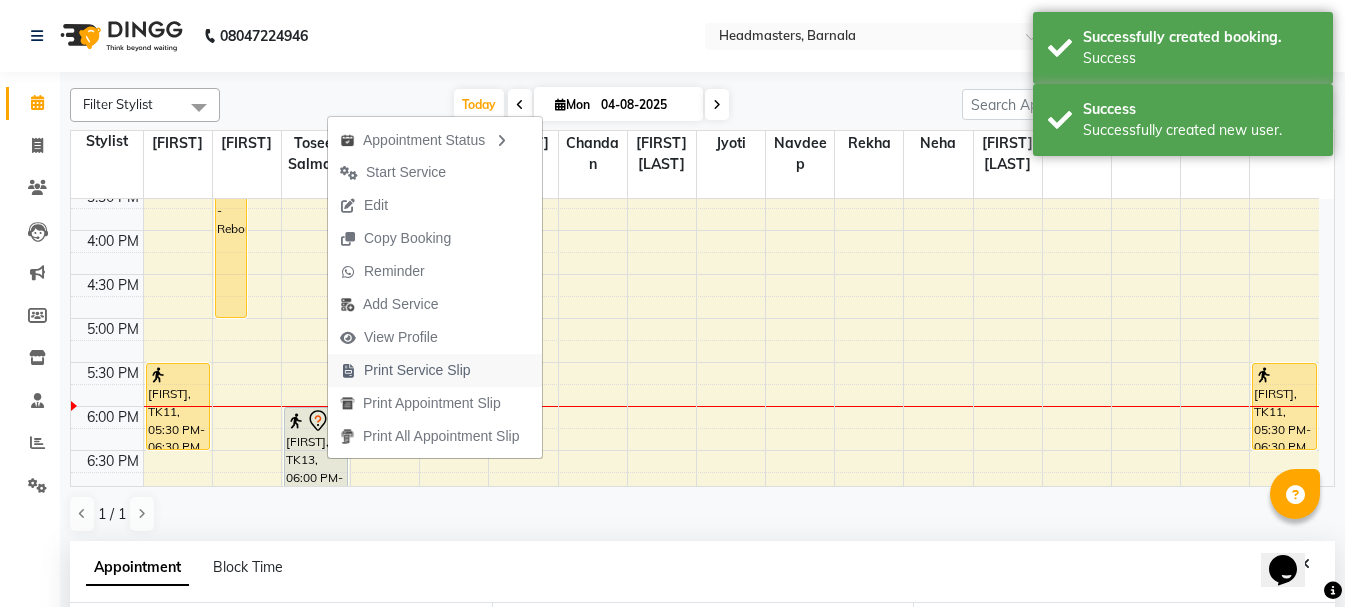 click on "Print Service Slip" at bounding box center [417, 370] 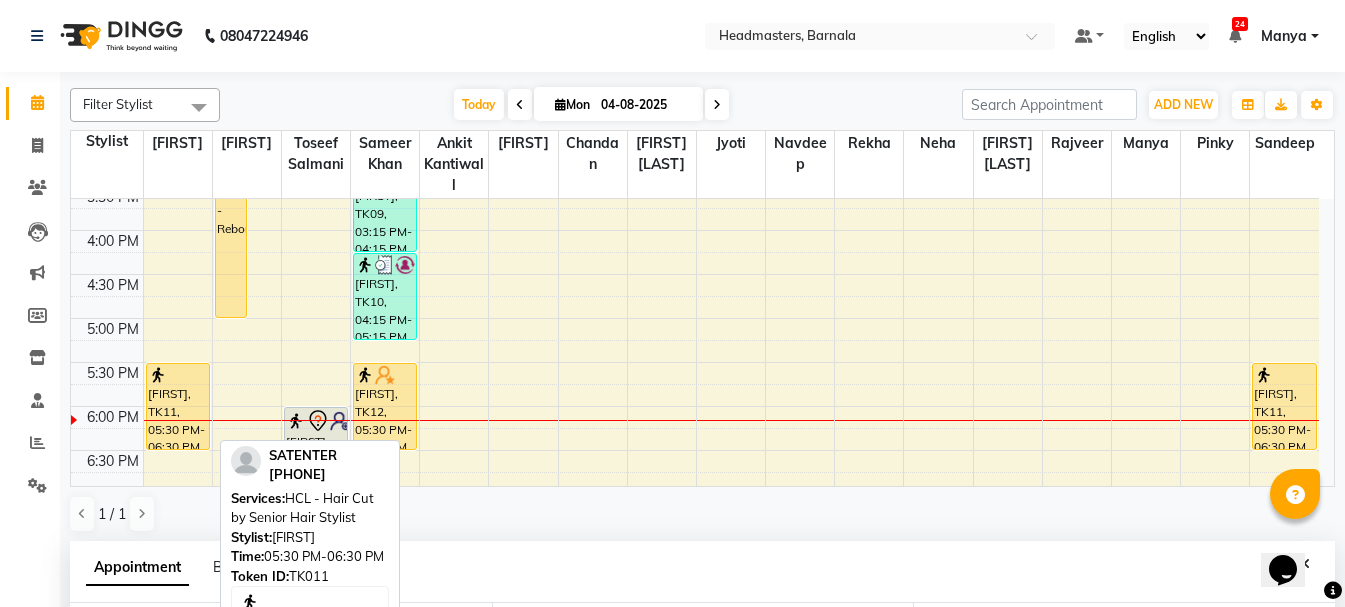 click on "[FIRST], TK11, 05:30 PM-06:30 PM, HCL - Hair Cut by Senior Hair Stylist" at bounding box center (178, 406) 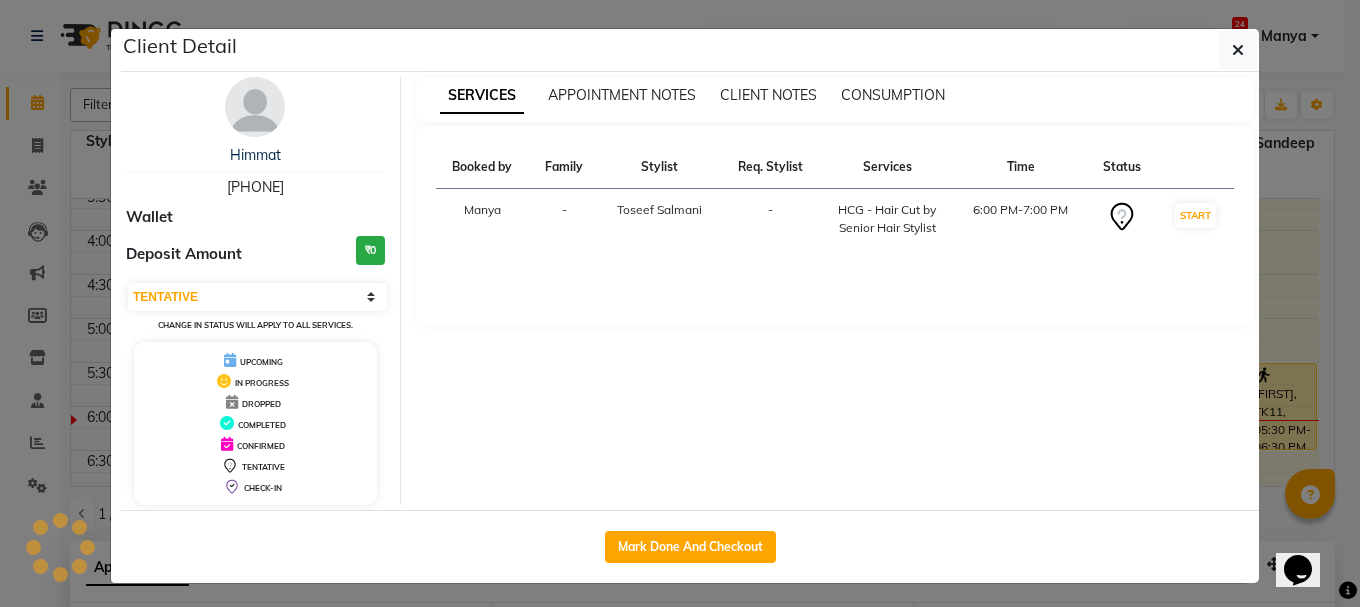 select on "1" 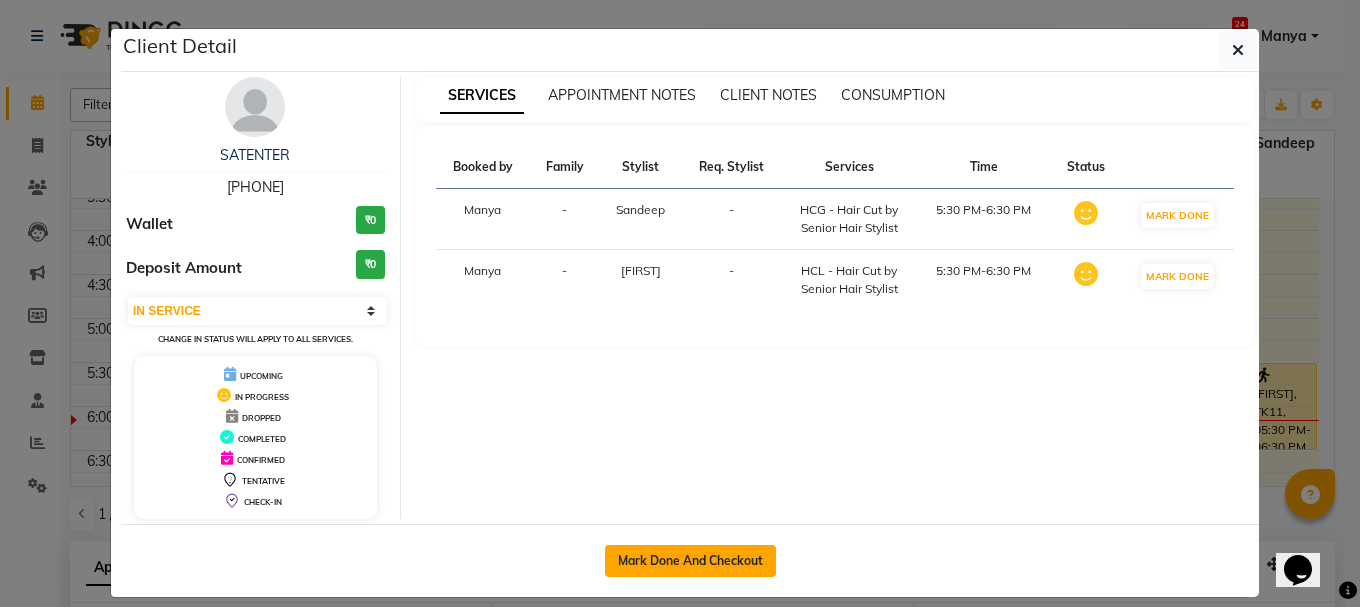click on "Mark Done And Checkout" 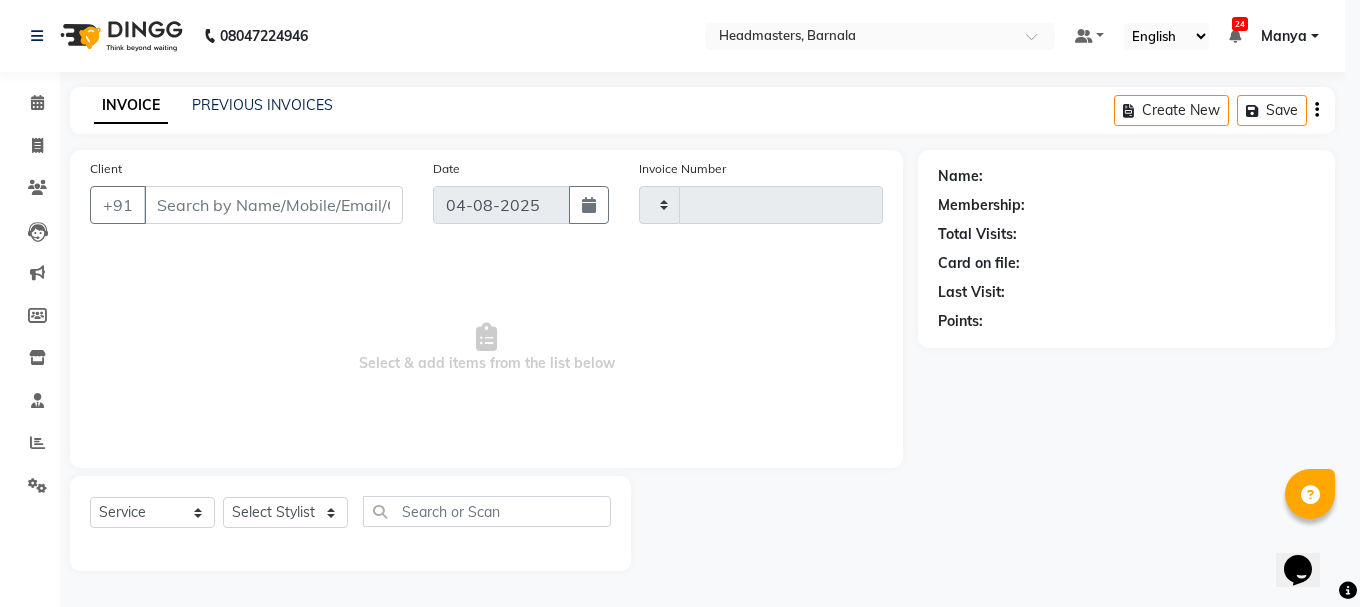 type on "3410" 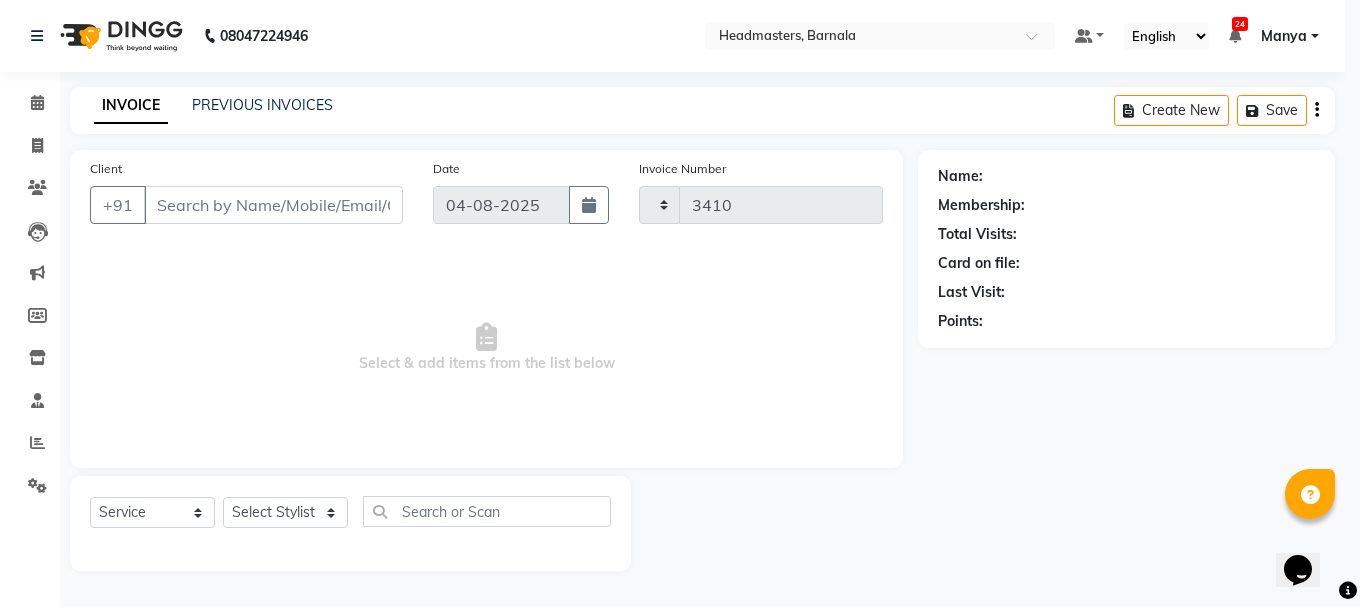 select on "7526" 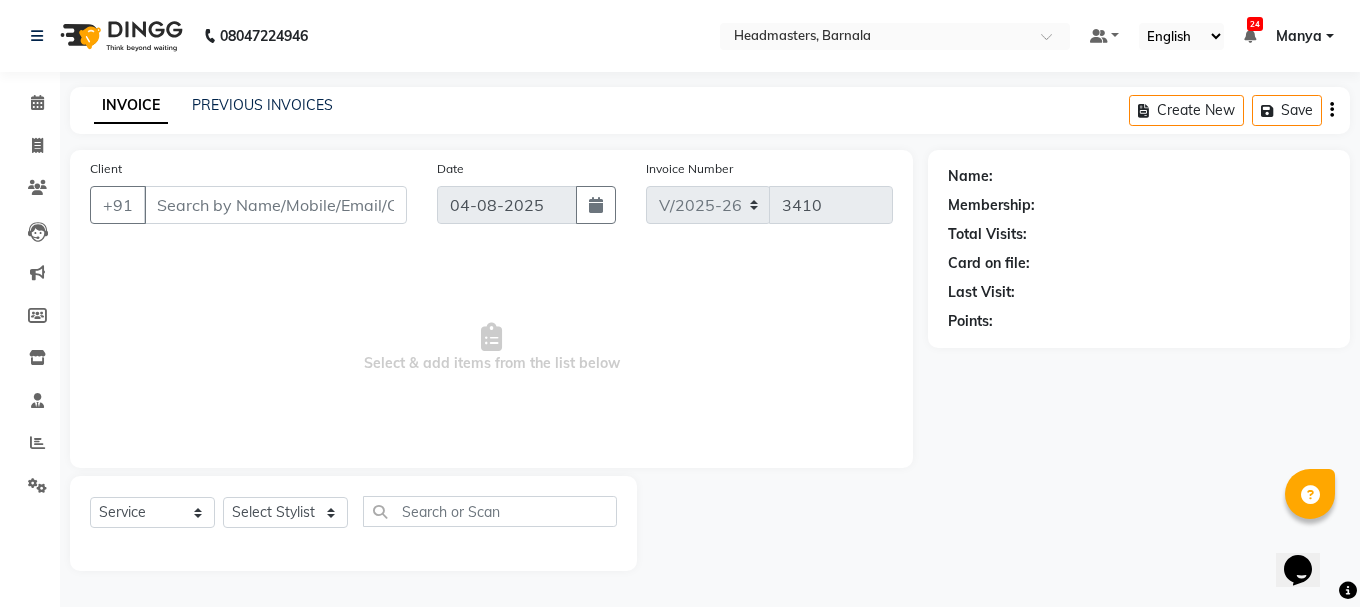 type on "[PHONE]" 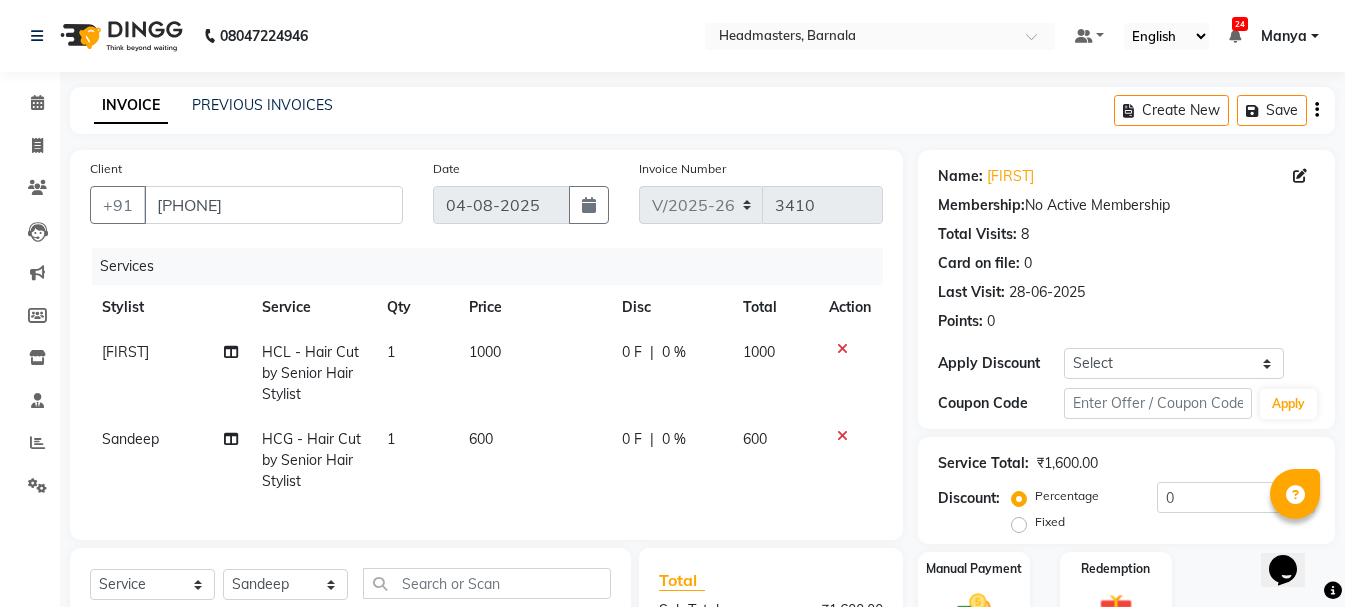 click on "Fixed" 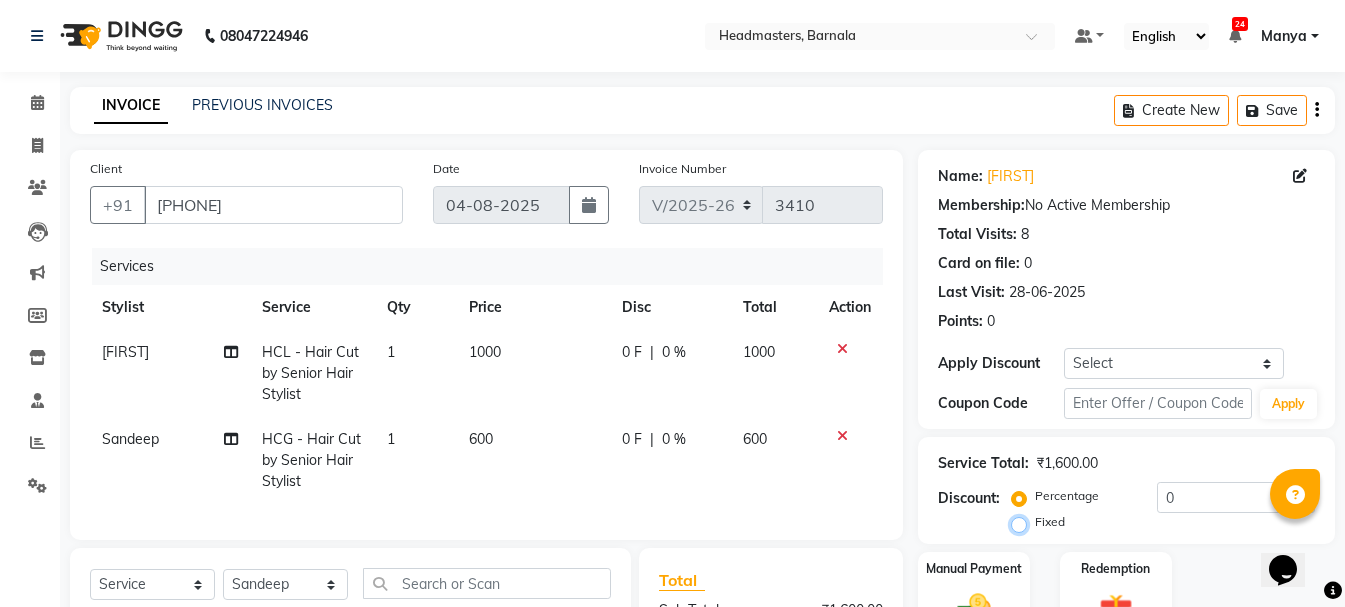 click on "Fixed" at bounding box center [1023, 522] 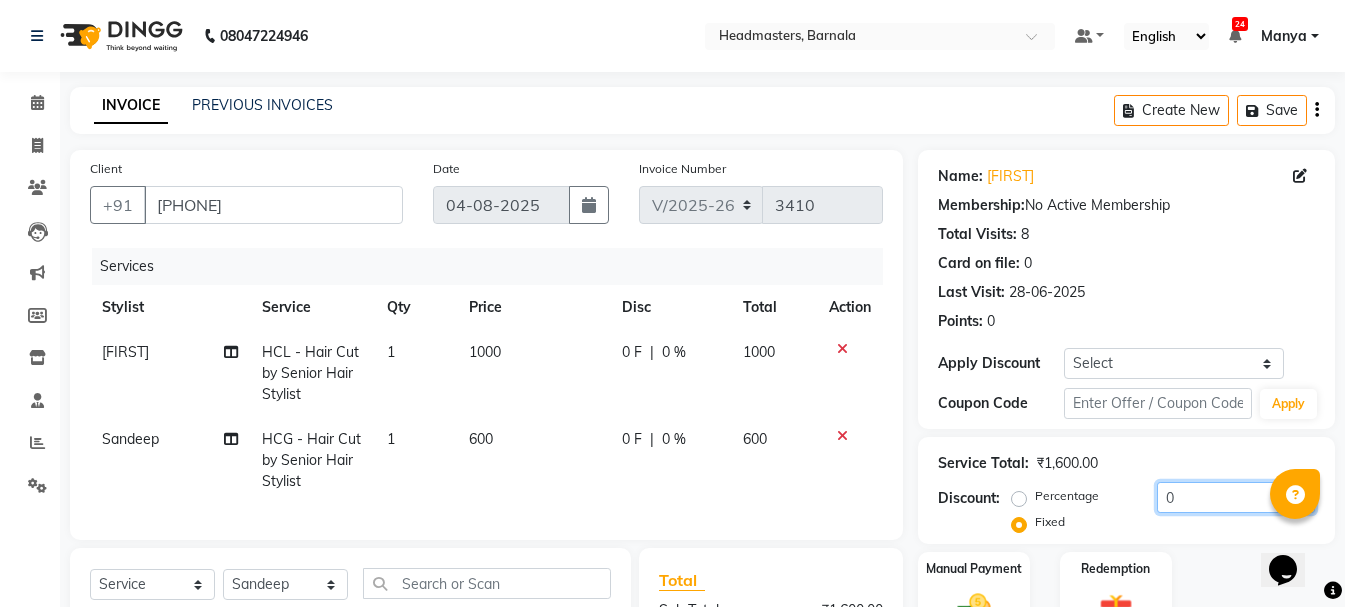 drag, startPoint x: 1191, startPoint y: 507, endPoint x: 947, endPoint y: 514, distance: 244.10039 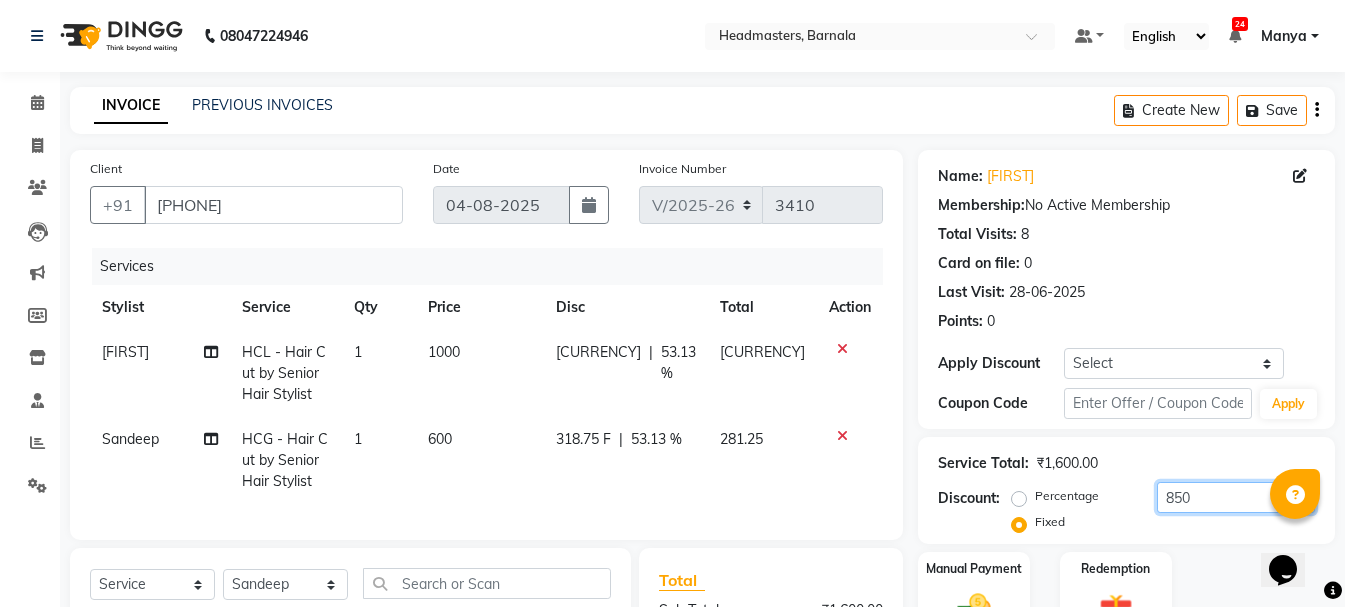 scroll, scrollTop: 281, scrollLeft: 0, axis: vertical 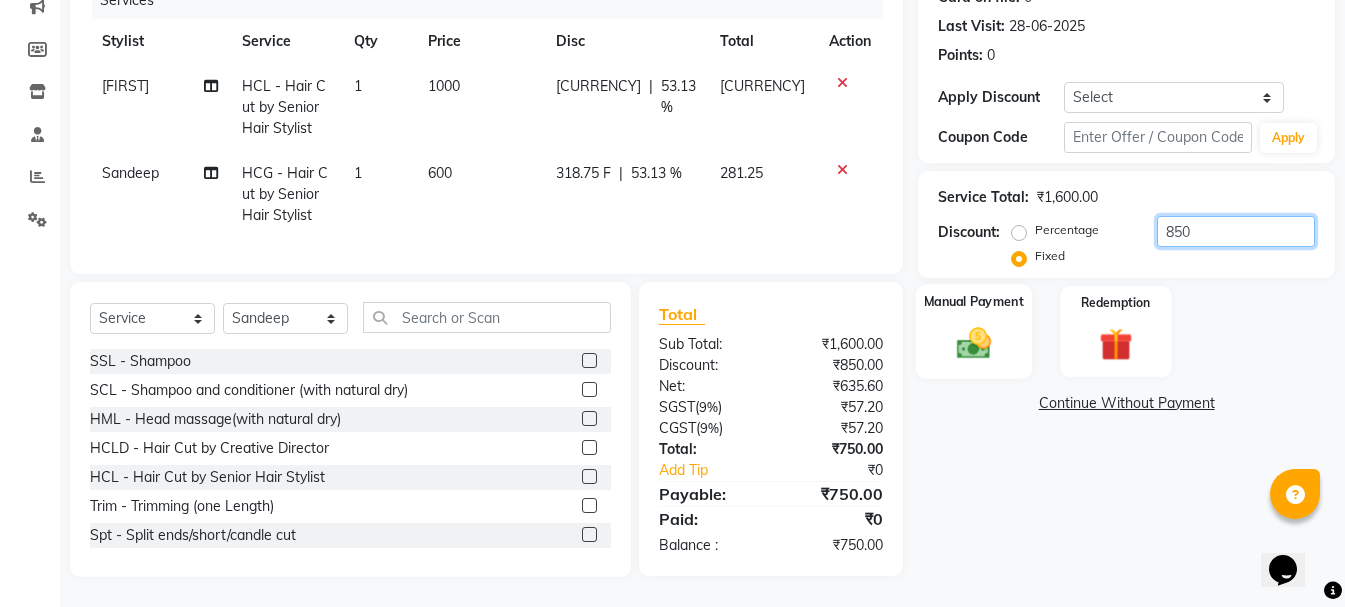 type on "850" 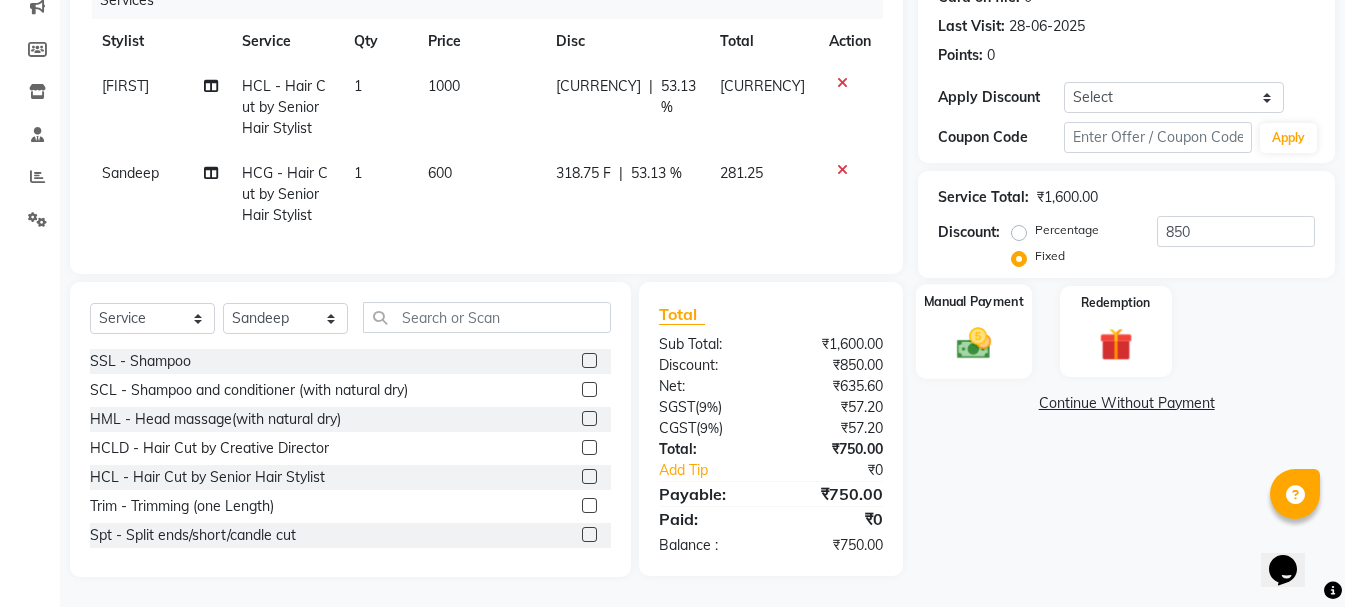 click 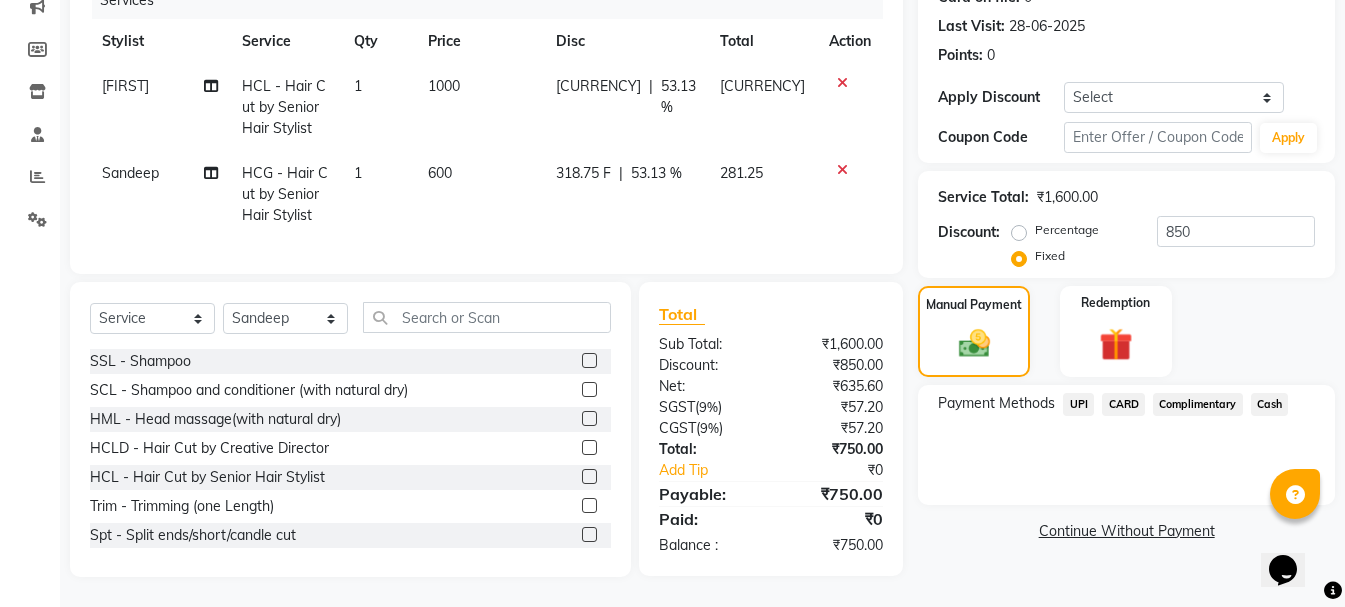 click on "UPI" 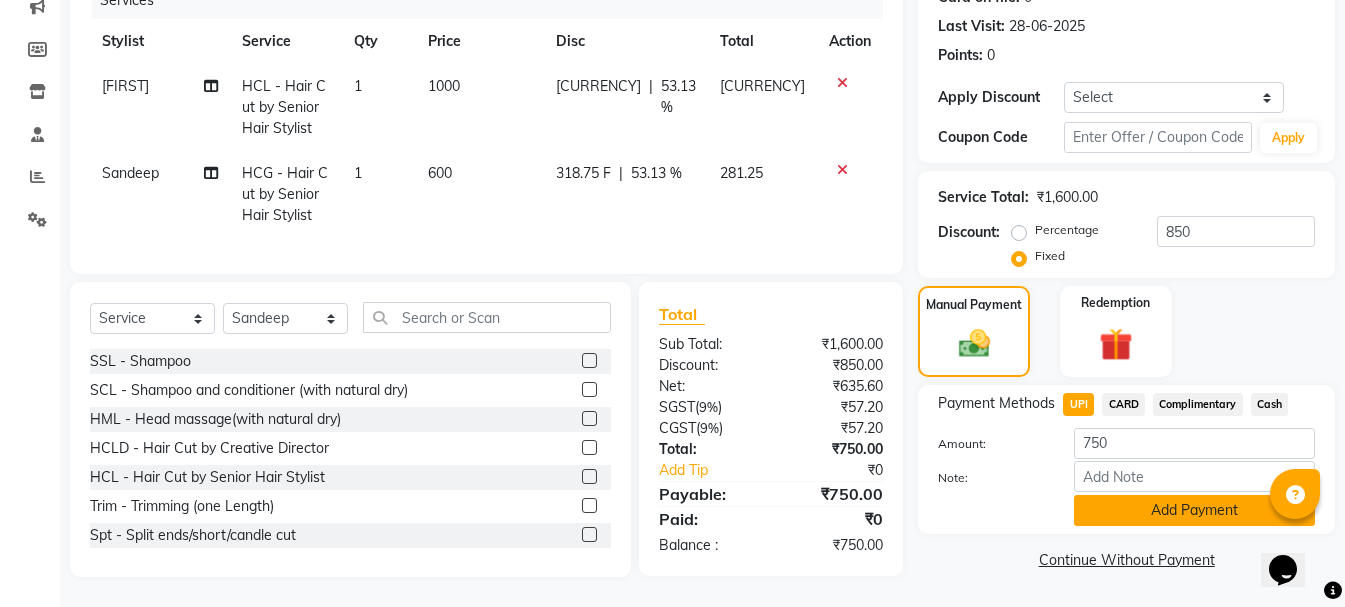 click on "Add Payment" 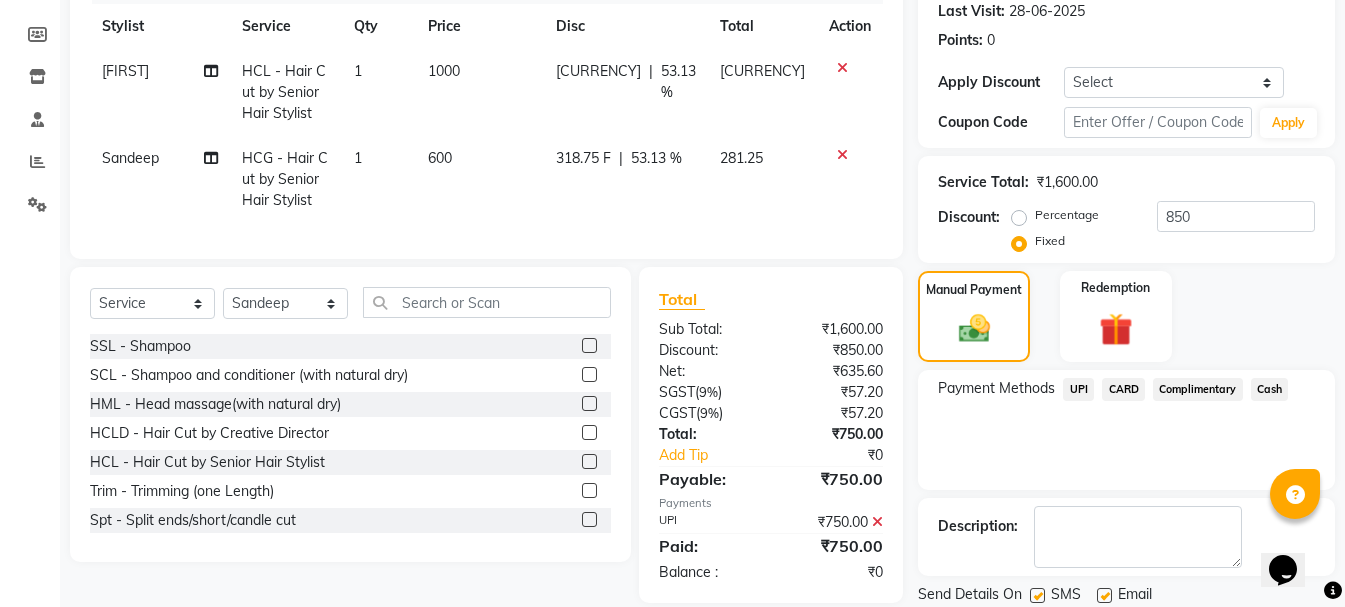 scroll, scrollTop: 348, scrollLeft: 0, axis: vertical 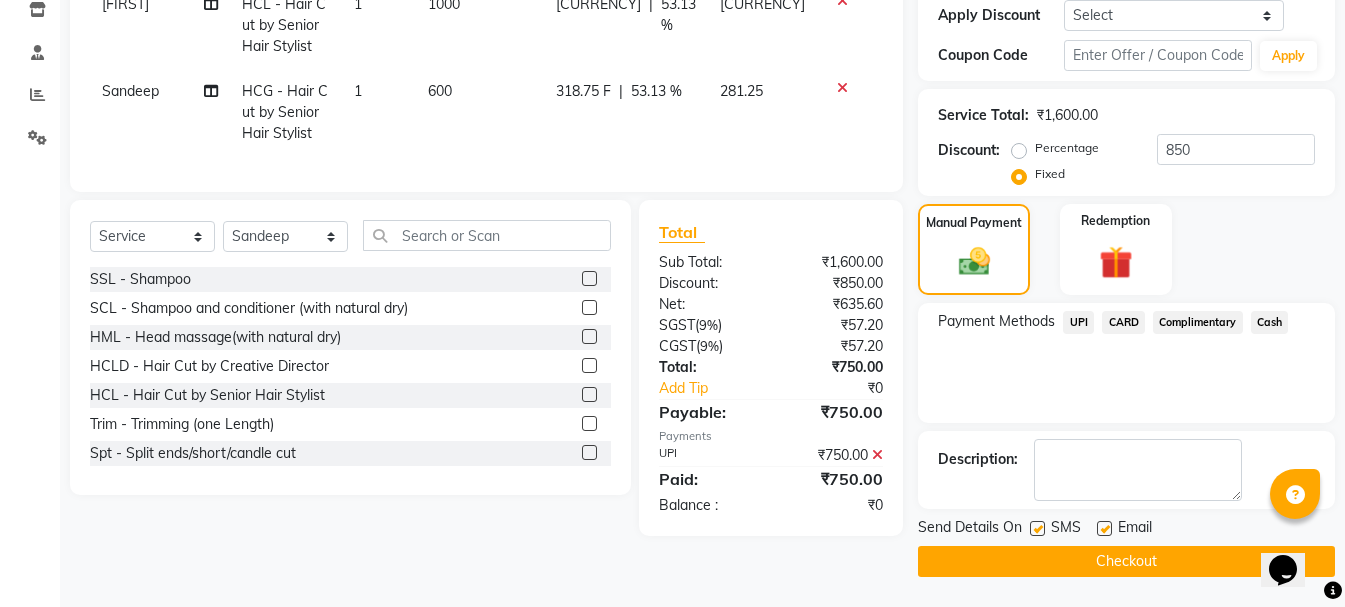 click on "Checkout" 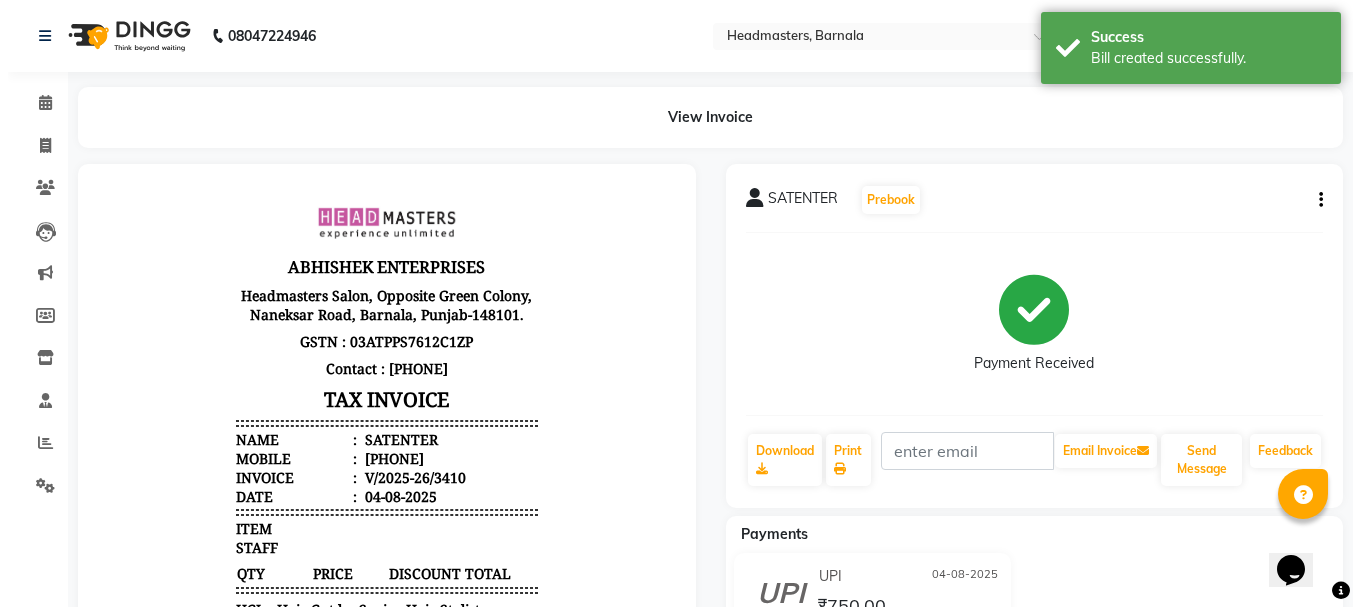 scroll, scrollTop: 0, scrollLeft: 0, axis: both 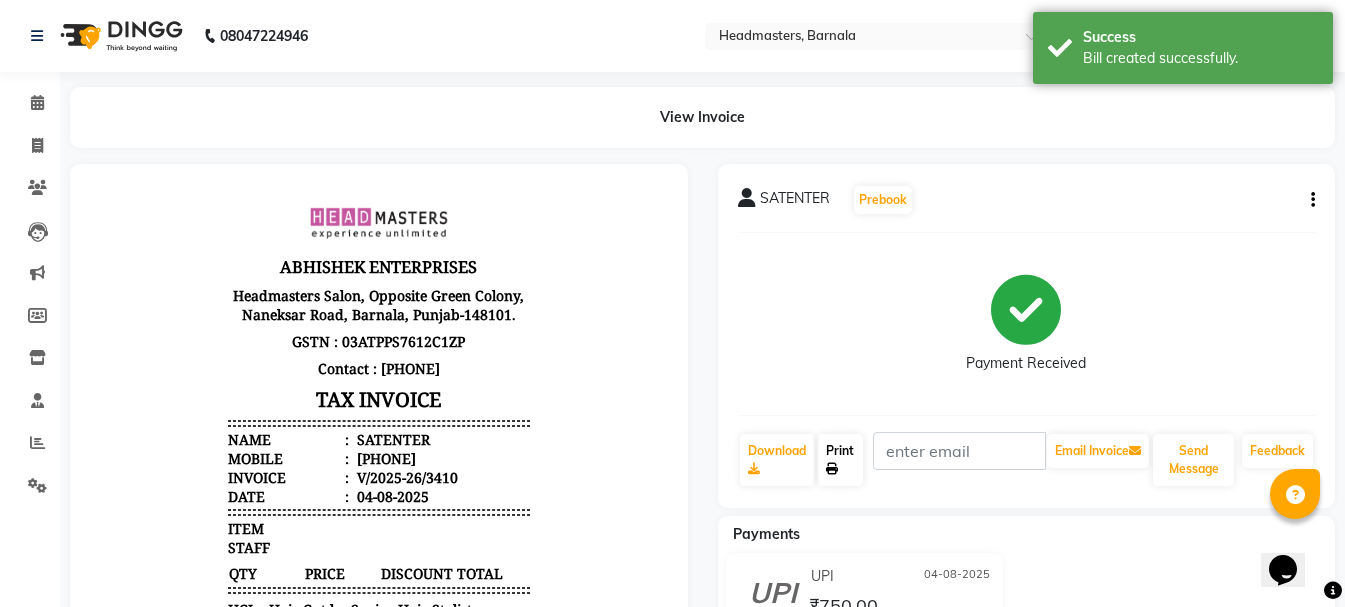 click on "Print" 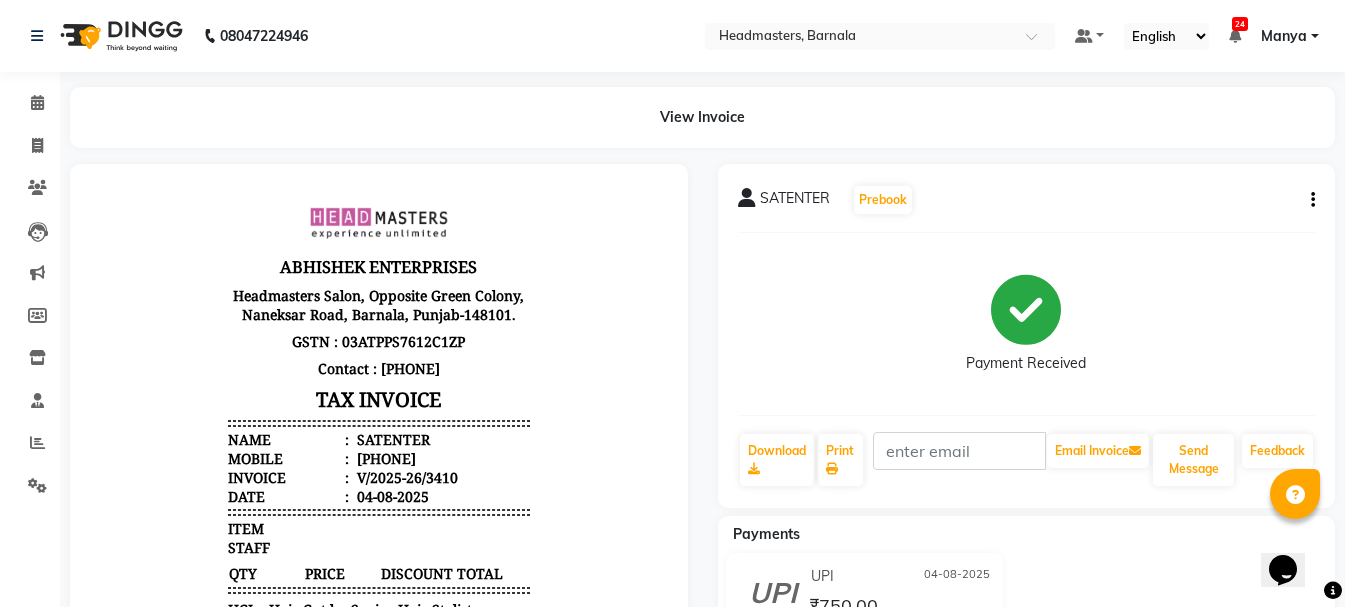 select on "service" 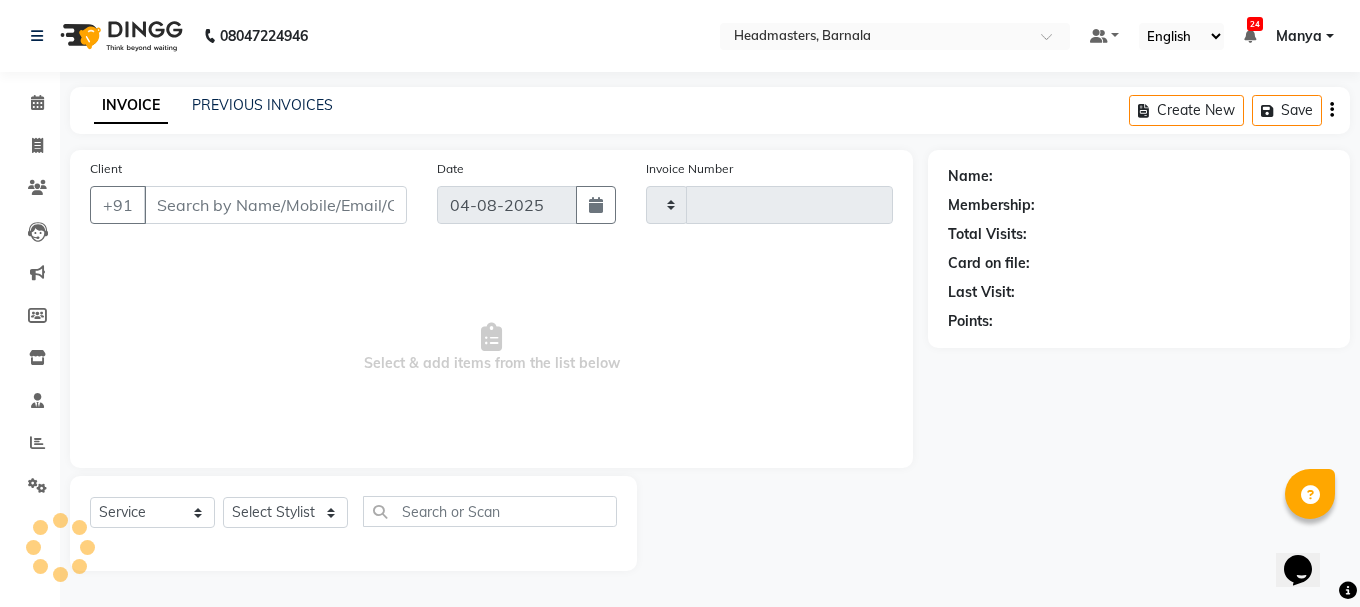 type on "3411" 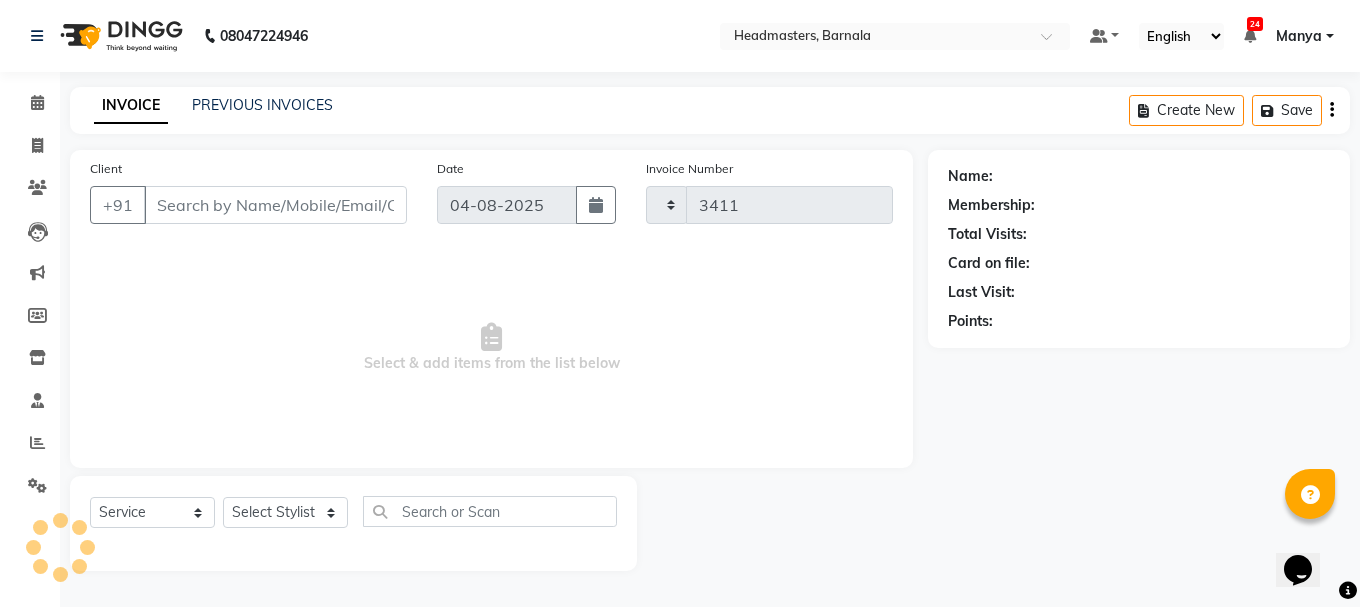 select on "7526" 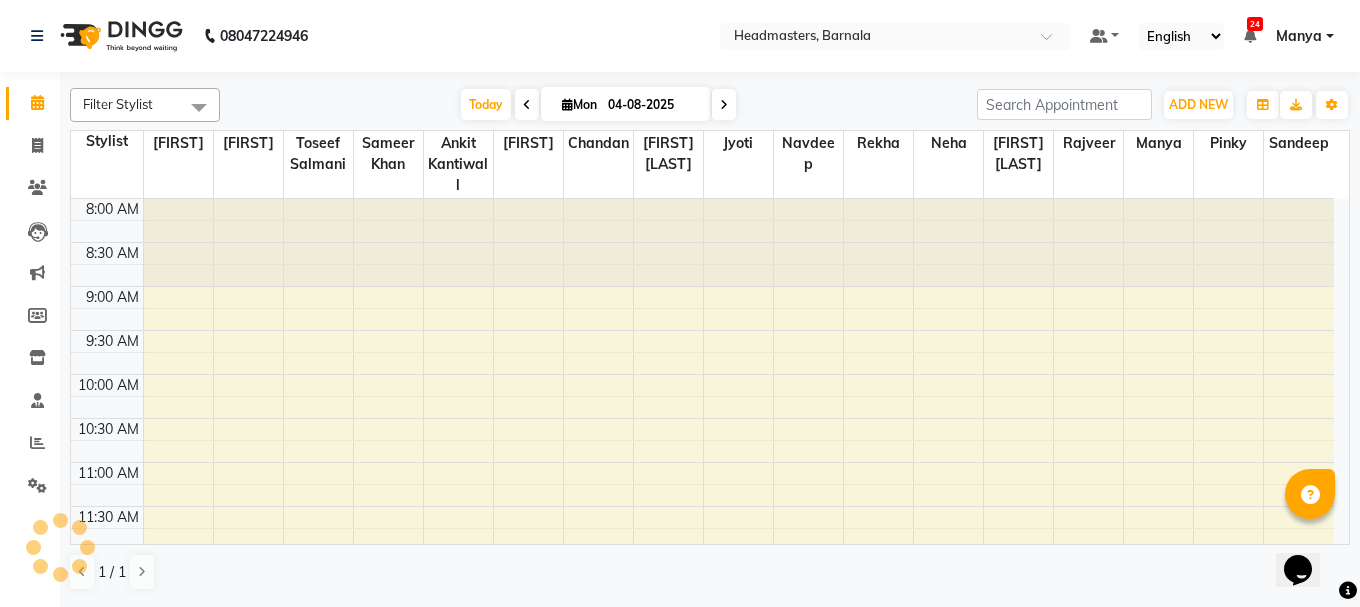 scroll, scrollTop: 0, scrollLeft: 0, axis: both 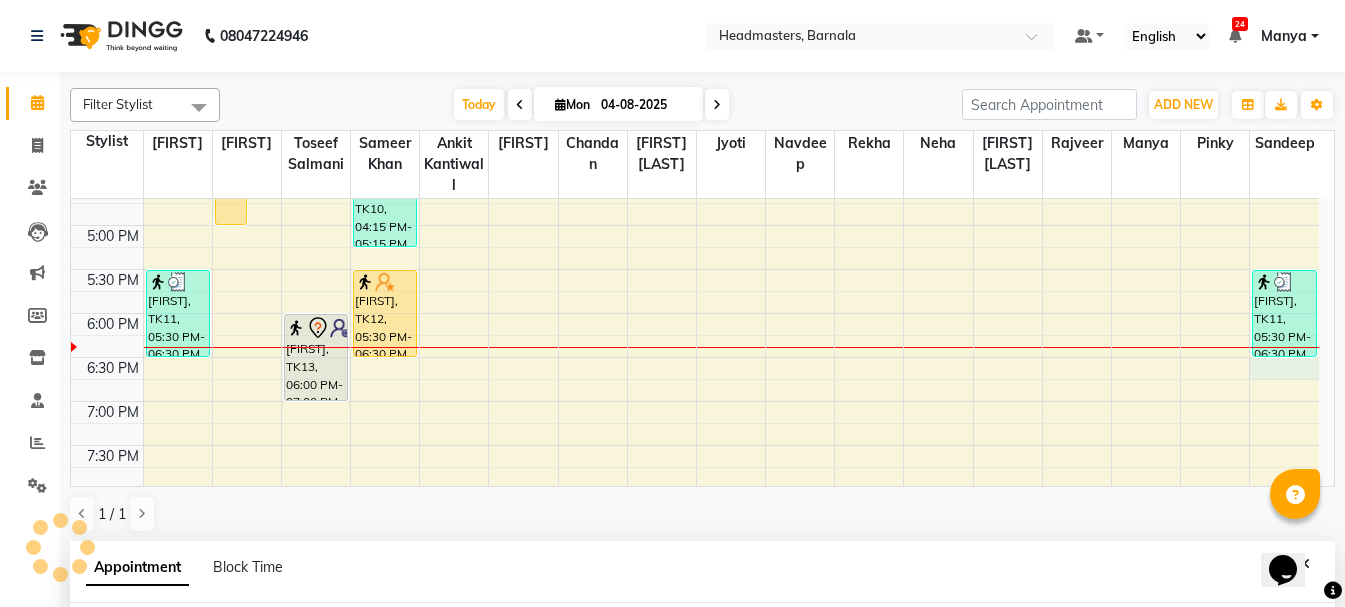 select on "71857" 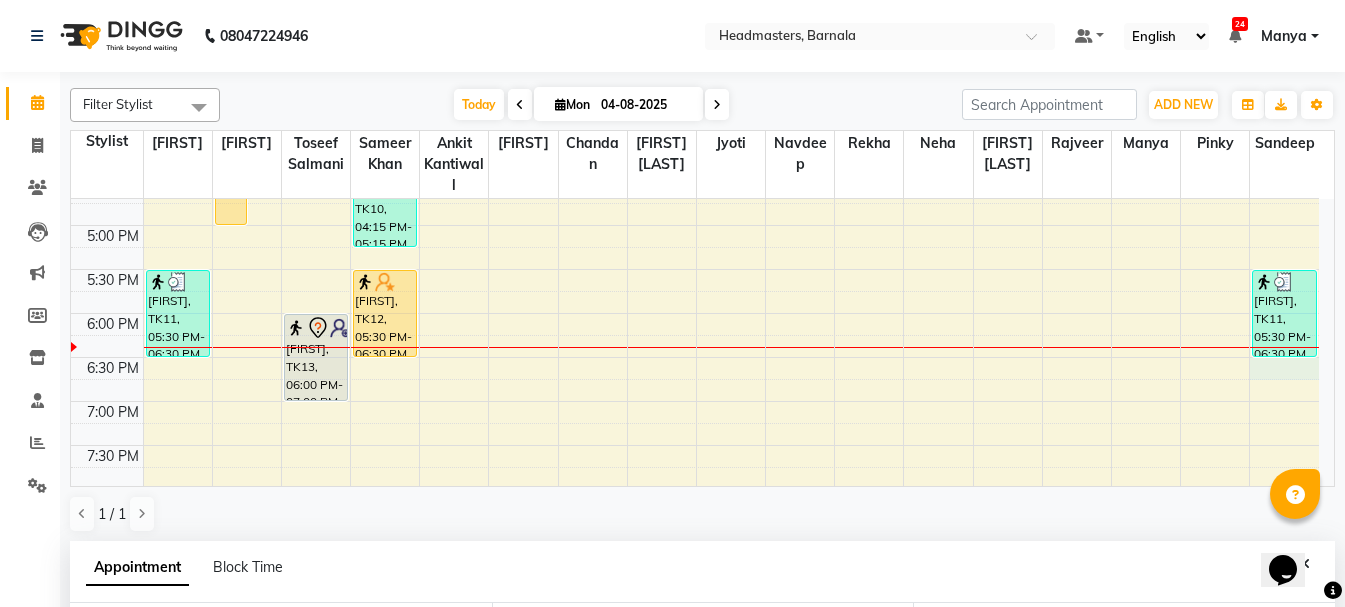 scroll, scrollTop: 389, scrollLeft: 0, axis: vertical 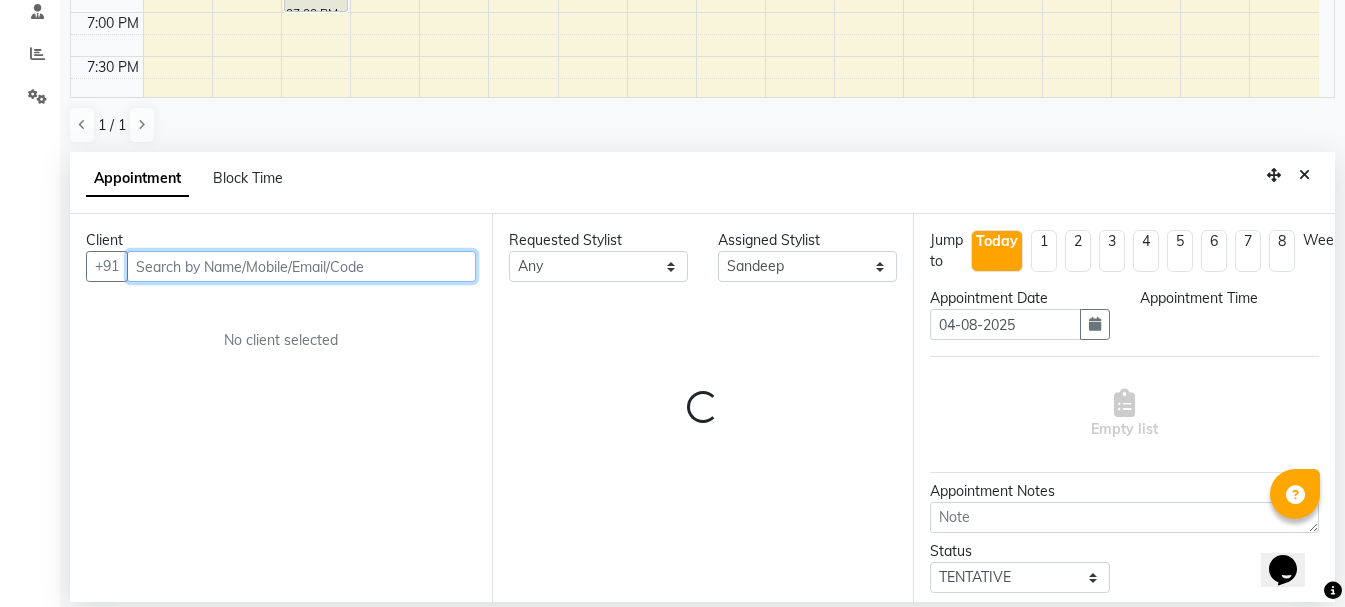select on "1110" 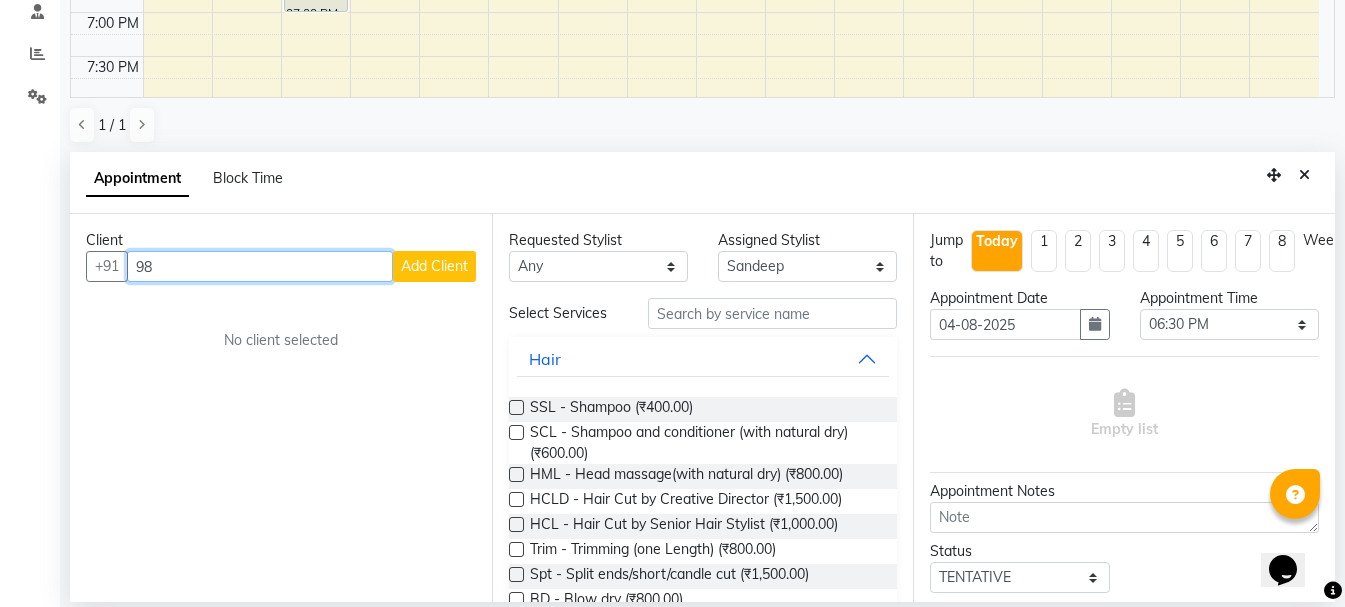 type on "9" 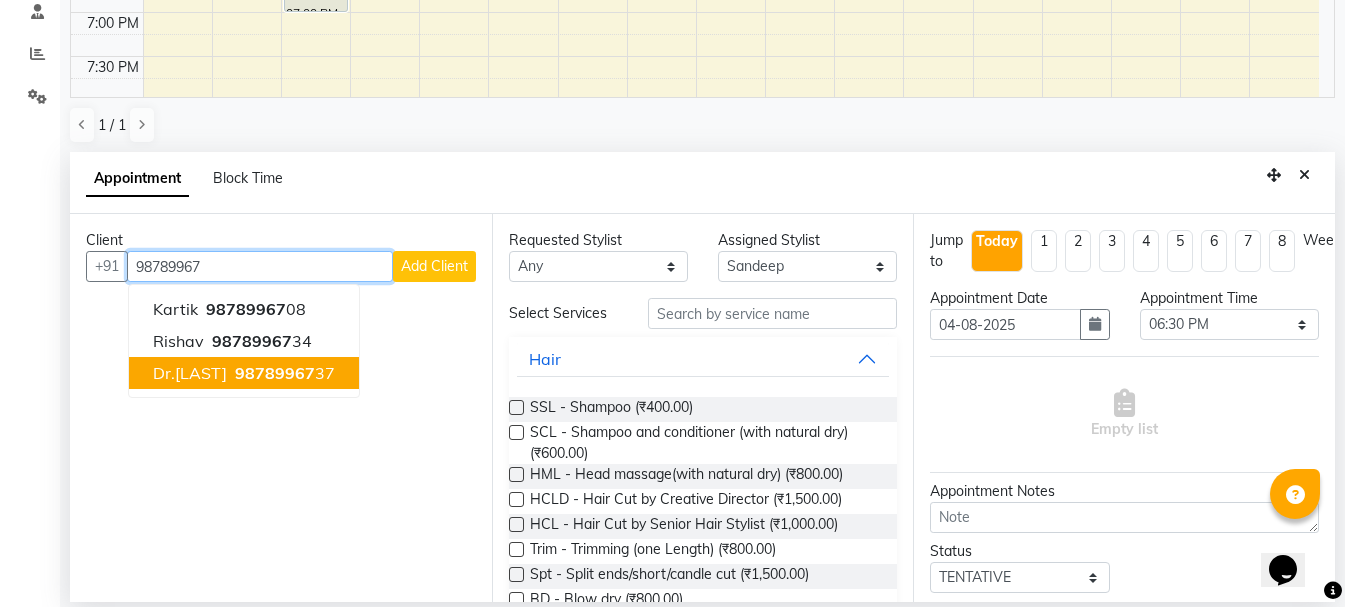 click on "Dr.[LAST]" at bounding box center [190, 373] 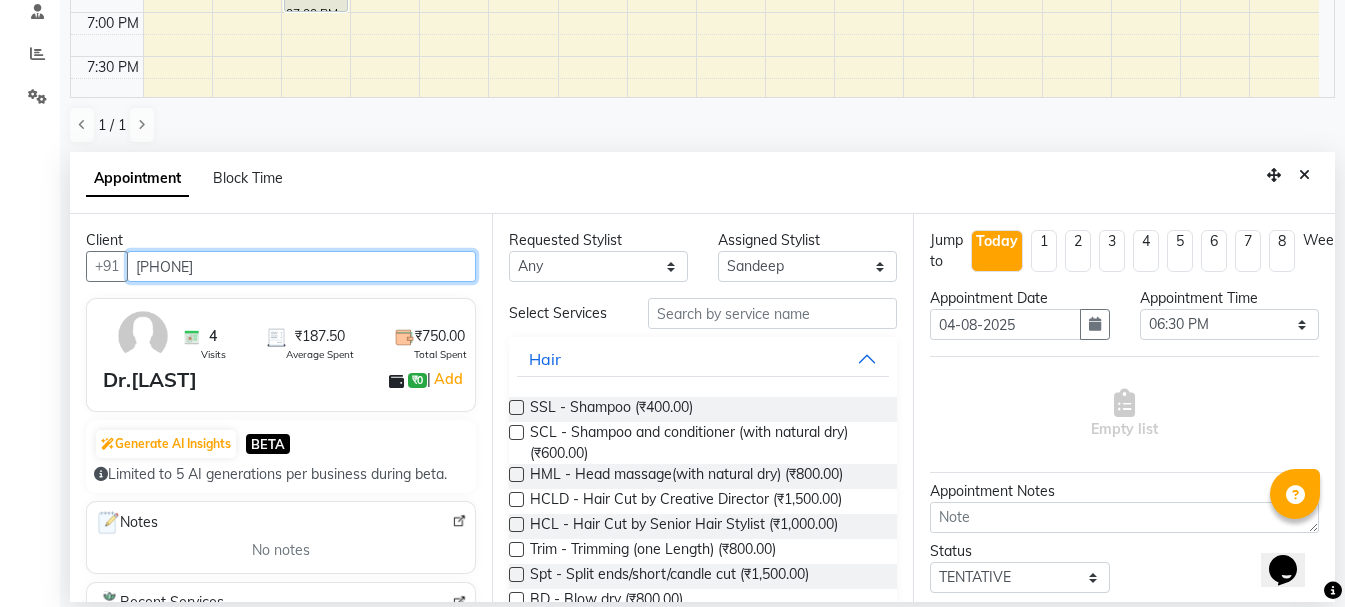 type on "[PHONE]" 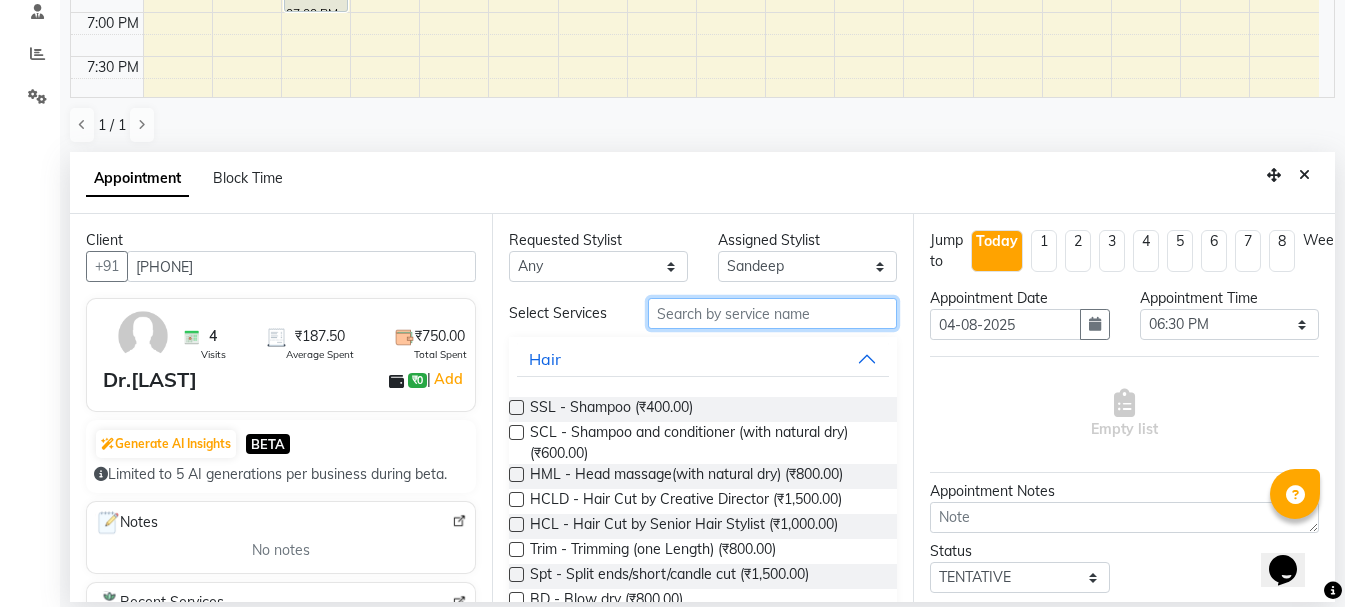 click at bounding box center (772, 313) 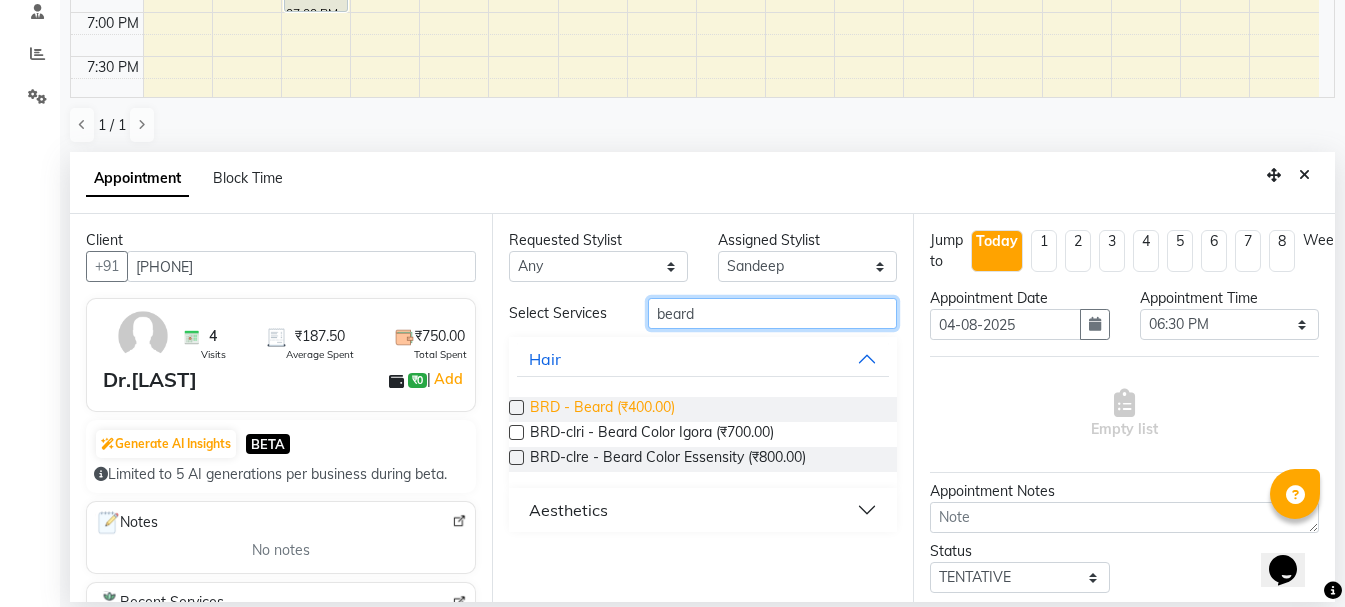 type on "beard" 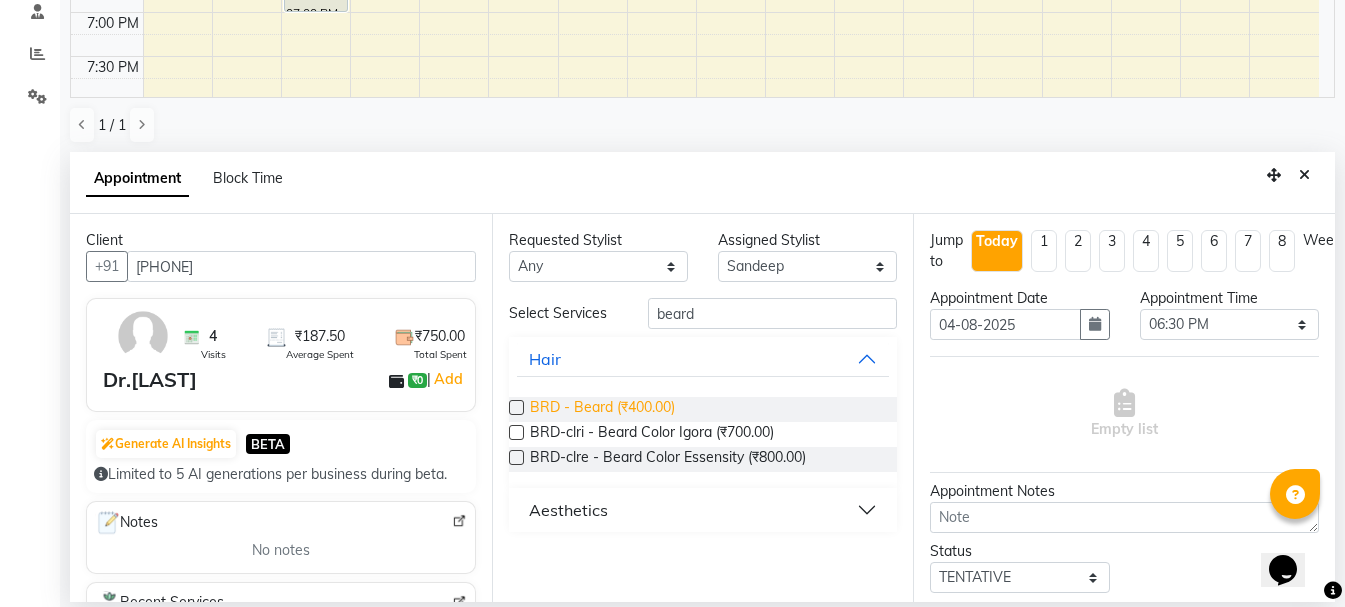 click on "BRD - Beard (₹400.00)" at bounding box center [602, 409] 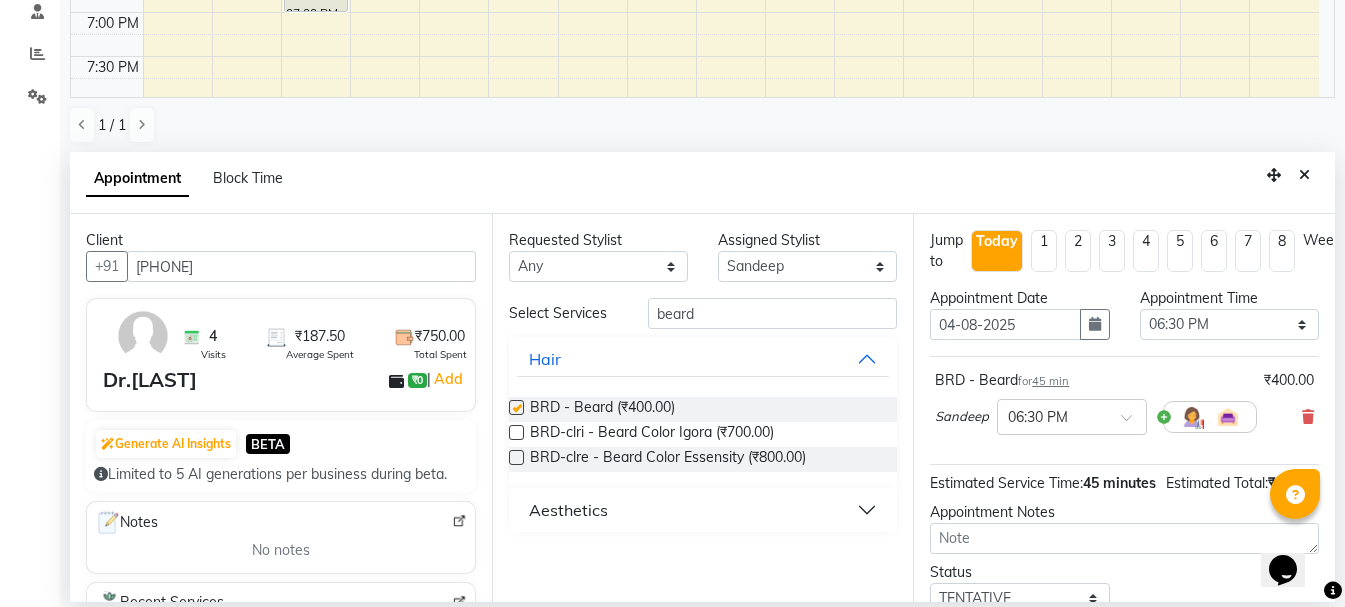 checkbox on "false" 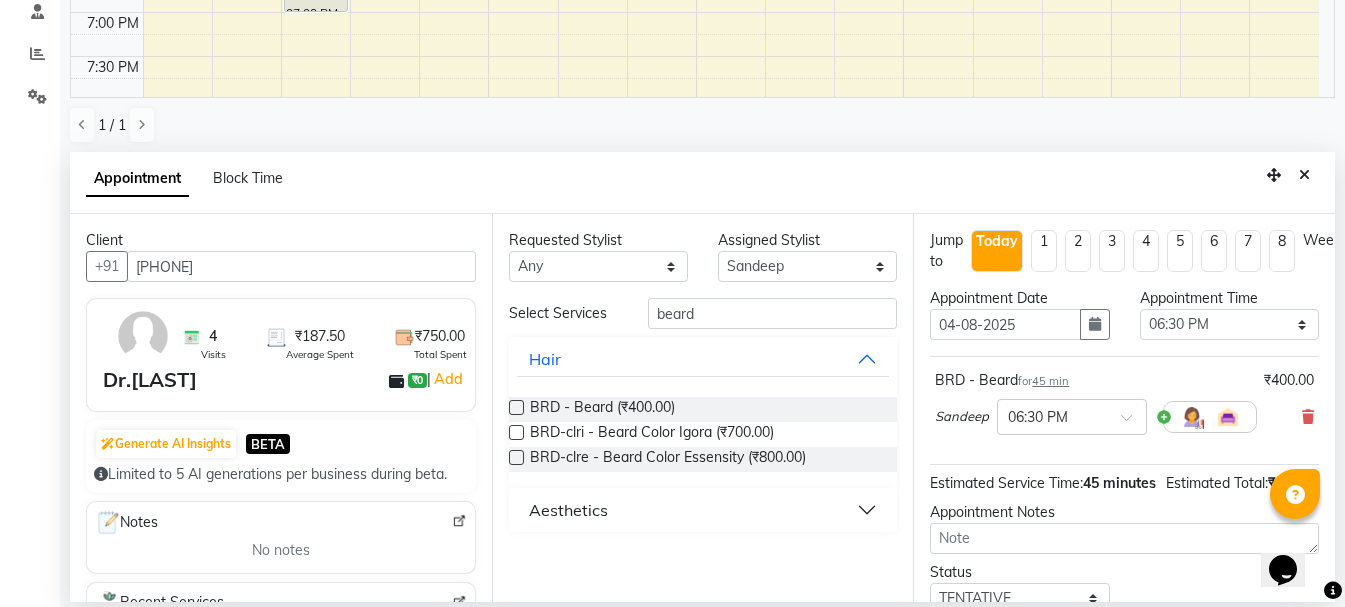 scroll, scrollTop: 174, scrollLeft: 0, axis: vertical 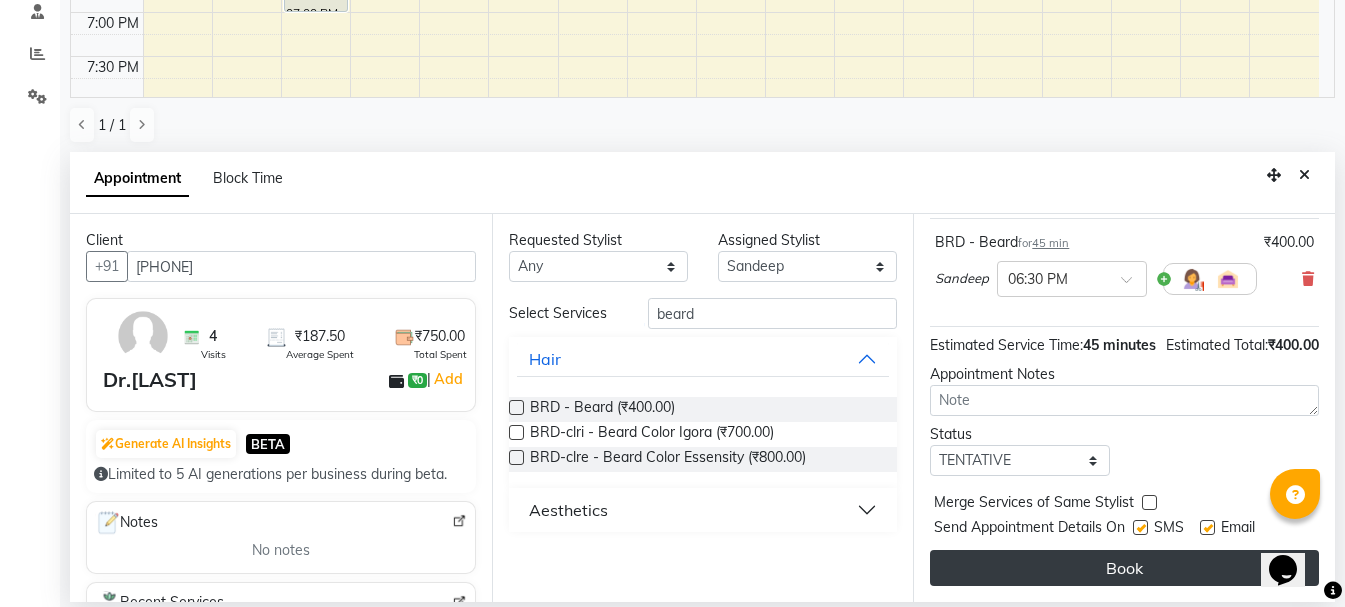 click on "Book" at bounding box center [1124, 568] 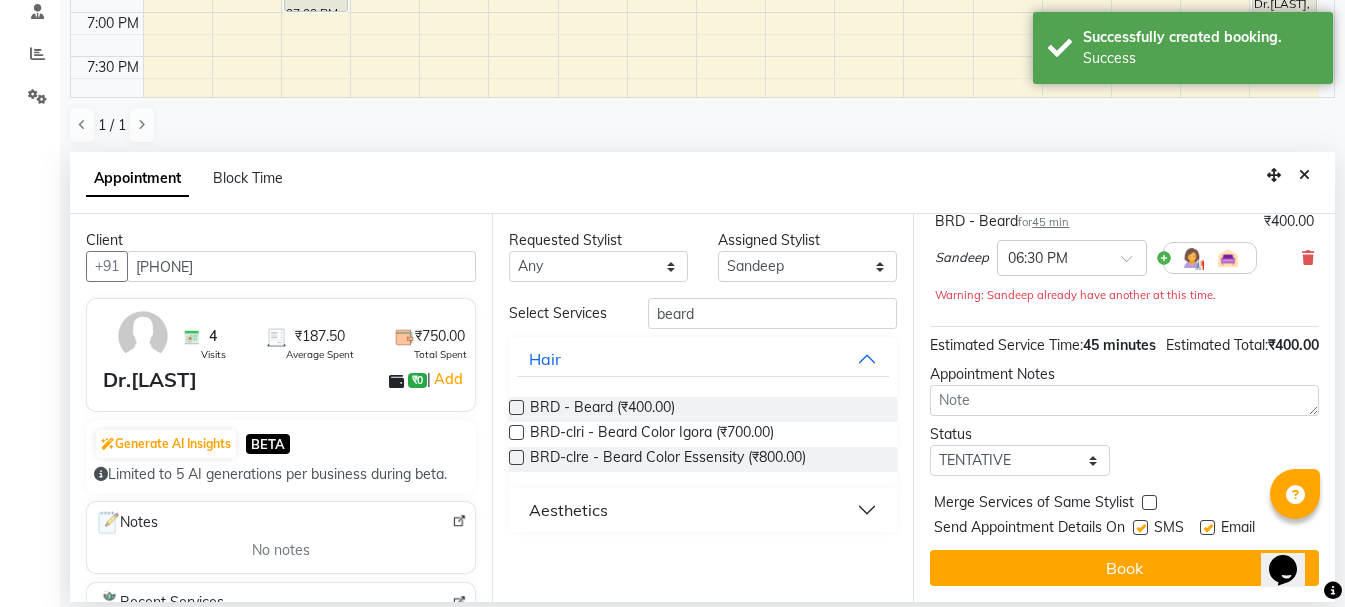 scroll, scrollTop: 0, scrollLeft: 0, axis: both 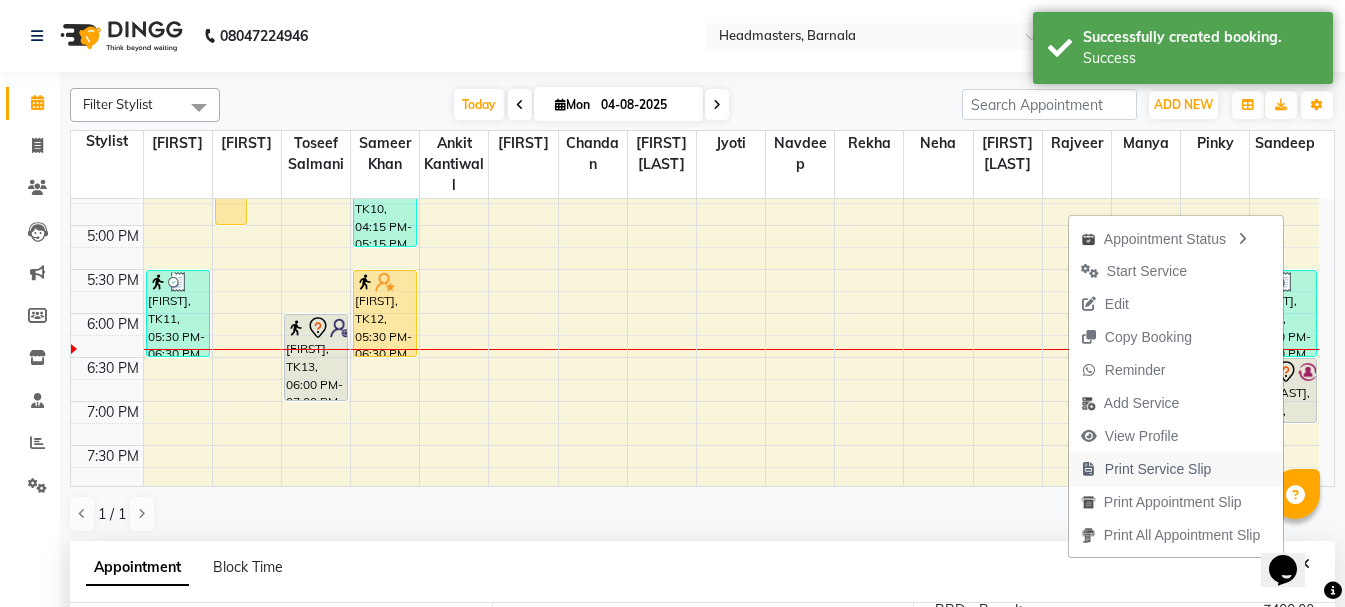 click on "Print Service Slip" at bounding box center (1158, 469) 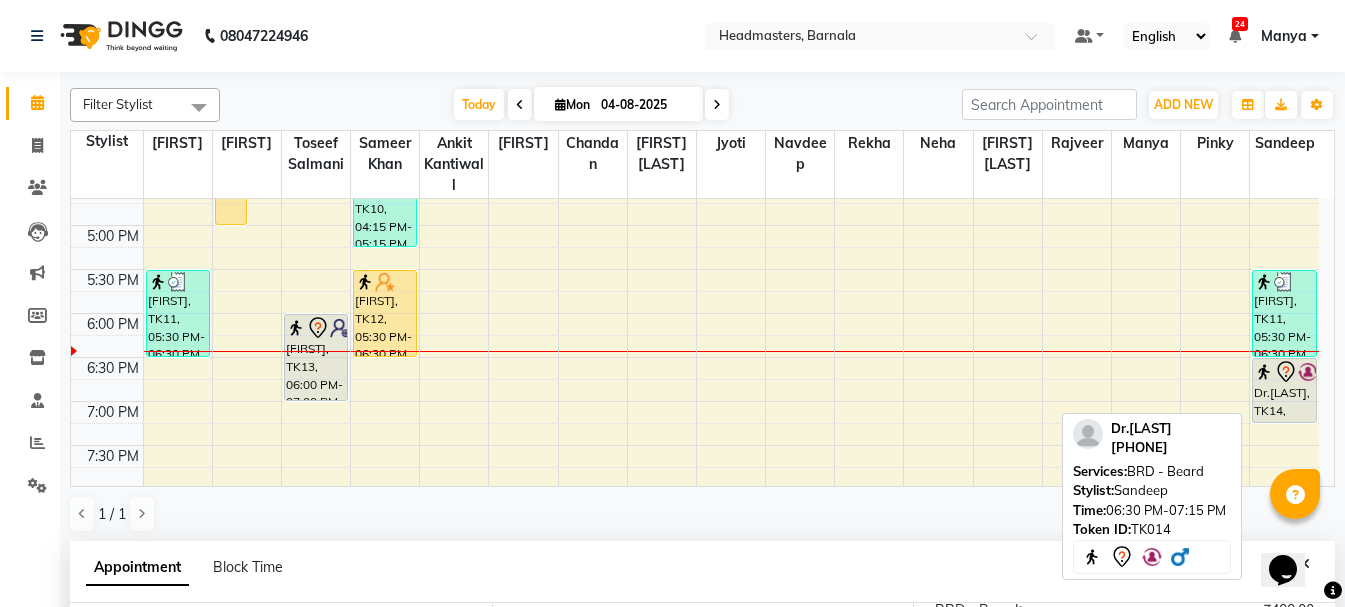 click 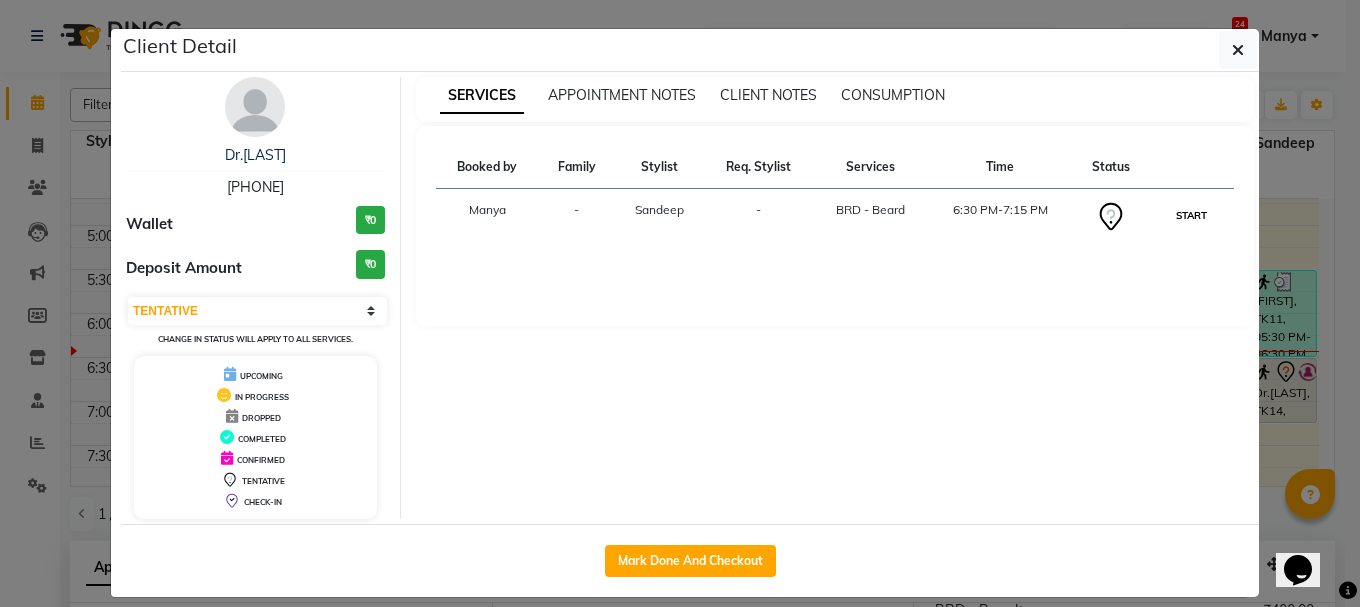 click on "START" at bounding box center [1191, 215] 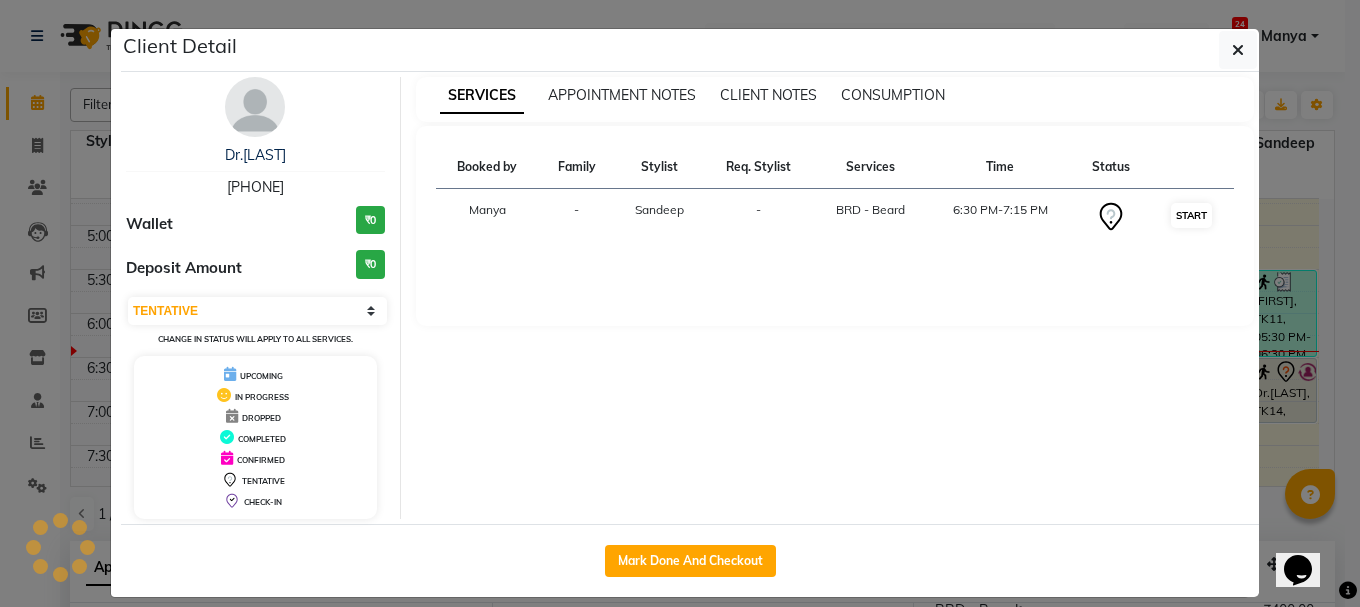 select on "1" 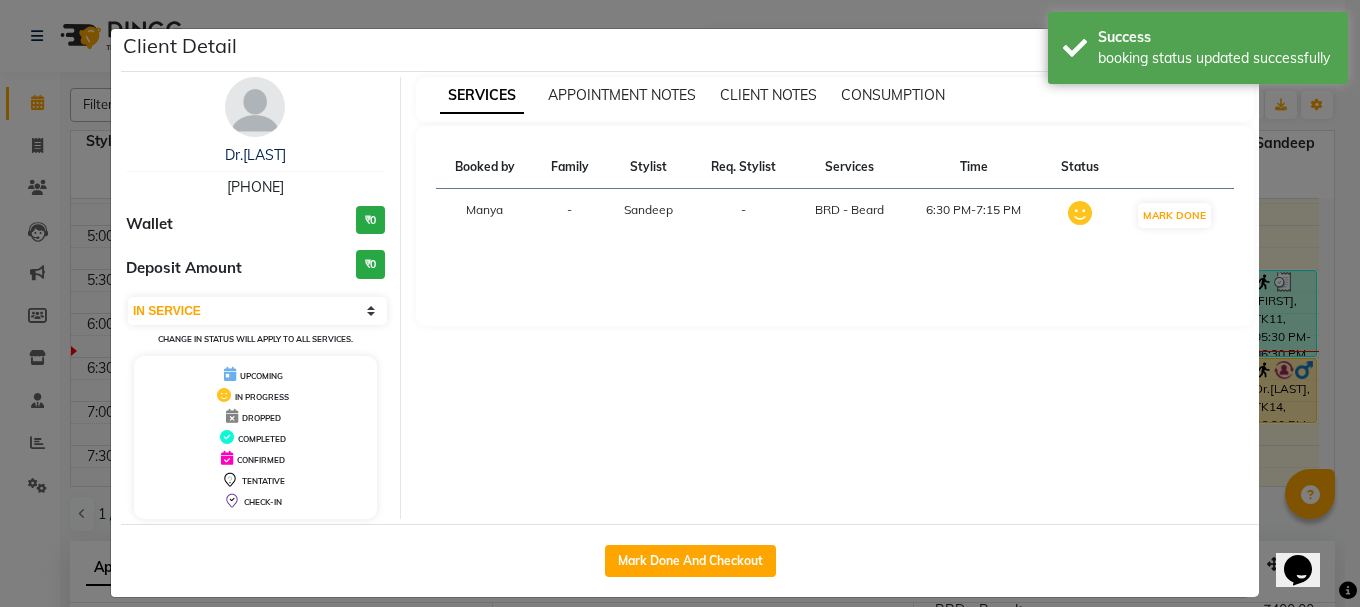 click on "Client Detail  Dr.[LAST]    [PHONE] Wallet ₹0 Deposit Amount  ₹0  Select IN SERVICE CONFIRMED TENTATIVE CHECK IN MARK DONE UPCOMING Change in status will apply to all services. UPCOMING IN PROGRESS DROPPED COMPLETED CONFIRMED TENTATIVE CHECK-IN SERVICES APPOINTMENT NOTES CLIENT NOTES CONSUMPTION Booked by Family Stylist Req. Stylist Services Time Status  Manya  - Sandeep -  BRD - Beard   6:30 PM-7:15 PM   MARK DONE   Mark Done And Checkout" 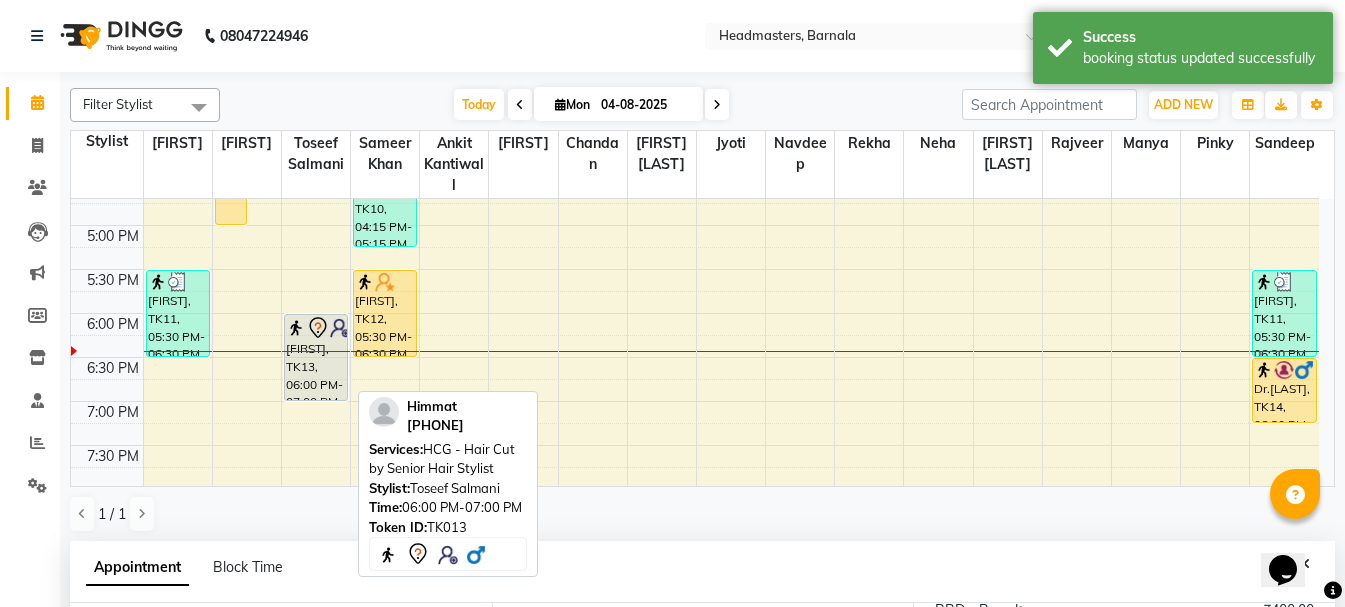 click on "[FIRST], TK13, 06:00 PM-07:00 PM, HCG - Hair Cut by Senior Hair Stylist" at bounding box center [316, 357] 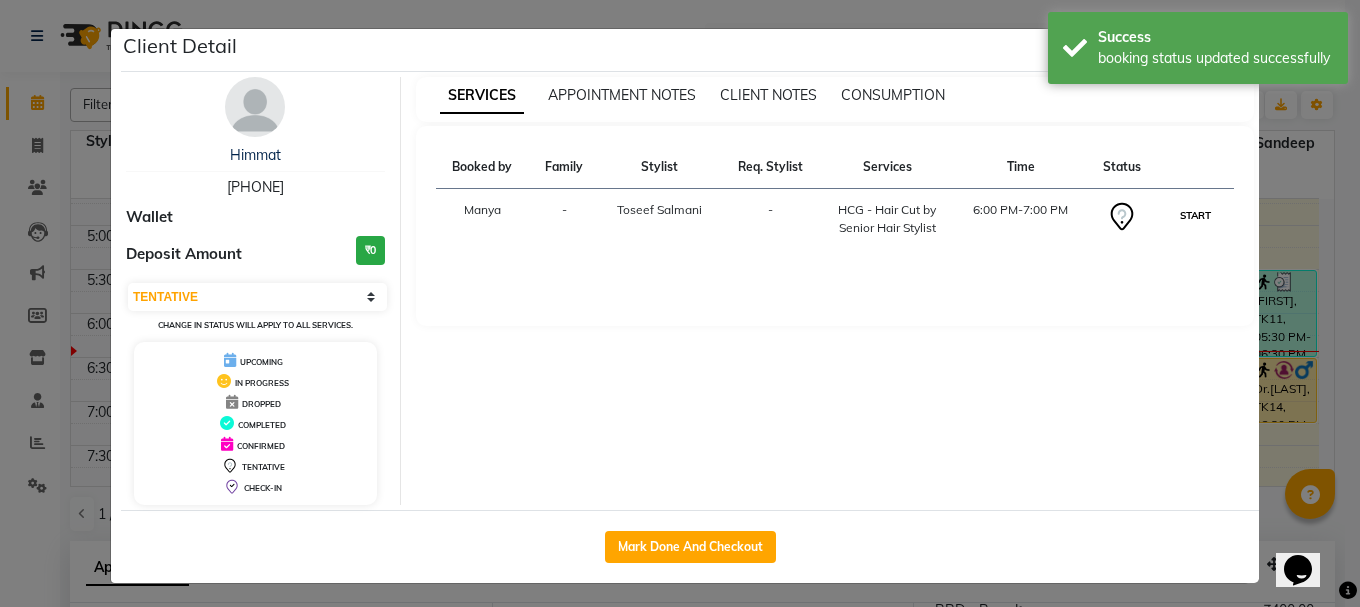 click on "START" at bounding box center [1195, 215] 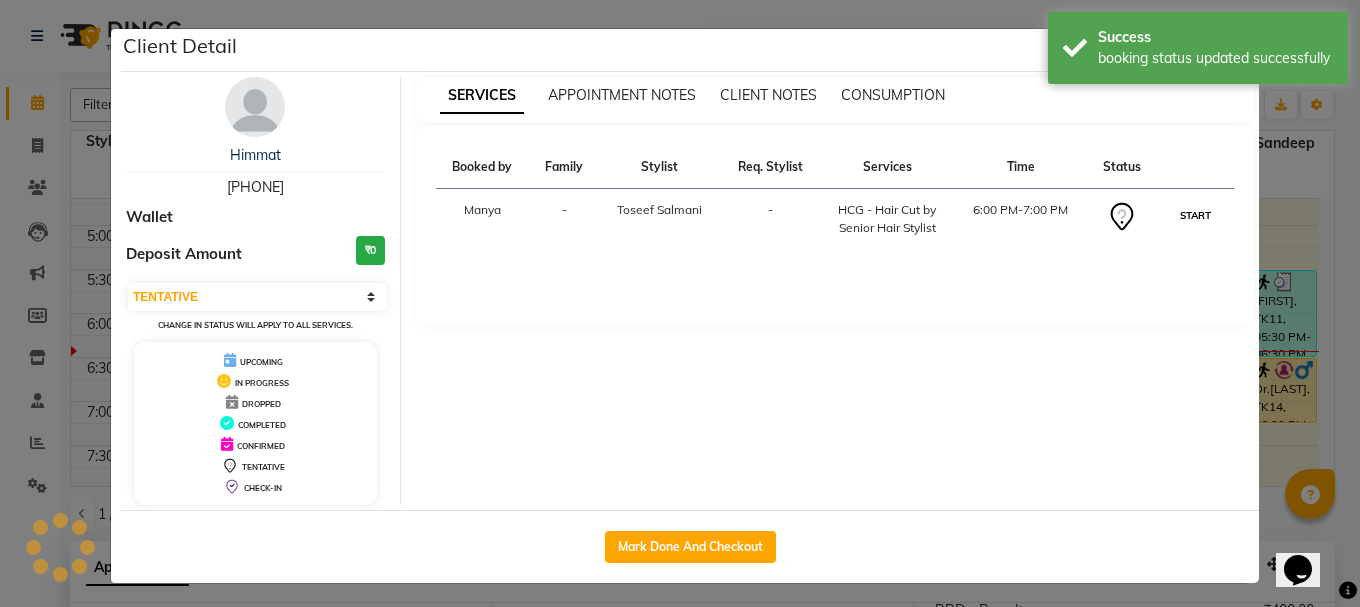 click on "START" at bounding box center (1195, 215) 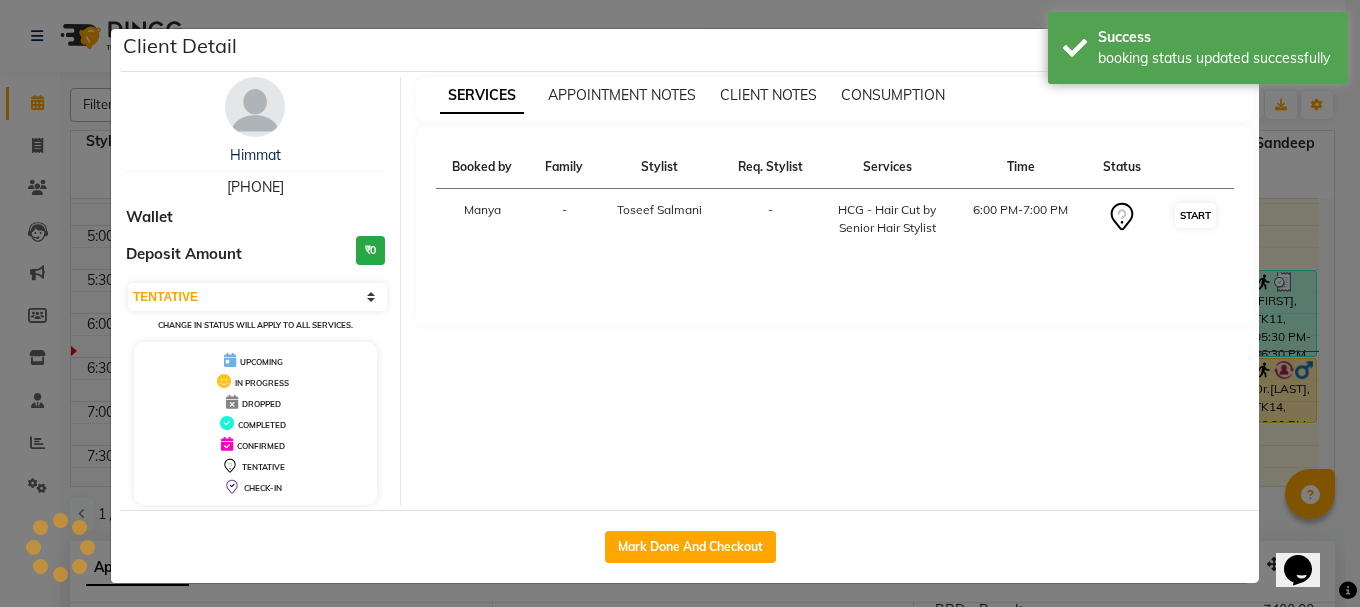 select on "1" 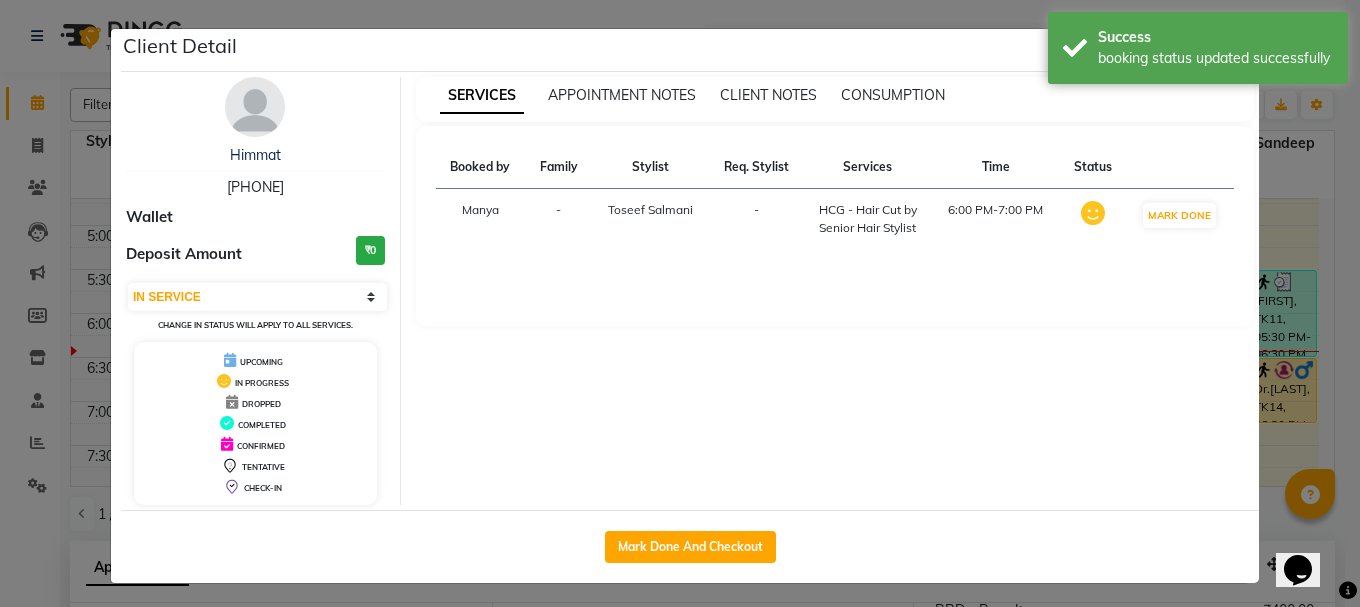 click on "Client Detail  [FIRST]    [PHONE] Wallet Deposit Amount  ₹0  Select IN SERVICE CONFIRMED TENTATIVE CHECK IN MARK DONE UPCOMING Change in status will apply to all services. UPCOMING IN PROGRESS DROPPED COMPLETED CONFIRMED TENTATIVE CHECK-IN SERVICES APPOINTMENT NOTES CLIENT NOTES CONSUMPTION Booked by Family Stylist Req. Stylist Services Time Status  Manya  - Toseef Salmani -  HCG - Hair Cut by Senior Hair Stylist   6:00 PM-7:00 PM   MARK DONE   Mark Done And Checkout" 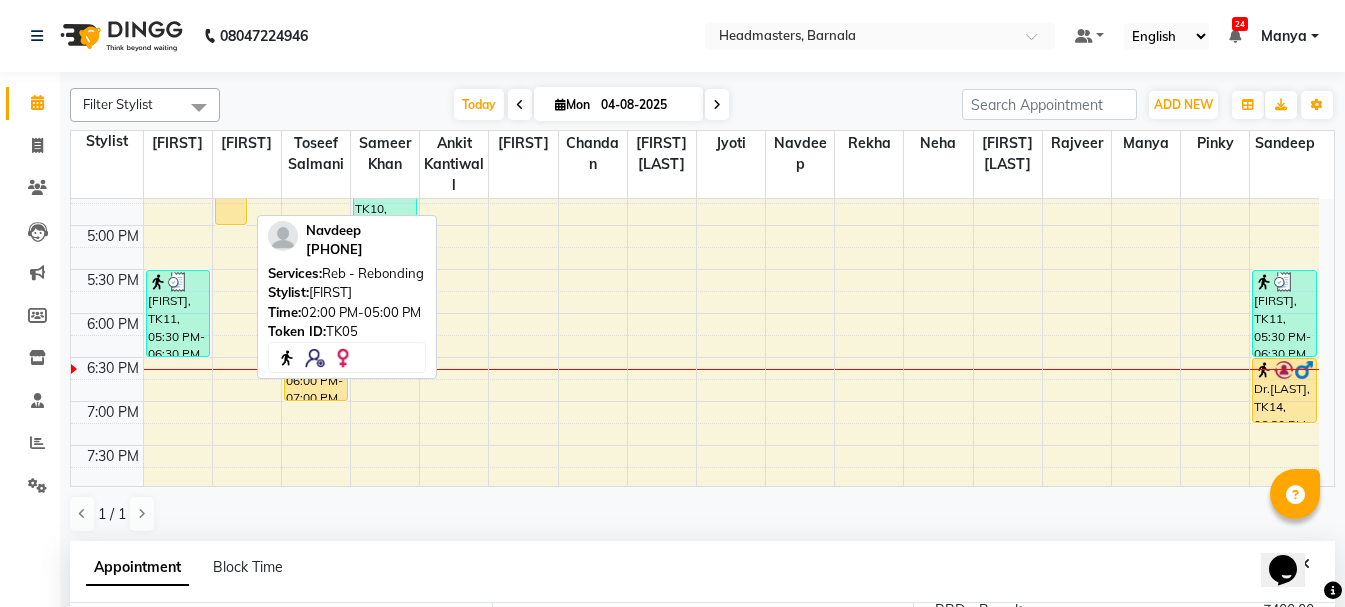 click on "[FIRST], TK05, 02:00 PM-05:00 PM, Reb - Rebonding" at bounding box center (231, 93) 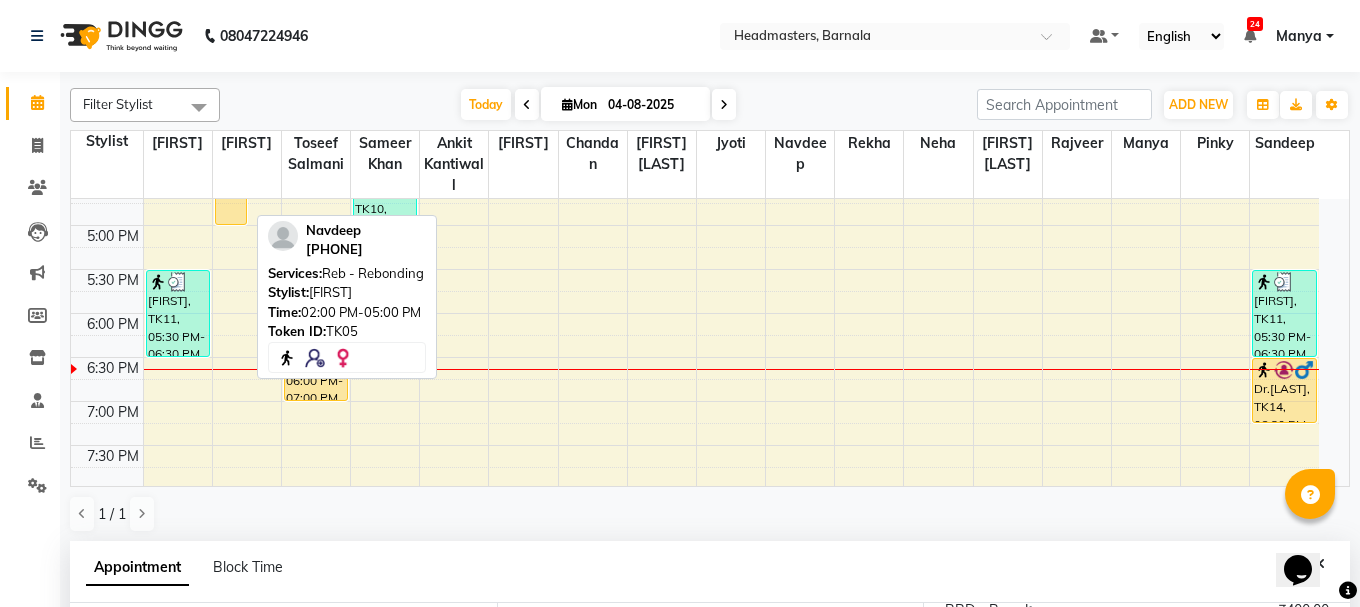 select on "1" 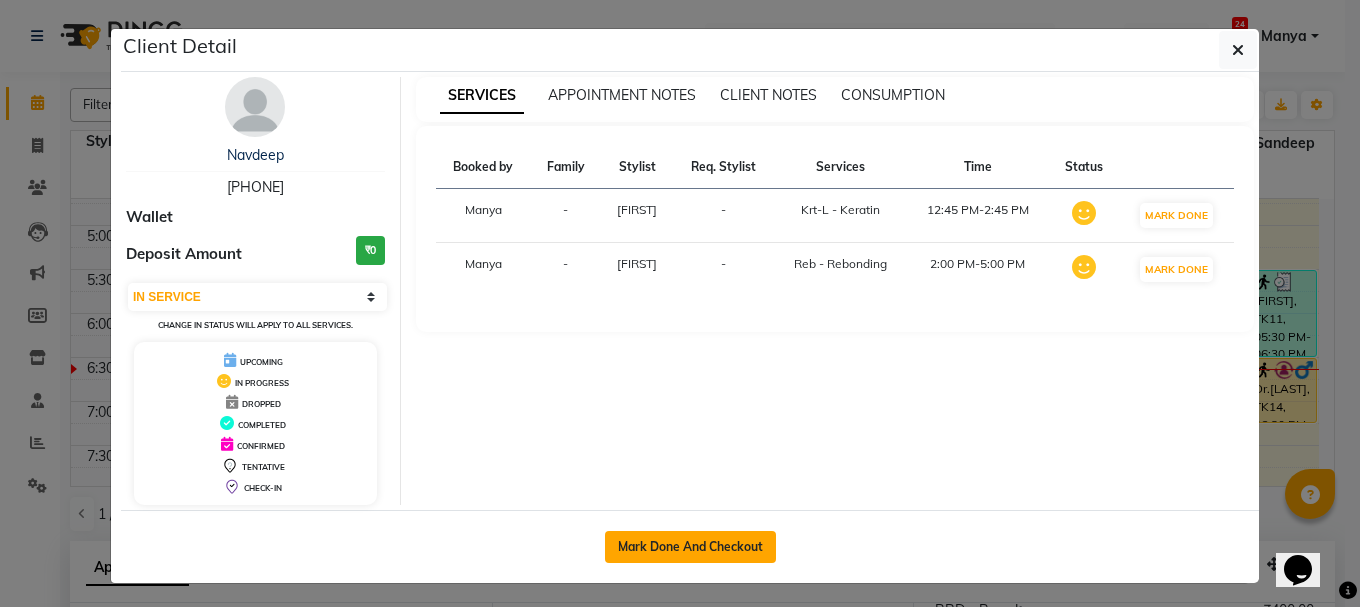 click on "Mark Done And Checkout" 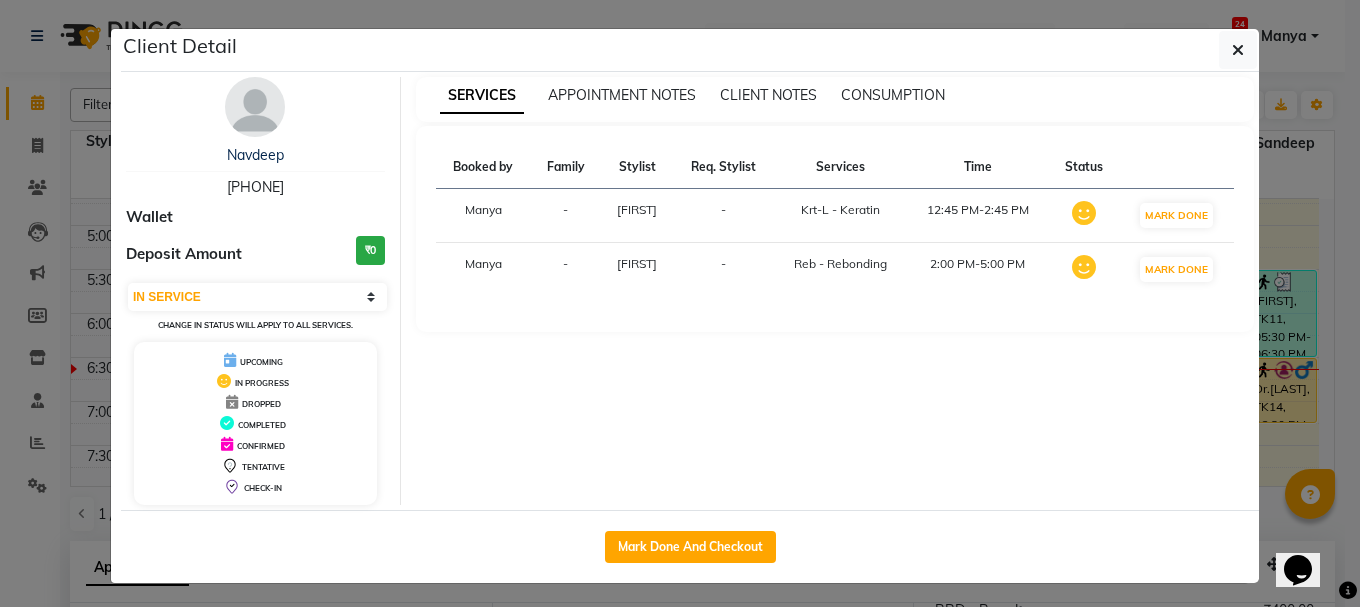 select on "service" 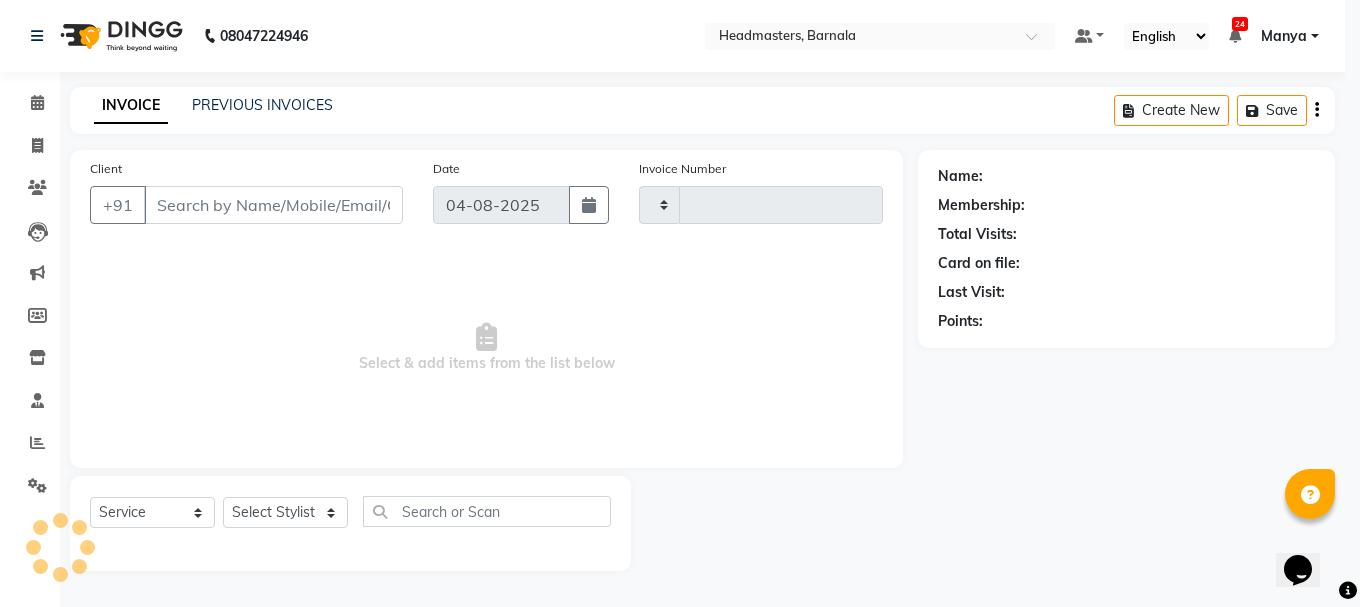 type on "3411" 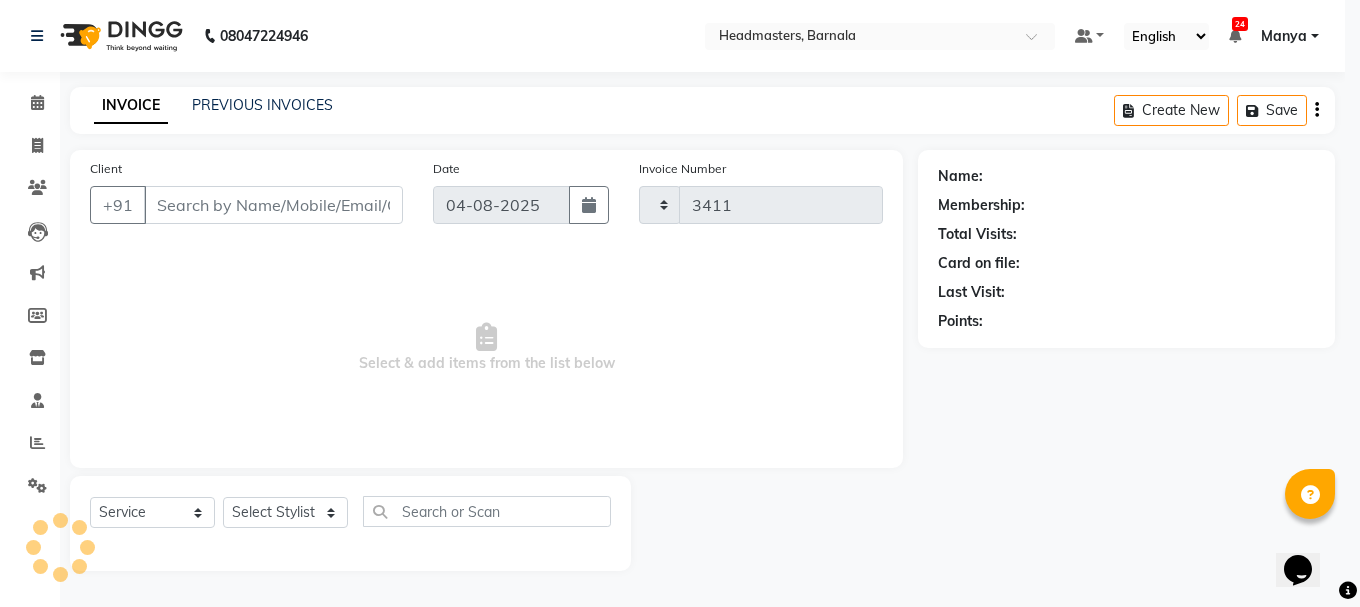 select on "7526" 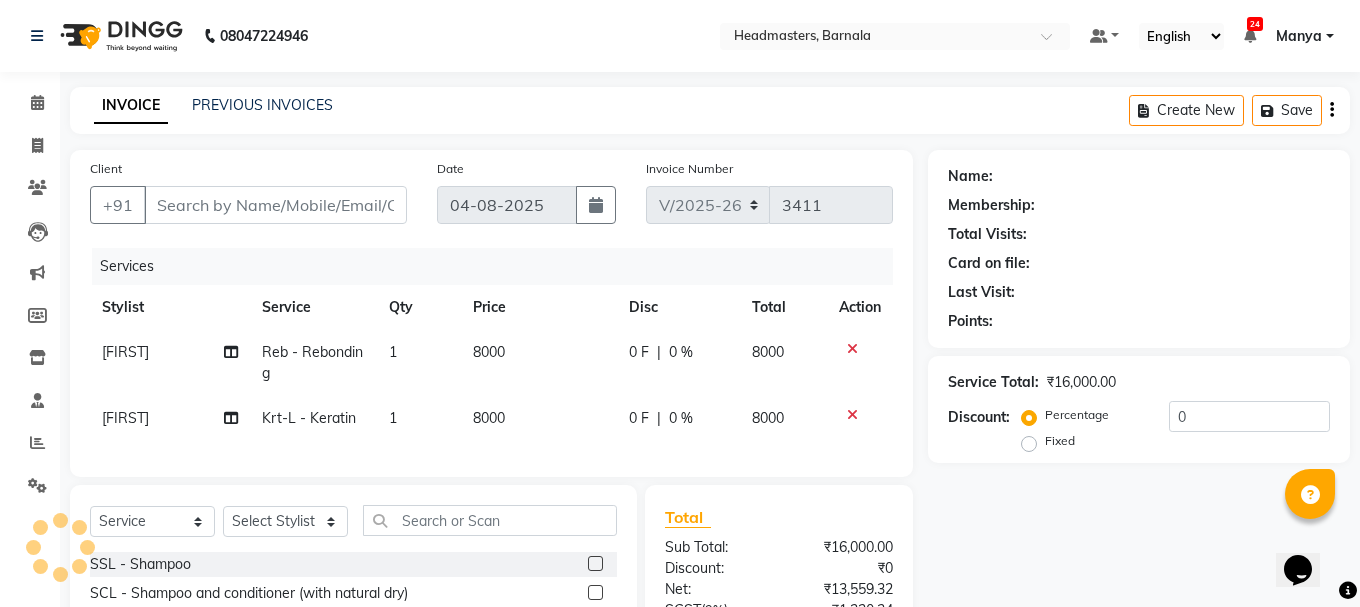 type on "[PHONE]" 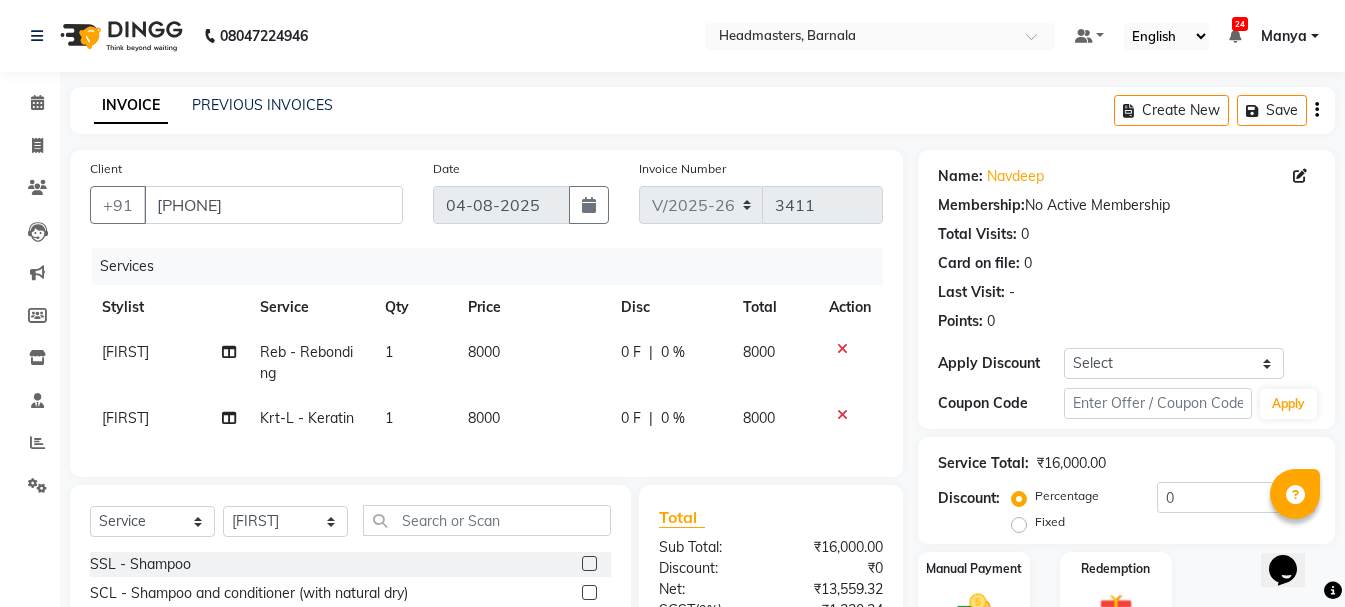 scroll, scrollTop: 218, scrollLeft: 0, axis: vertical 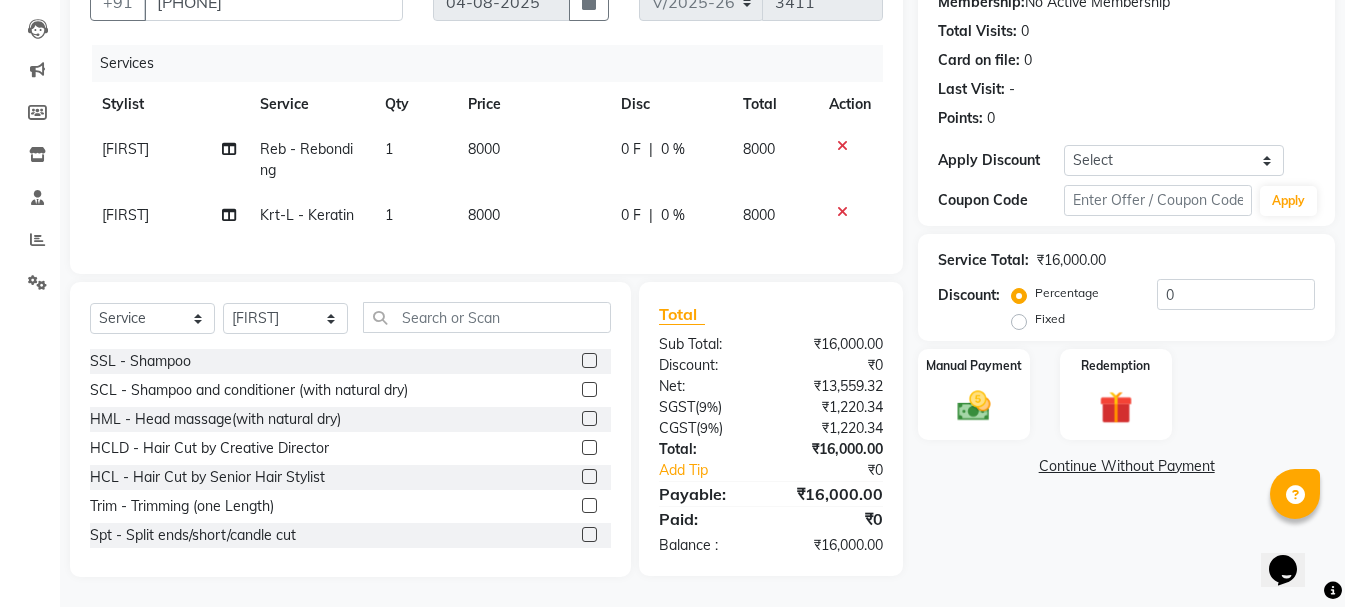 click on "Fixed" 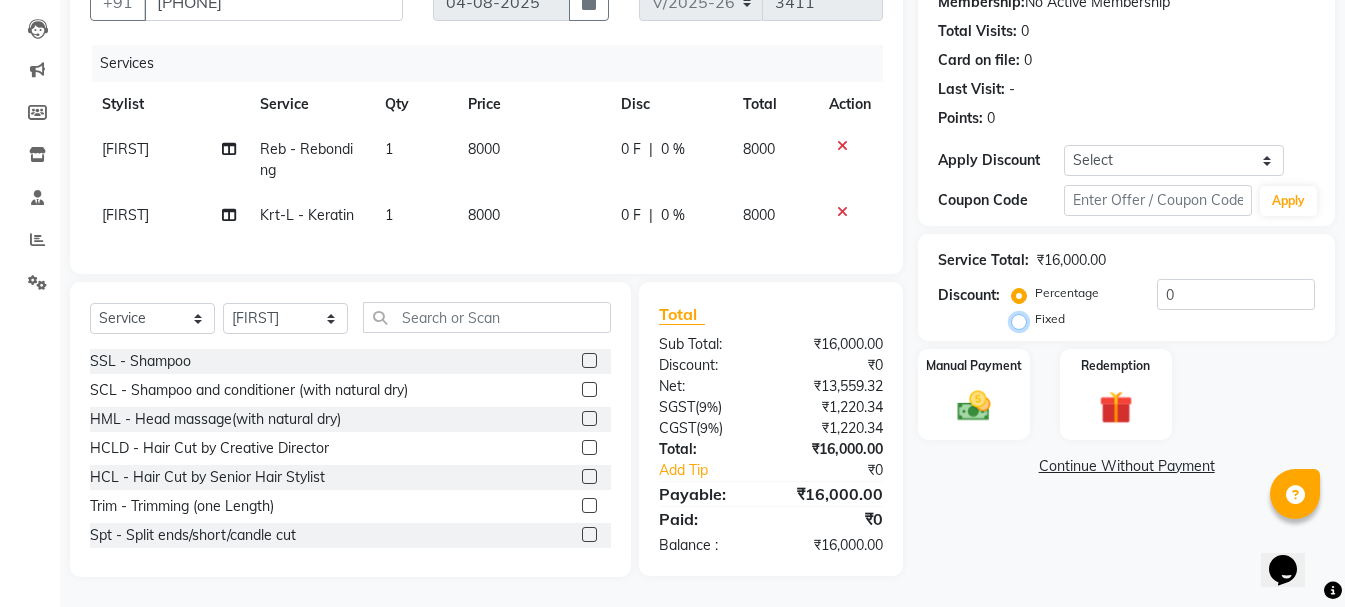 click on "Fixed" at bounding box center (1023, 319) 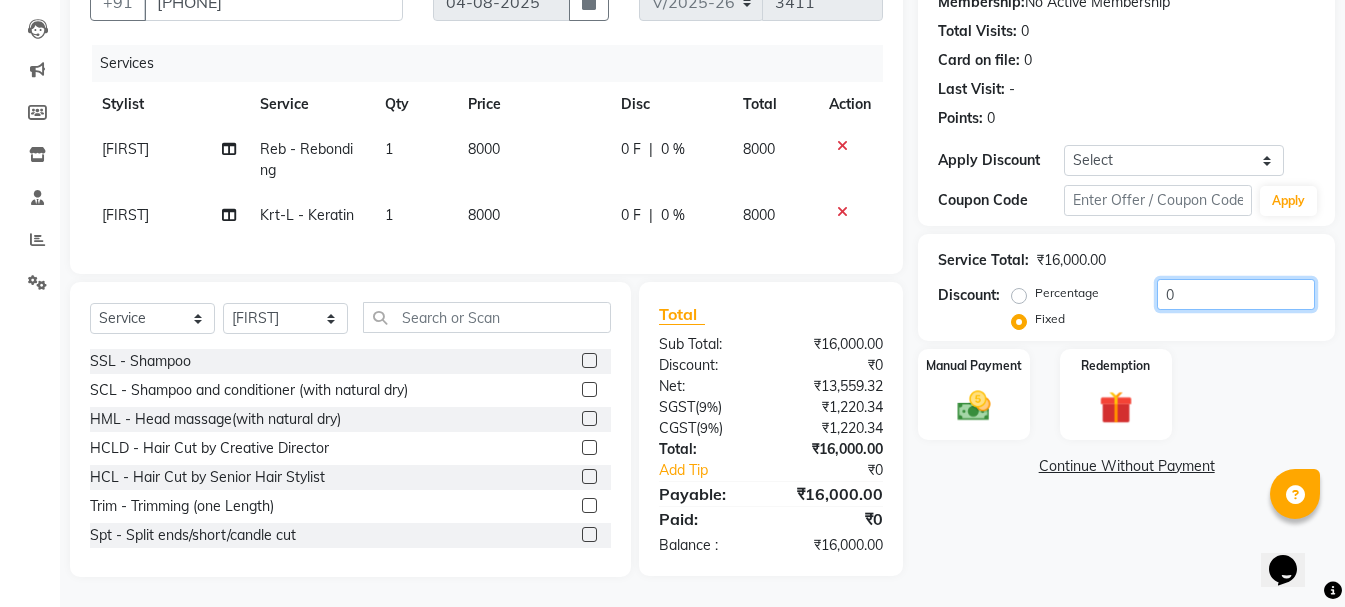 drag, startPoint x: 1228, startPoint y: 276, endPoint x: 991, endPoint y: 280, distance: 237.03375 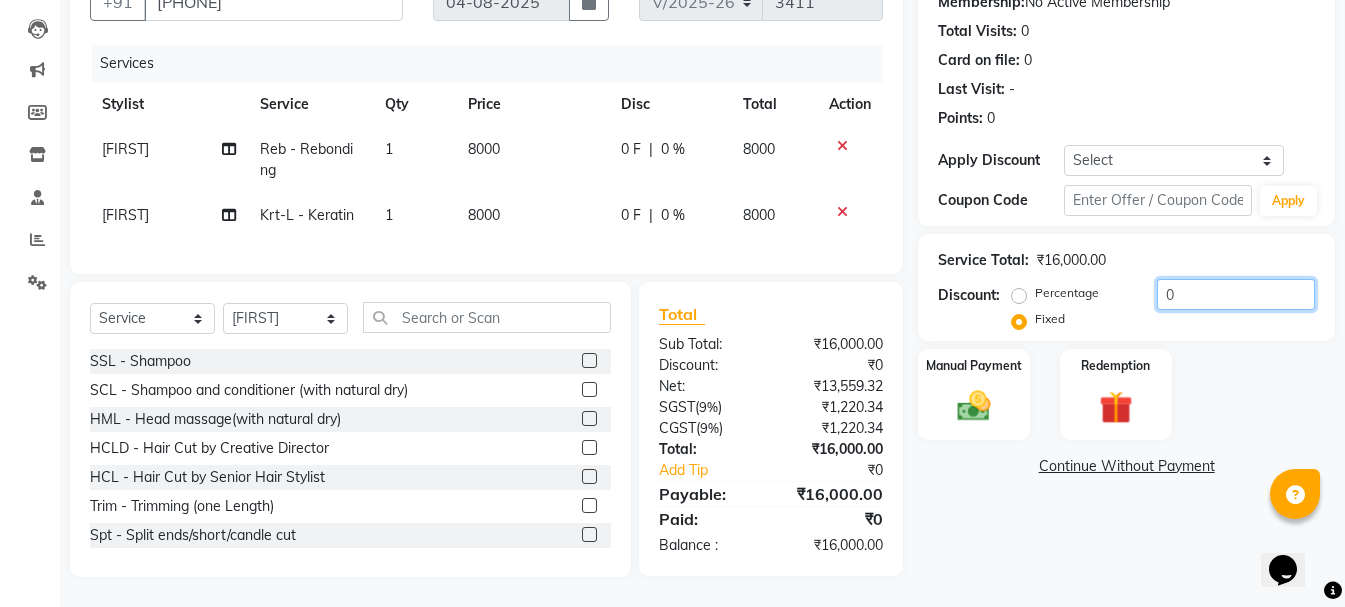 type on "9" 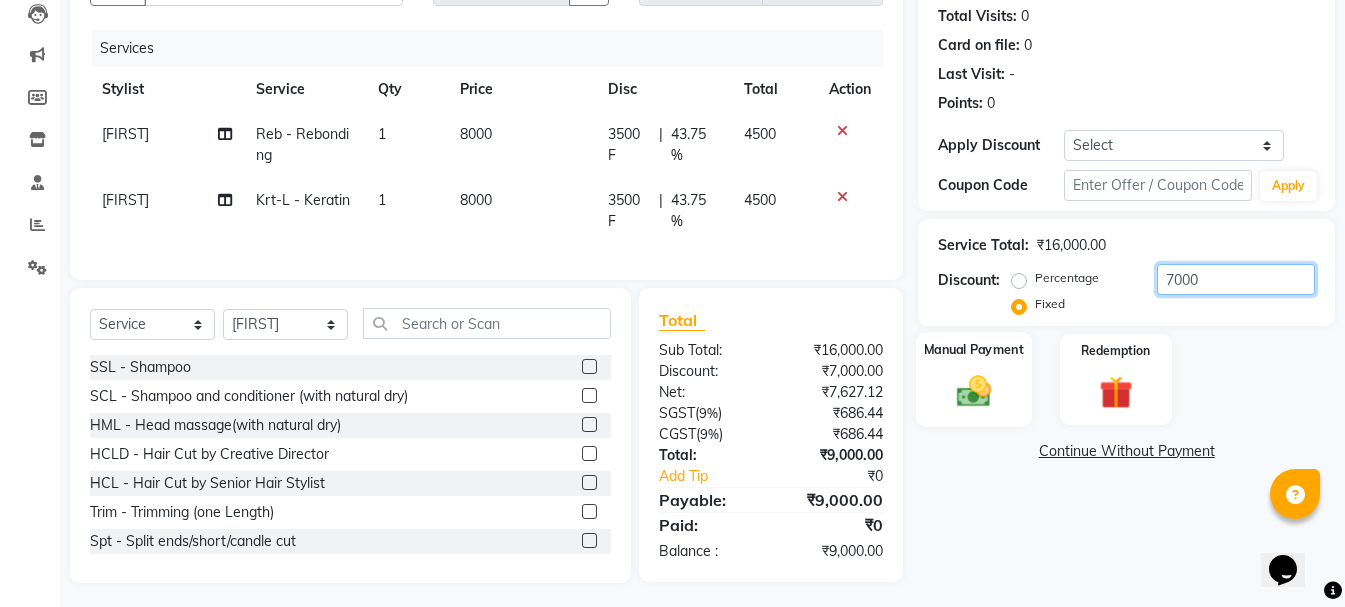 type on "7000" 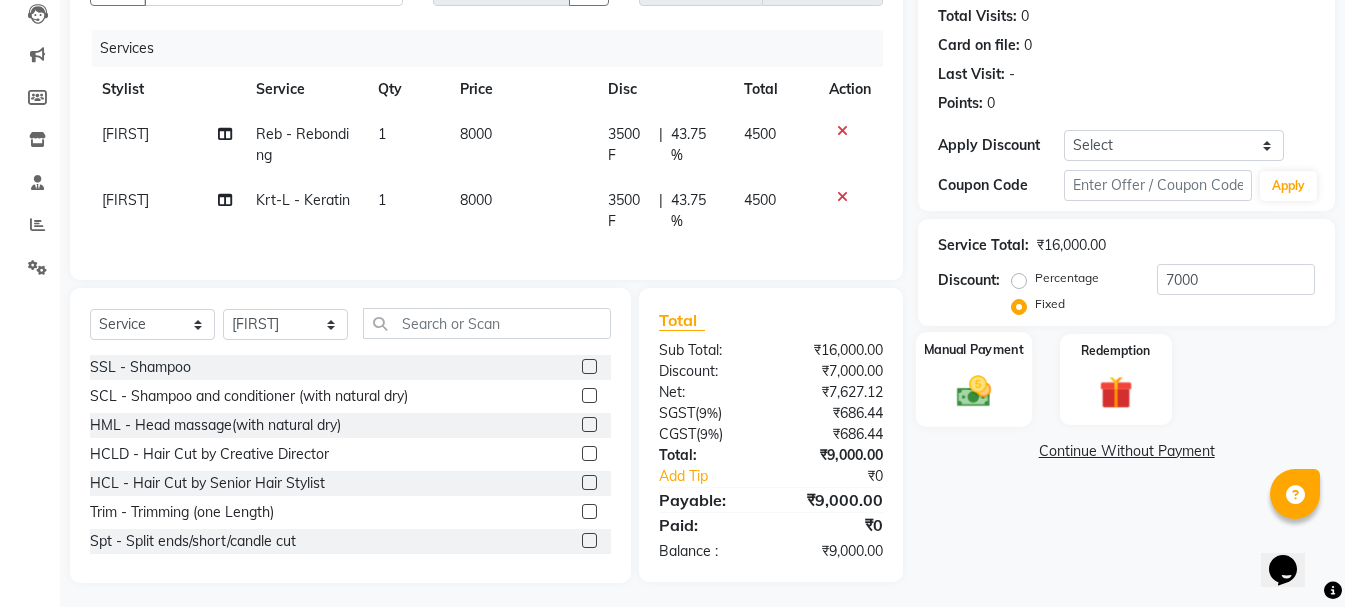 click 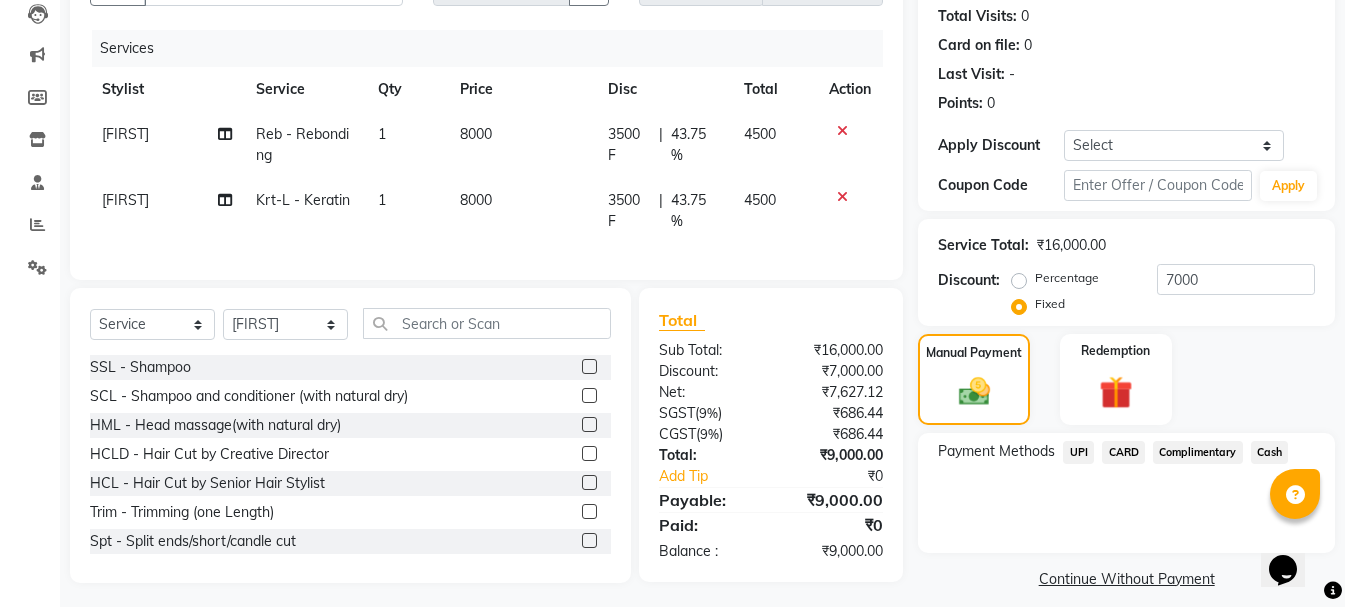 click on "CARD" 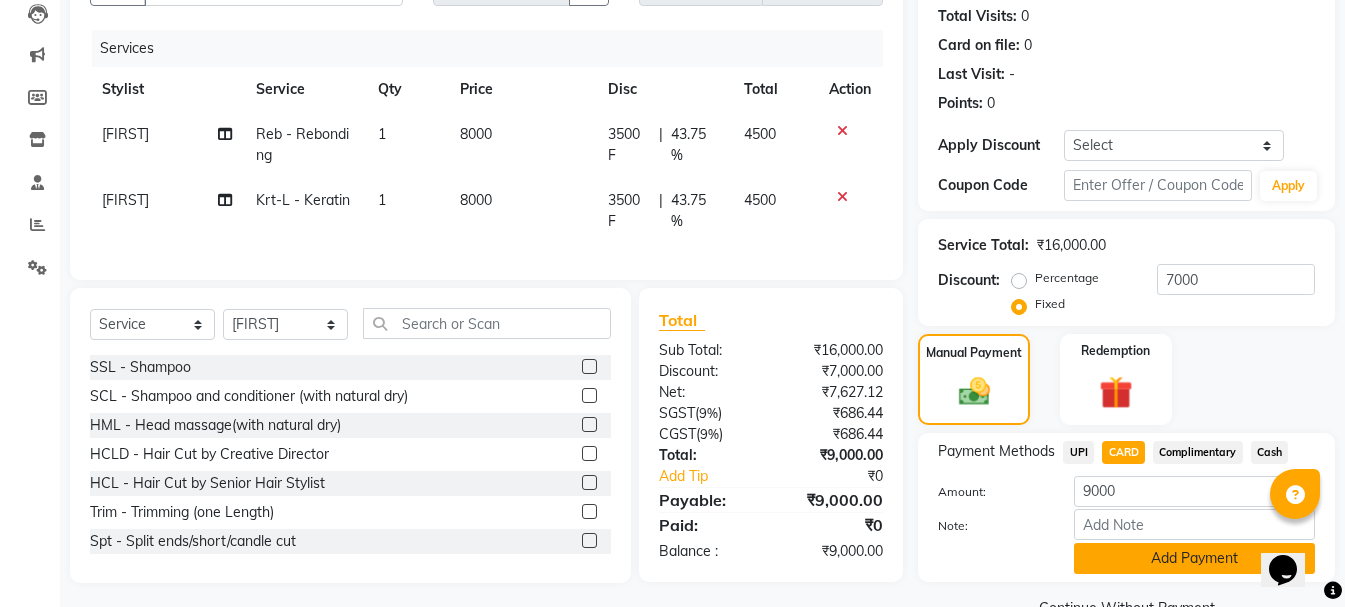 click on "Add Payment" 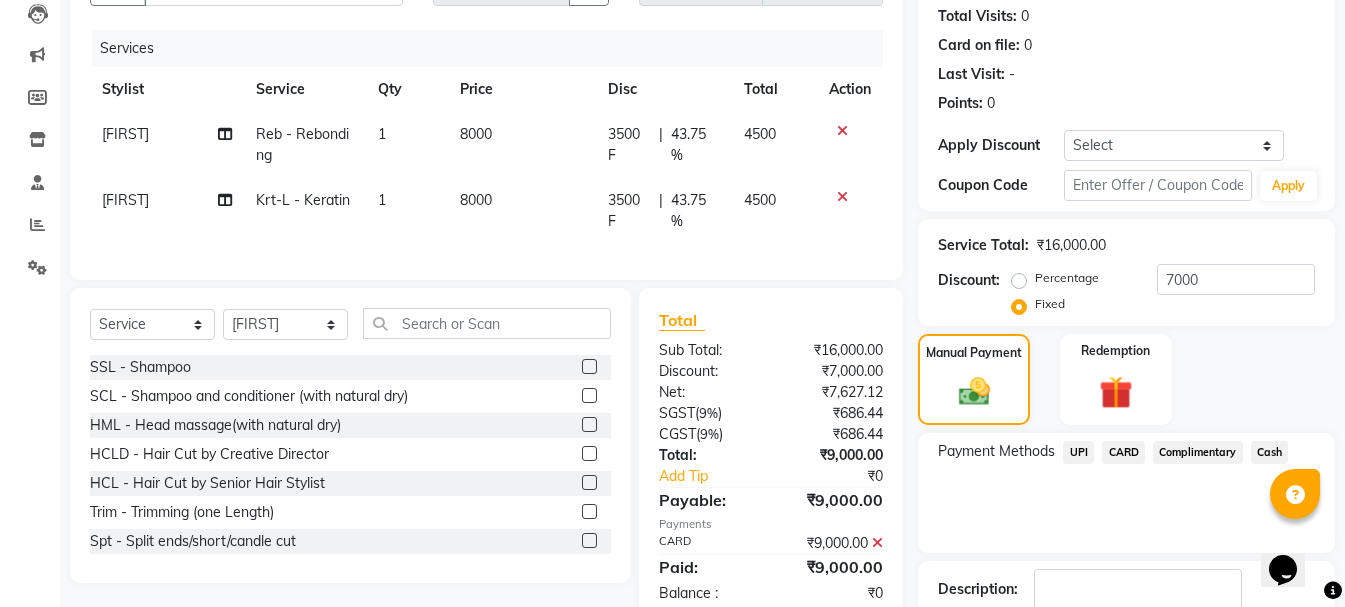 scroll, scrollTop: 348, scrollLeft: 0, axis: vertical 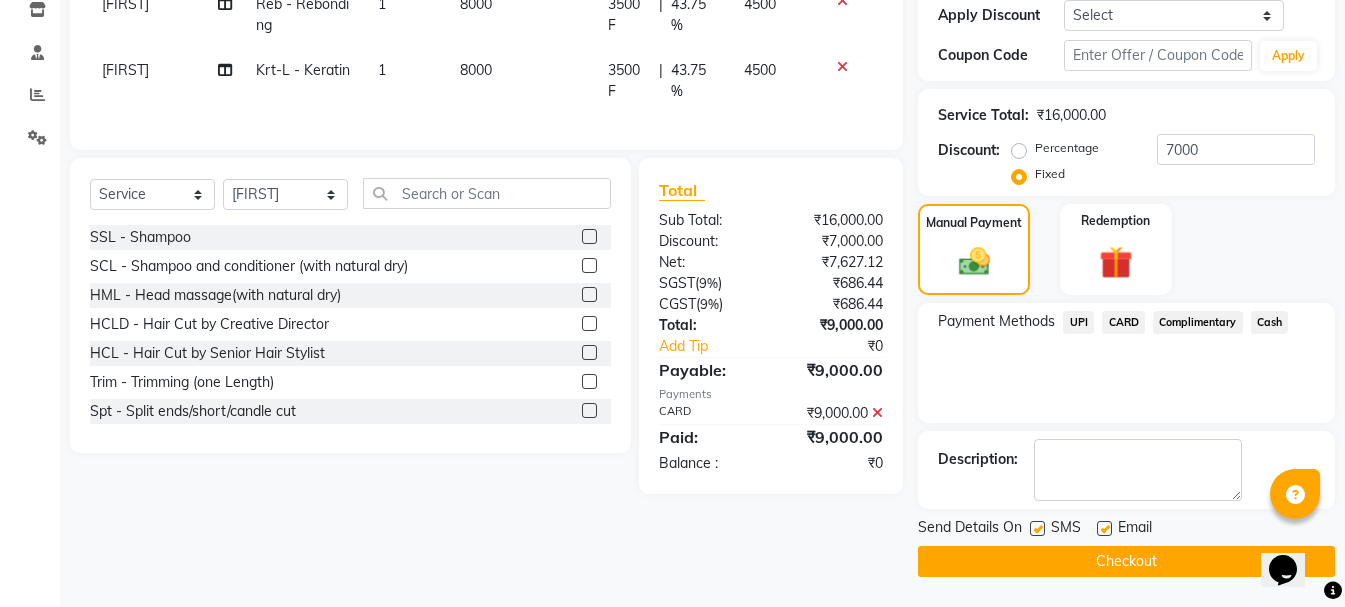 click on "Checkout" 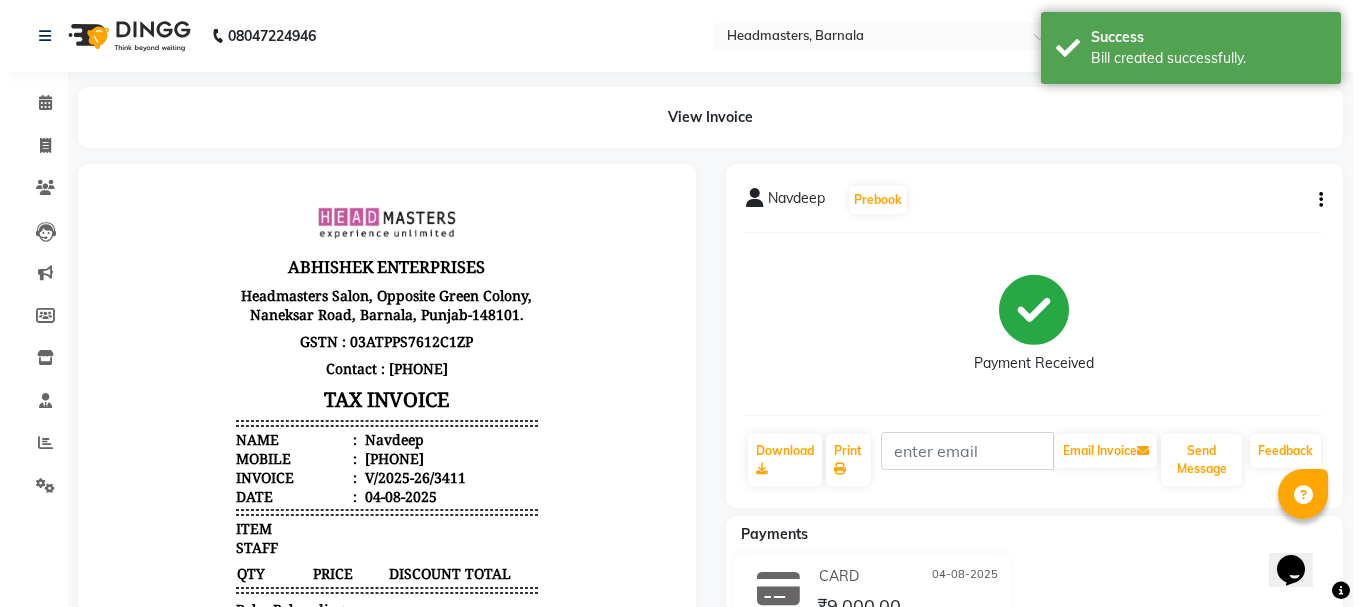 scroll, scrollTop: 0, scrollLeft: 0, axis: both 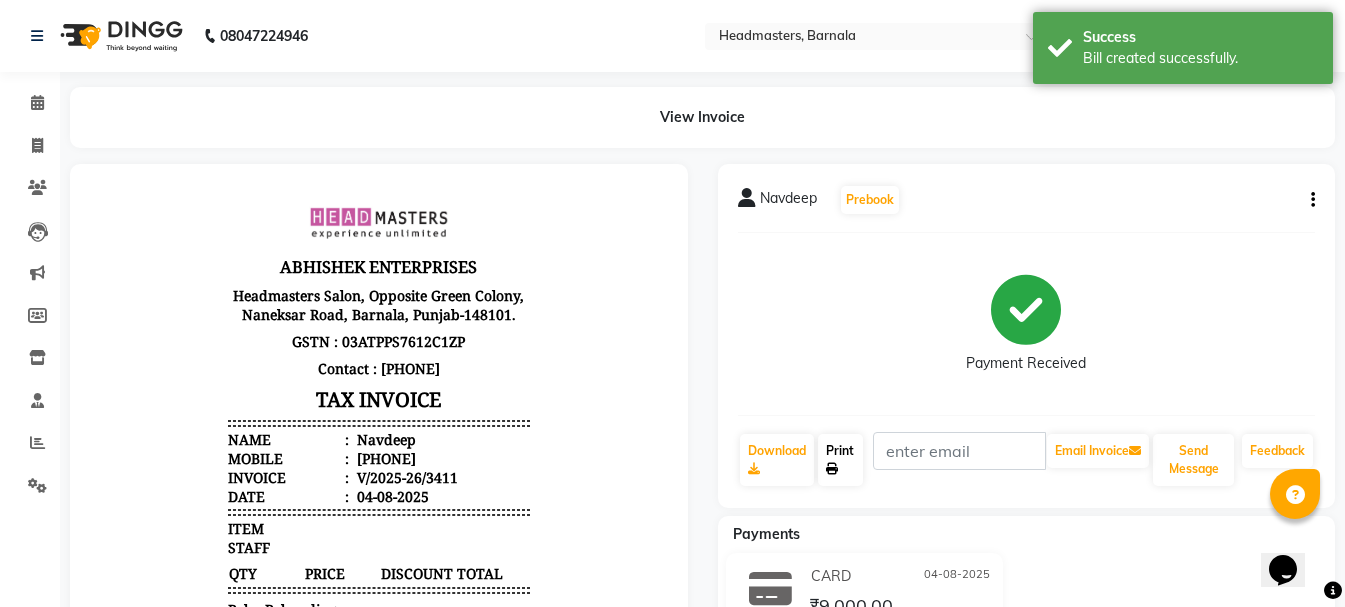 click on "Print" 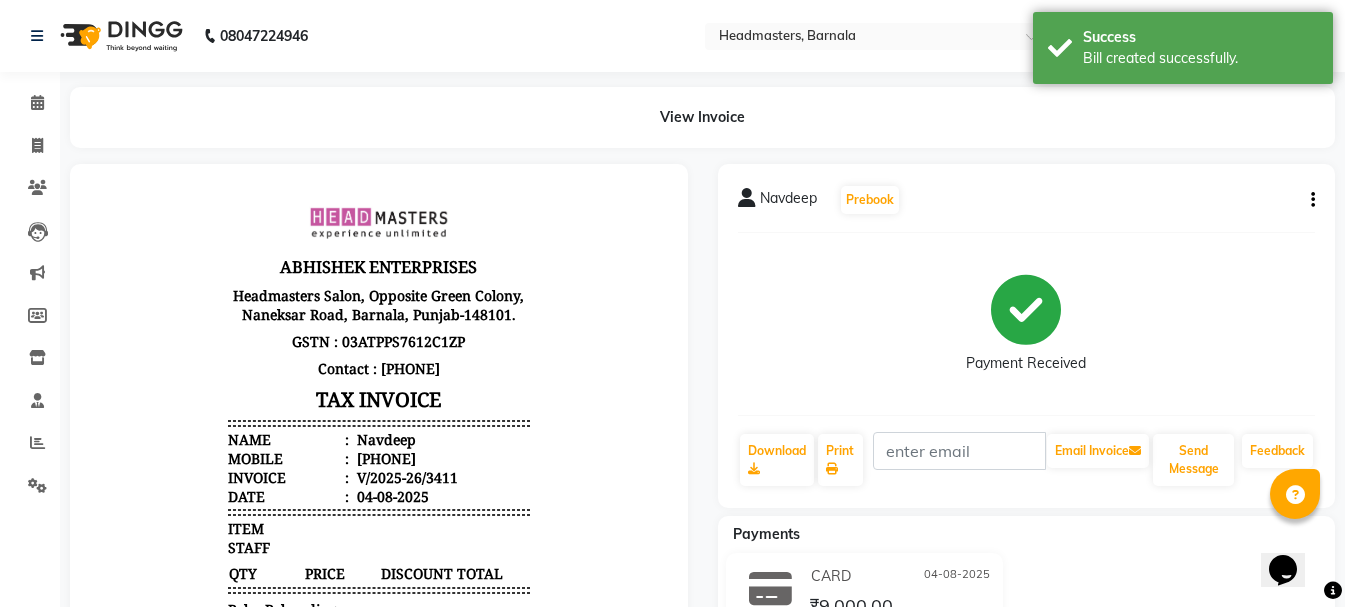 select on "service" 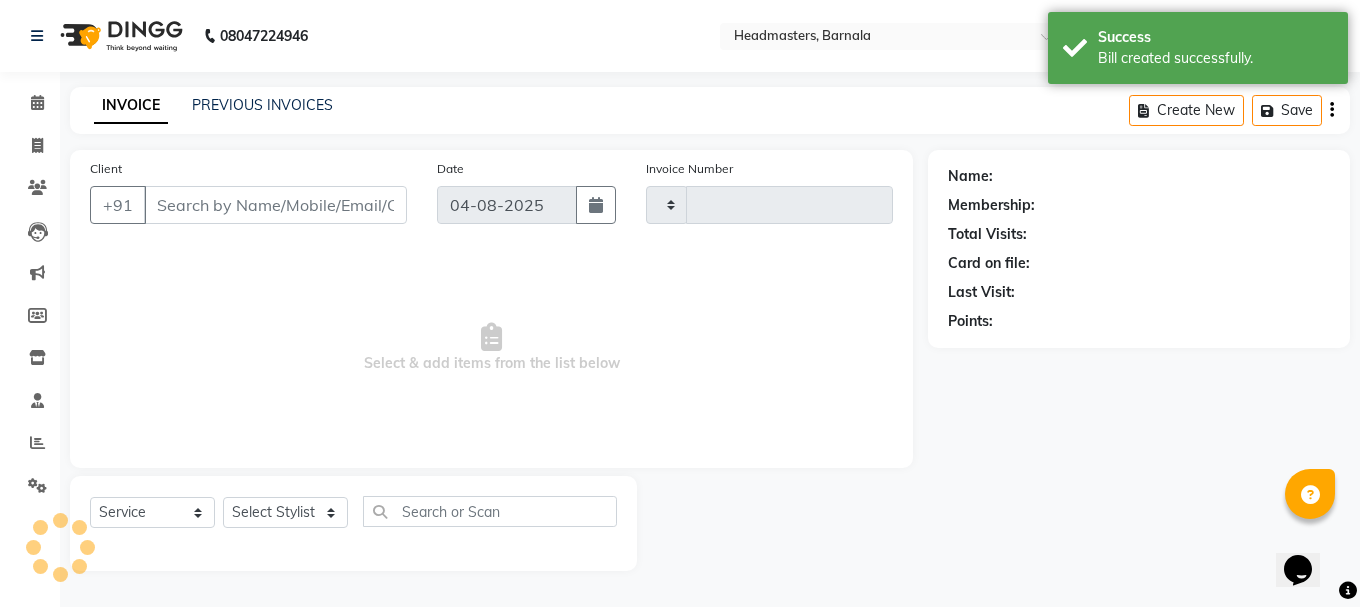 type on "3412" 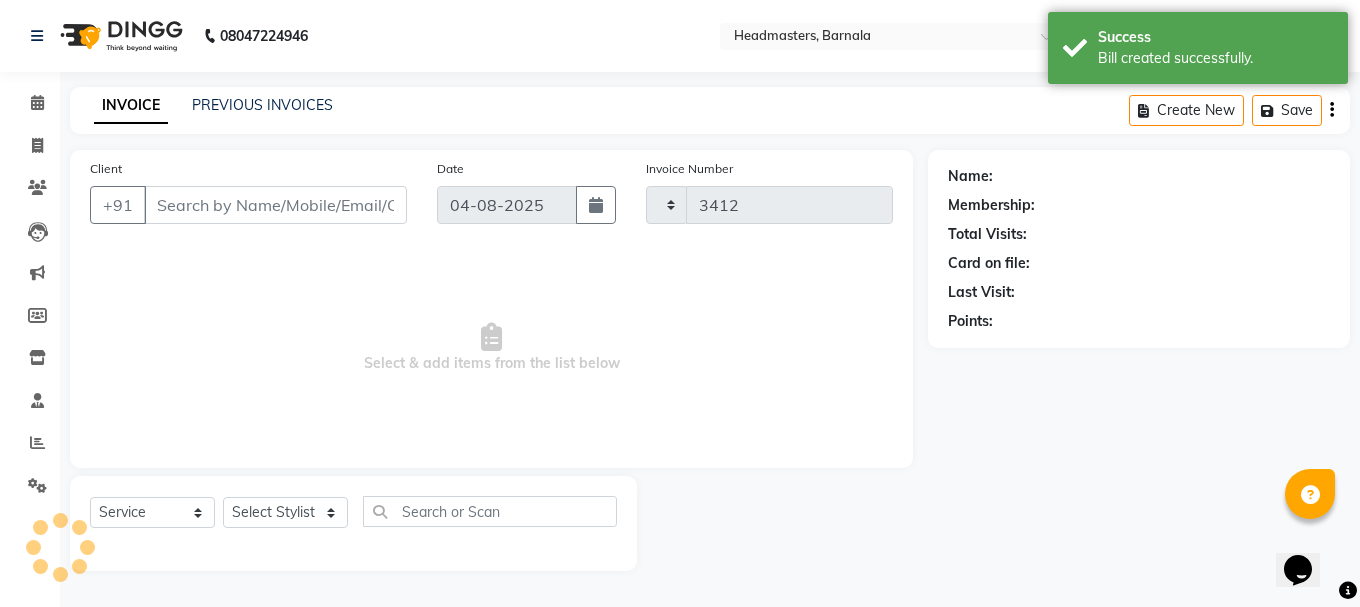 select on "7526" 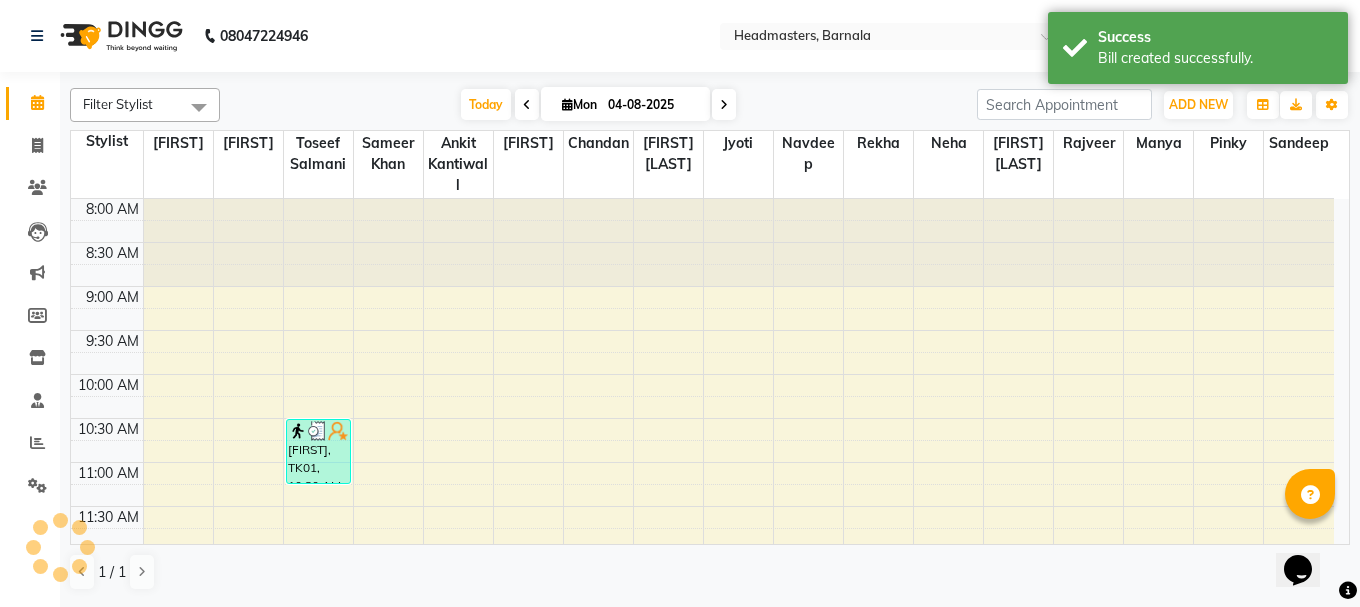 scroll, scrollTop: 0, scrollLeft: 0, axis: both 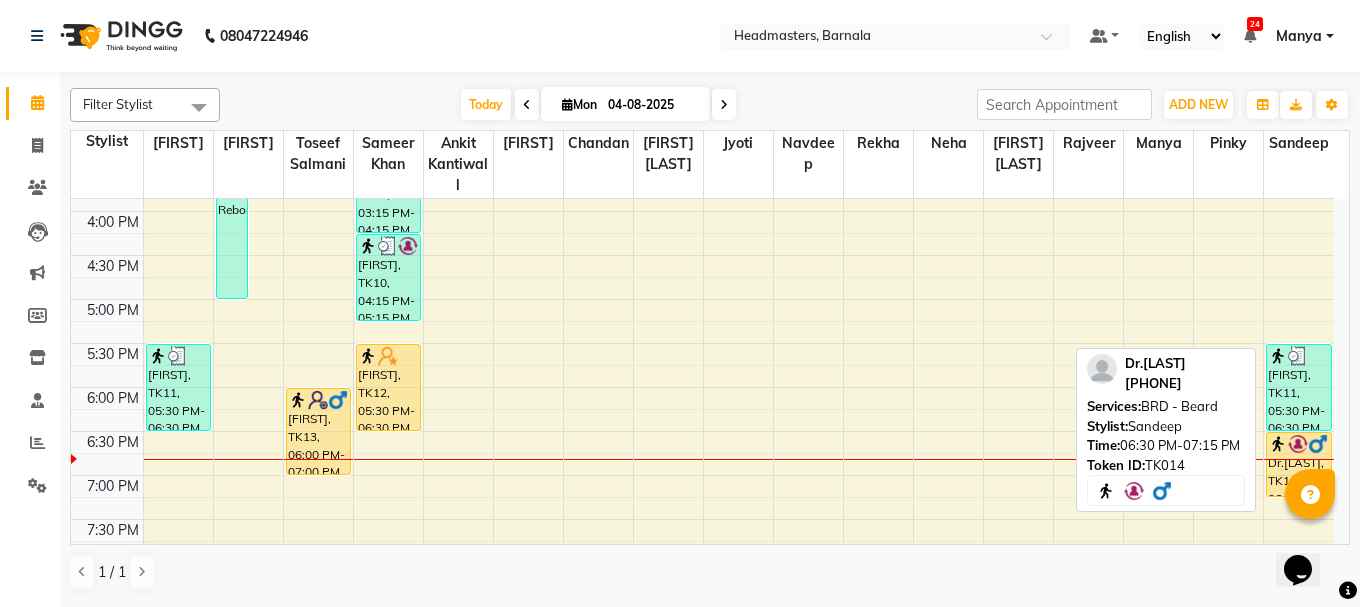click at bounding box center [1278, 444] 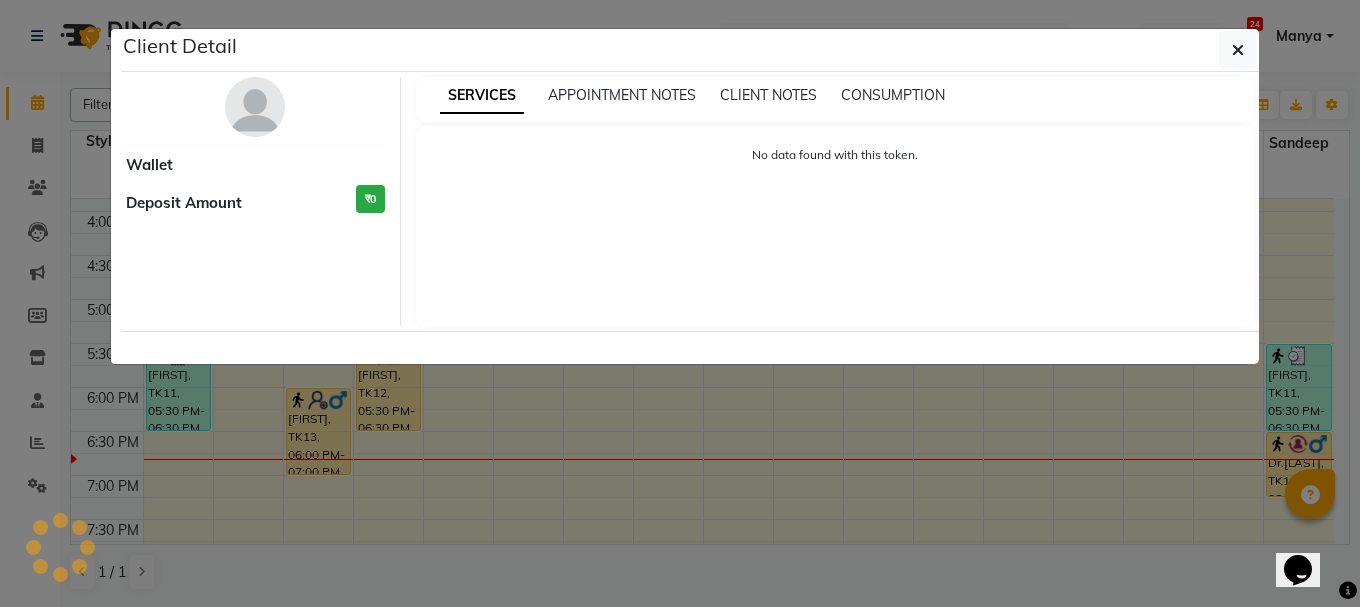 select on "1" 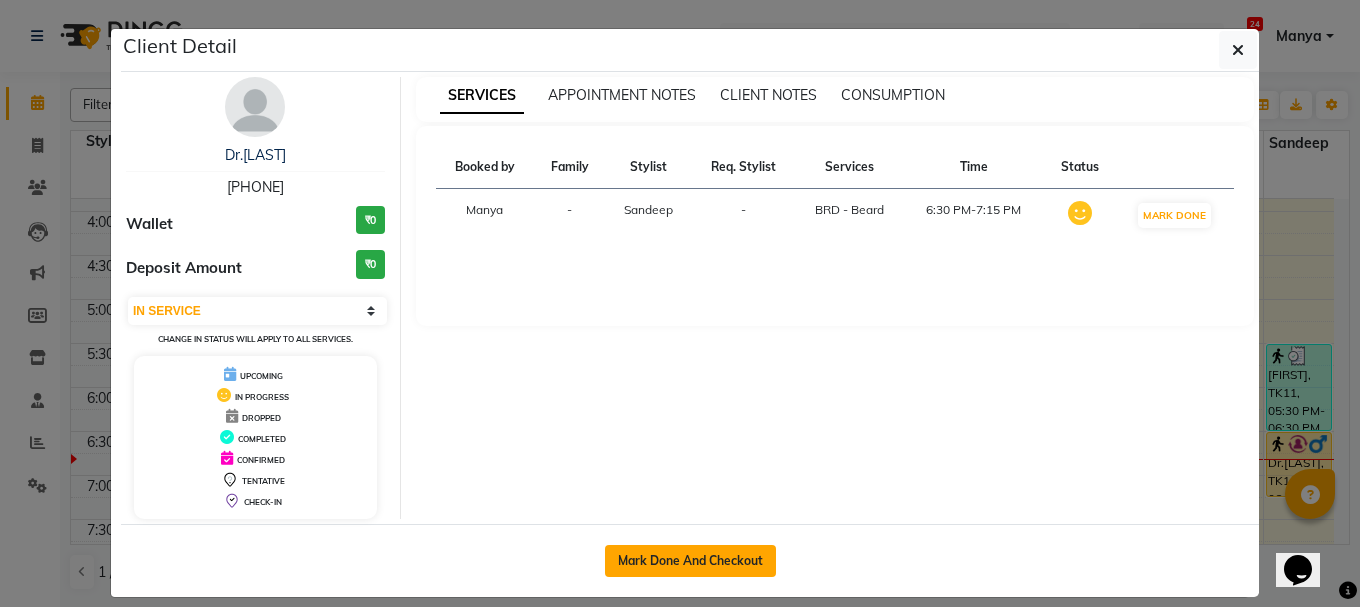 click on "Mark Done And Checkout" 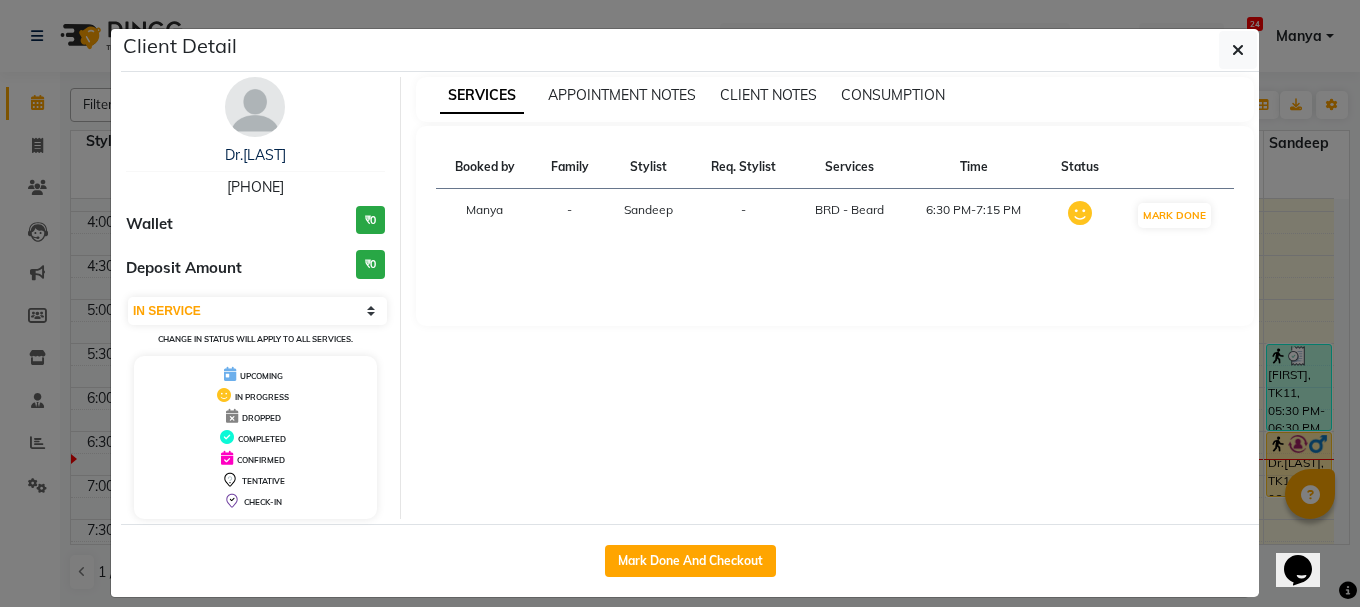 select on "service" 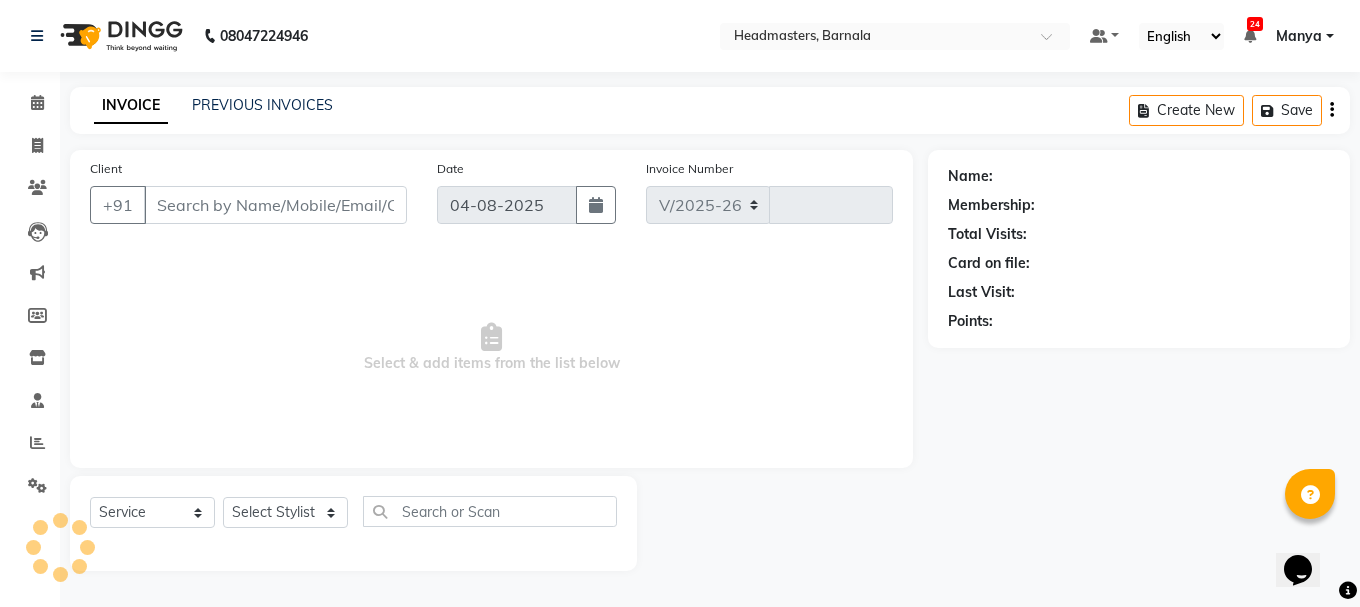 select on "7526" 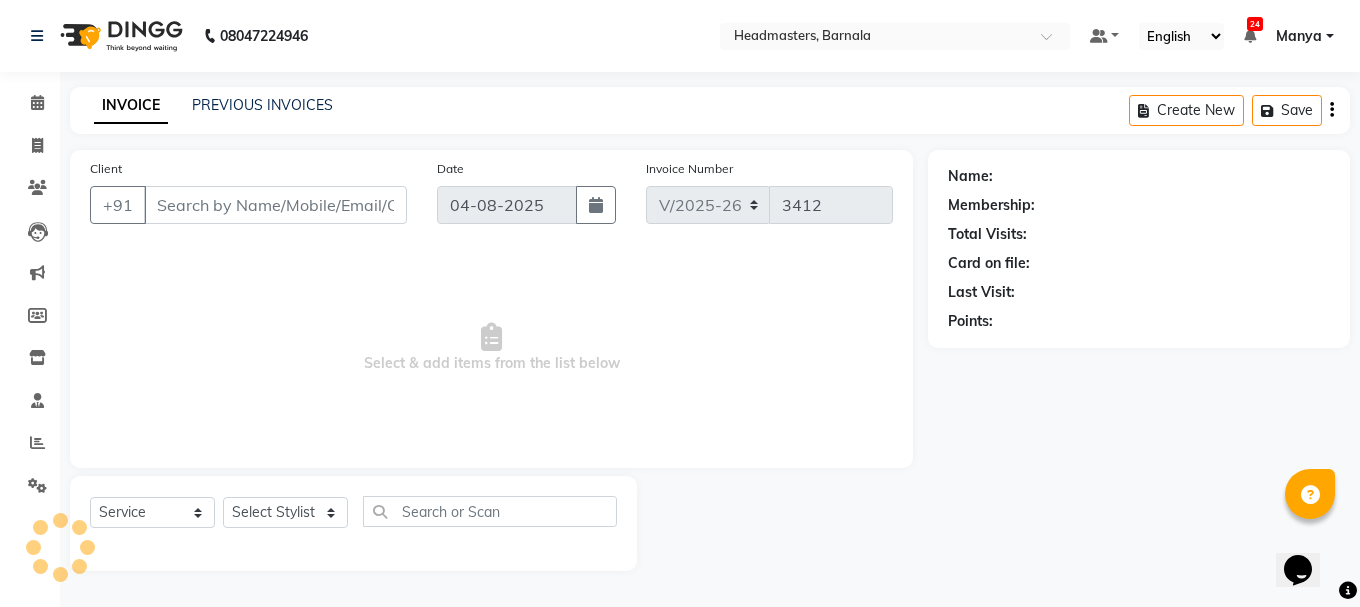 type on "[PHONE]" 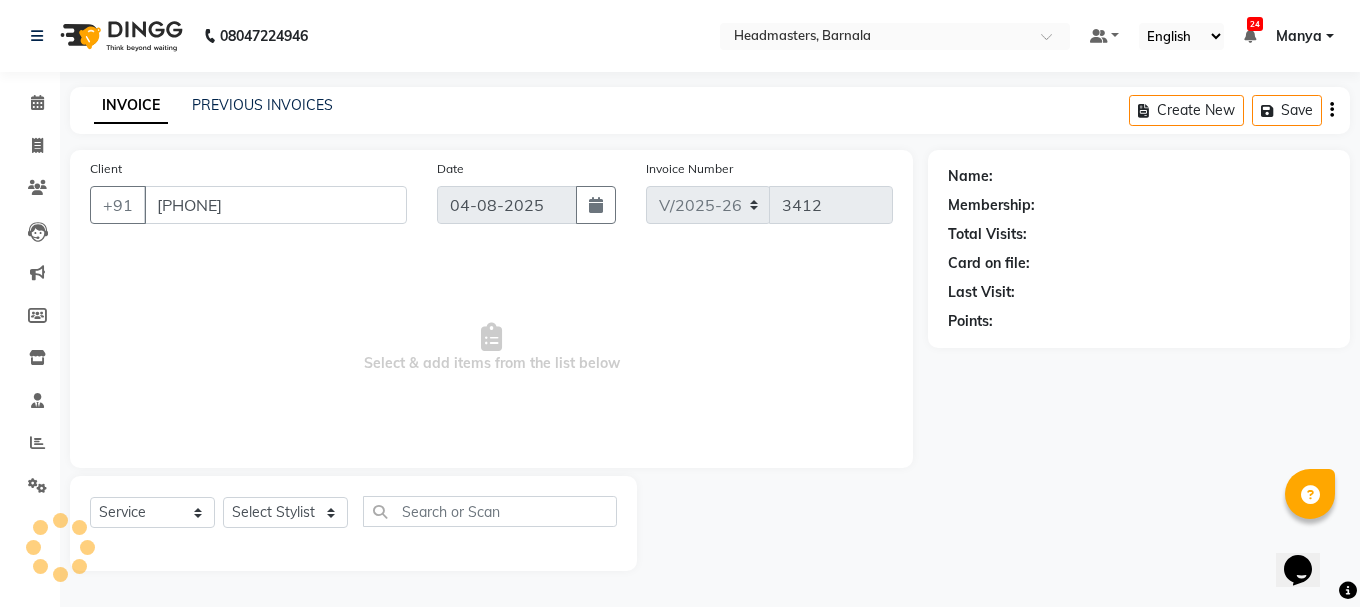 select on "71857" 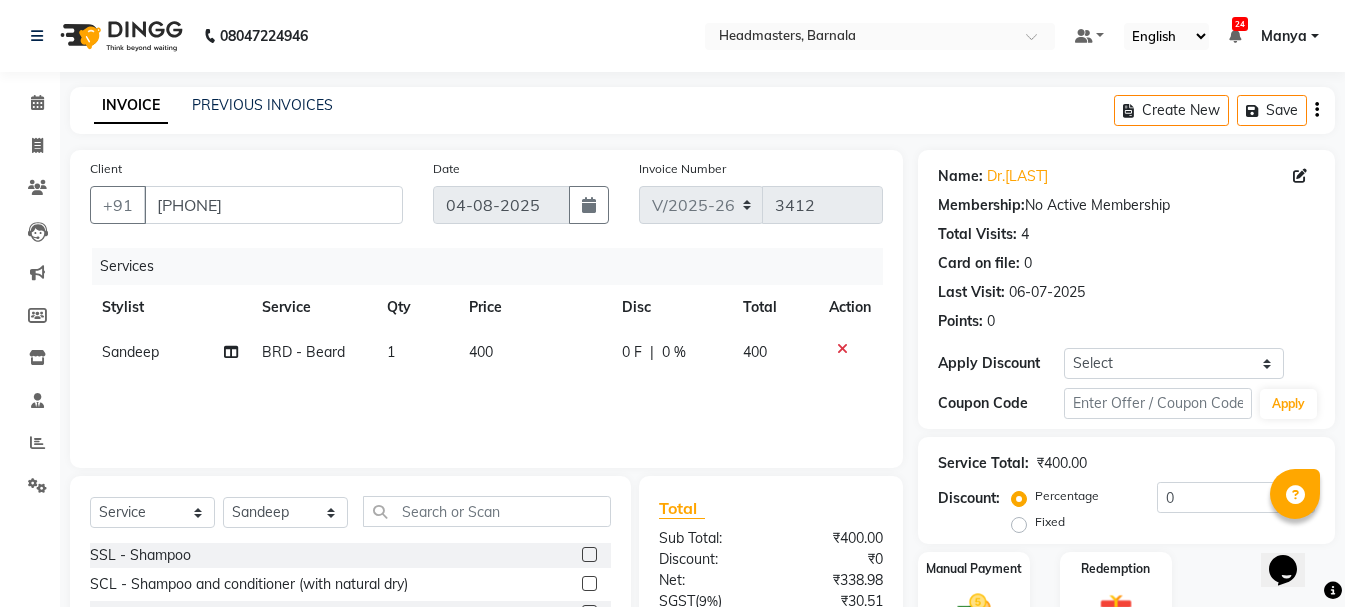 click on "Fixed" 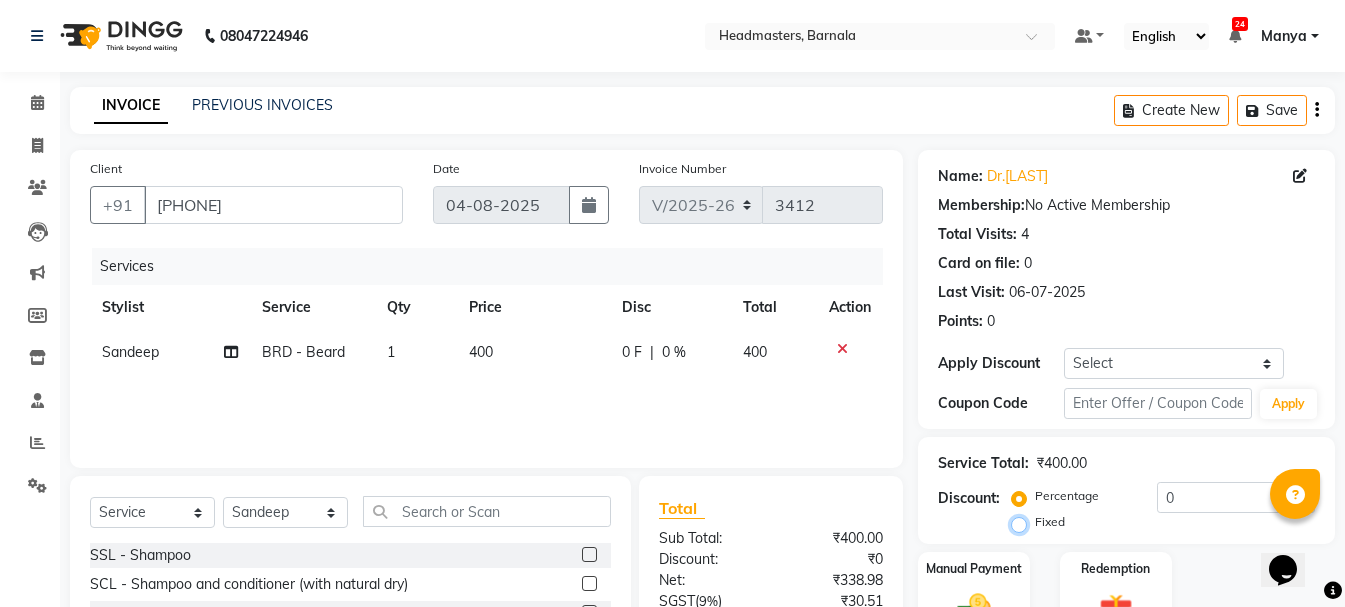 click on "Fixed" at bounding box center (1023, 522) 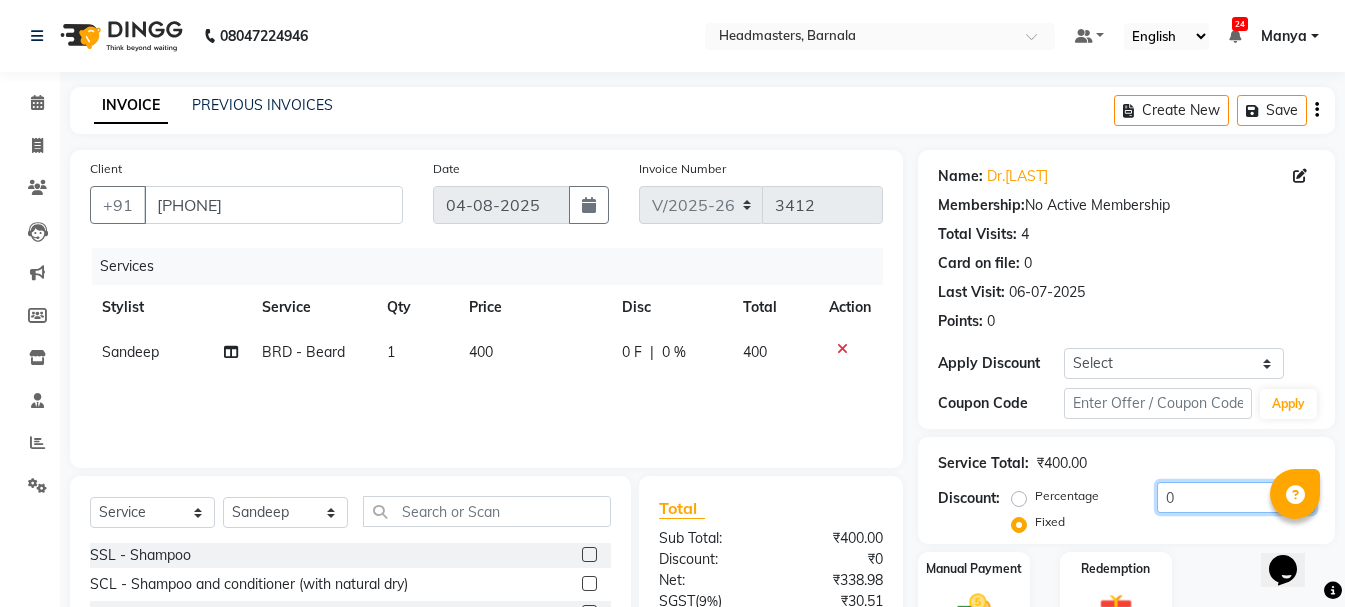 drag, startPoint x: 1196, startPoint y: 503, endPoint x: 893, endPoint y: 489, distance: 303.32327 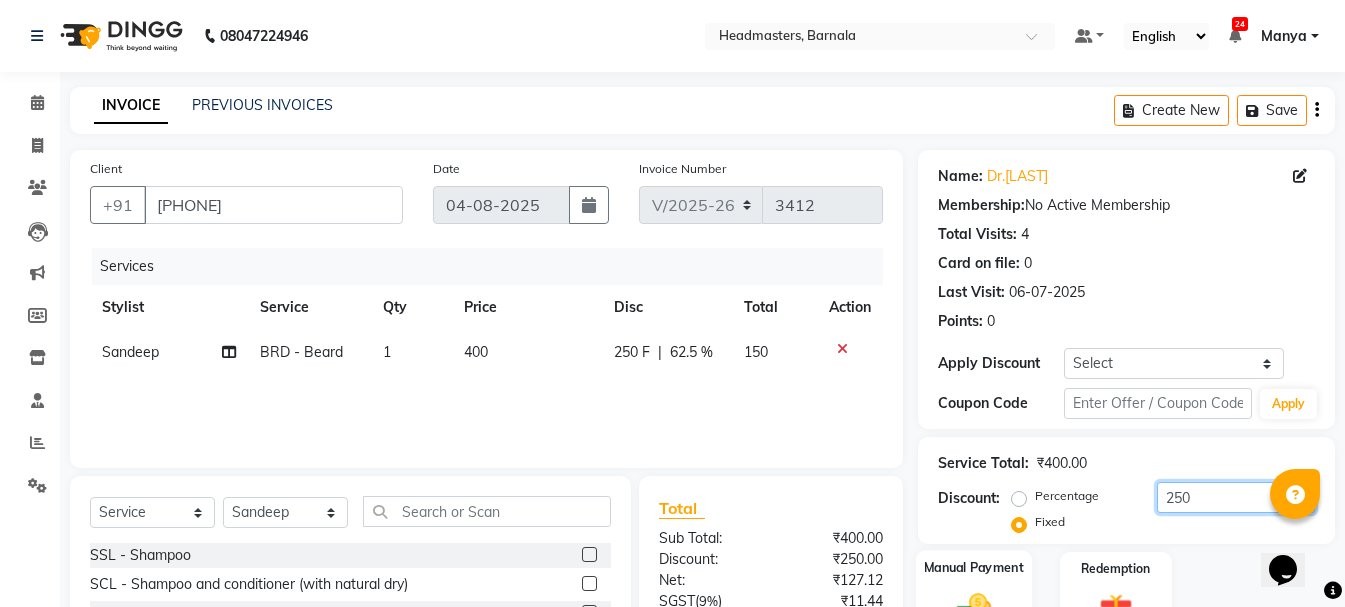 type on "250" 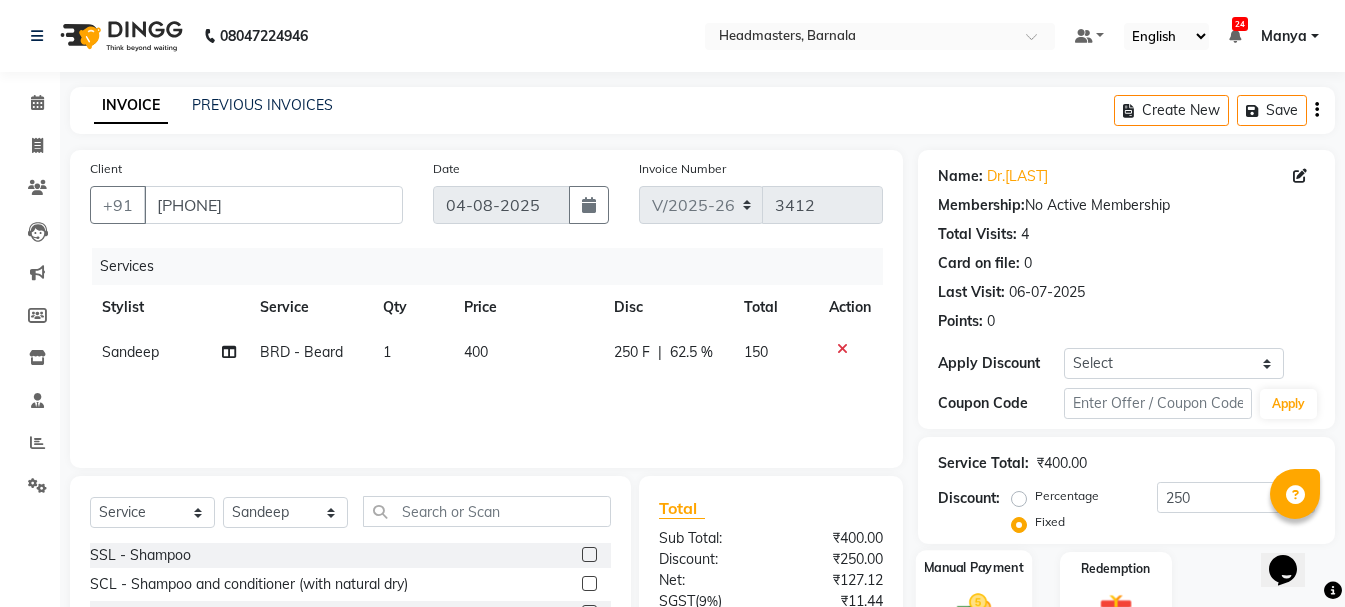 click 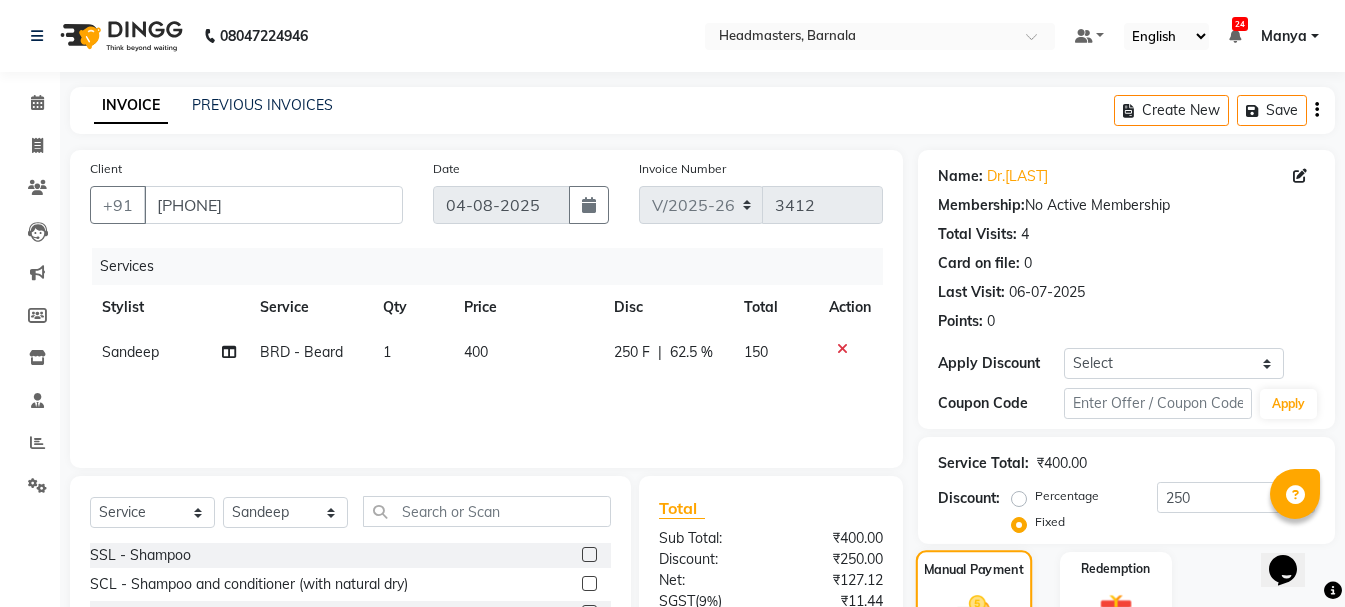 scroll, scrollTop: 194, scrollLeft: 0, axis: vertical 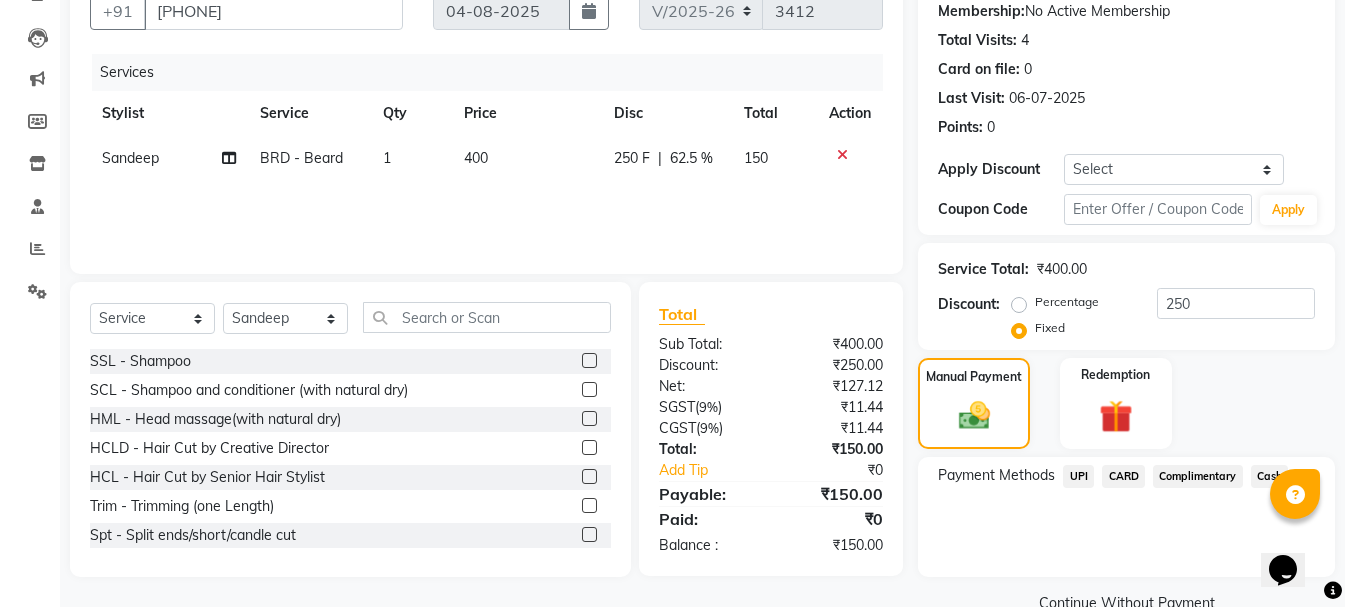 click on "Cash" 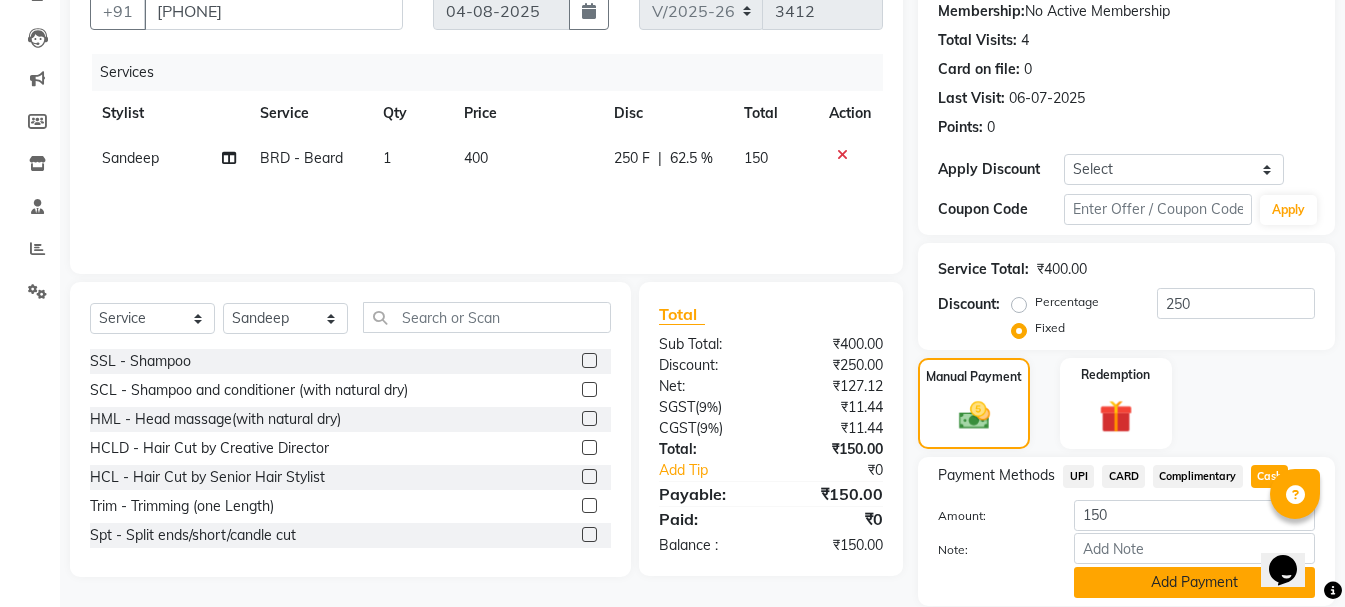 click on "Add Payment" 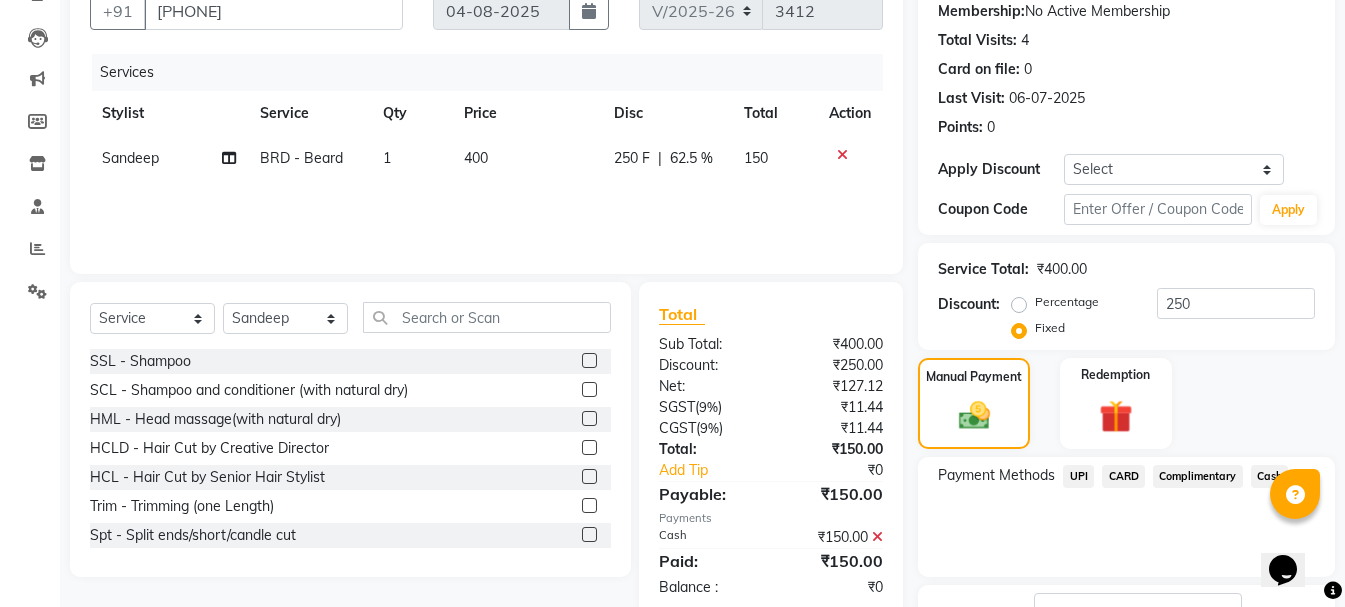 click on "Checkout" 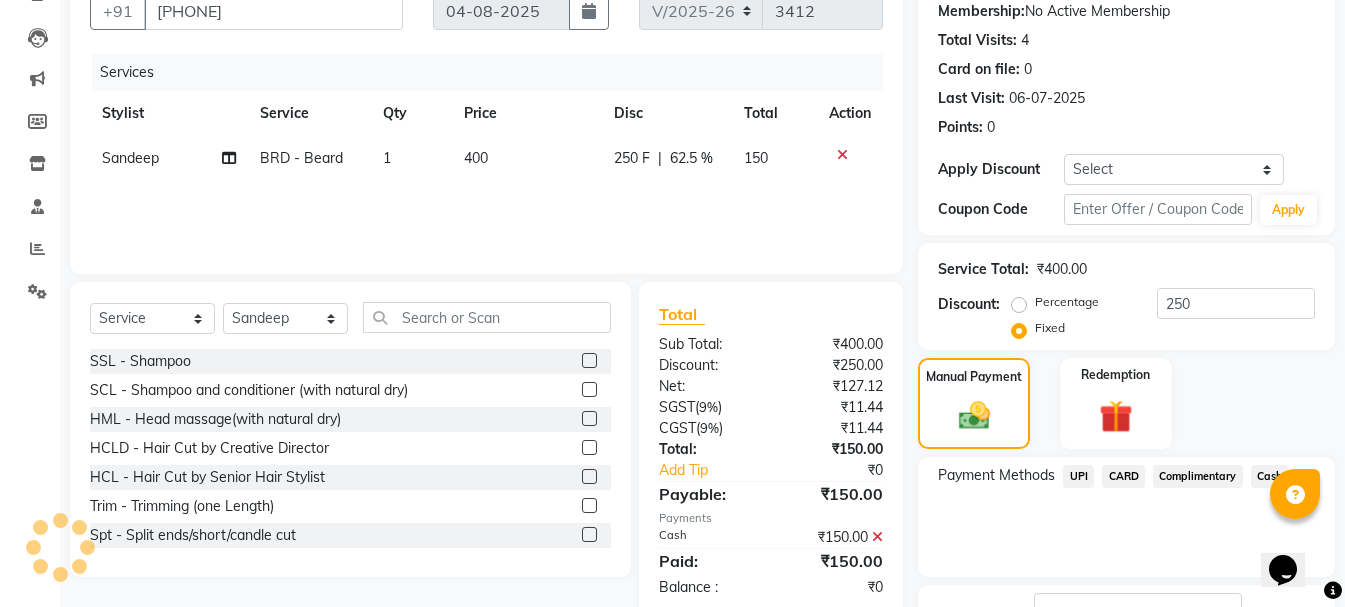 scroll, scrollTop: 348, scrollLeft: 0, axis: vertical 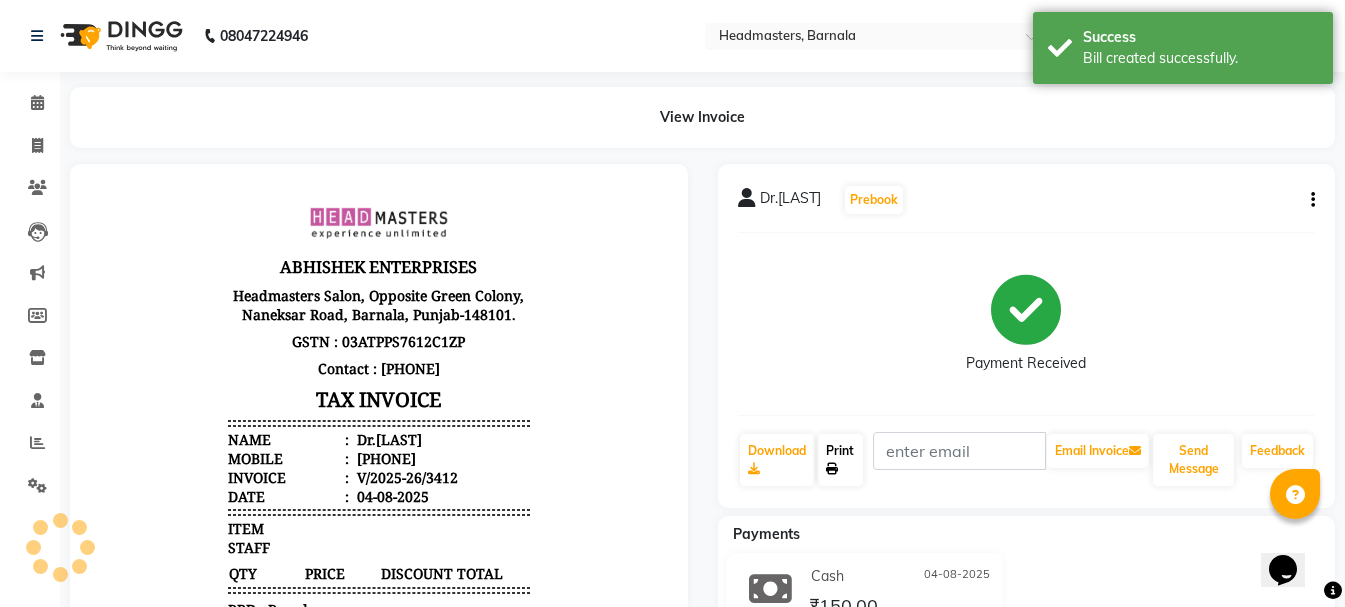 drag, startPoint x: 845, startPoint y: 465, endPoint x: 758, endPoint y: 560, distance: 128.8177 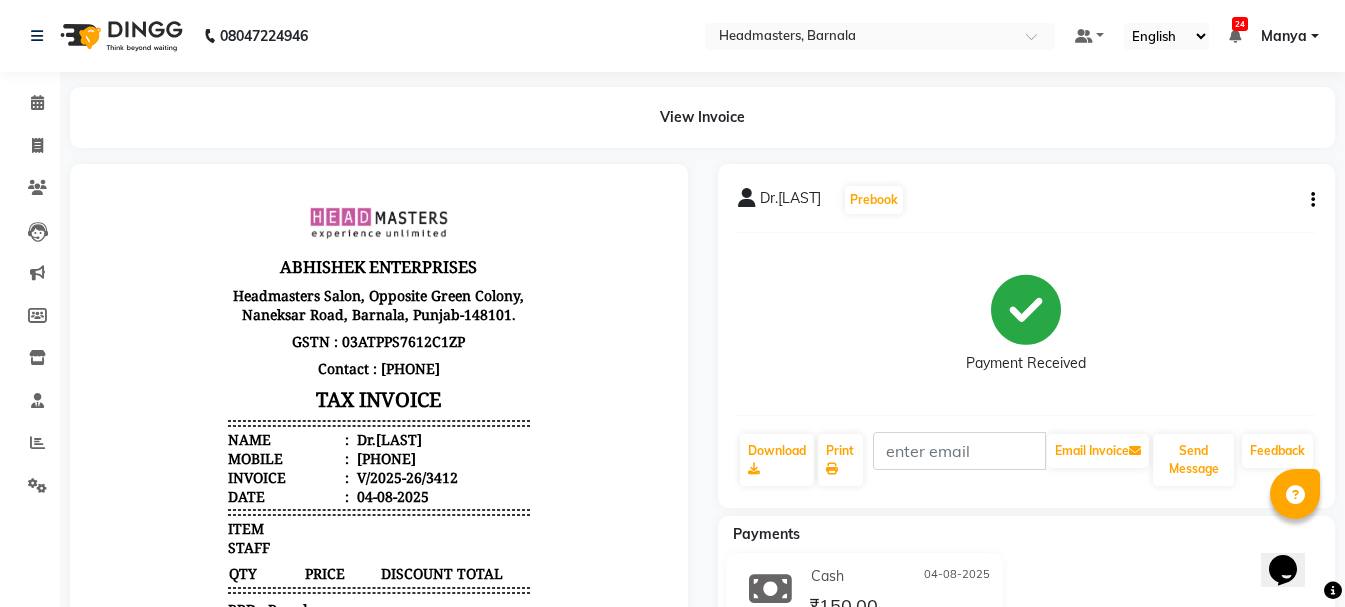 select on "service" 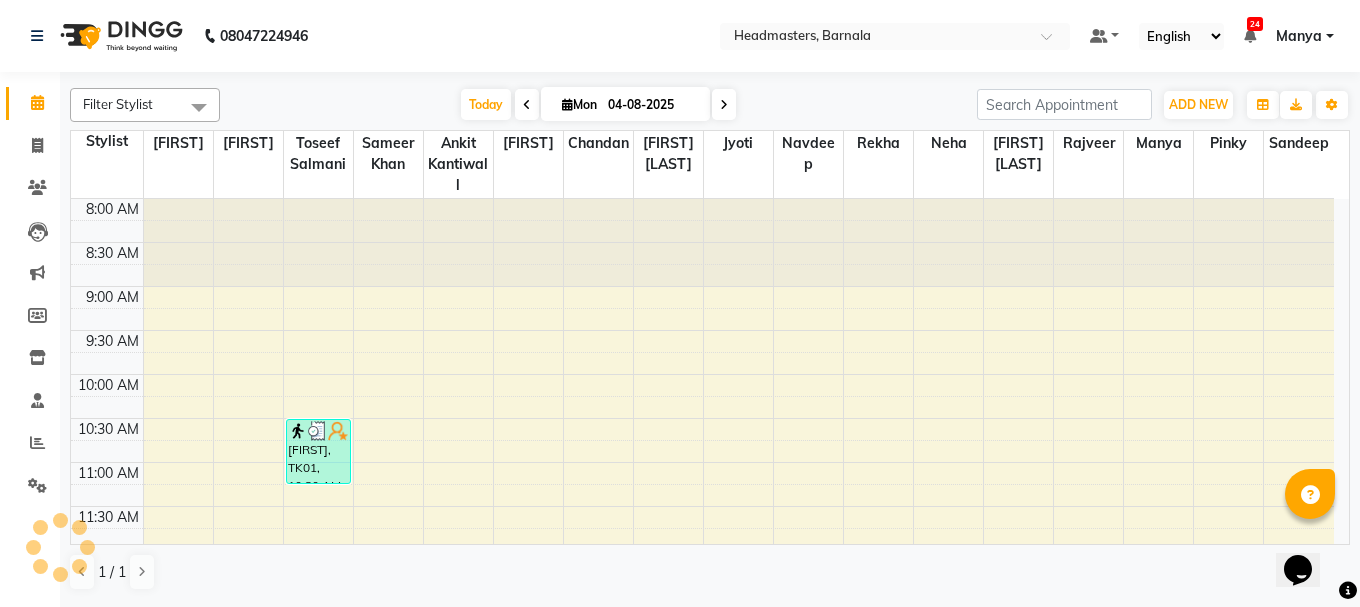 scroll, scrollTop: 0, scrollLeft: 0, axis: both 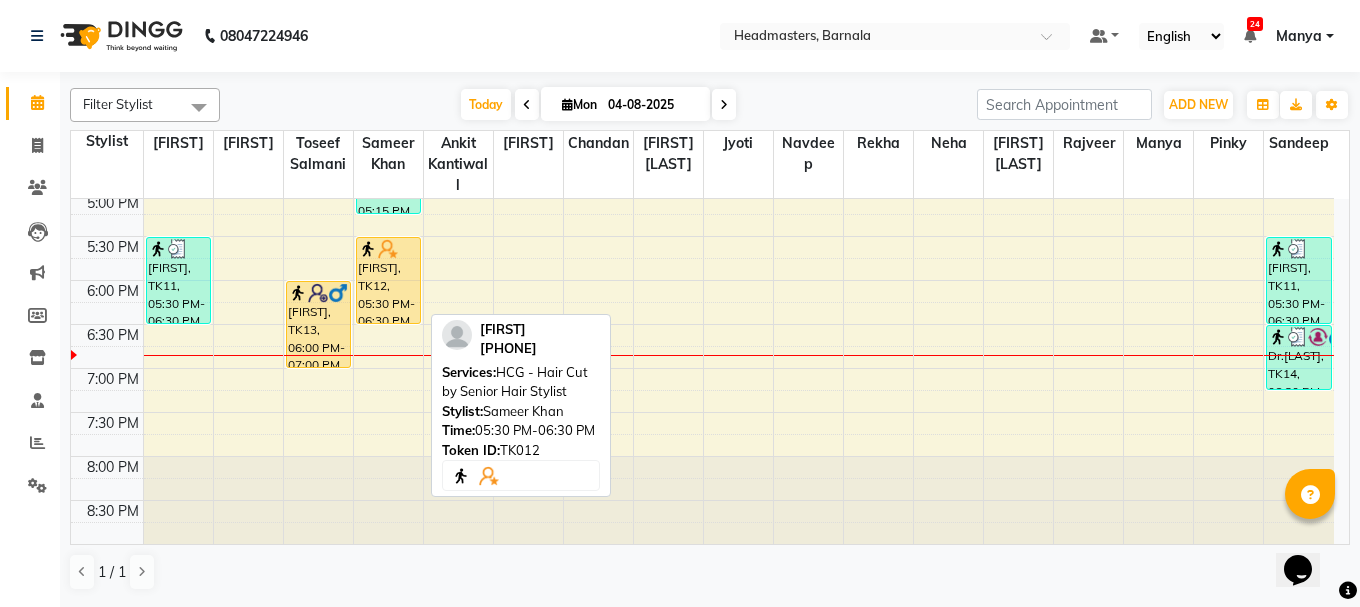 click on "[FIRST], TK12, 05:30 PM-06:30 PM, HCG - Hair Cut by Senior Hair Stylist" at bounding box center [388, 280] 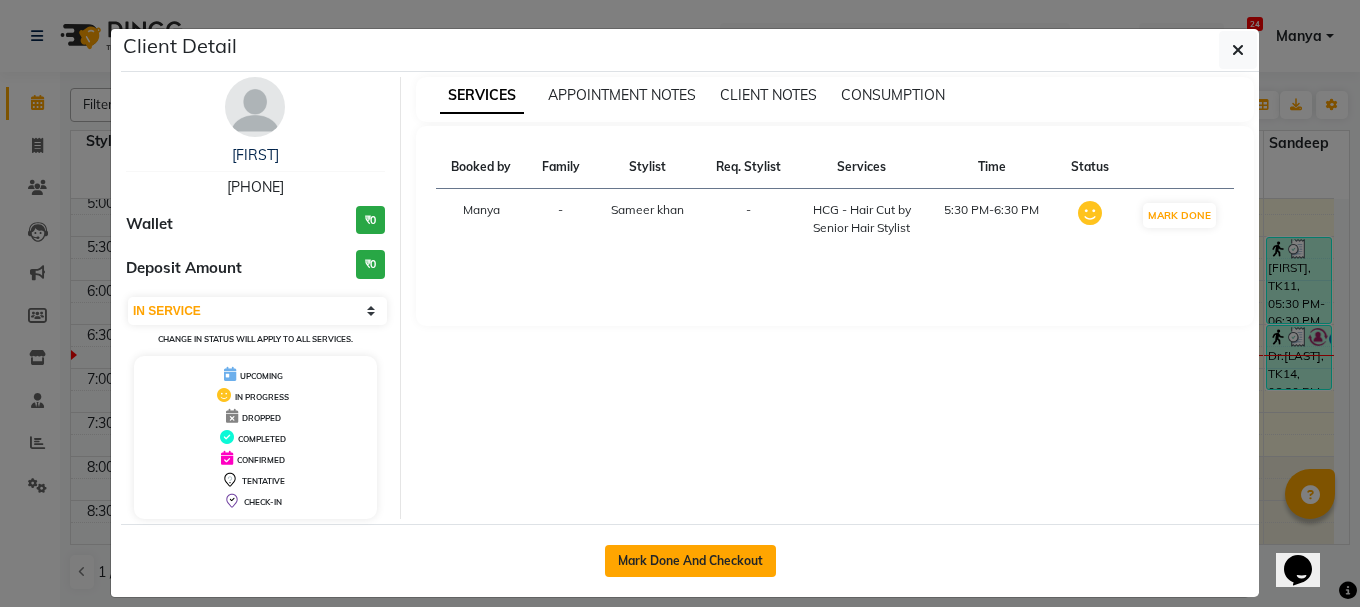 click on "Mark Done And Checkout" 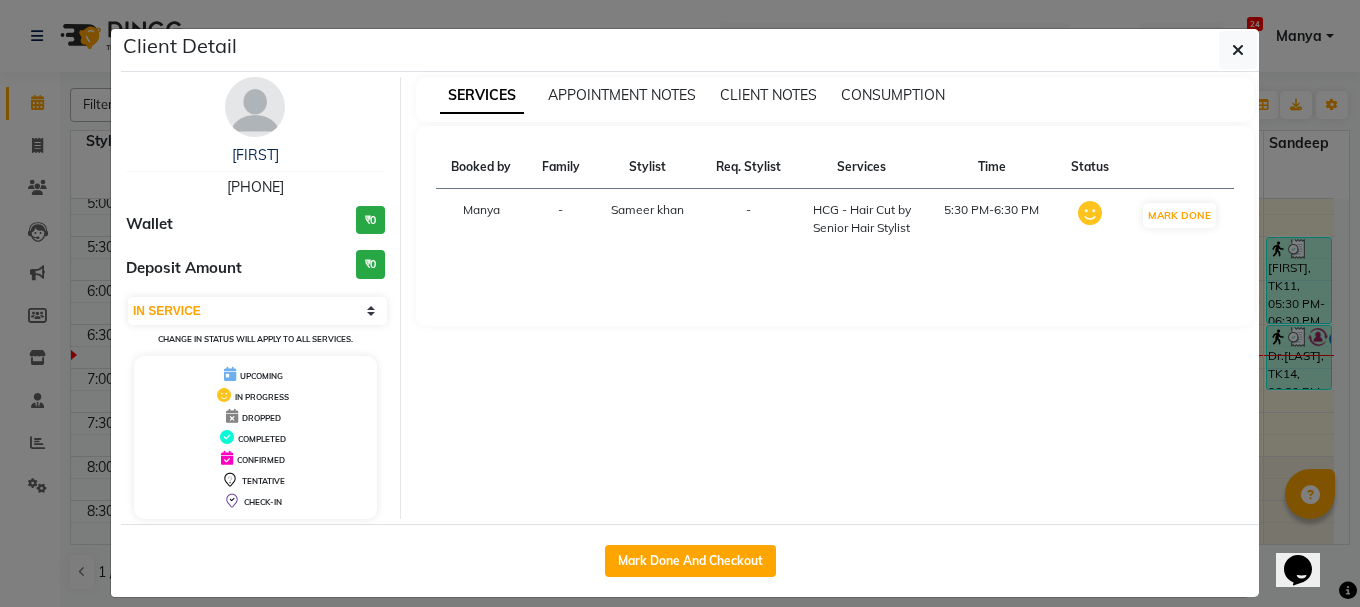 select on "service" 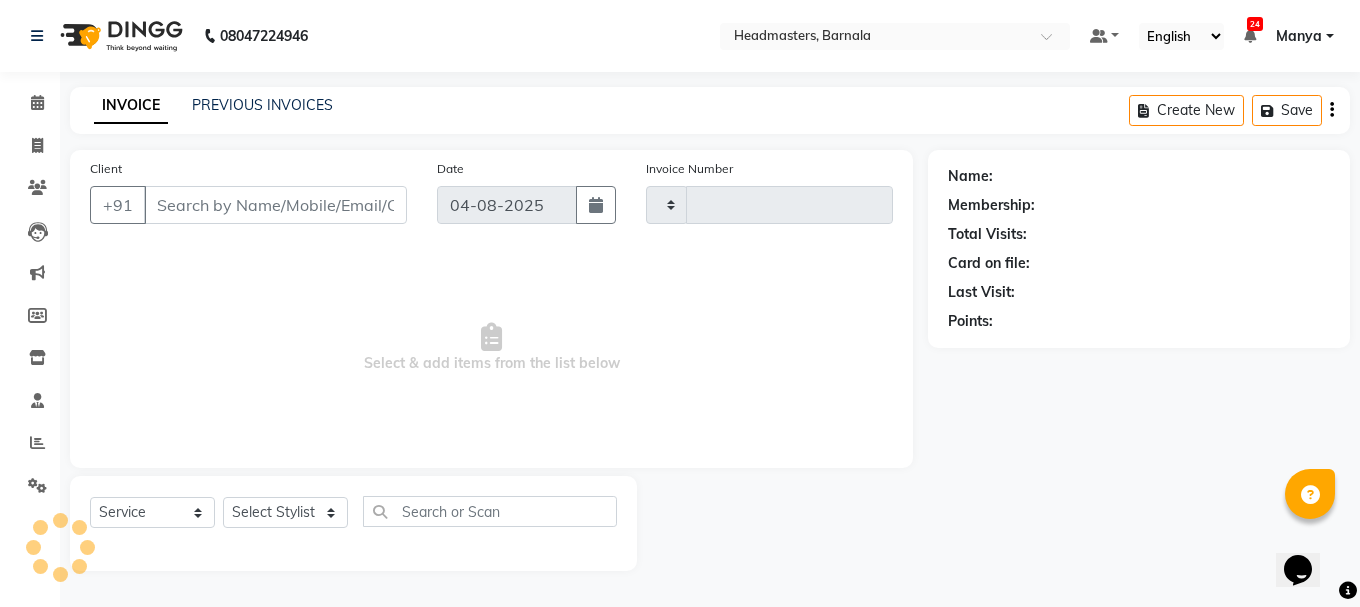 type on "3413" 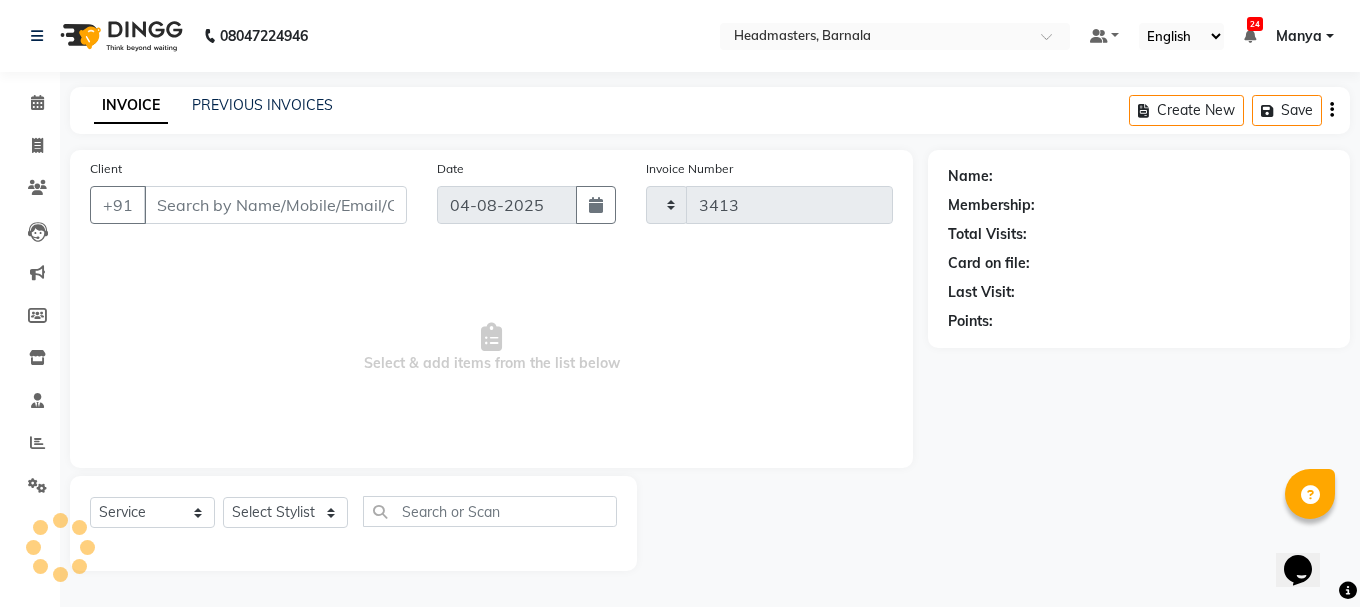 select on "7526" 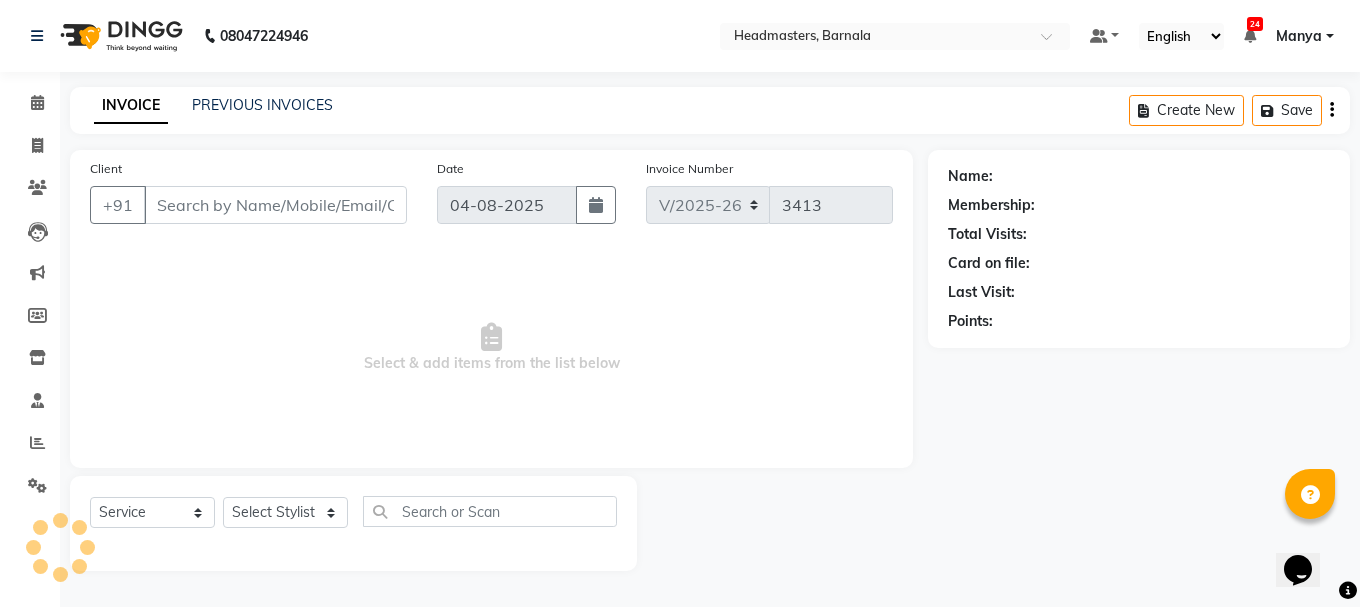 type on "[PHONE]" 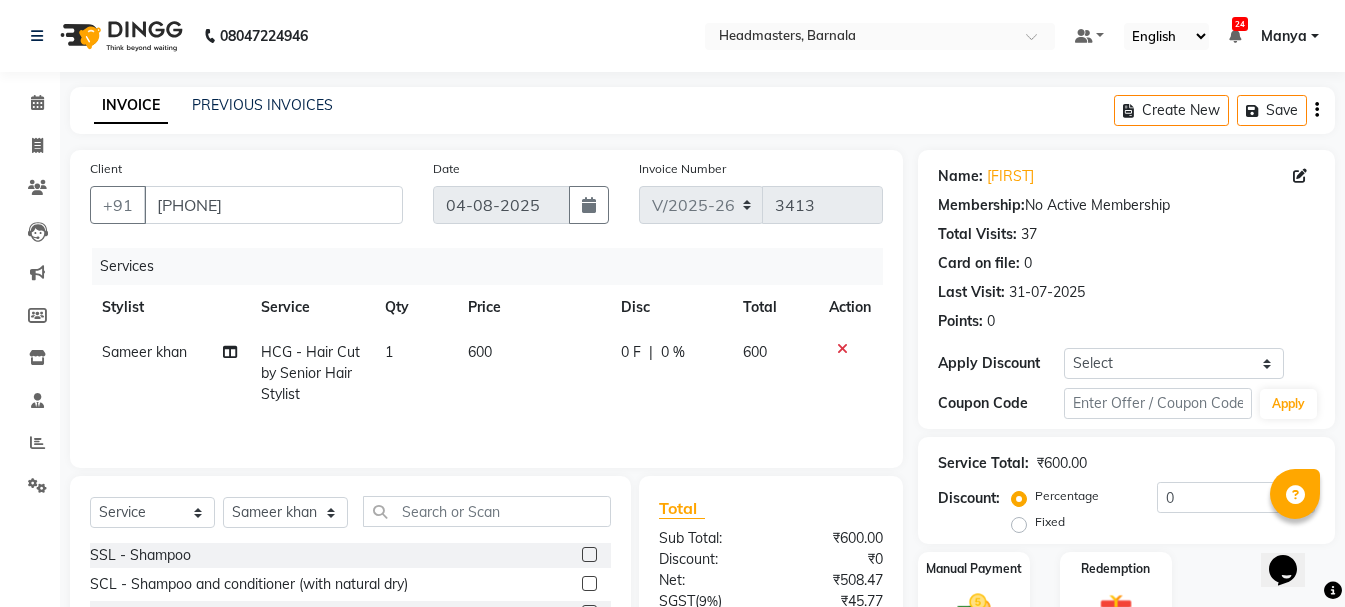 click on "Fixed" 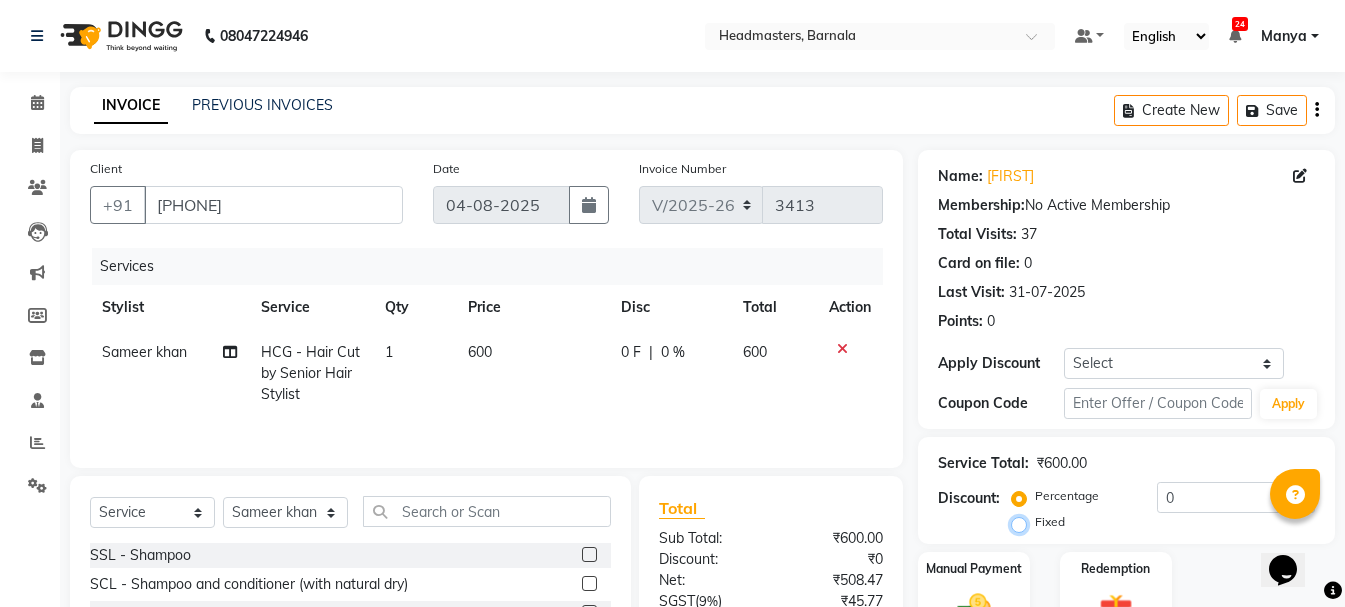 click on "Fixed" at bounding box center (1023, 522) 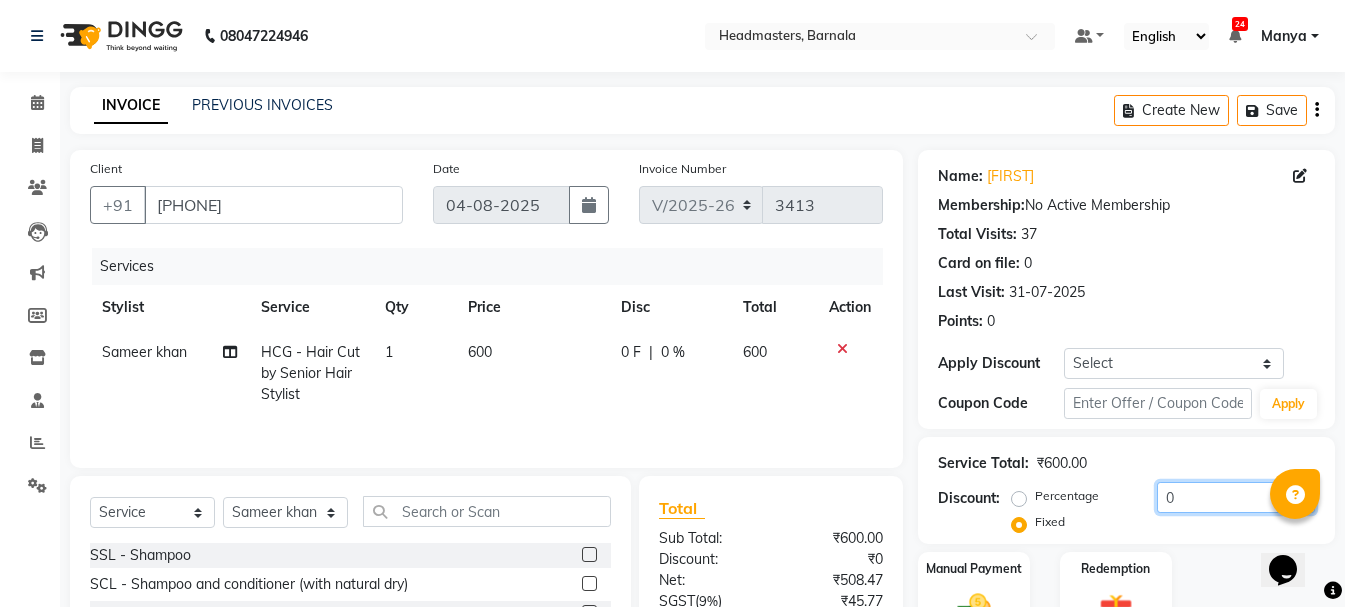 drag, startPoint x: 1193, startPoint y: 497, endPoint x: 1115, endPoint y: 503, distance: 78.23043 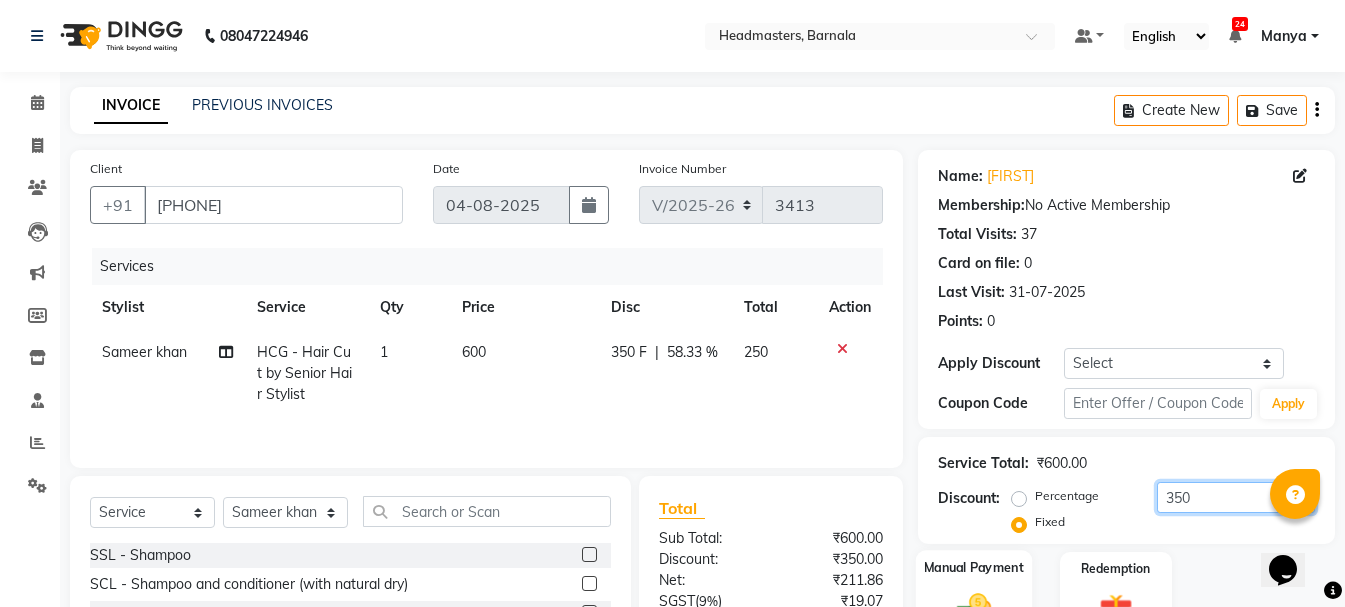 scroll, scrollTop: 194, scrollLeft: 0, axis: vertical 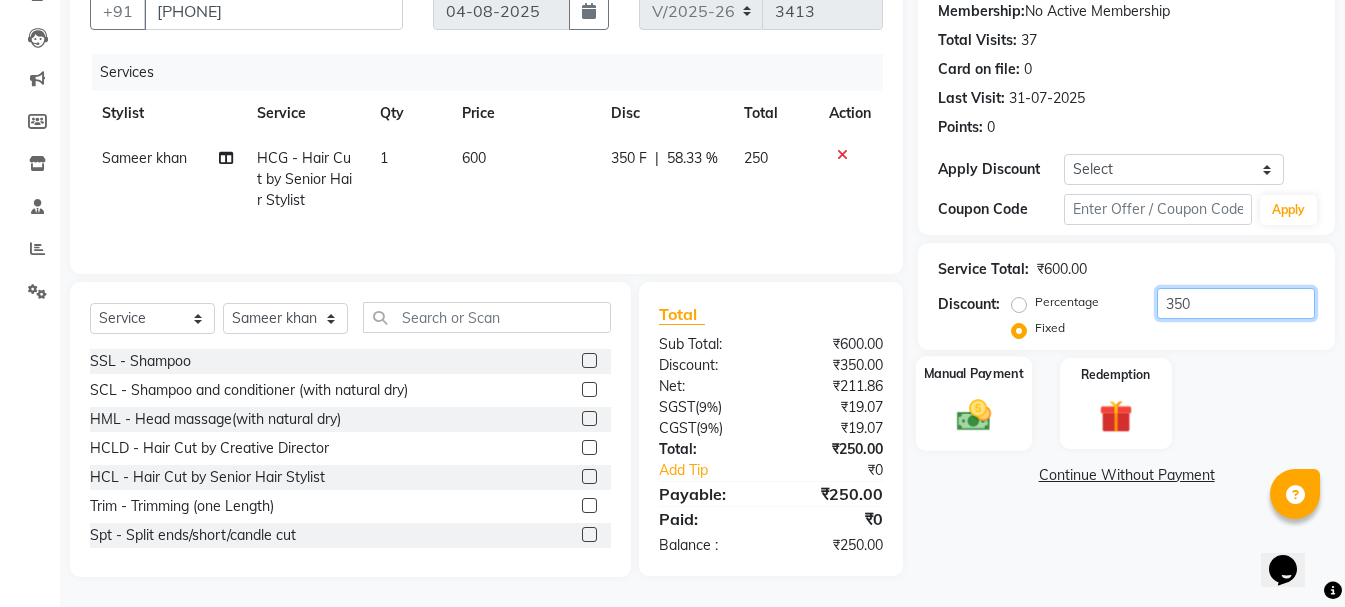 type on "350" 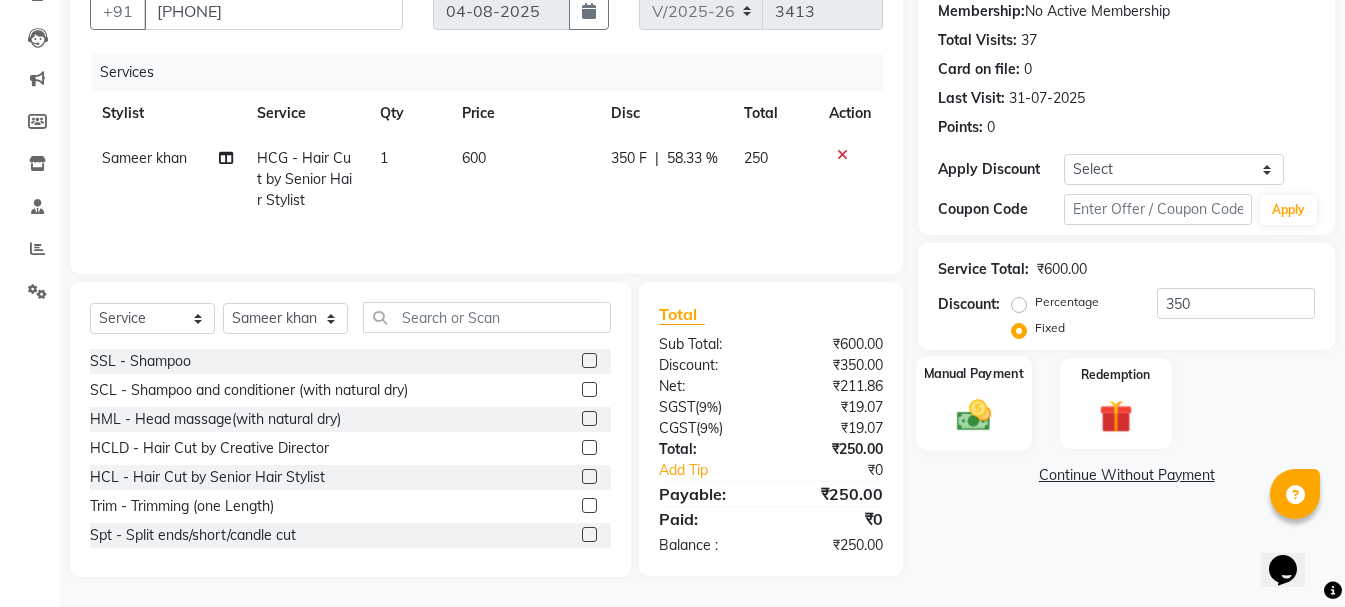 click 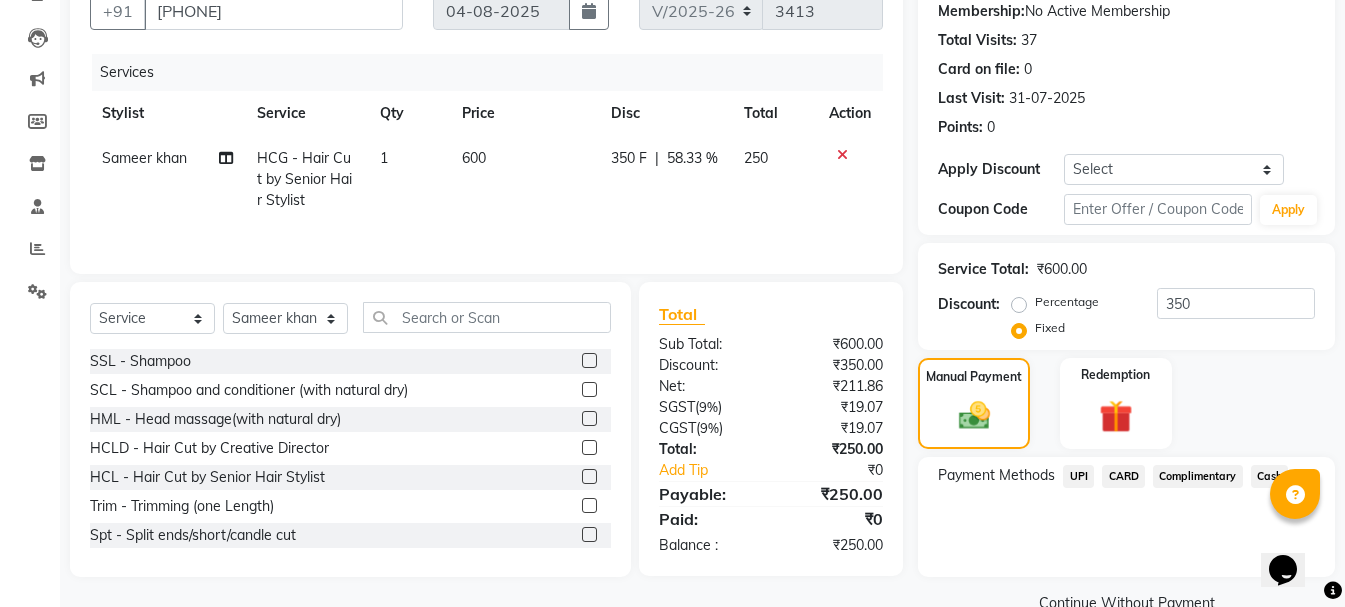 click on "Cash" 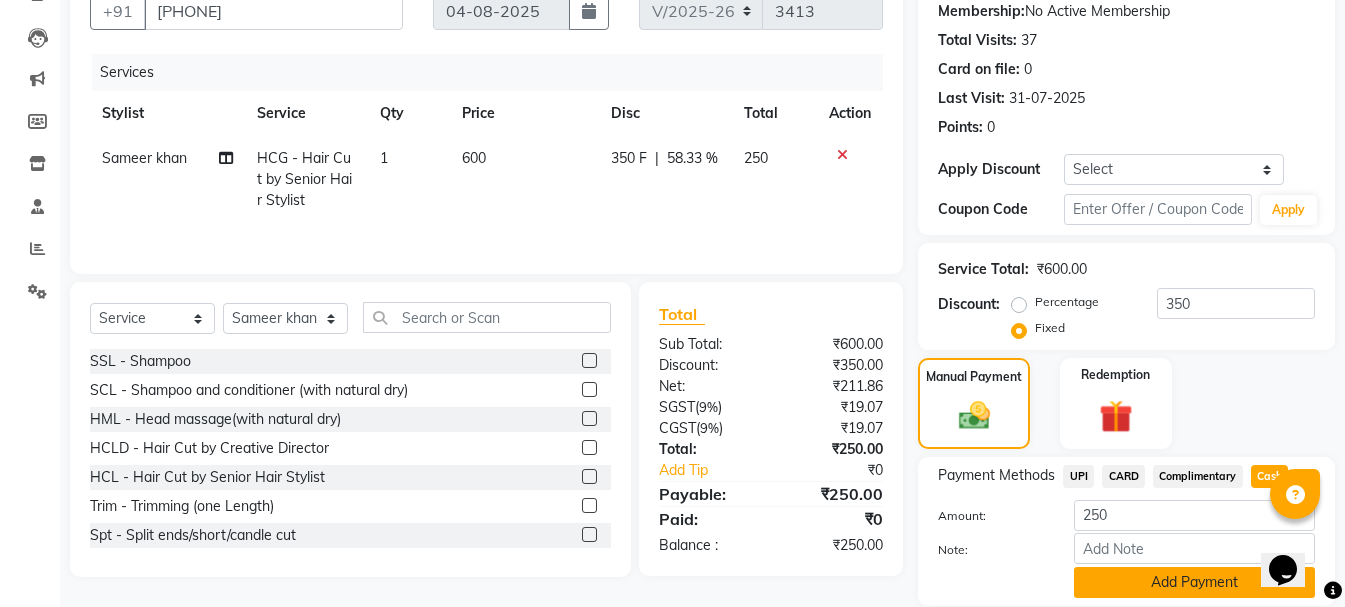 click on "Add Payment" 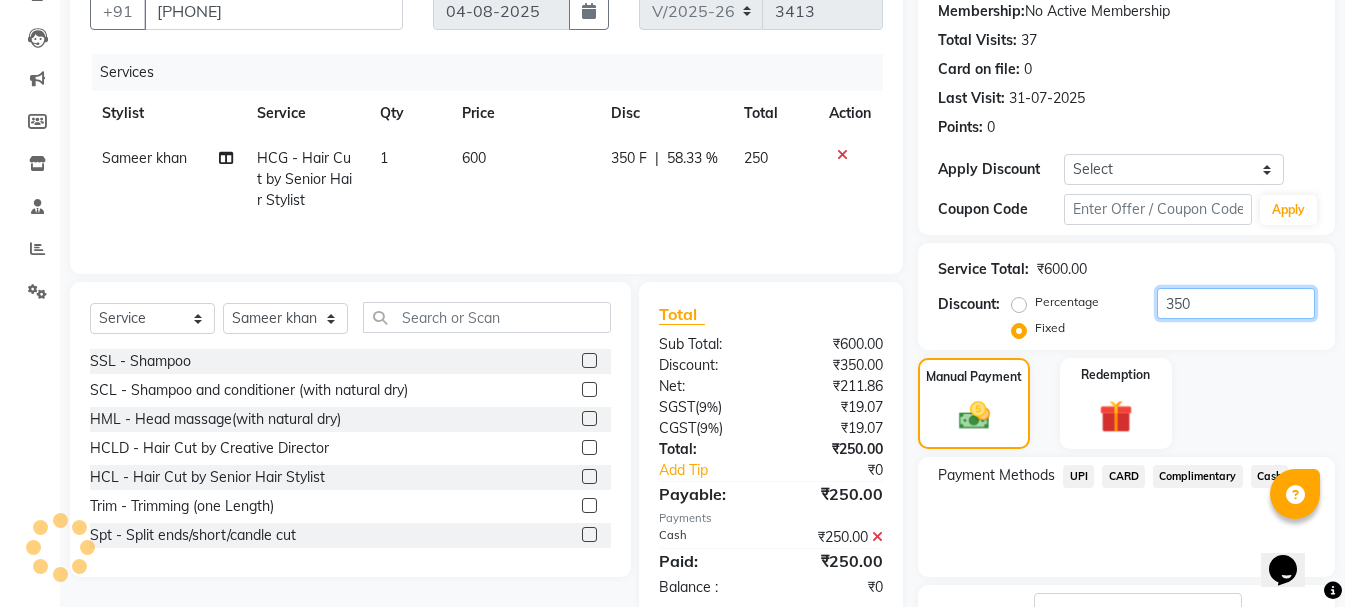 click on "350" 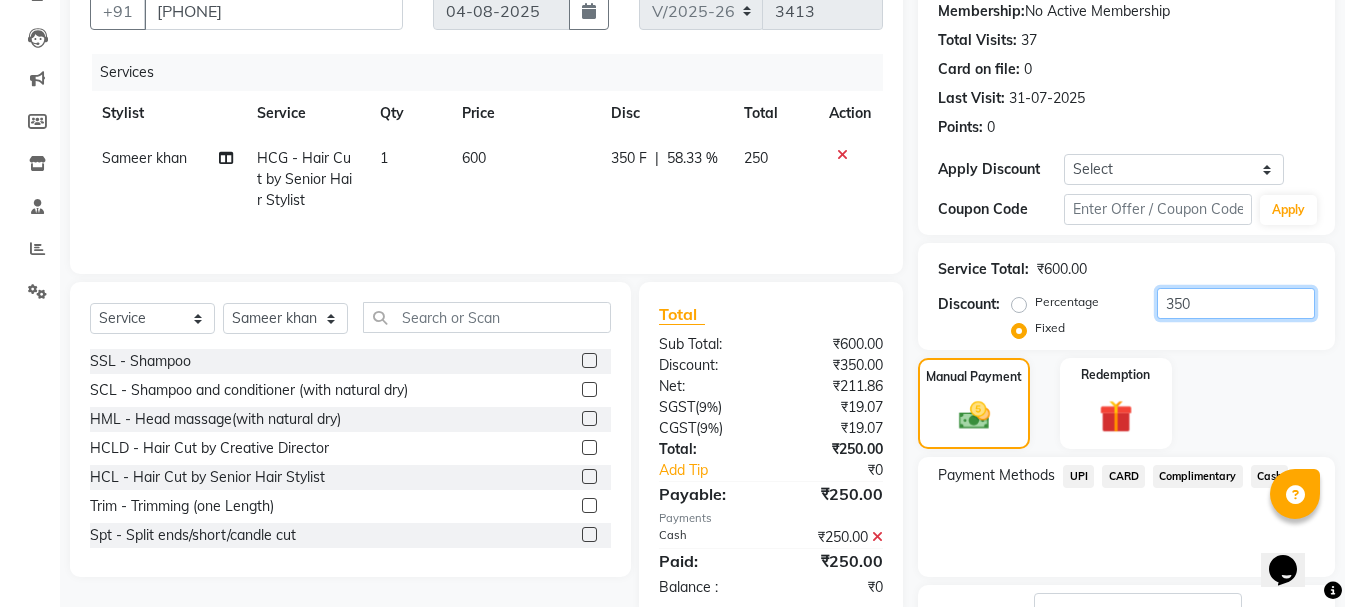 drag, startPoint x: 1200, startPoint y: 301, endPoint x: 1076, endPoint y: 316, distance: 124.90396 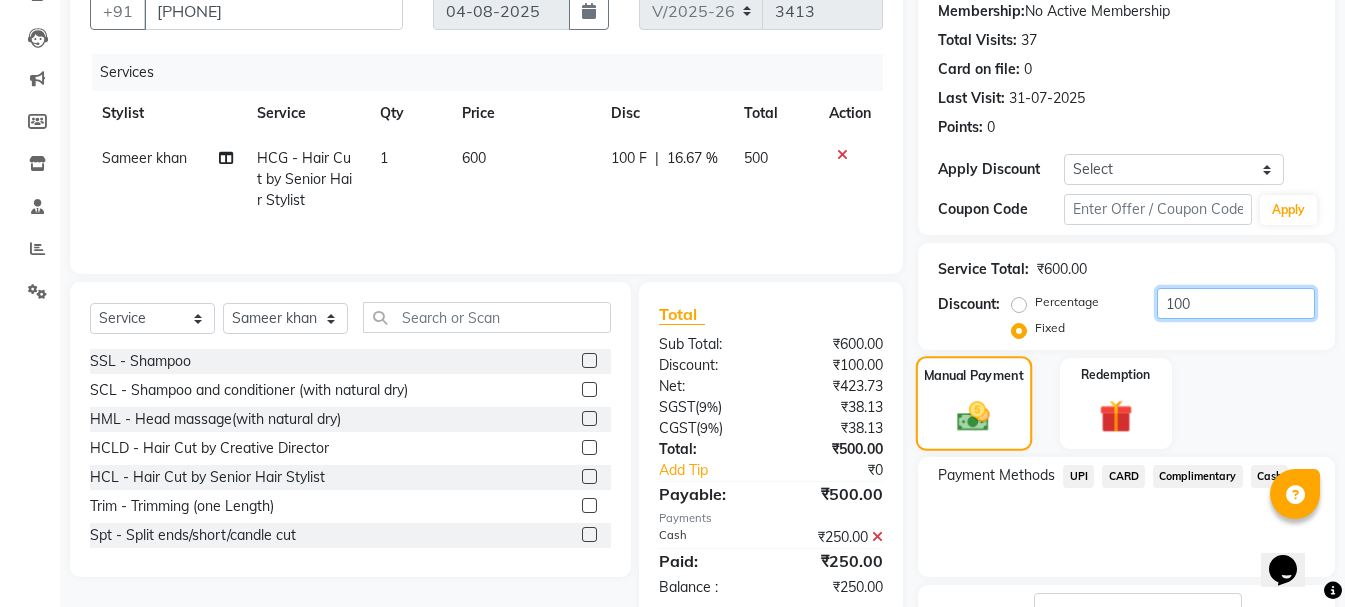 type on "100" 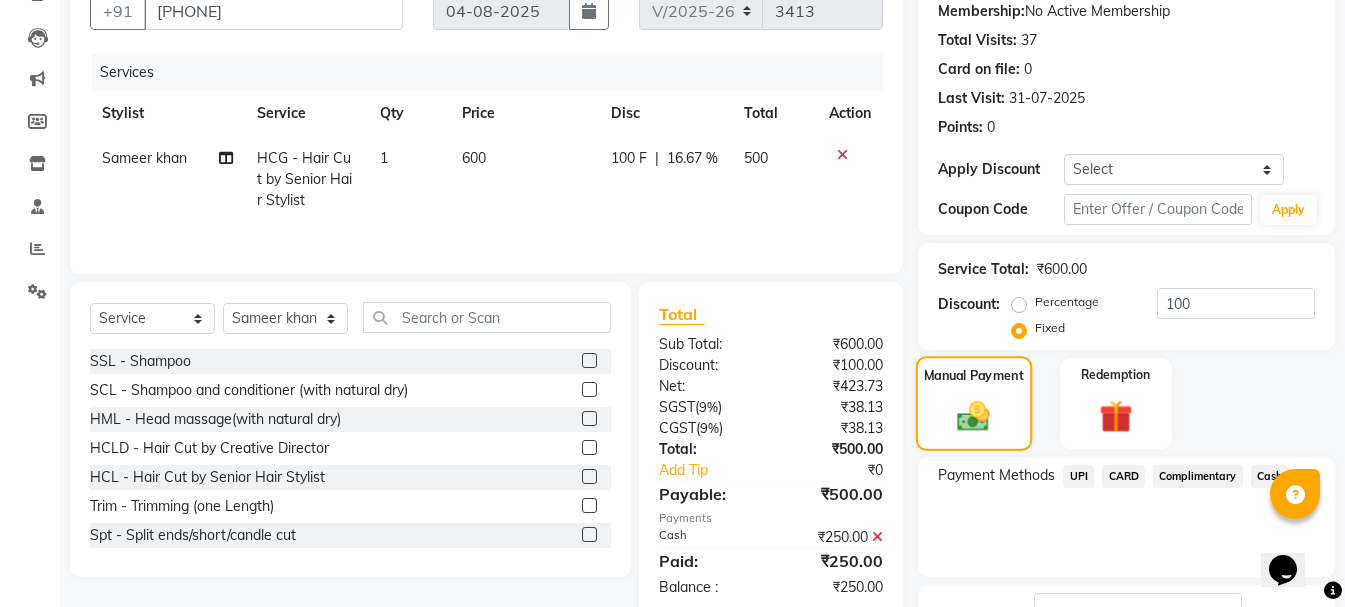 click 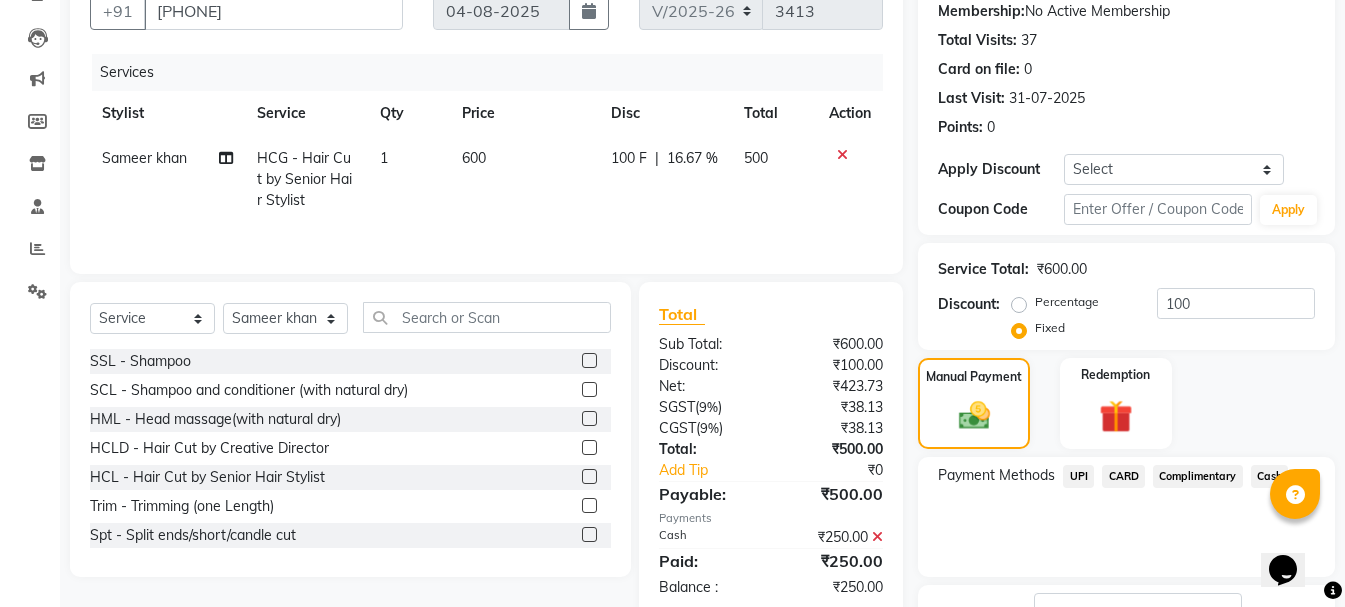 click on "Cash" 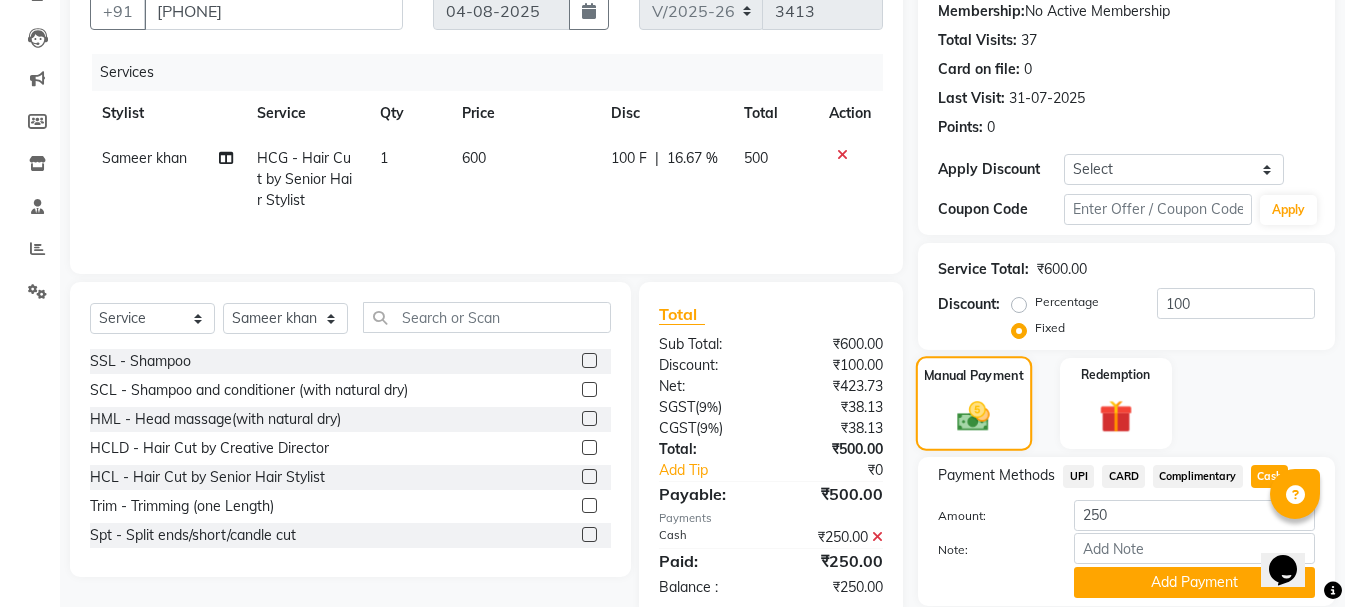 click on "Manual Payment" 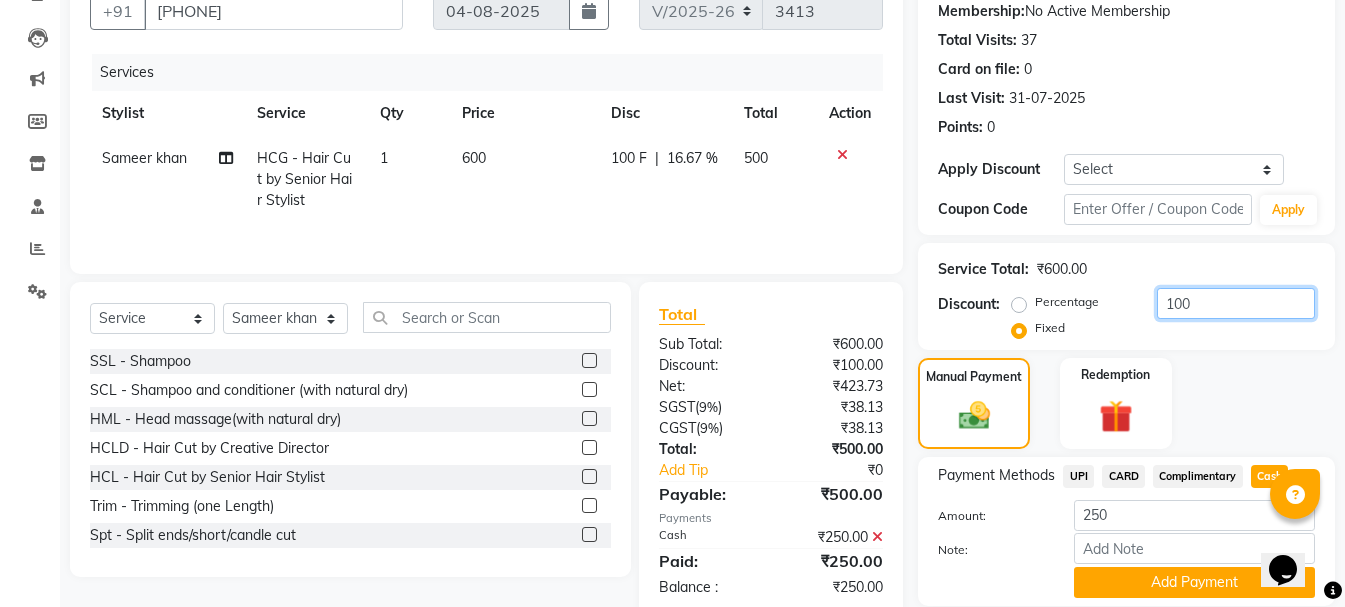 drag, startPoint x: 1226, startPoint y: 310, endPoint x: 1164, endPoint y: 311, distance: 62.008064 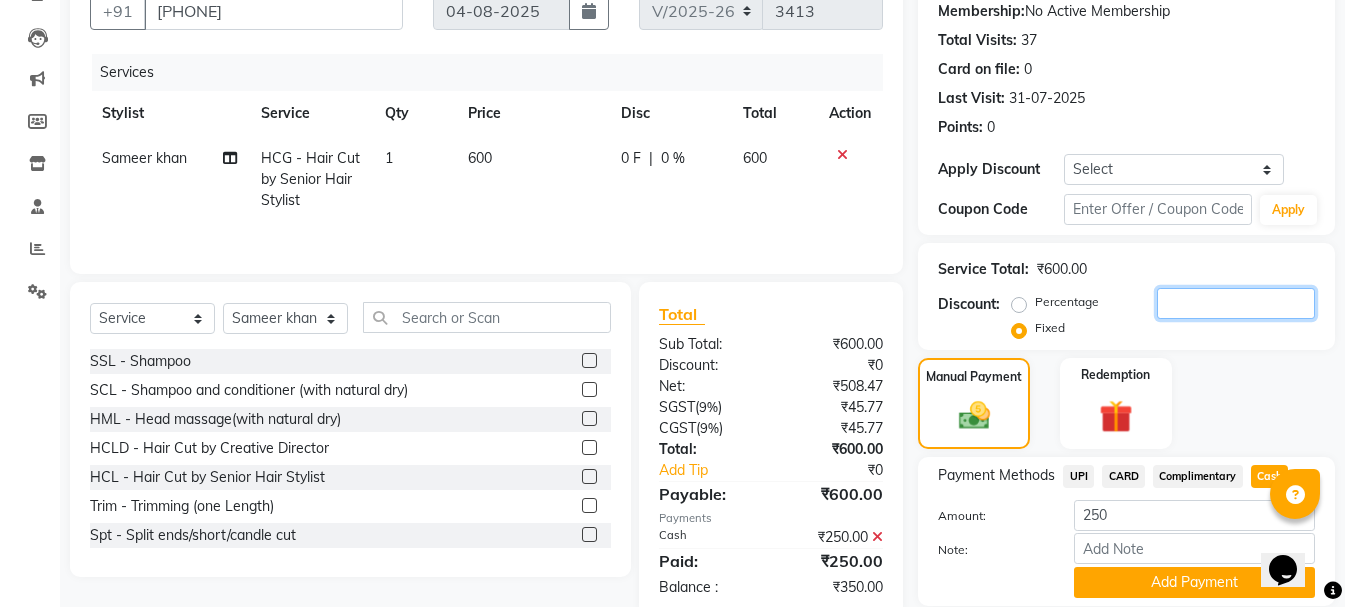 scroll, scrollTop: 377, scrollLeft: 0, axis: vertical 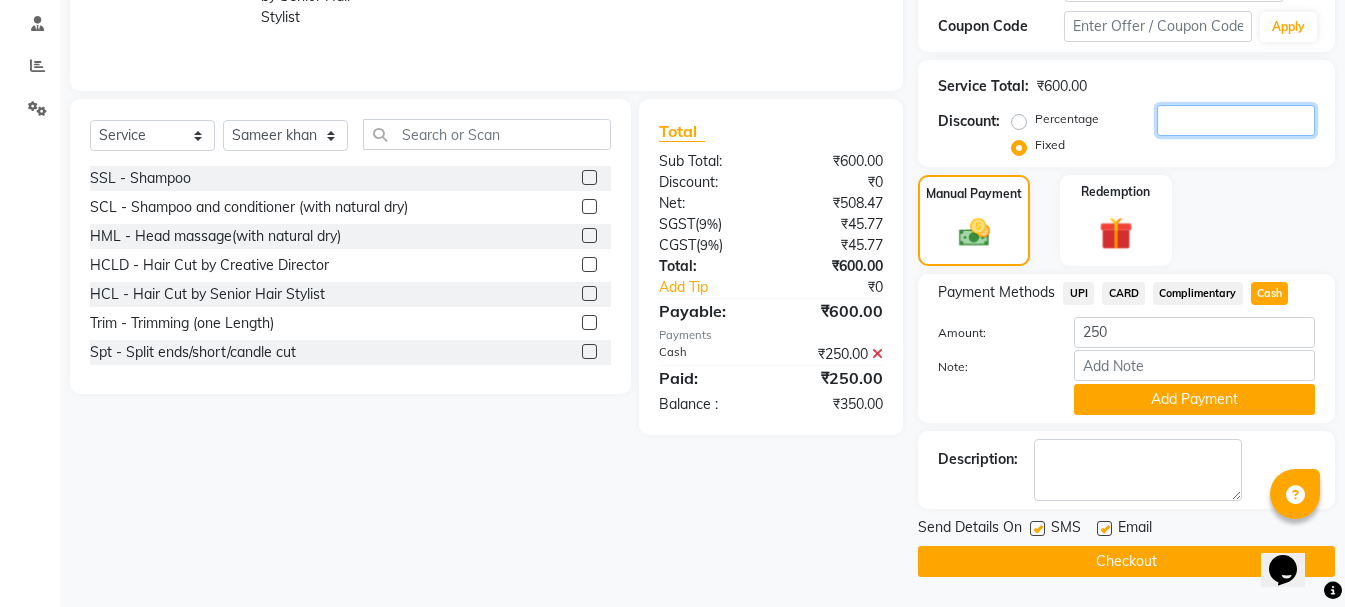 click 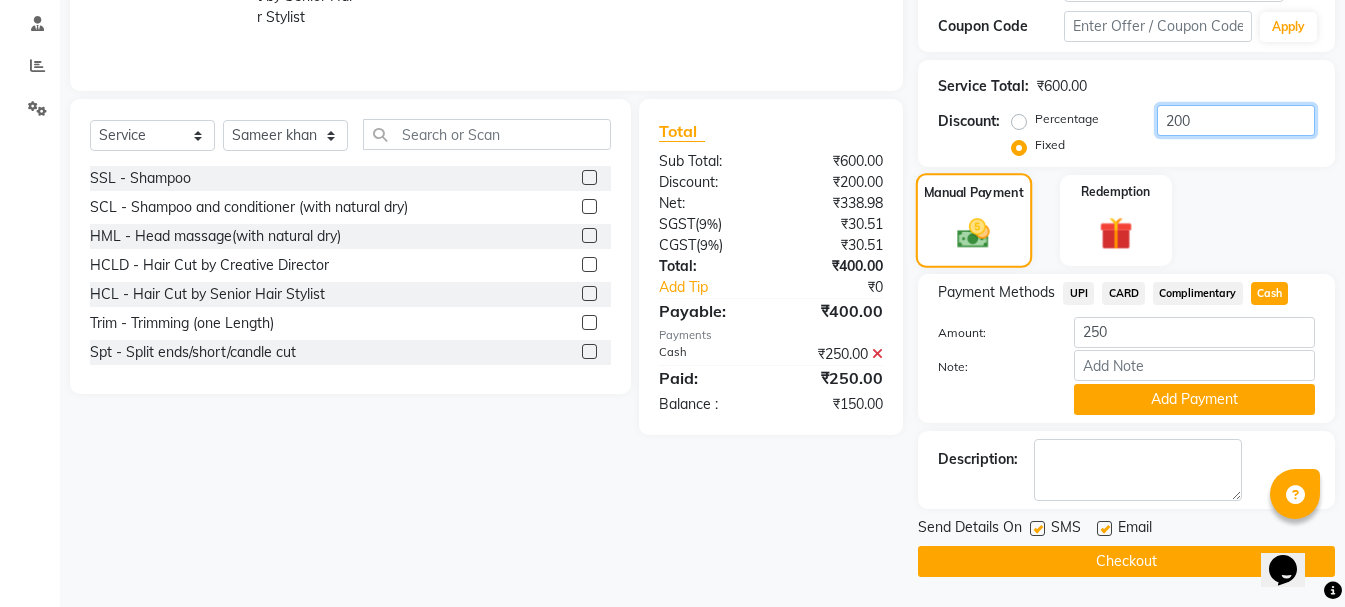 type on "200" 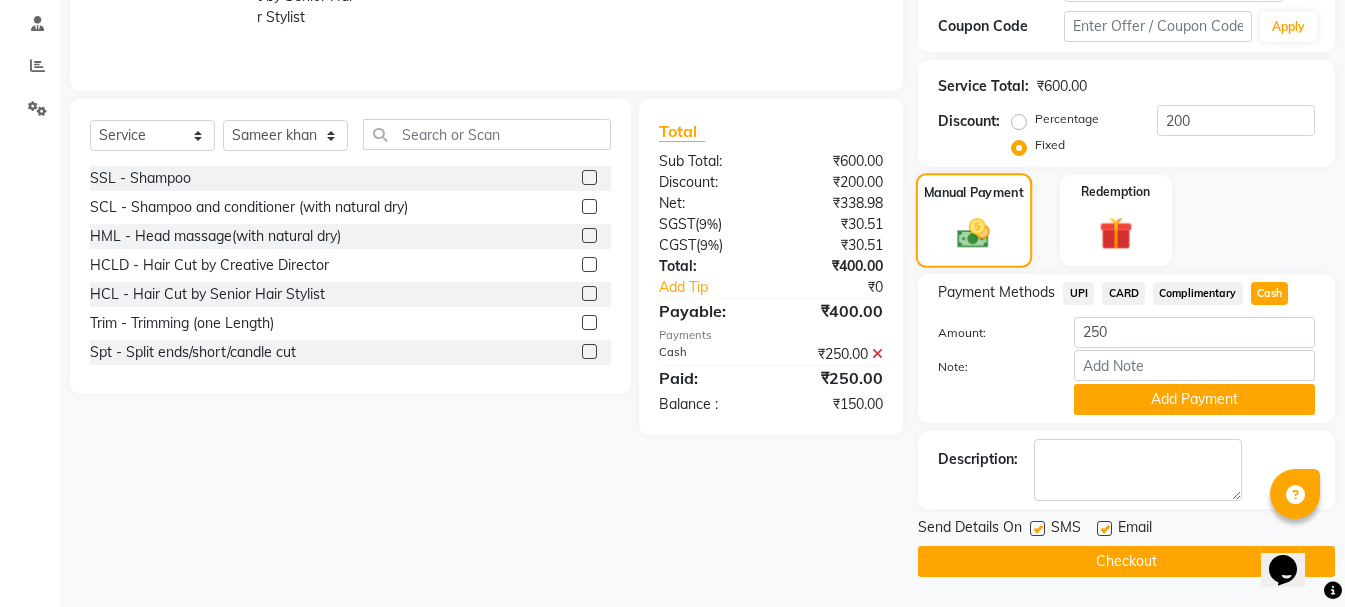 click on "Manual Payment" 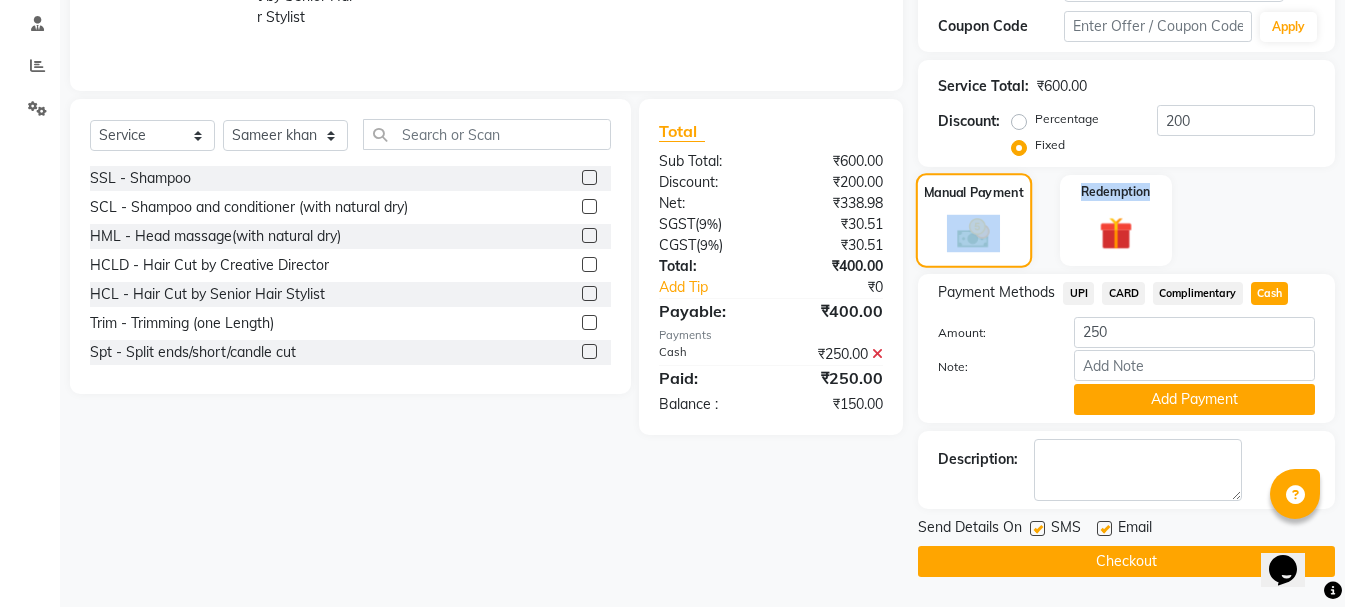 click on "Manual Payment" 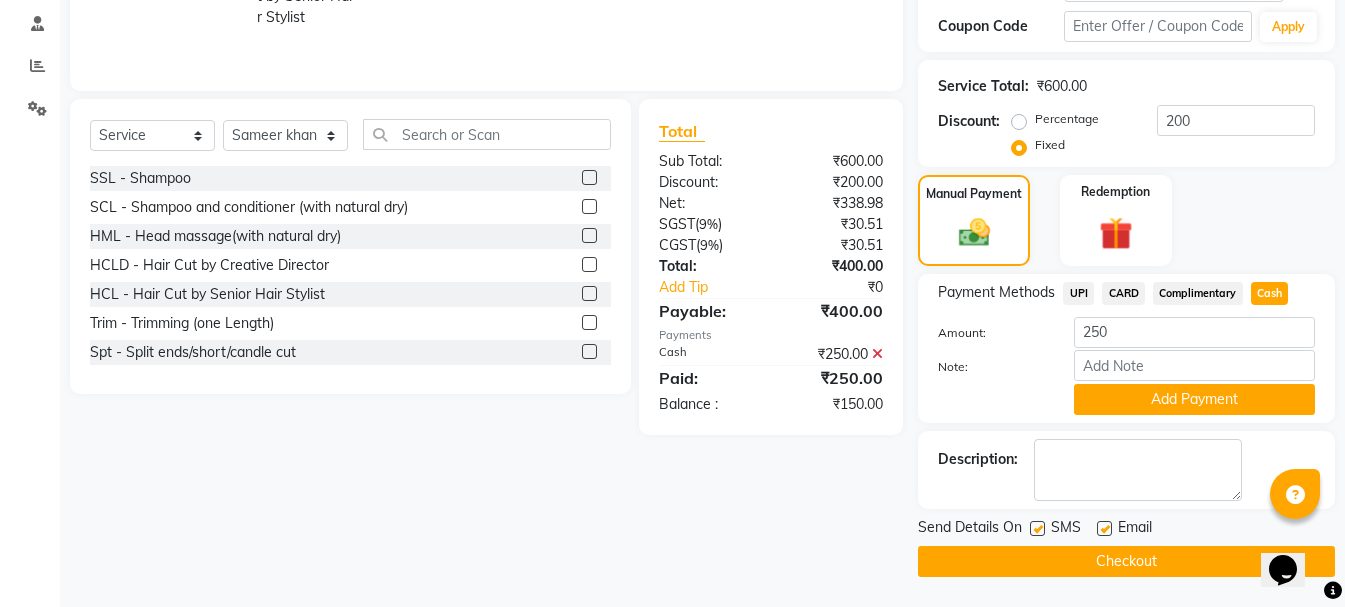 click on "Cash" 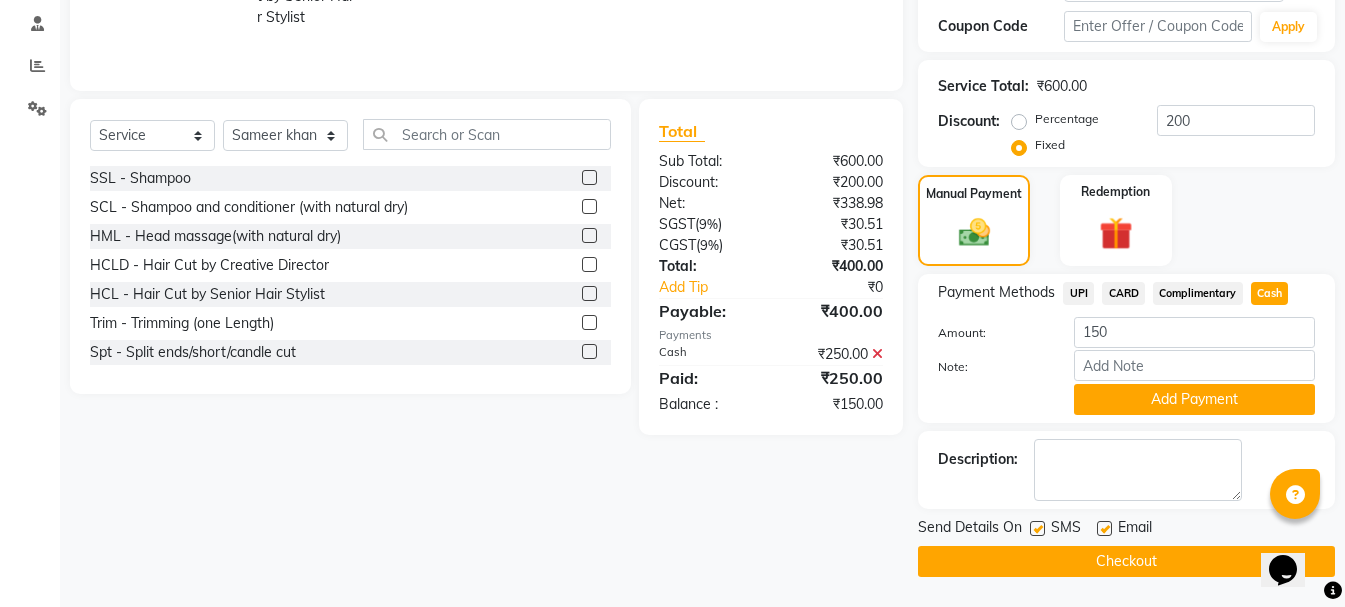 click on "Cash" 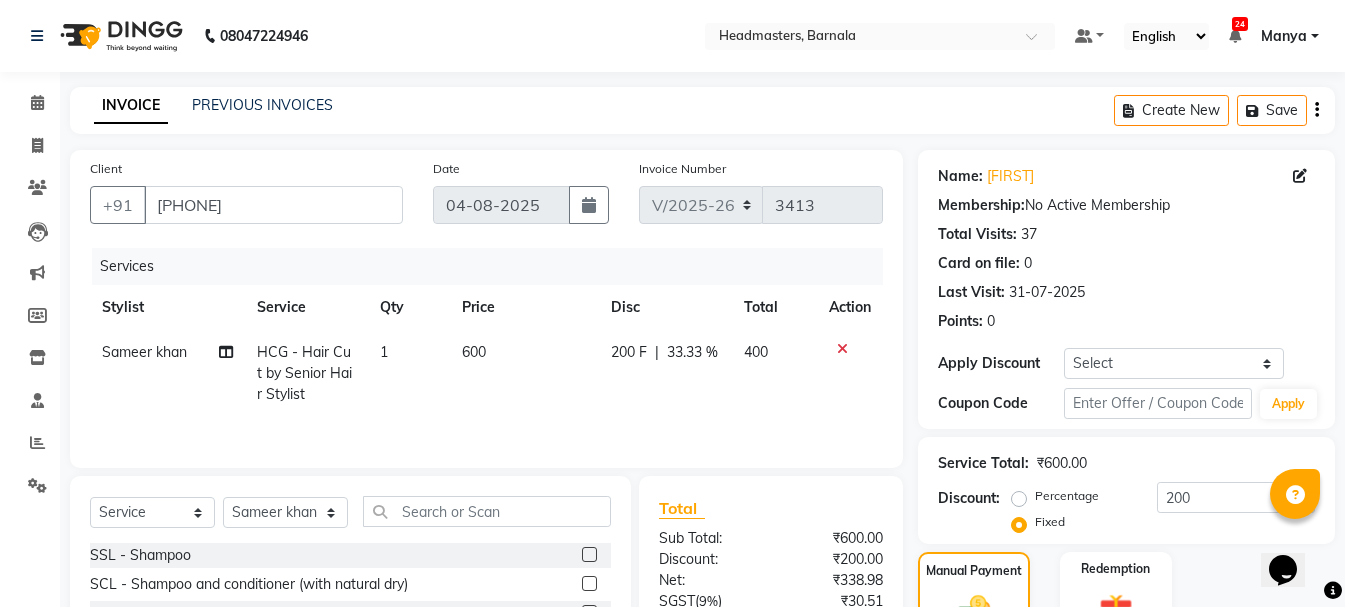 scroll, scrollTop: 377, scrollLeft: 0, axis: vertical 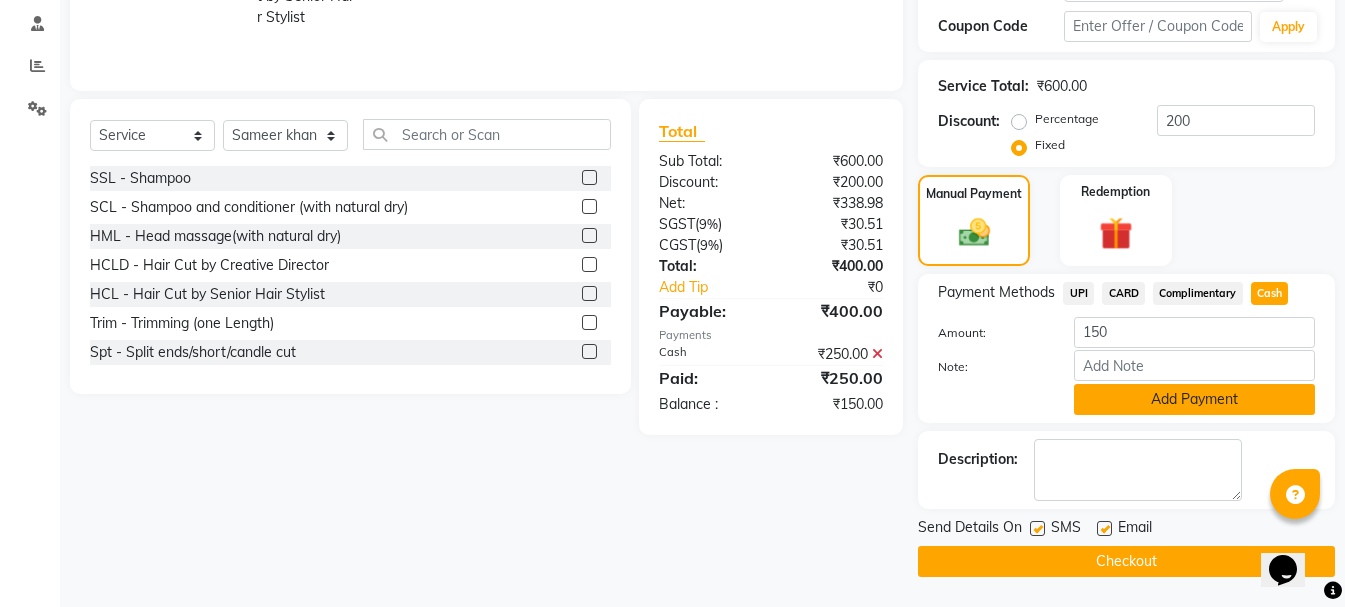 click on "Add Payment" 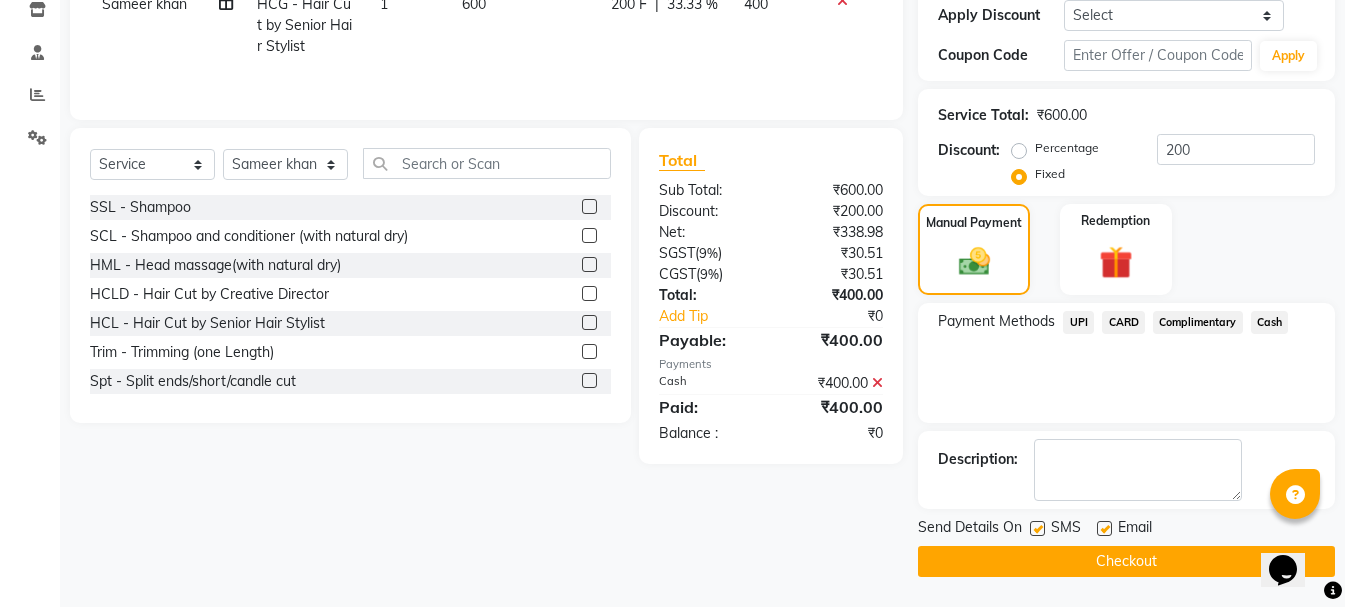 scroll, scrollTop: 348, scrollLeft: 0, axis: vertical 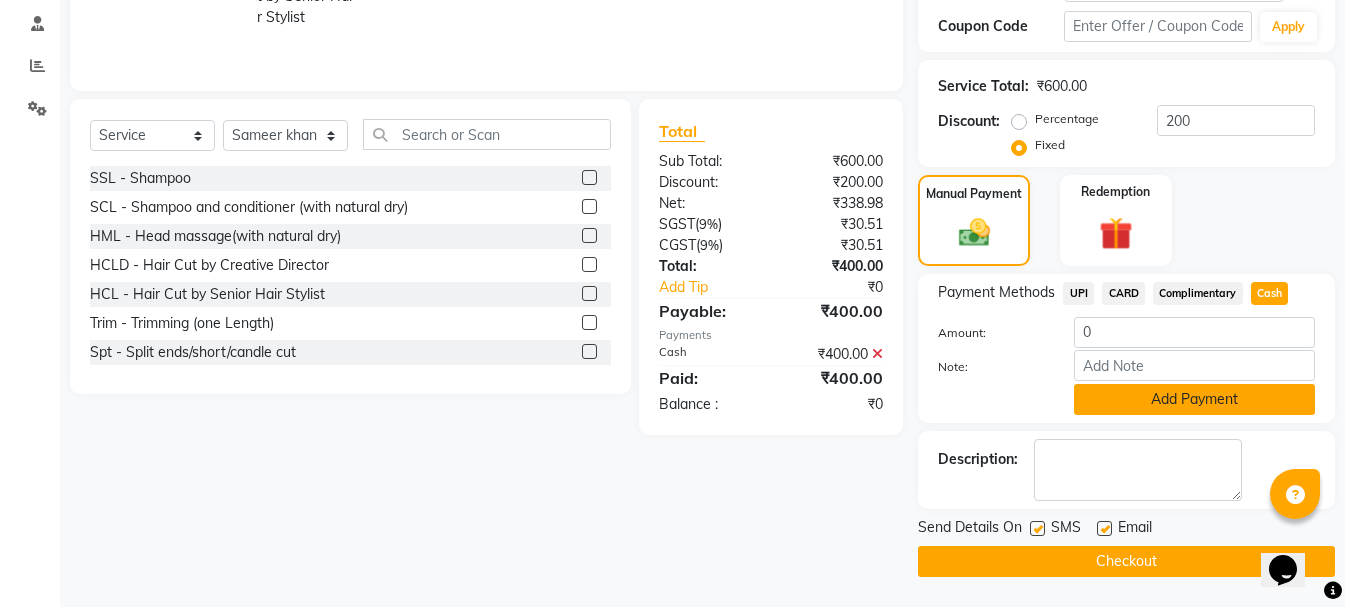 click on "Add Payment" 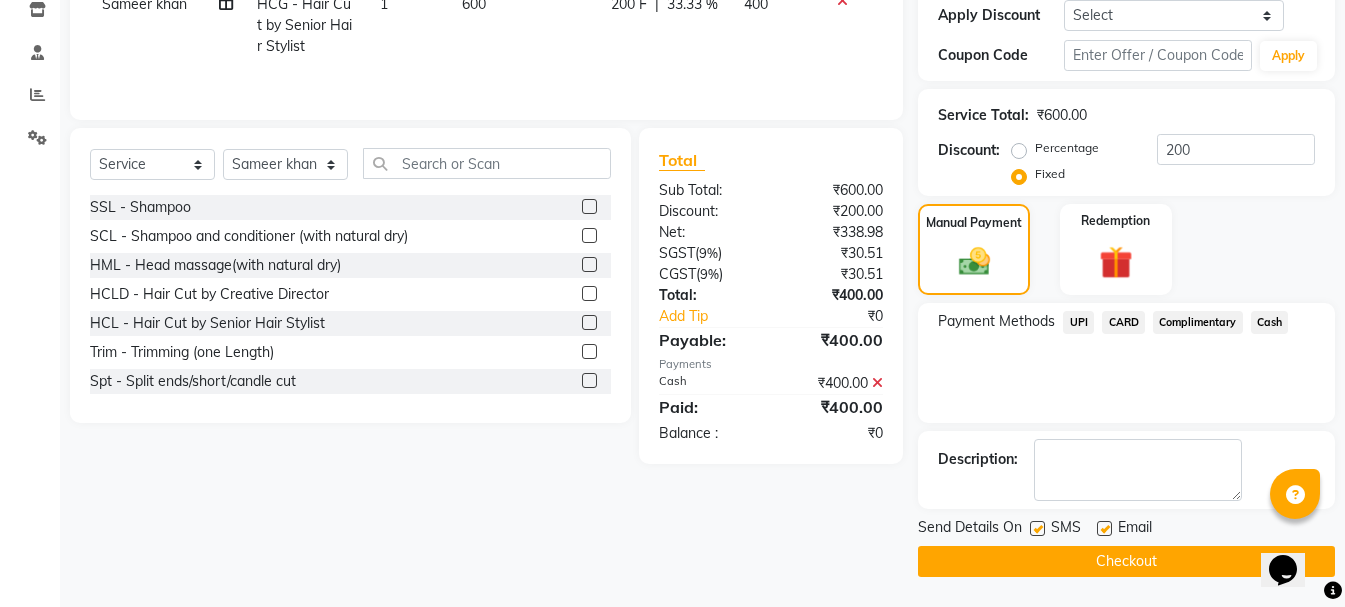 scroll, scrollTop: 348, scrollLeft: 0, axis: vertical 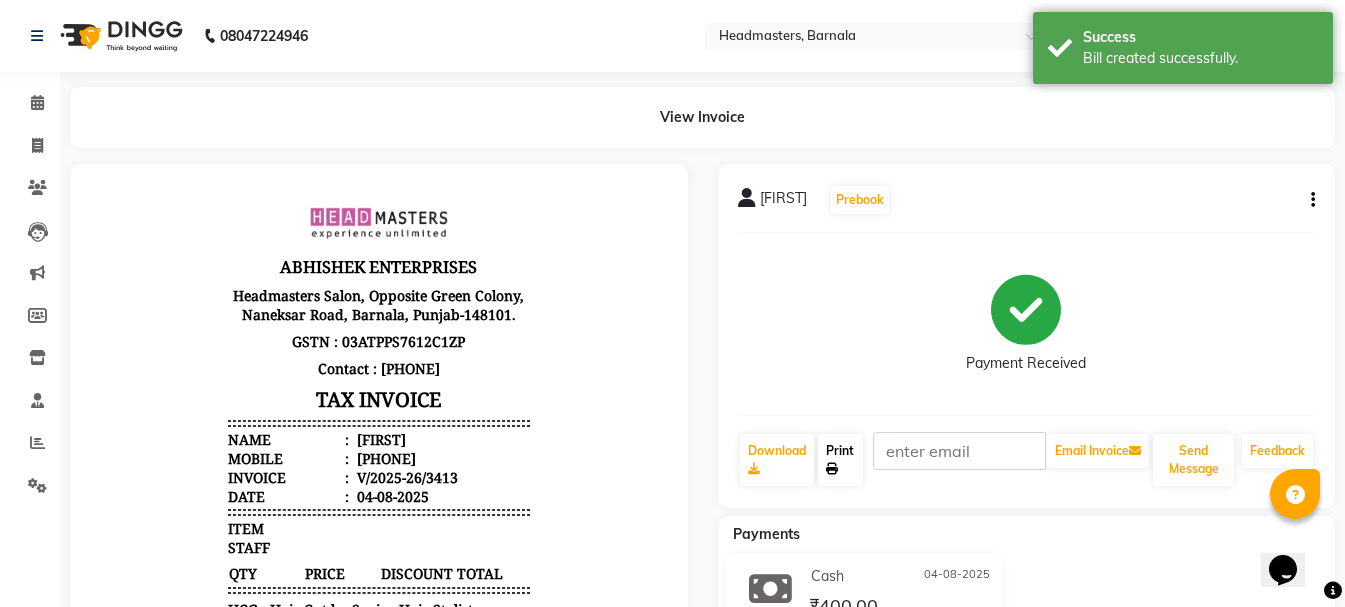 click 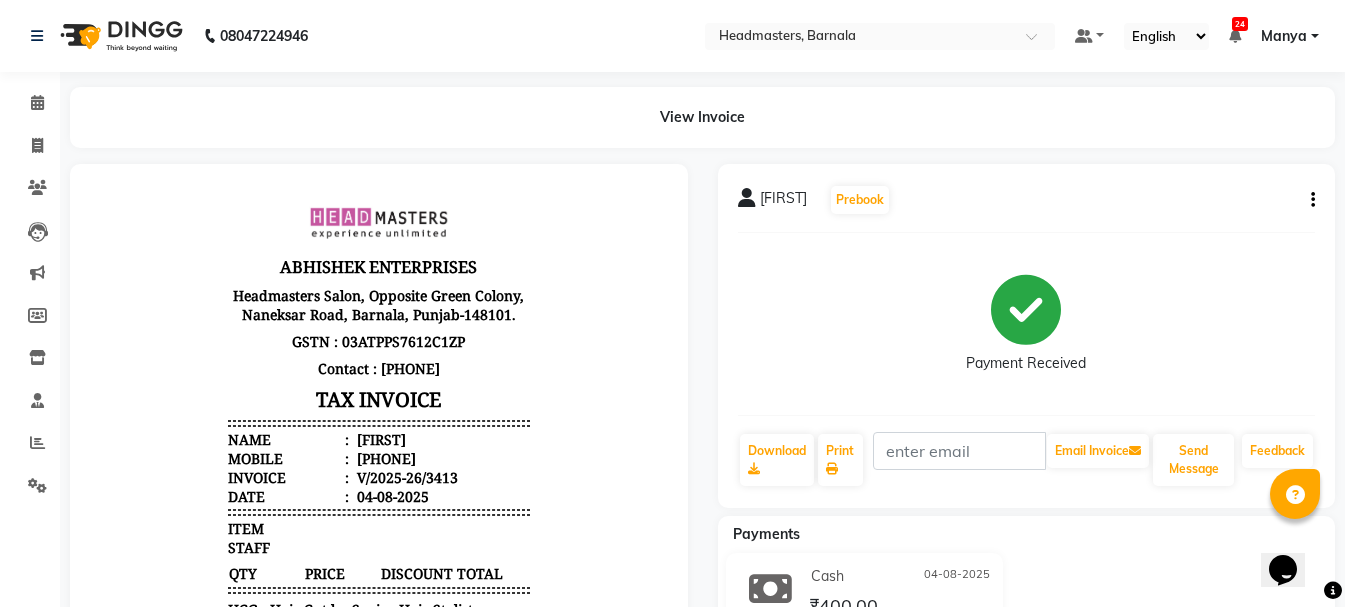 select on "service" 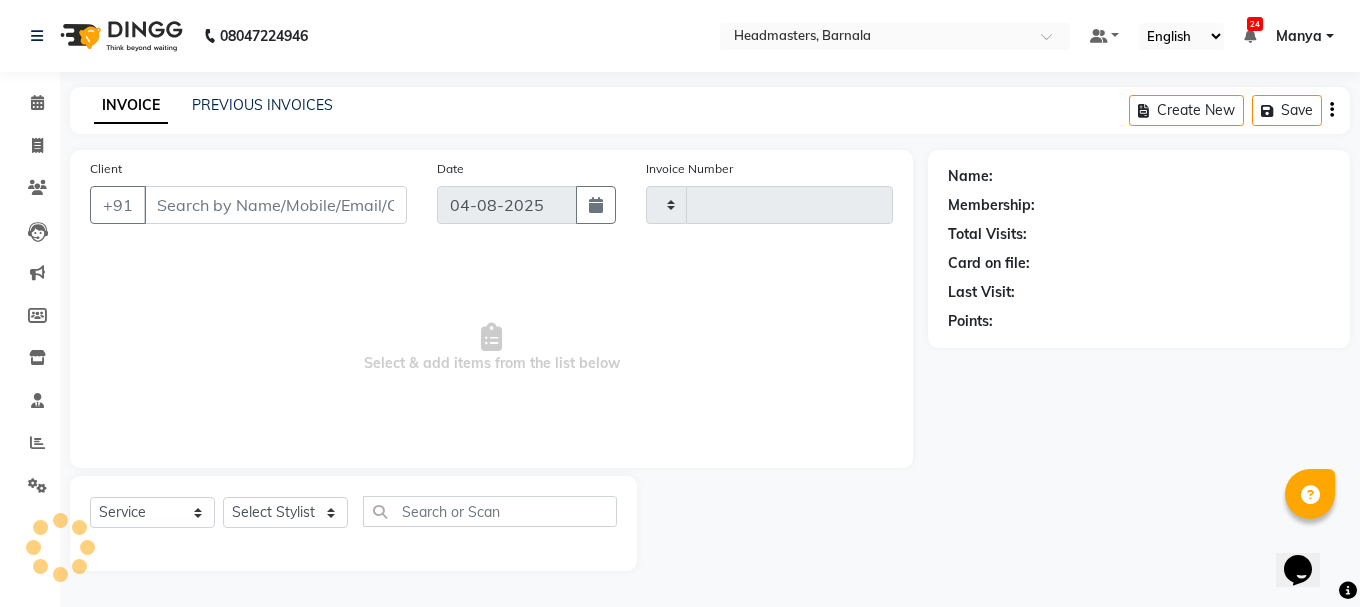 type on "3414" 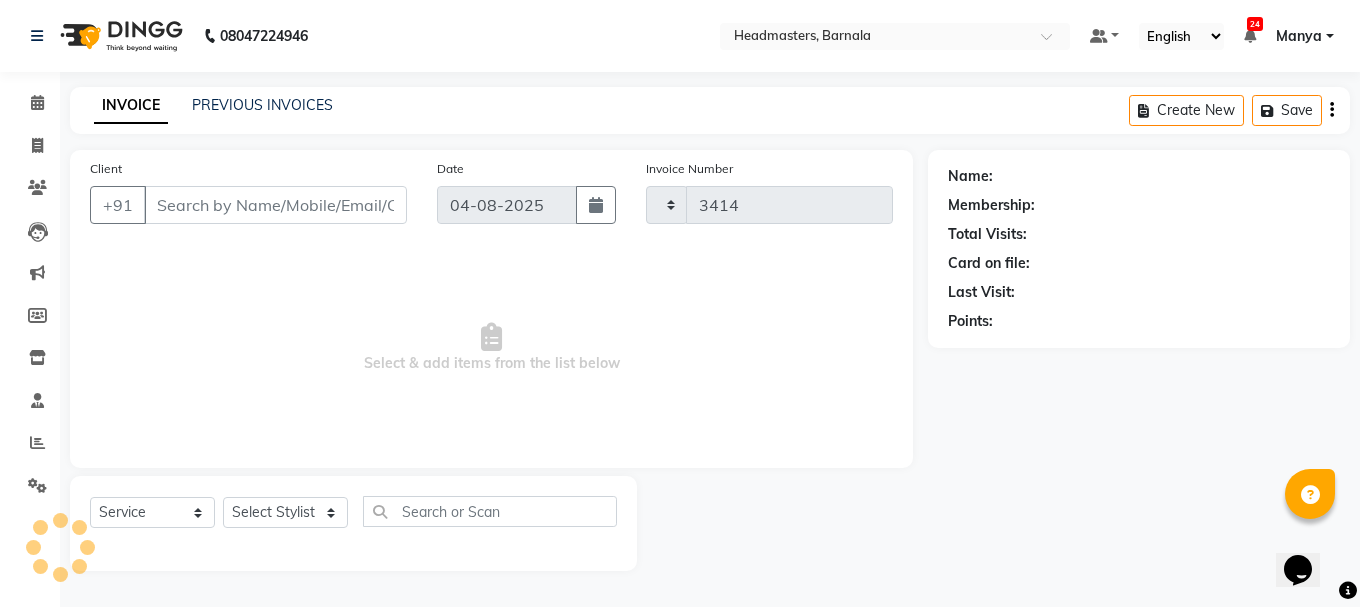 select on "7526" 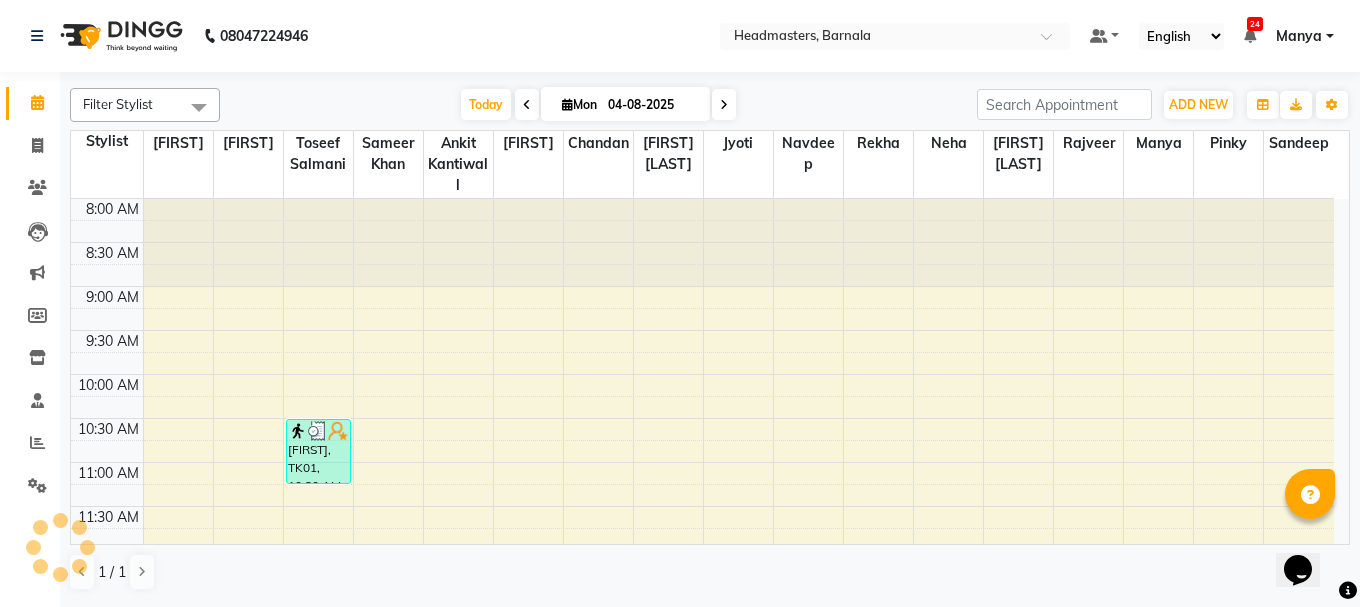 scroll, scrollTop: 0, scrollLeft: 0, axis: both 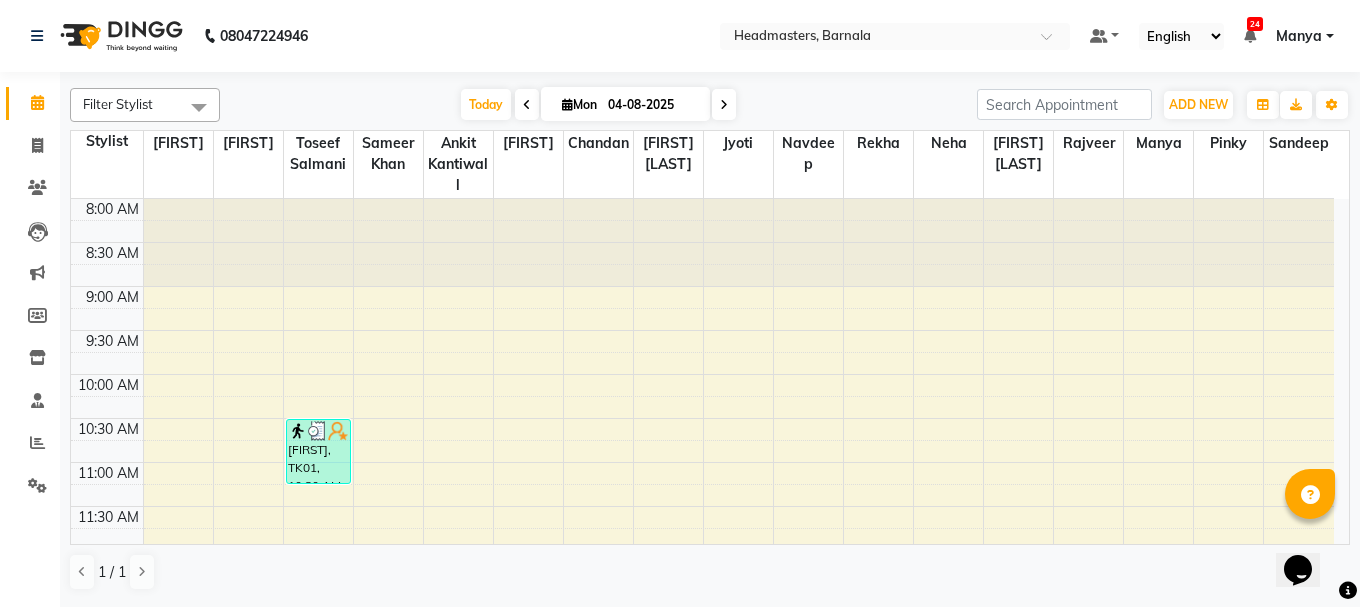 click on "Opens Chat This icon Opens the chat window." at bounding box center [1308, 535] 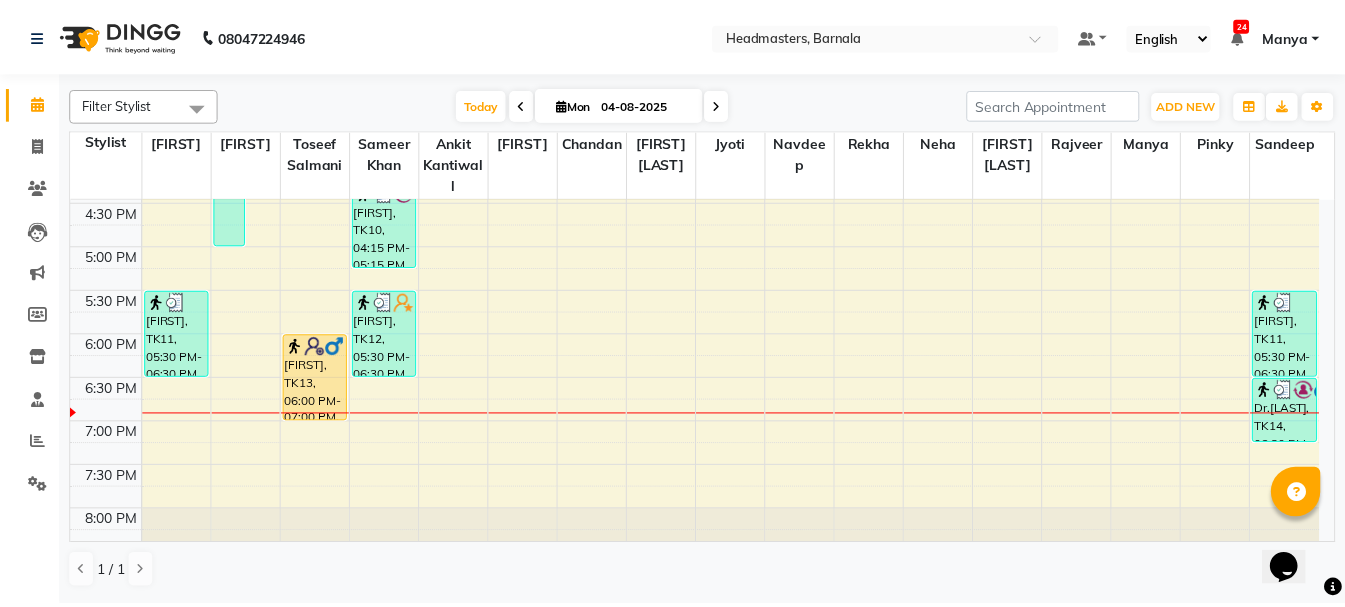 scroll, scrollTop: 798, scrollLeft: 0, axis: vertical 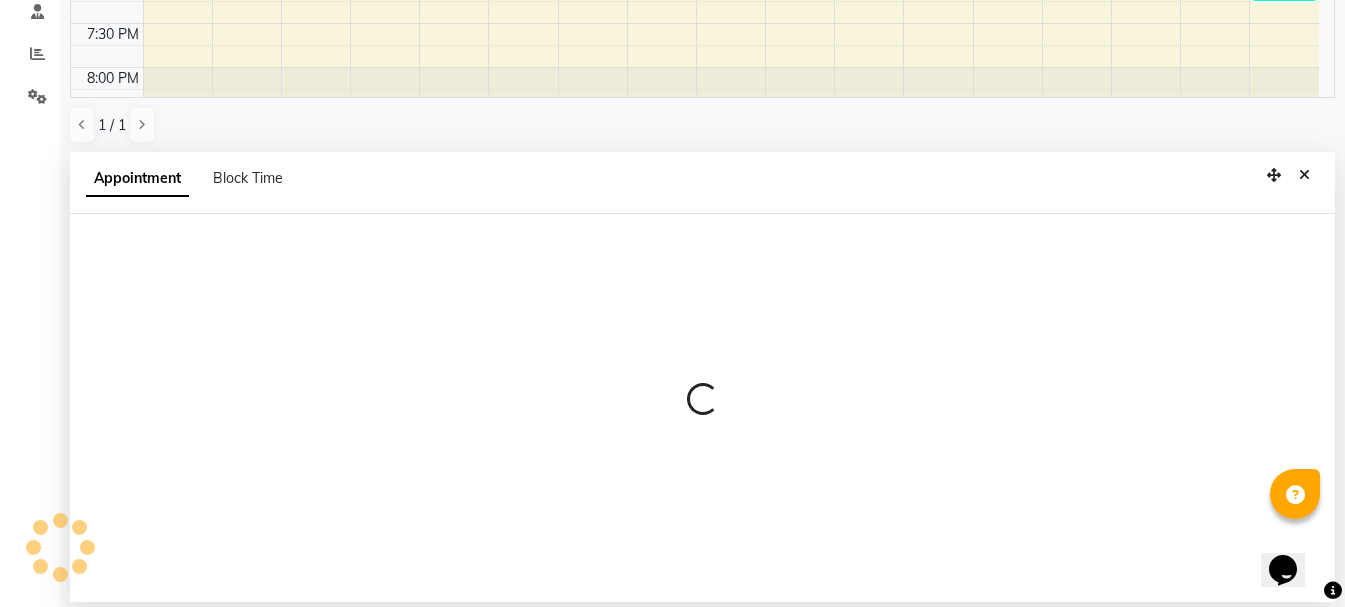 select on "67277" 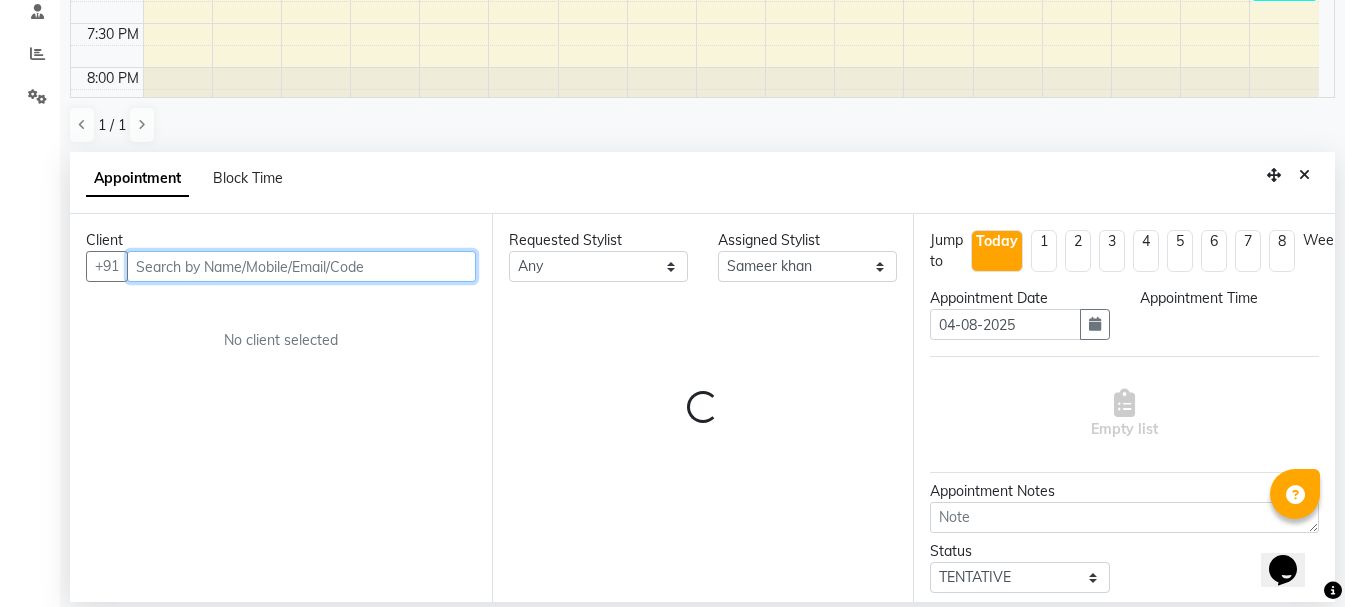 select on "1110" 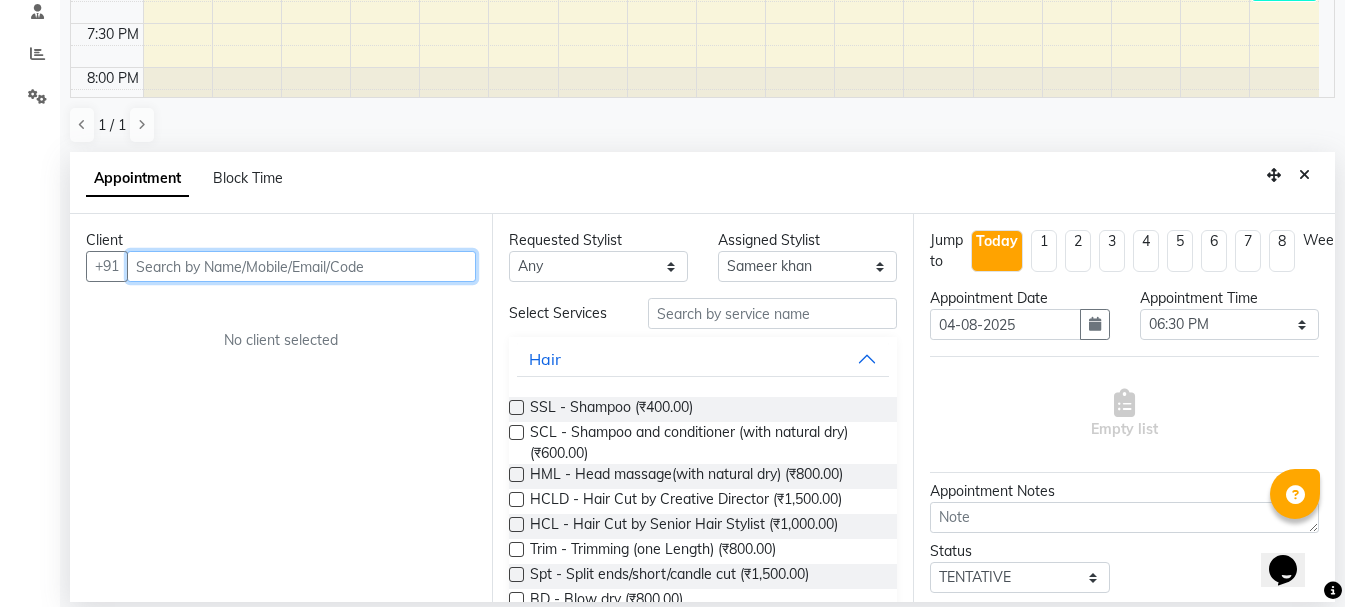 drag, startPoint x: 191, startPoint y: 277, endPoint x: 205, endPoint y: 281, distance: 14.56022 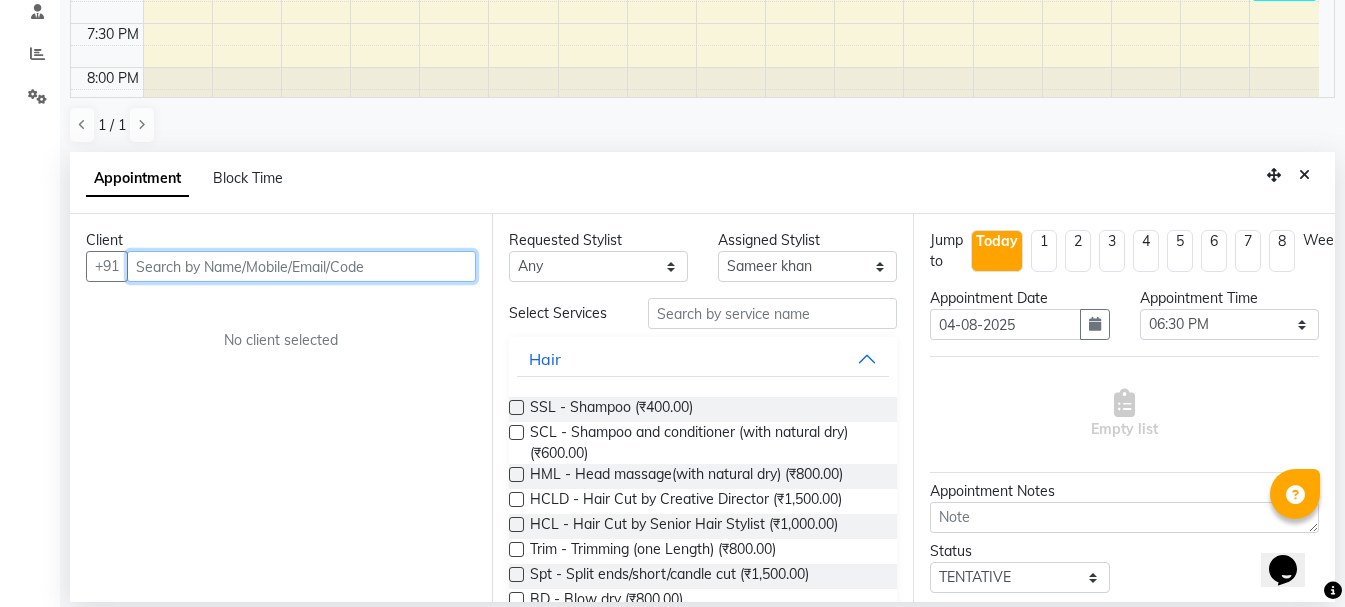 click at bounding box center (301, 266) 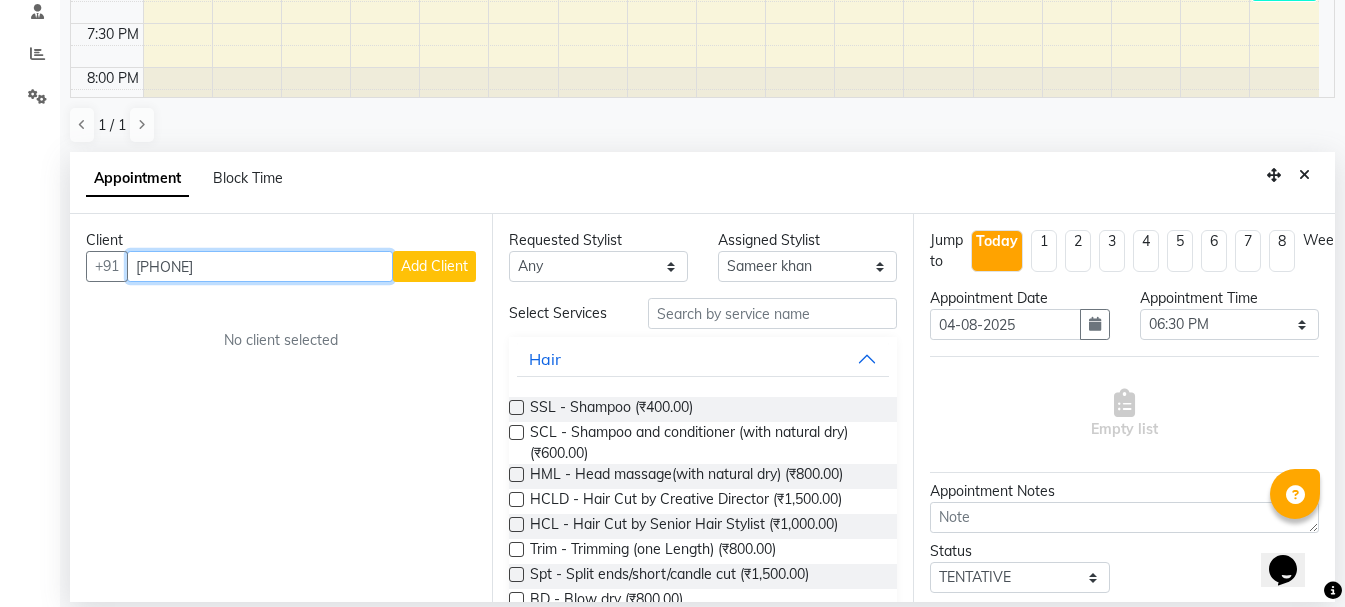 type on "[PHONE]" 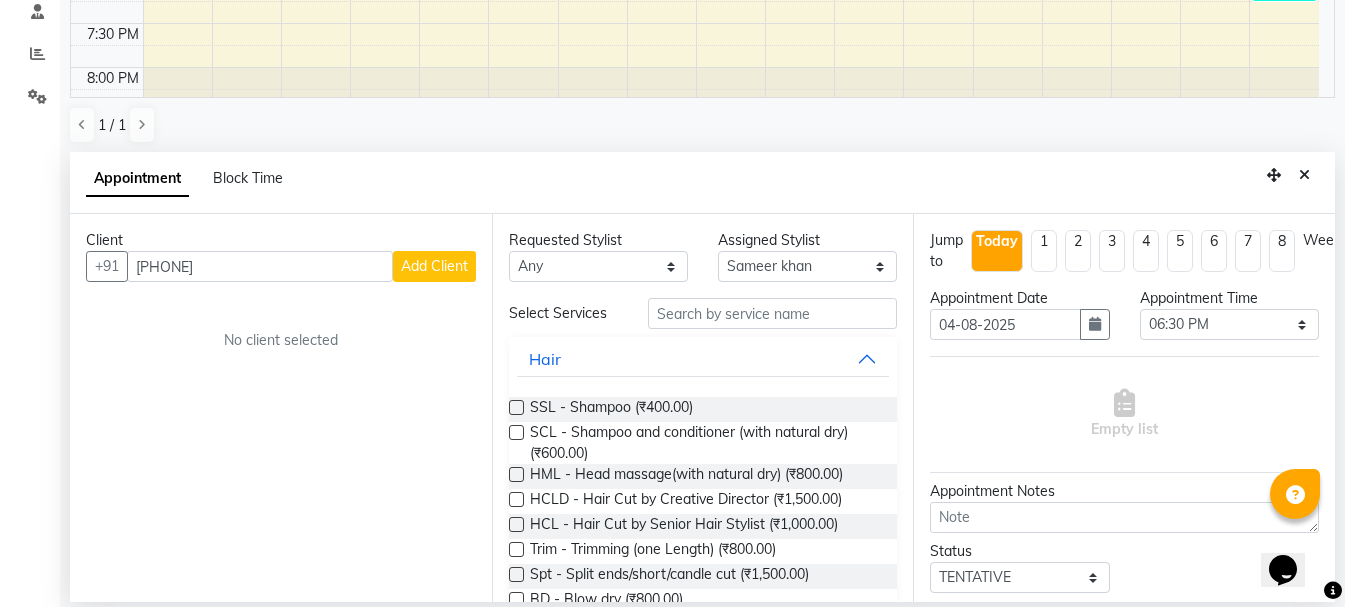 click on "Add Client" at bounding box center [434, 266] 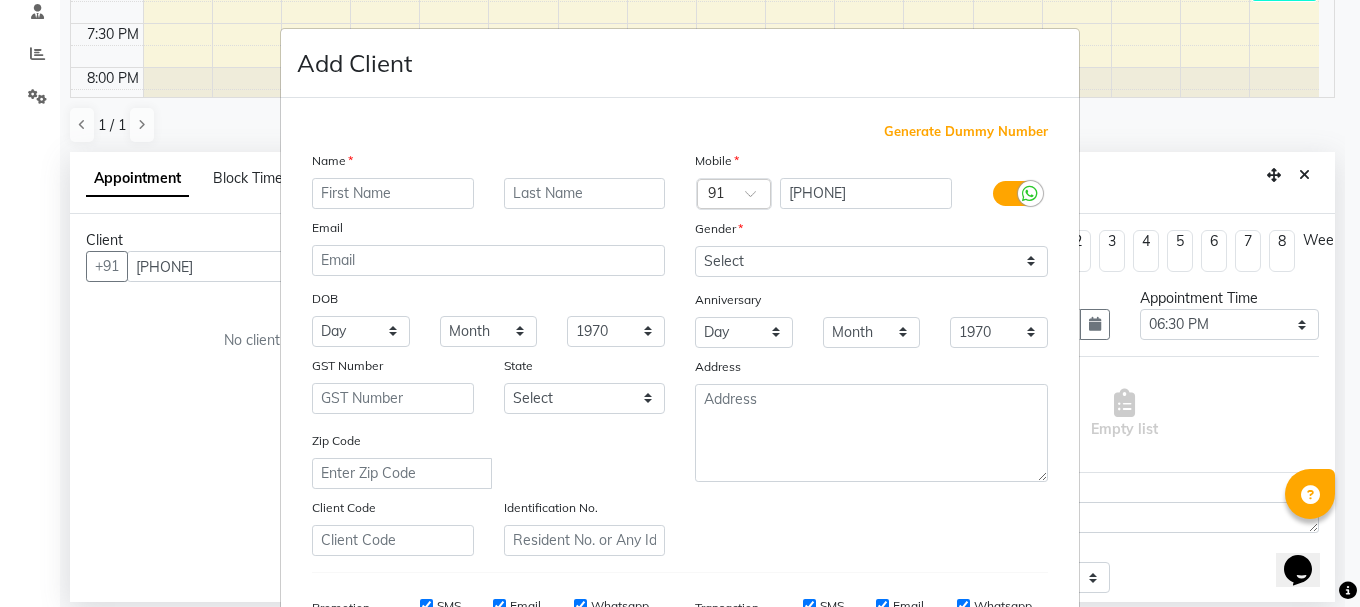 click at bounding box center [393, 193] 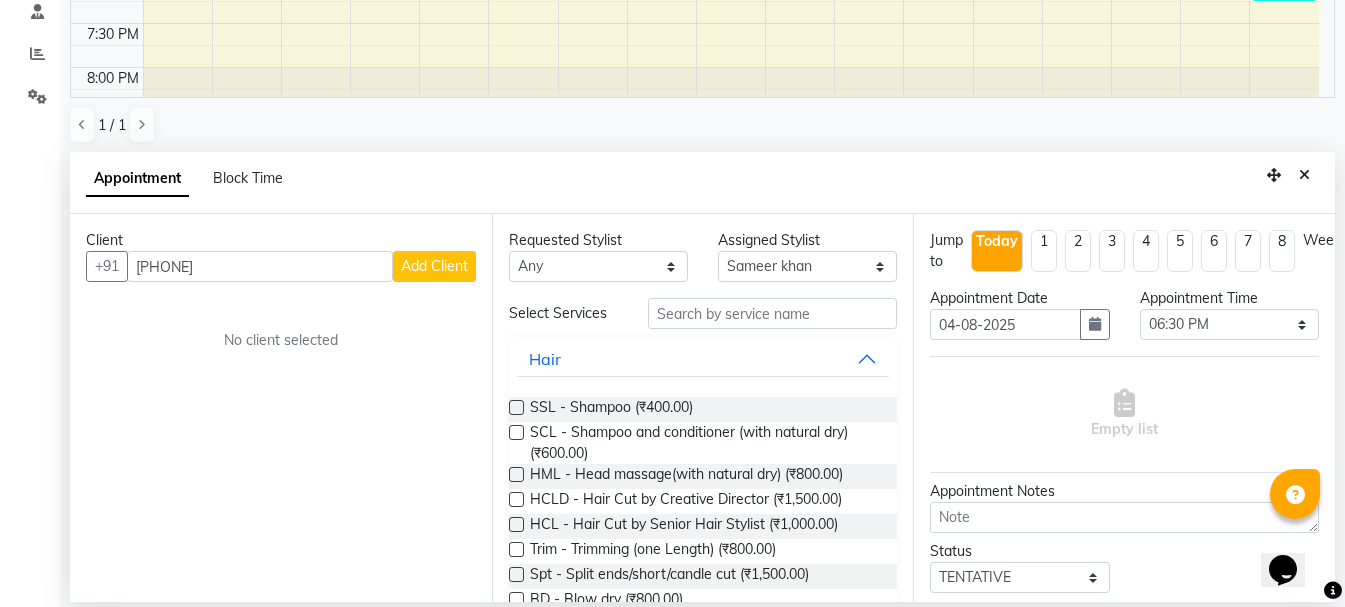 type 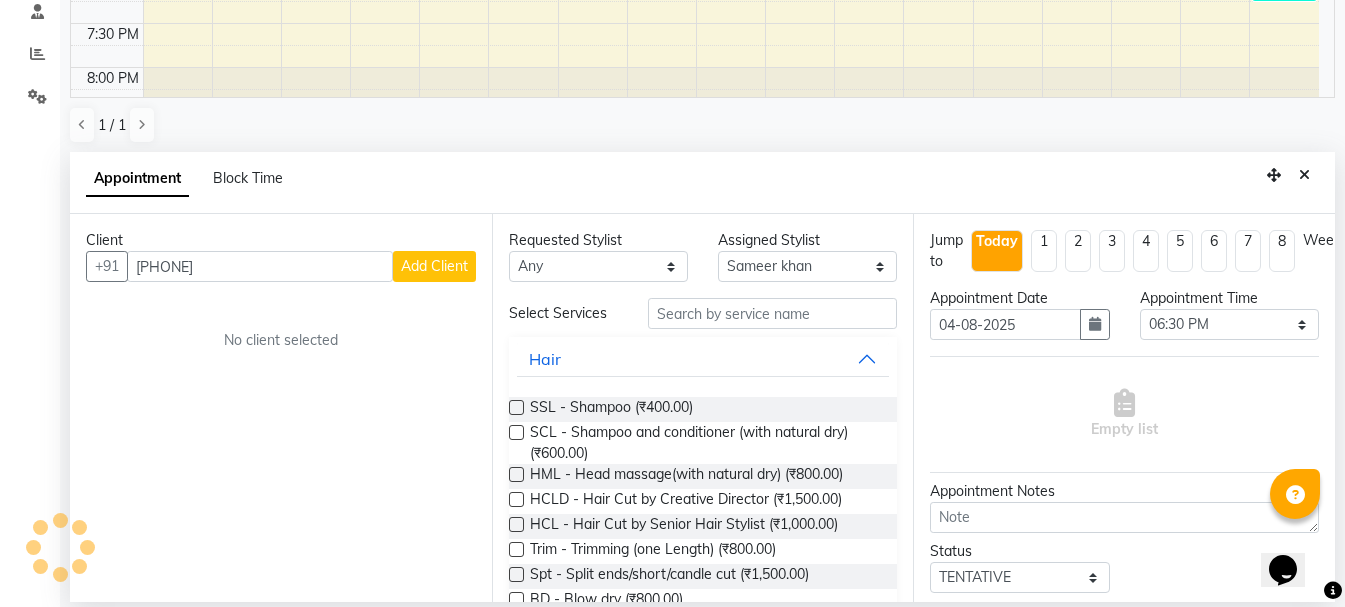 click on "Add Client" at bounding box center [434, 266] 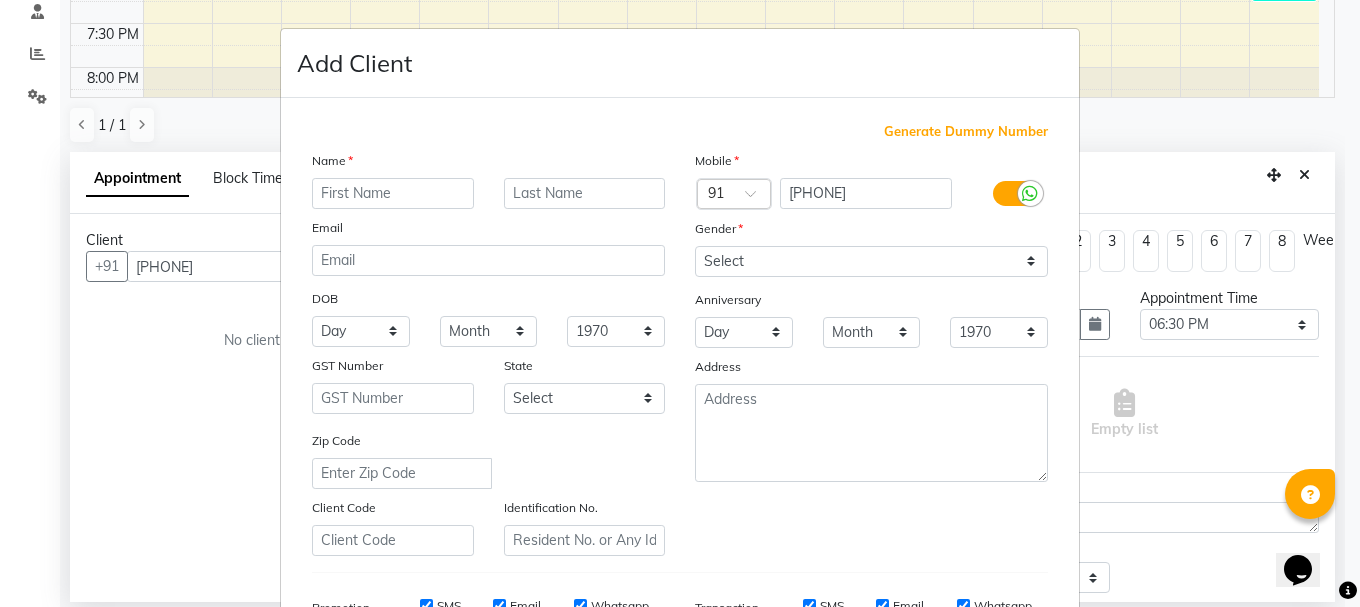 click at bounding box center (393, 193) 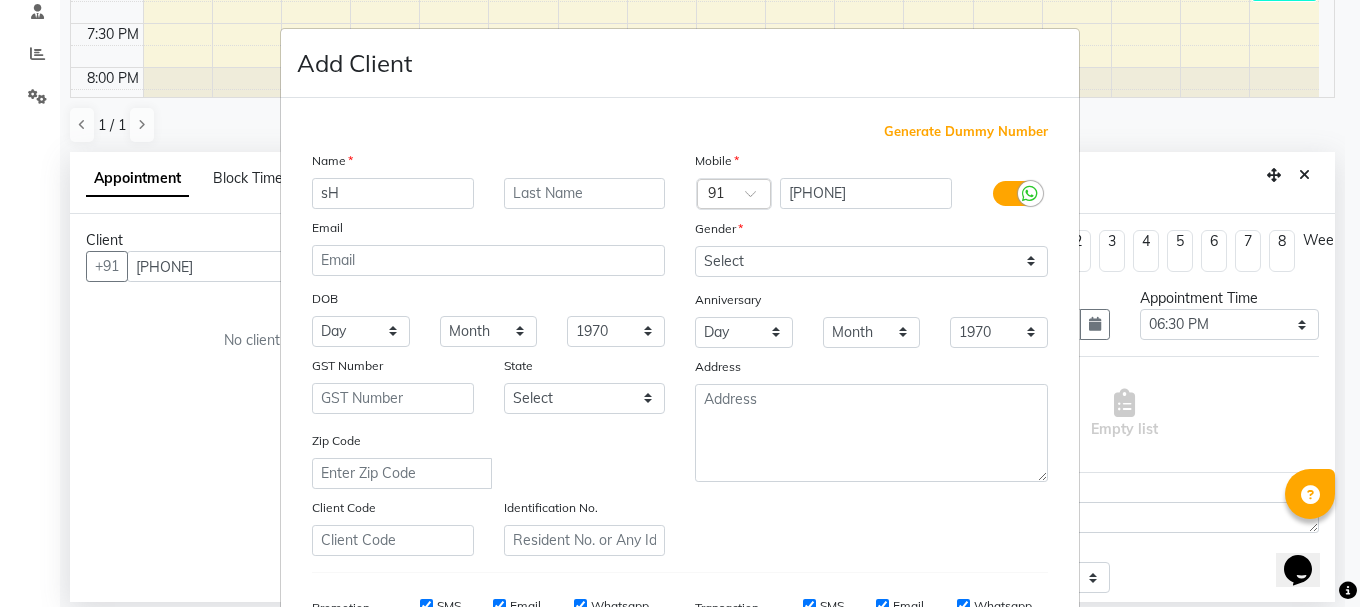 type on "s" 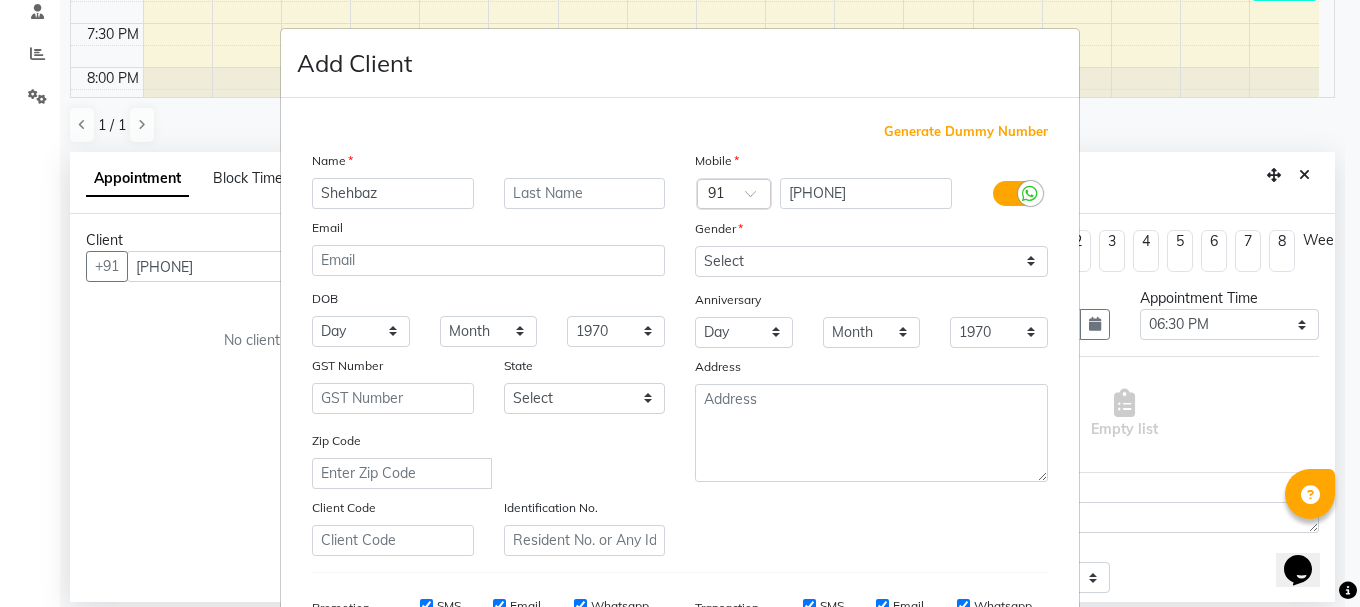 type on "Shehbaz" 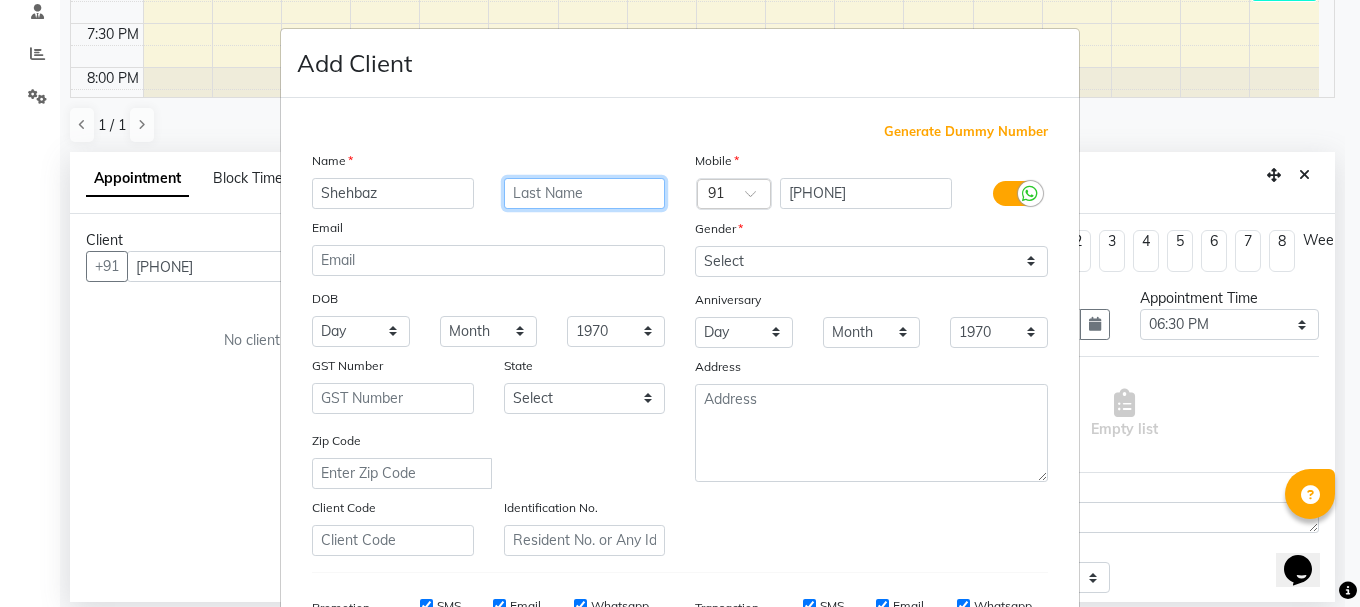 click at bounding box center [585, 193] 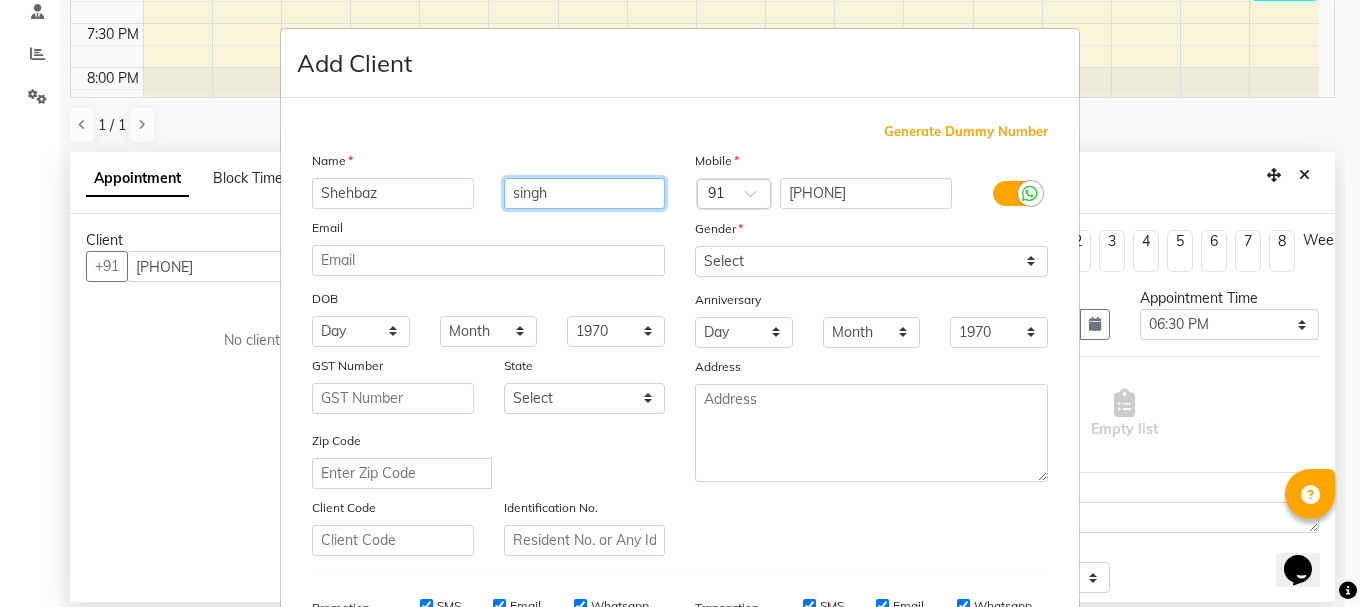 type on "singh" 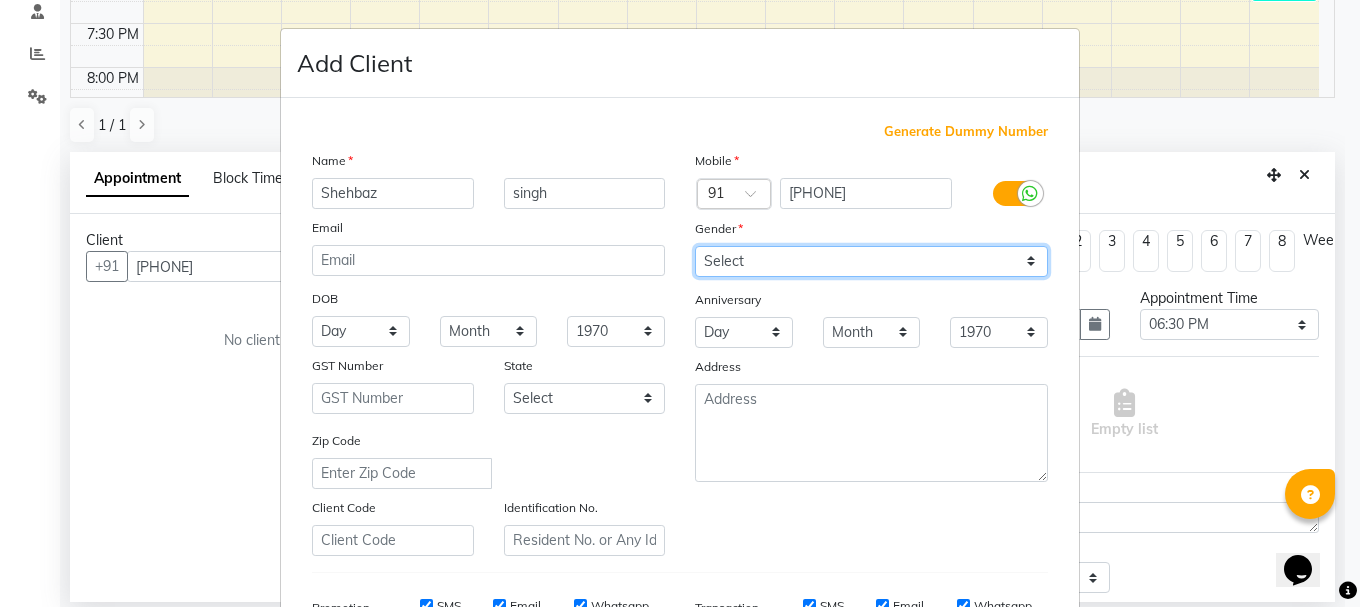 click on "Select Male Female Other Prefer Not To Say" at bounding box center (871, 261) 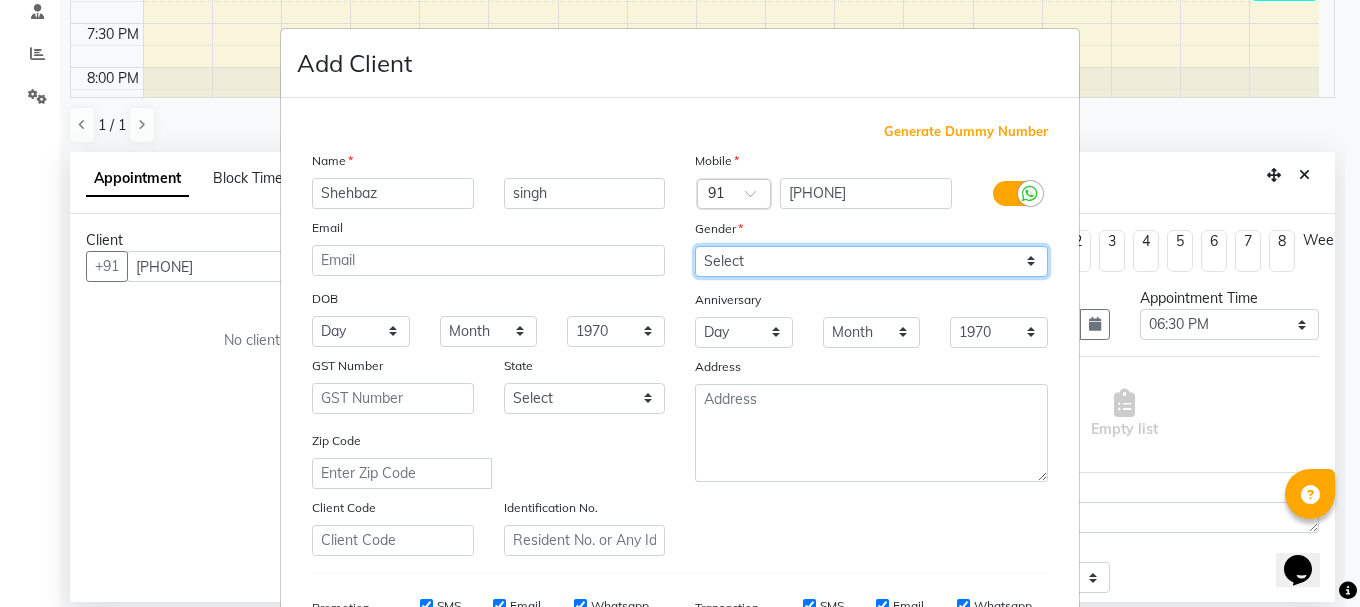 select on "male" 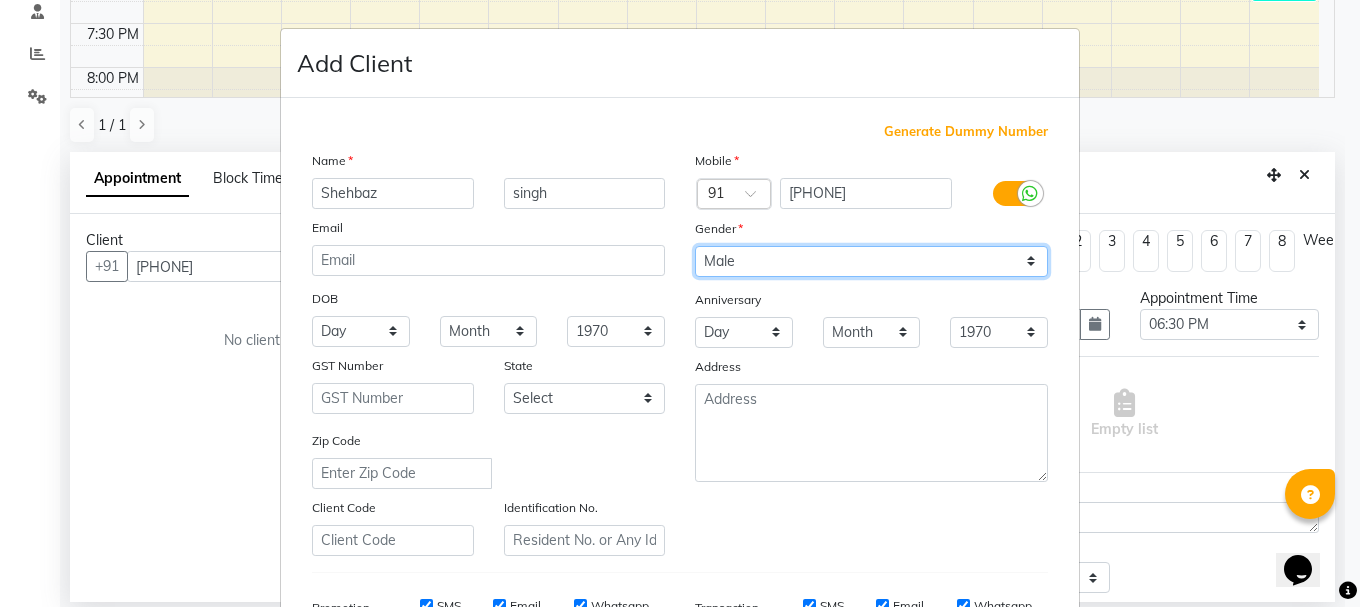 click on "Select Male Female Other Prefer Not To Say" at bounding box center [871, 261] 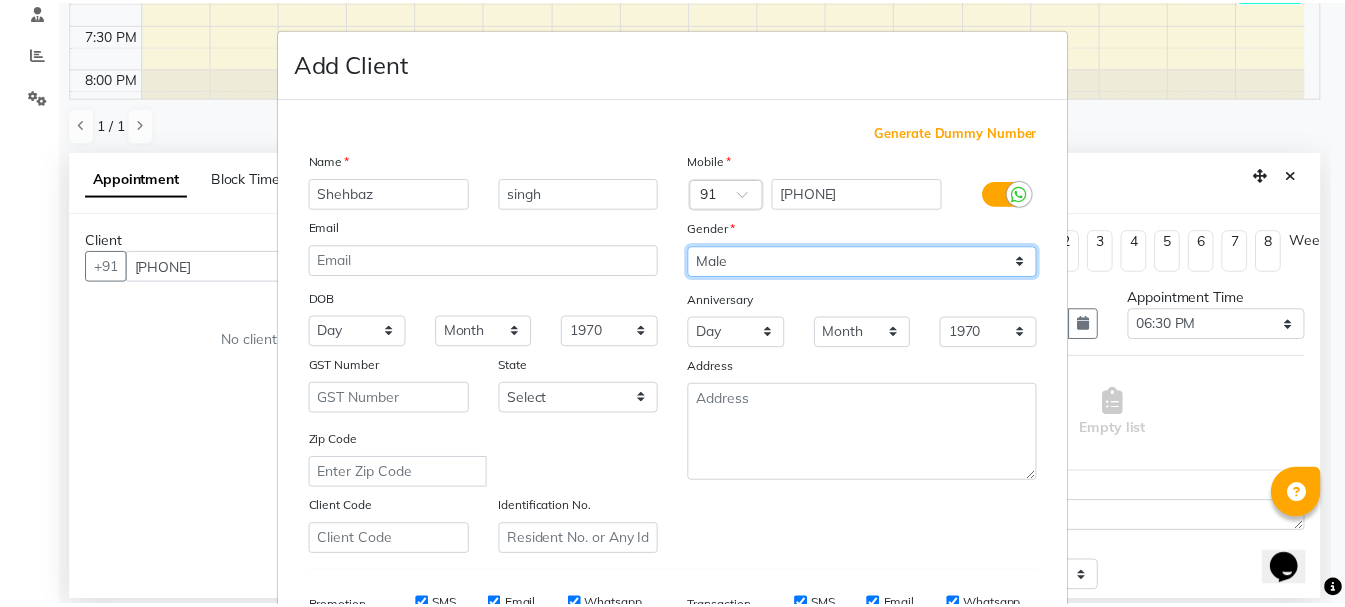 scroll, scrollTop: 316, scrollLeft: 0, axis: vertical 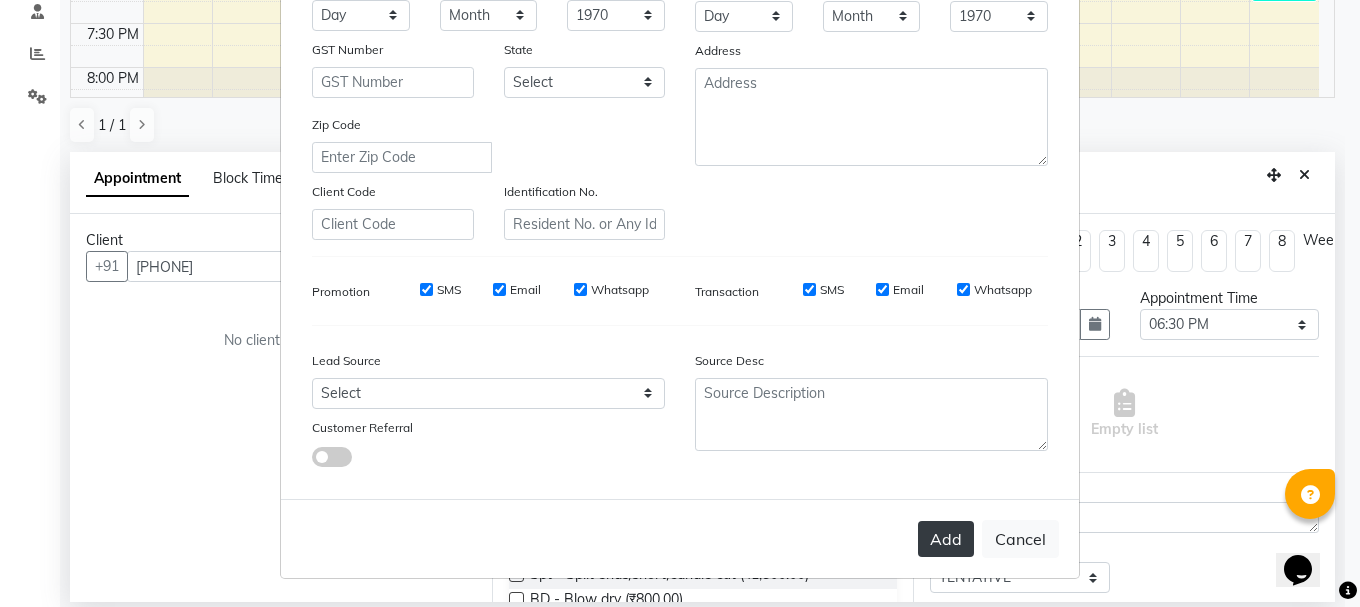 click on "Add" at bounding box center (946, 539) 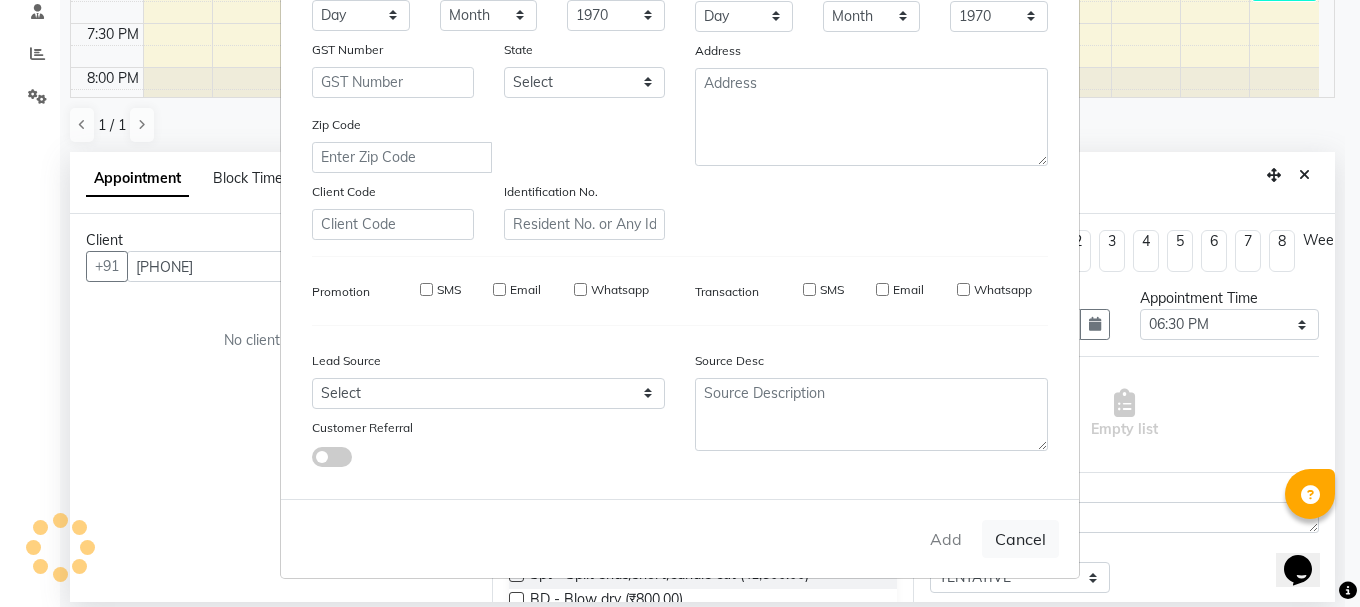 type 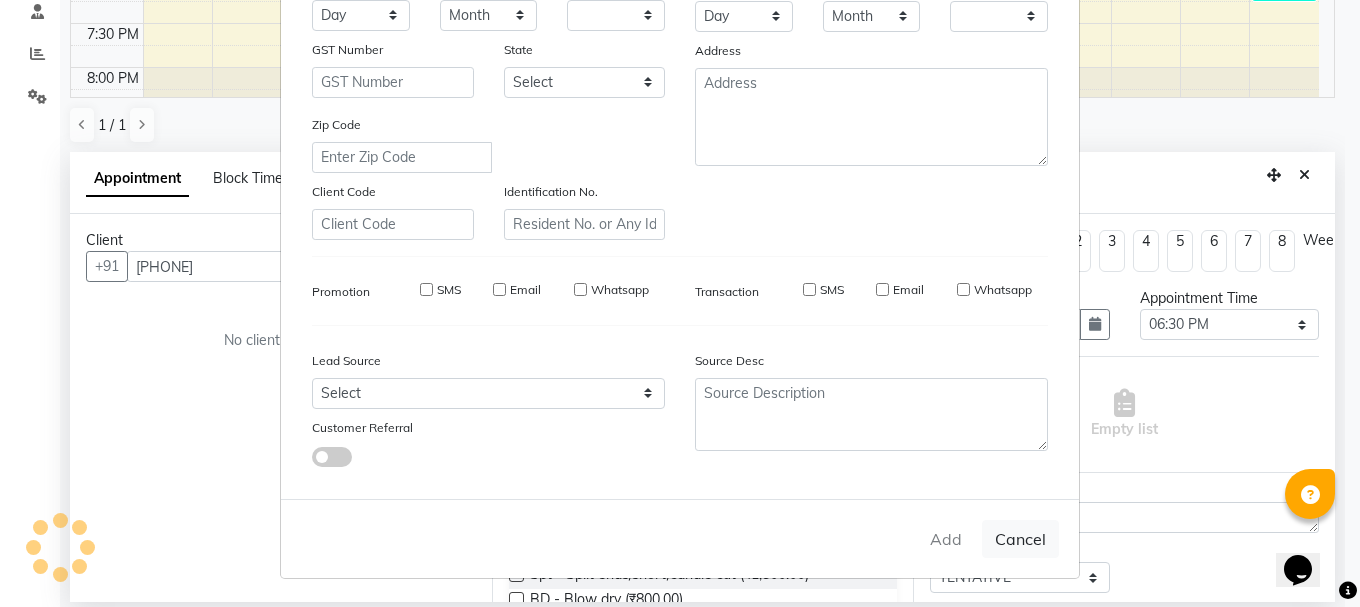checkbox on "false" 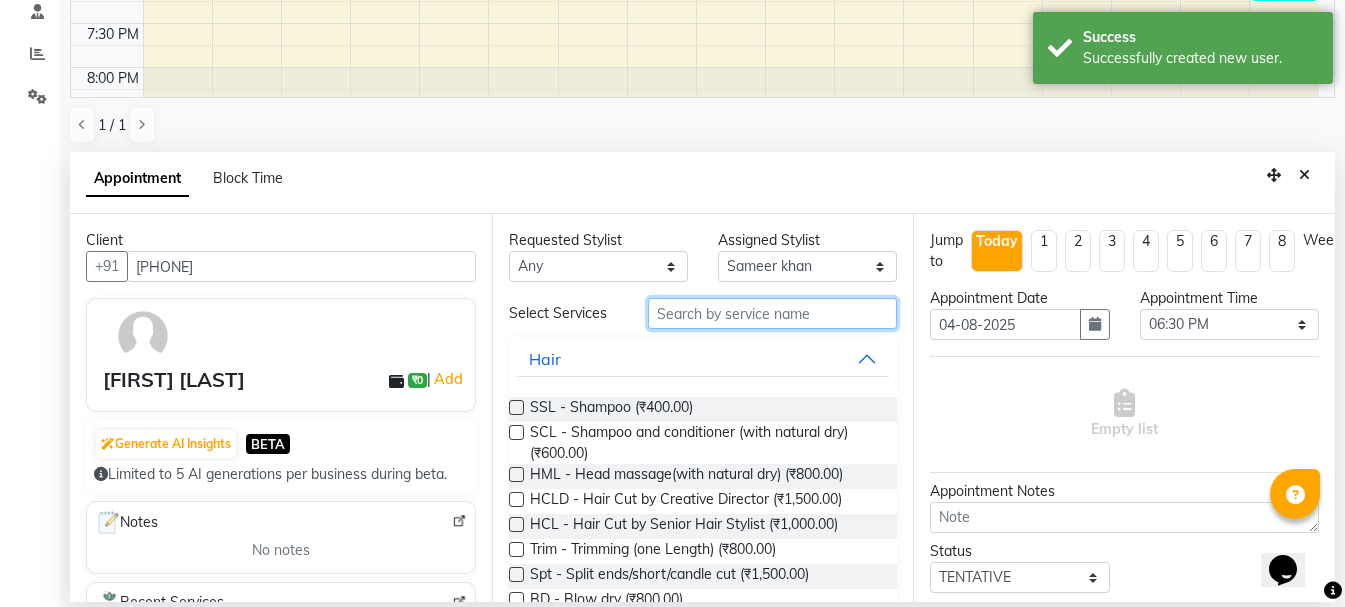 click at bounding box center [772, 313] 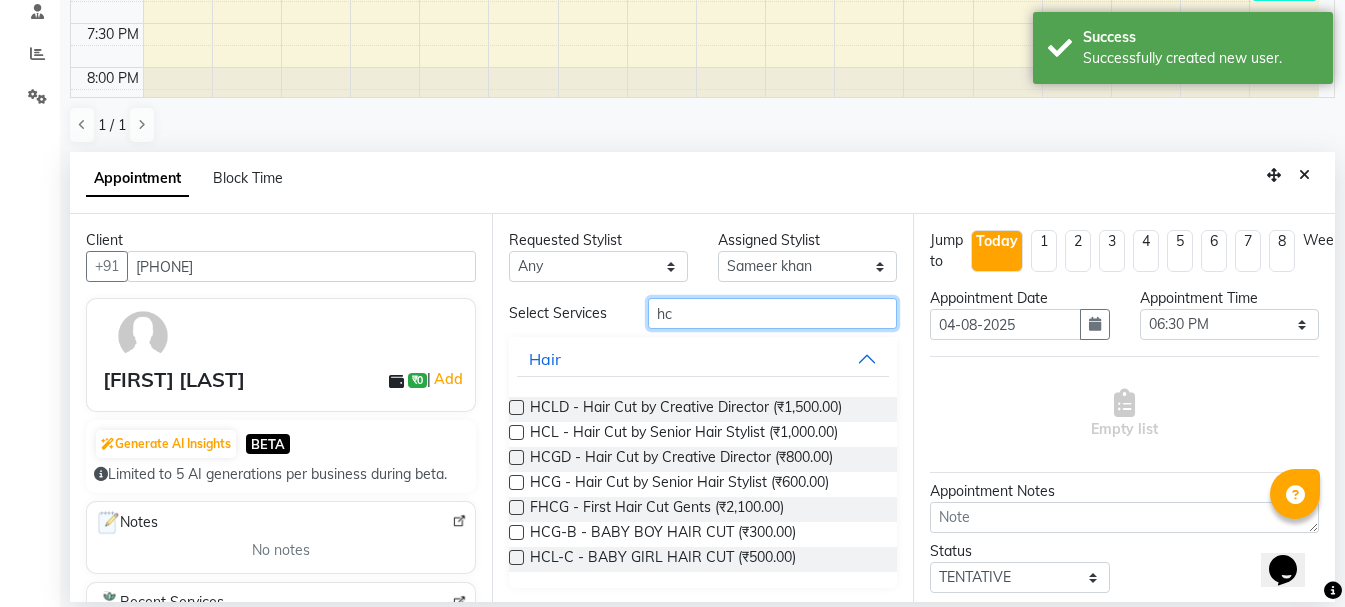 type on "h" 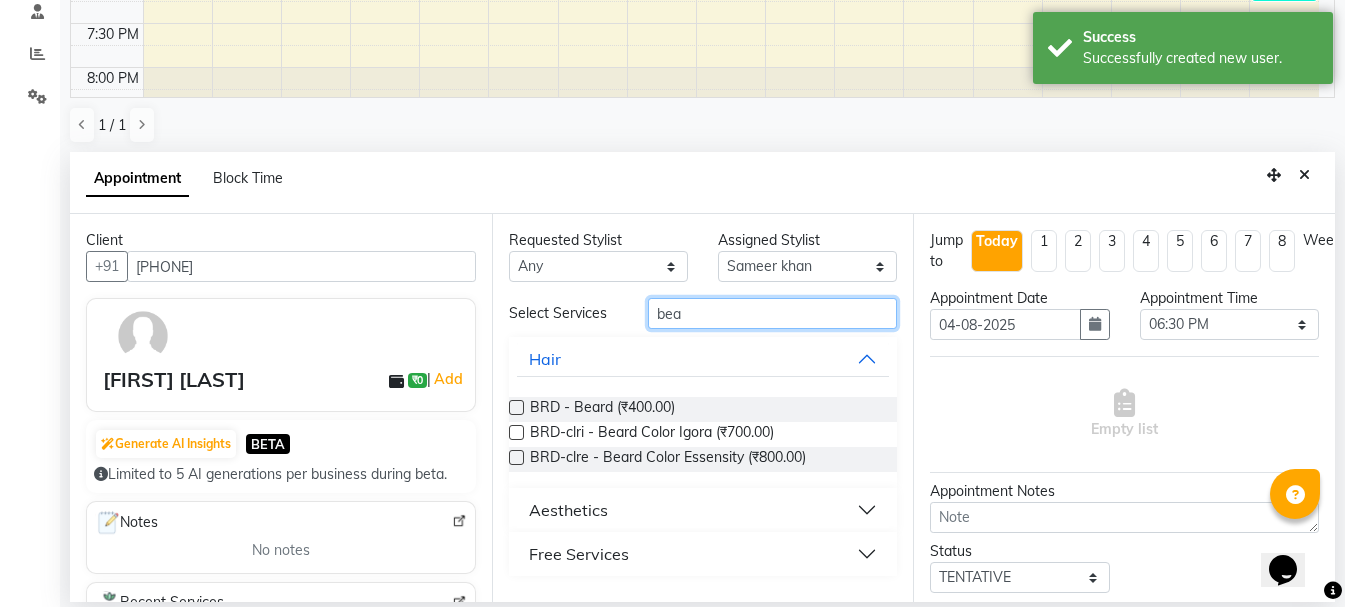 type on "bea" 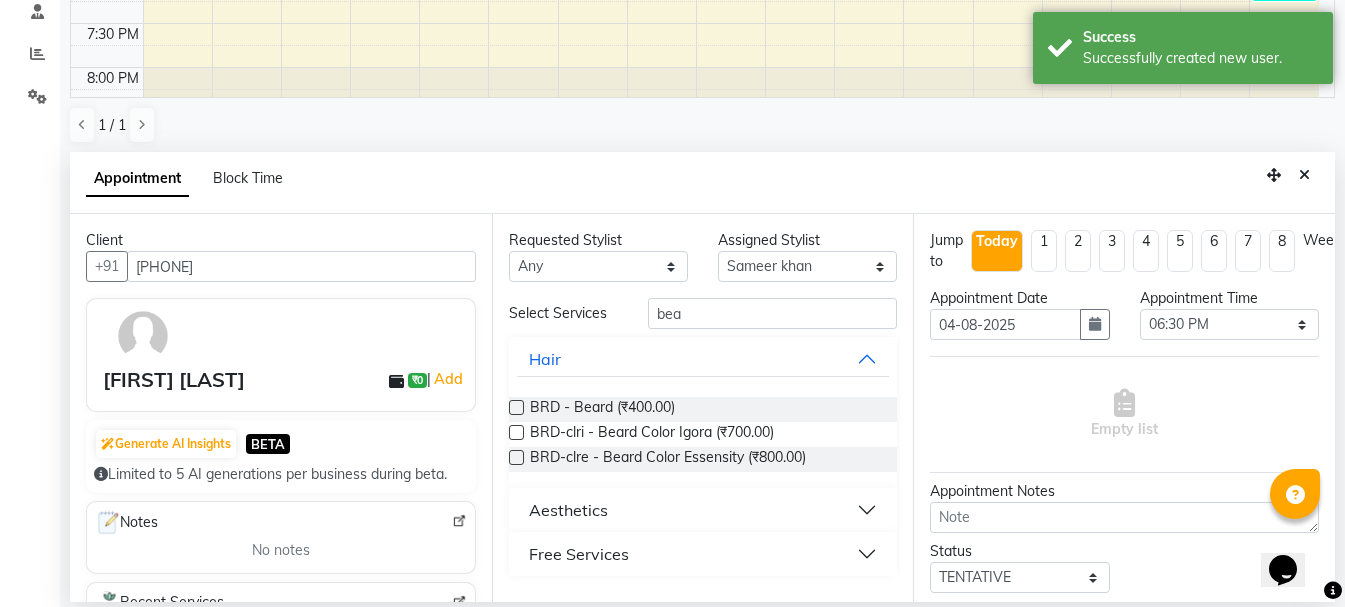 click at bounding box center [516, 407] 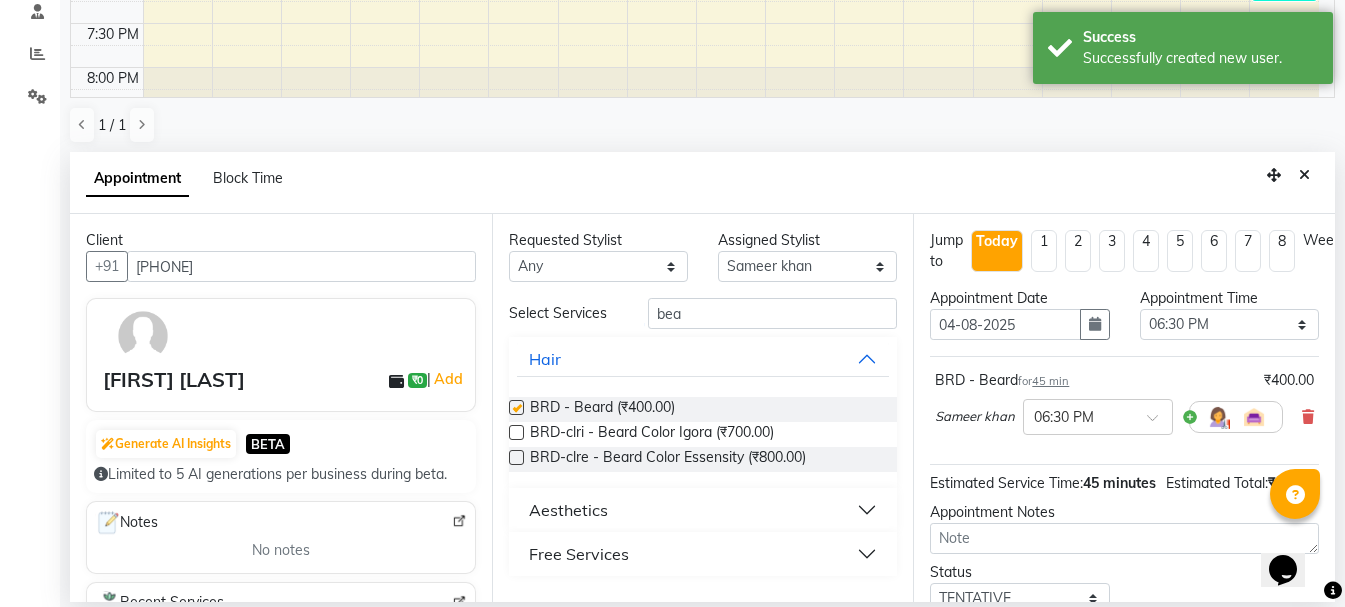 checkbox on "false" 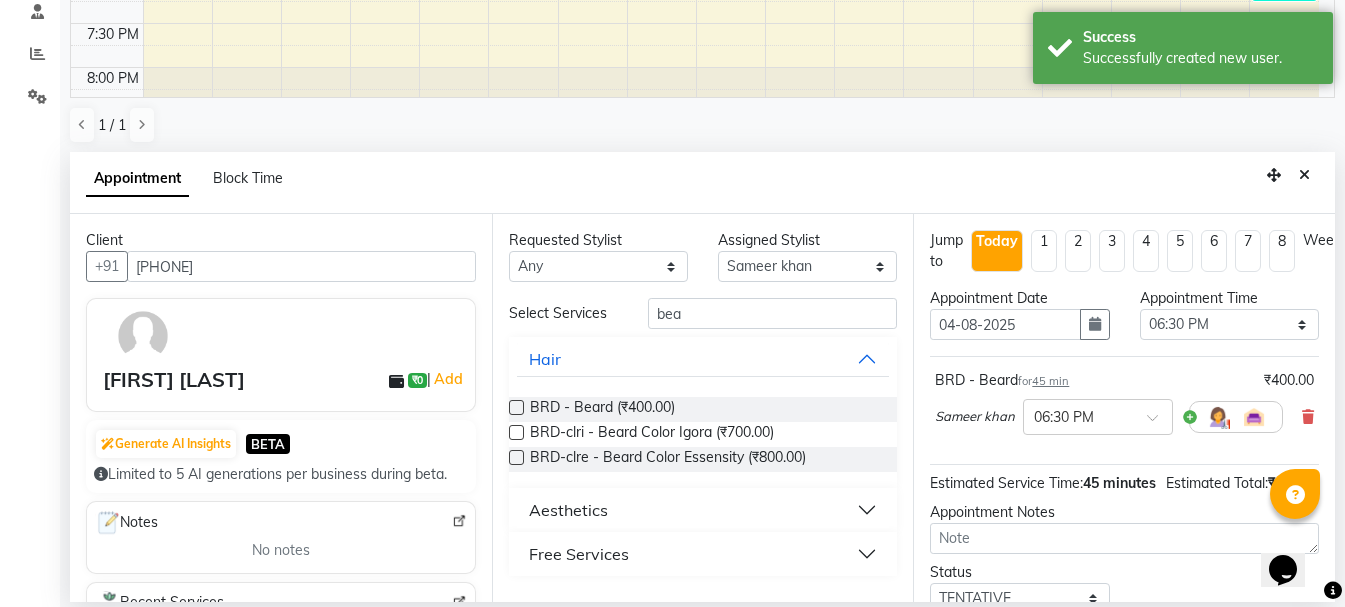 scroll, scrollTop: 177, scrollLeft: 0, axis: vertical 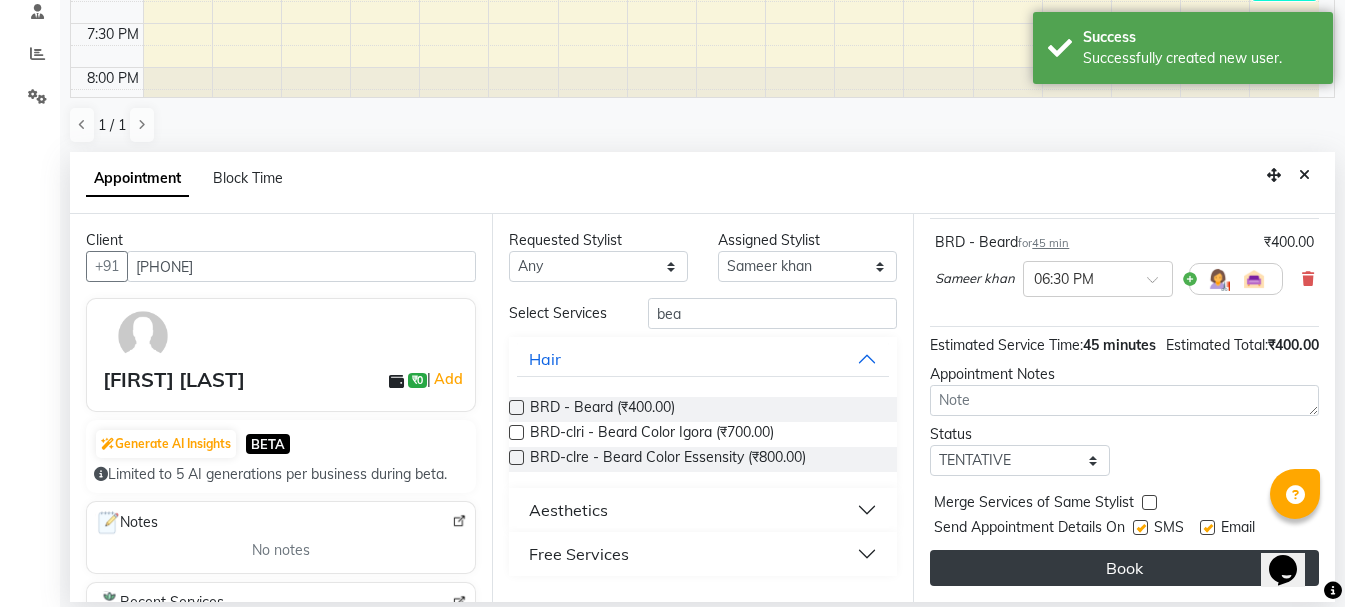 click on "Book" at bounding box center [1124, 568] 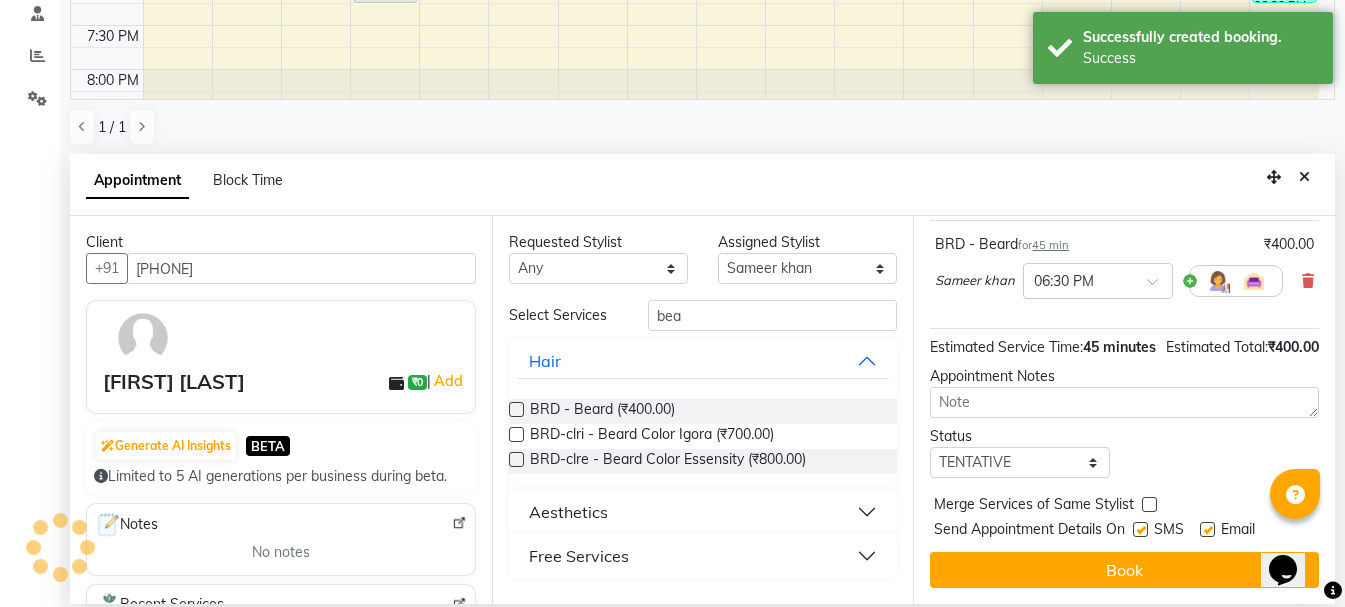 scroll, scrollTop: 0, scrollLeft: 0, axis: both 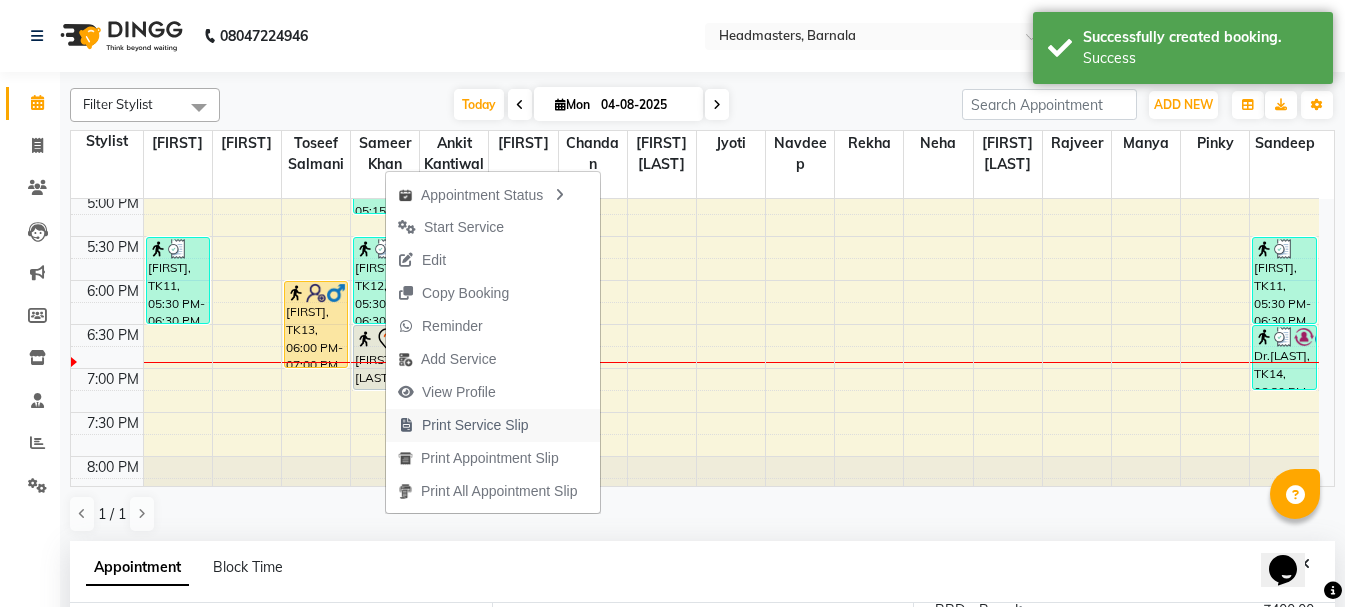 click on "Print Service Slip" at bounding box center (475, 425) 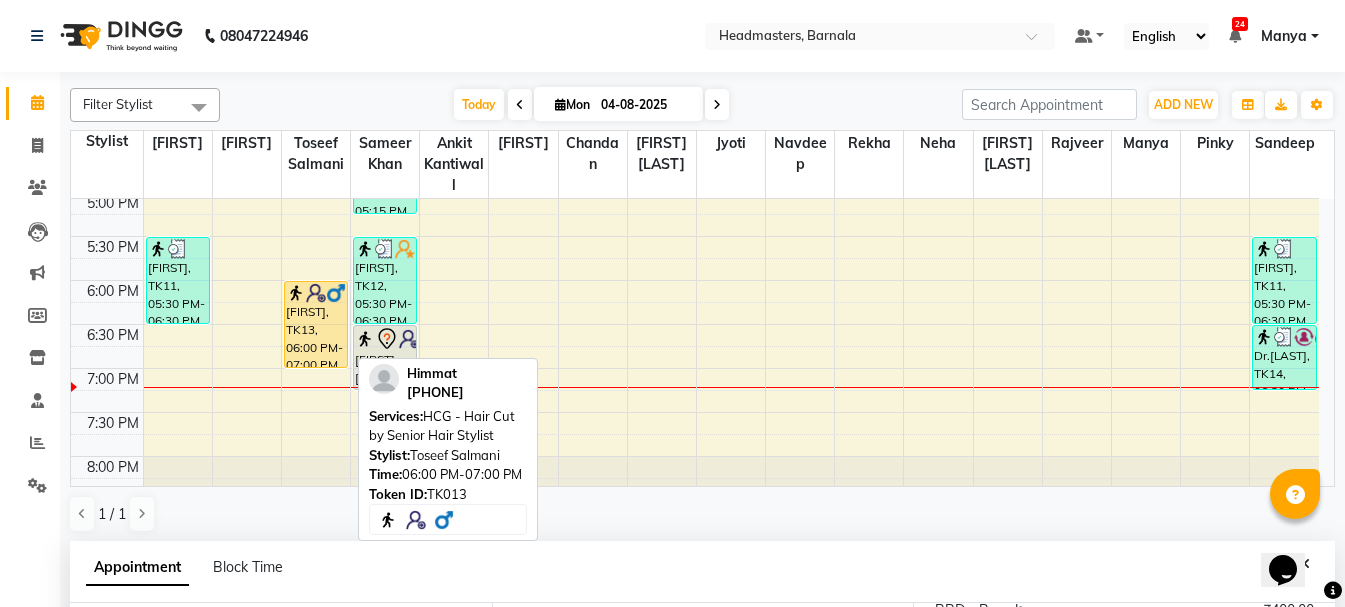 click on "[FIRST], TK13, 06:00 PM-07:00 PM, HCG - Hair Cut by Senior Hair Stylist" at bounding box center [316, 324] 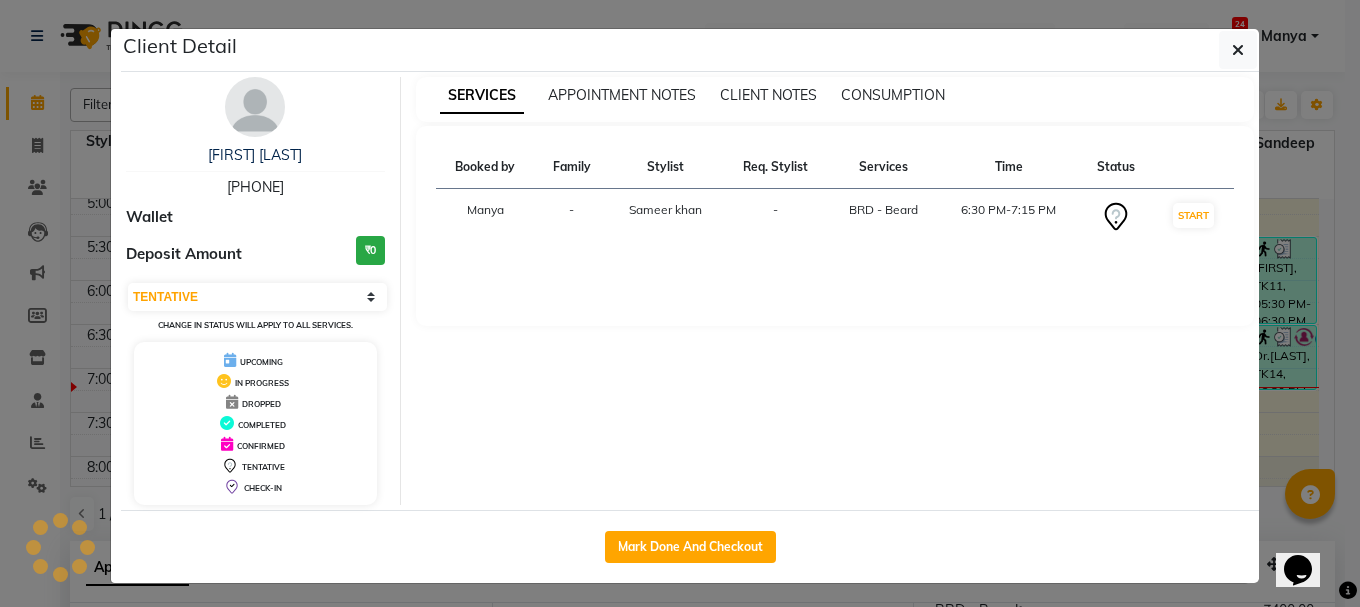 select on "1" 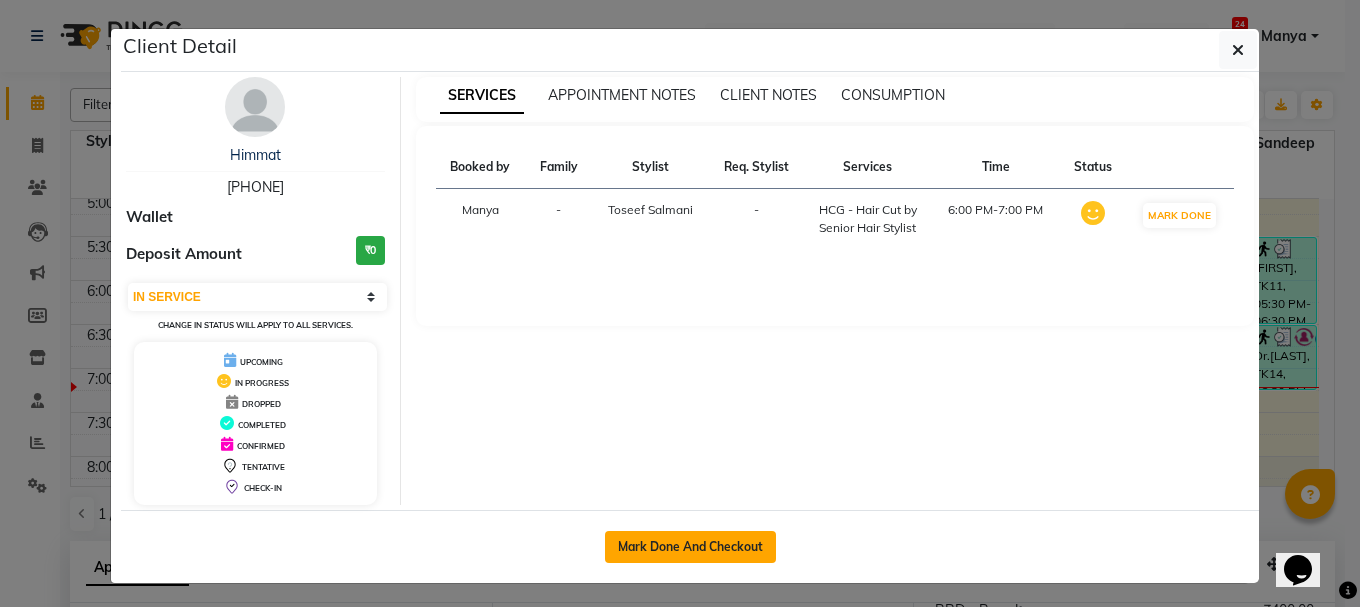 click on "Mark Done And Checkout" 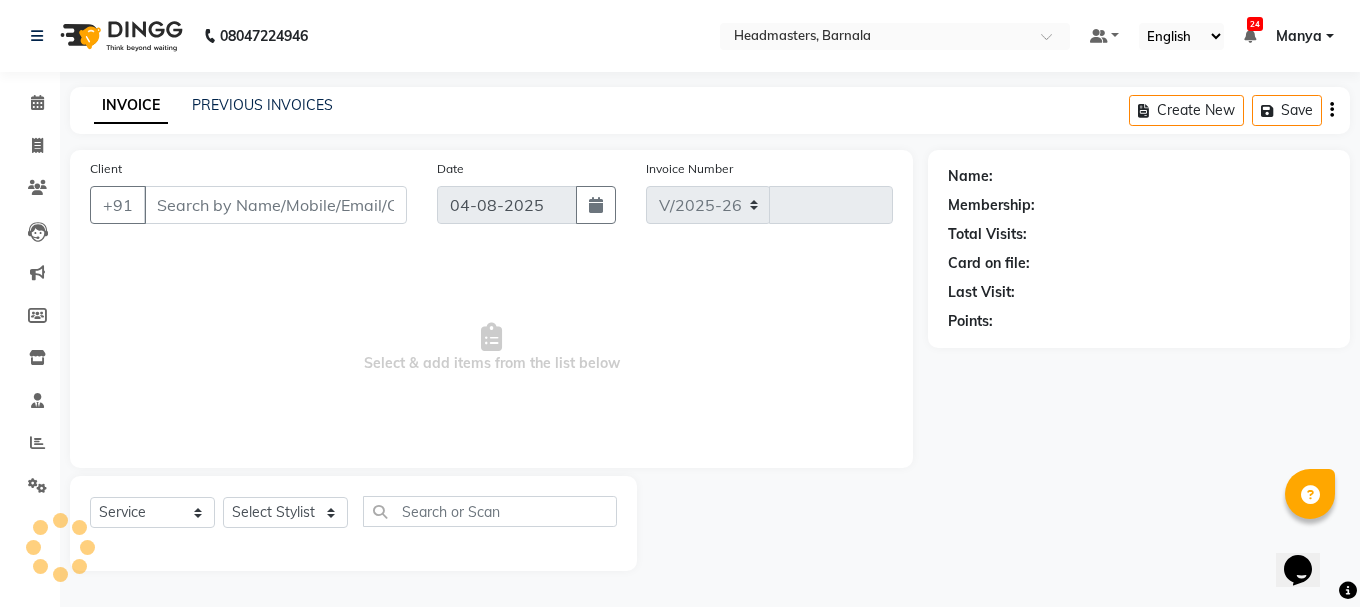 select on "7526" 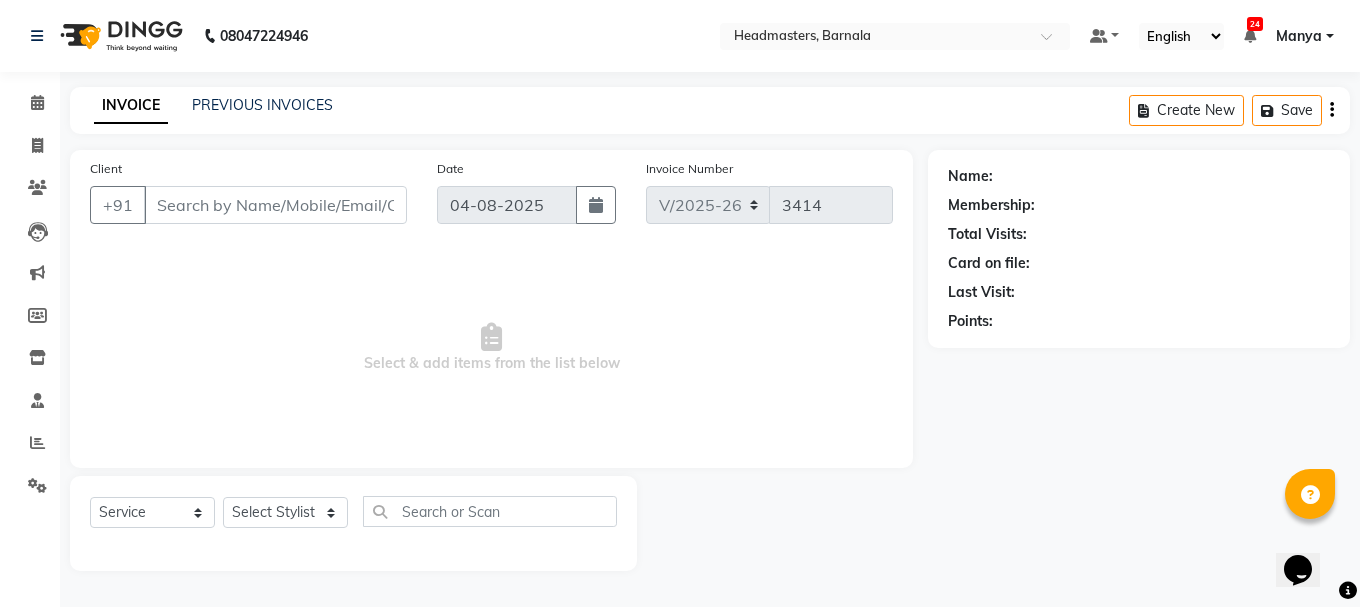 type on "[PHONE]" 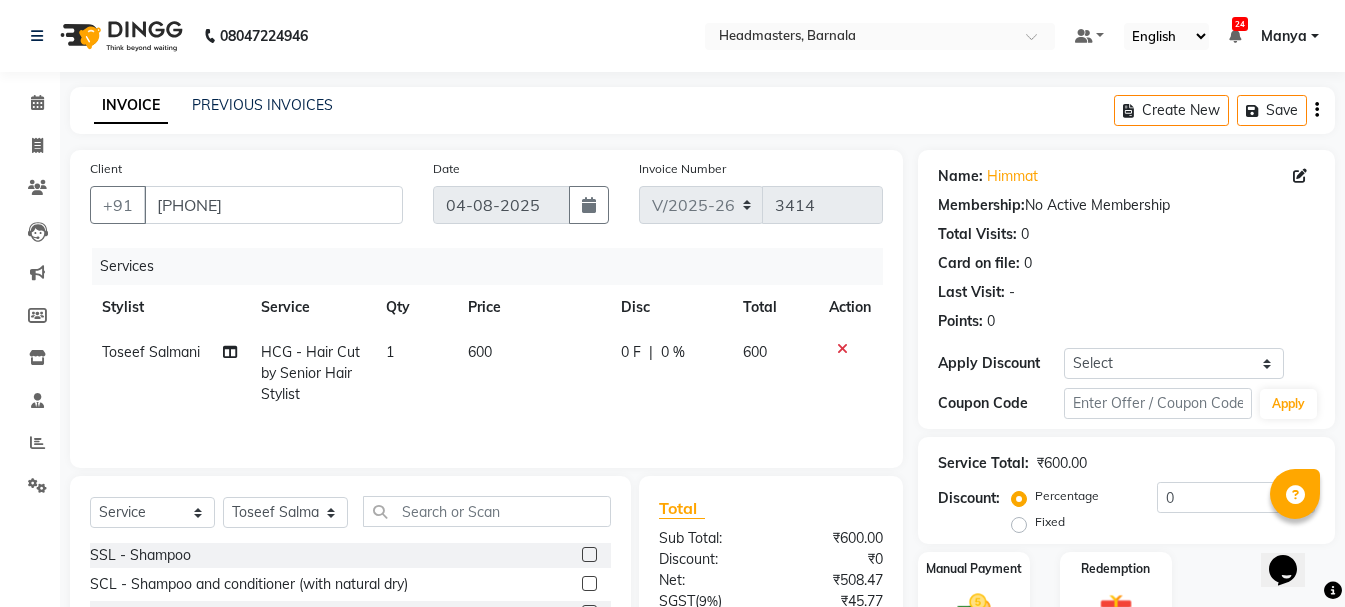 click on "Discount:  Percentage   Fixed  0" 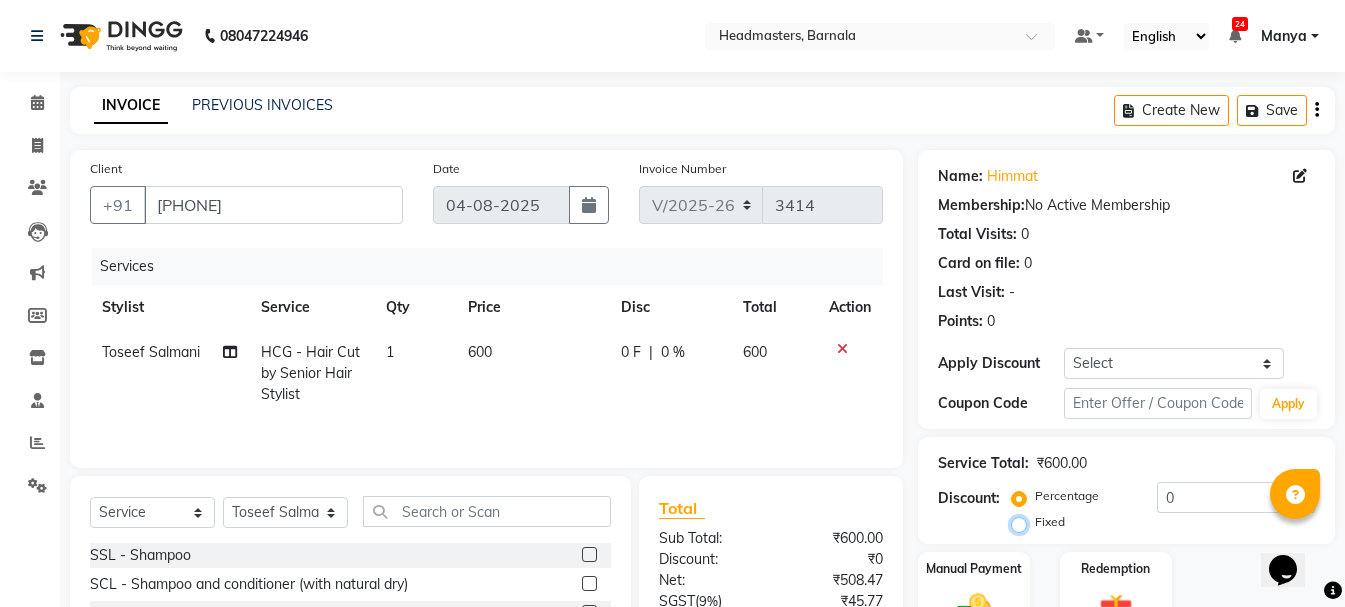 click on "Fixed" at bounding box center [1023, 522] 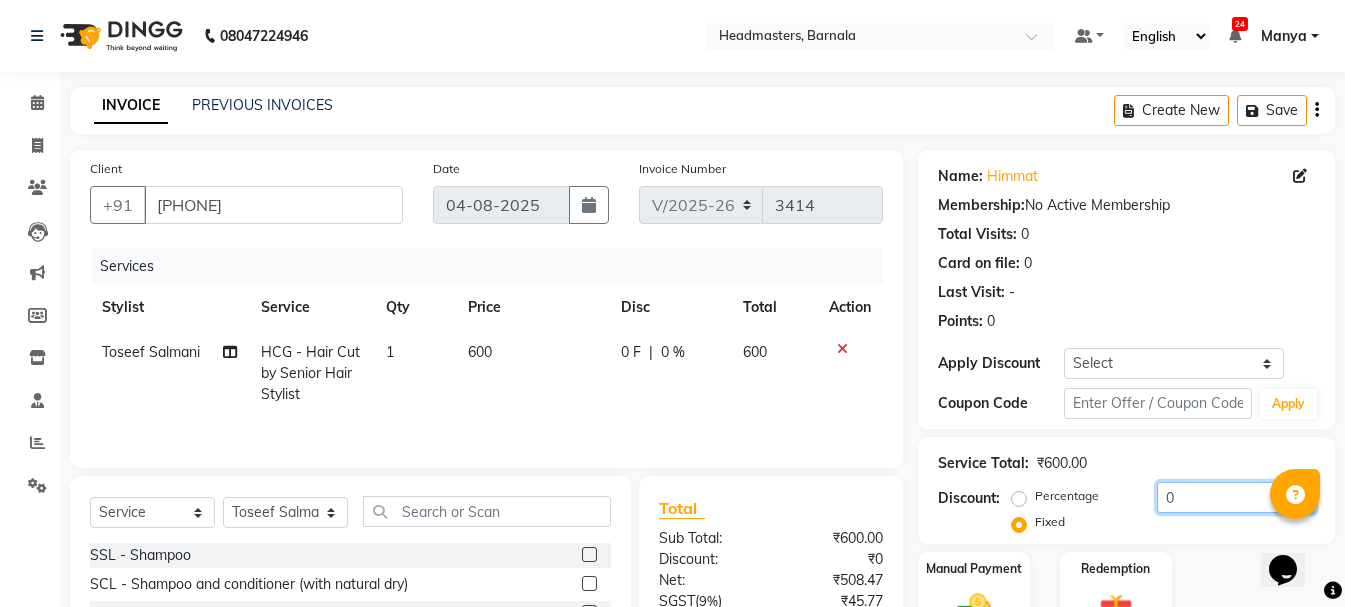 drag, startPoint x: 1153, startPoint y: 509, endPoint x: 946, endPoint y: 502, distance: 207.11832 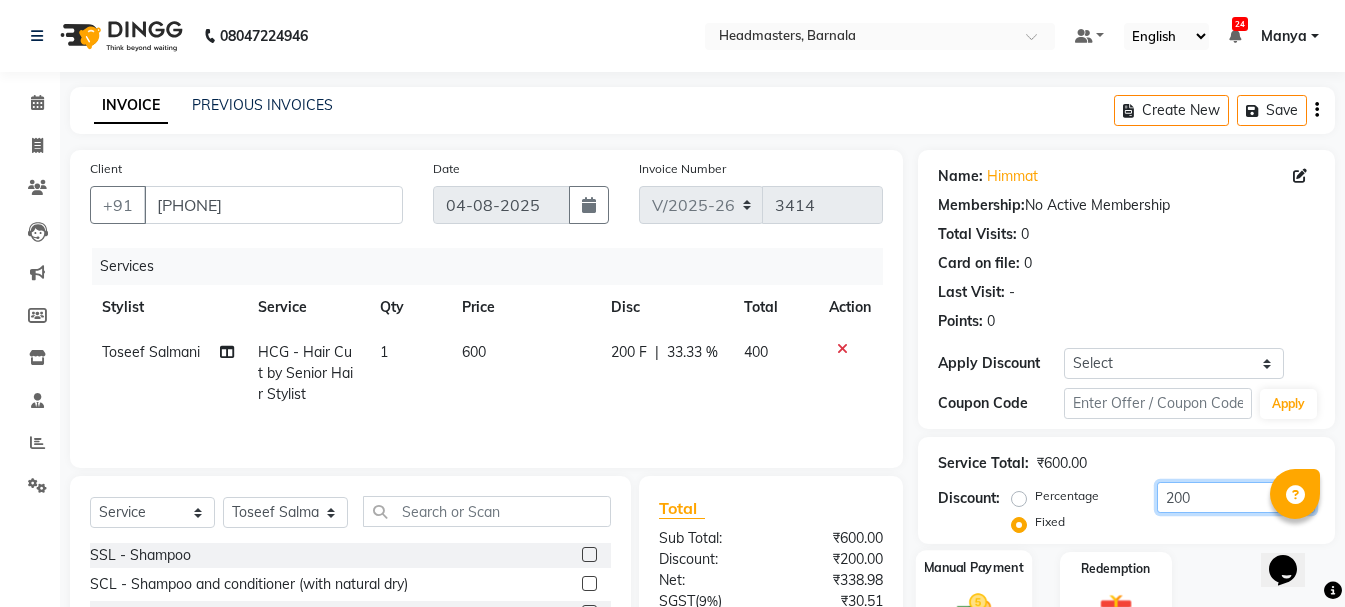 type on "200" 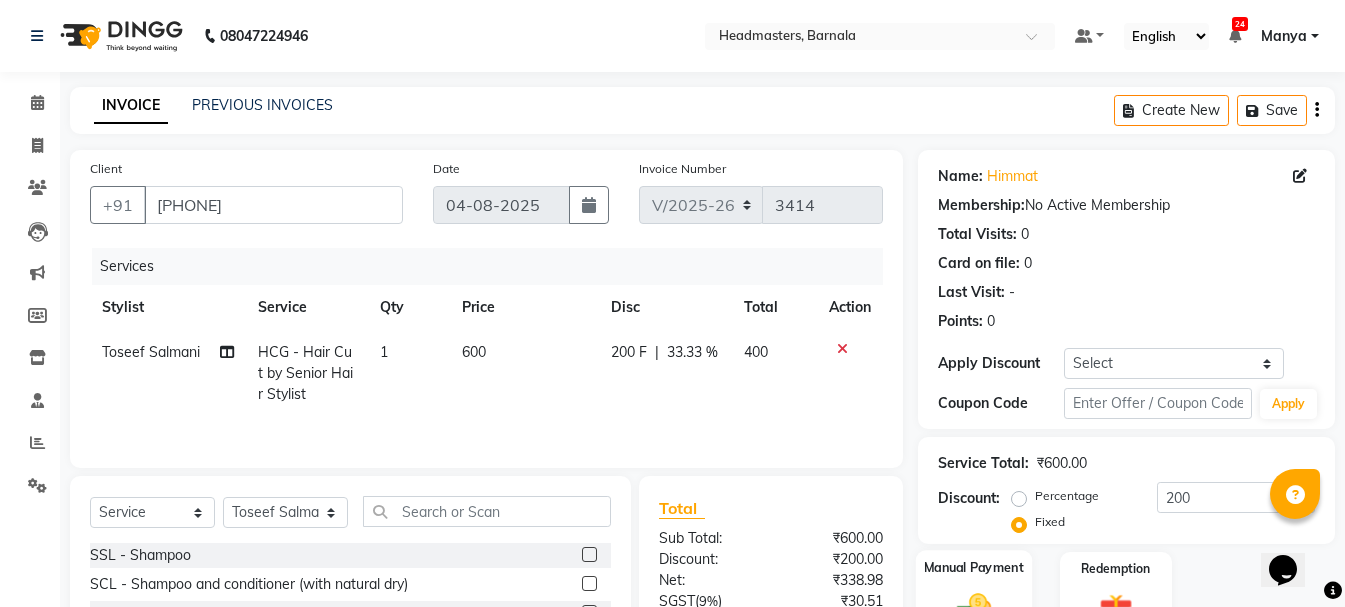 scroll, scrollTop: 194, scrollLeft: 0, axis: vertical 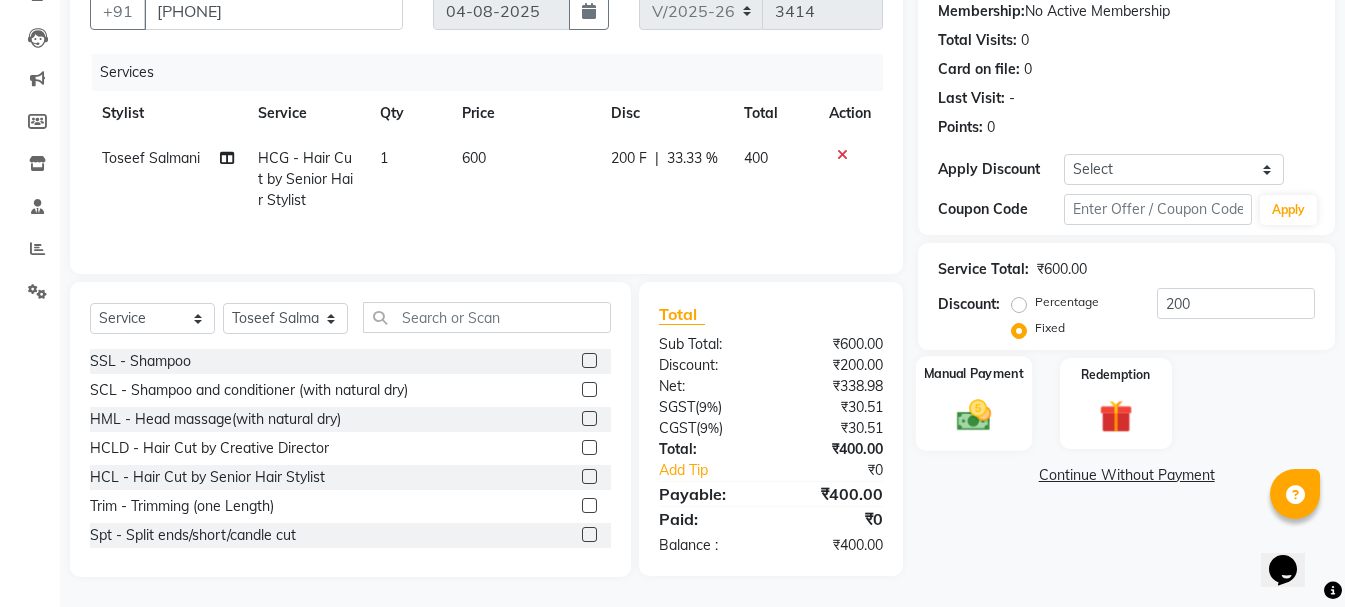 click 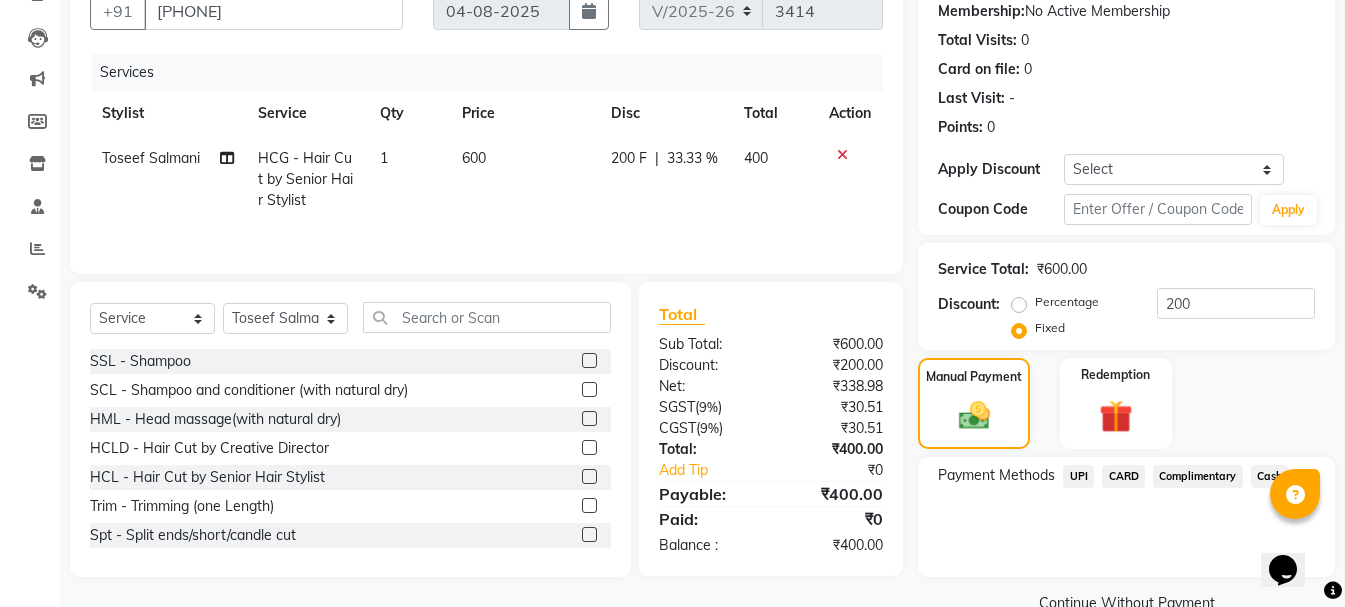 click on "Cash" 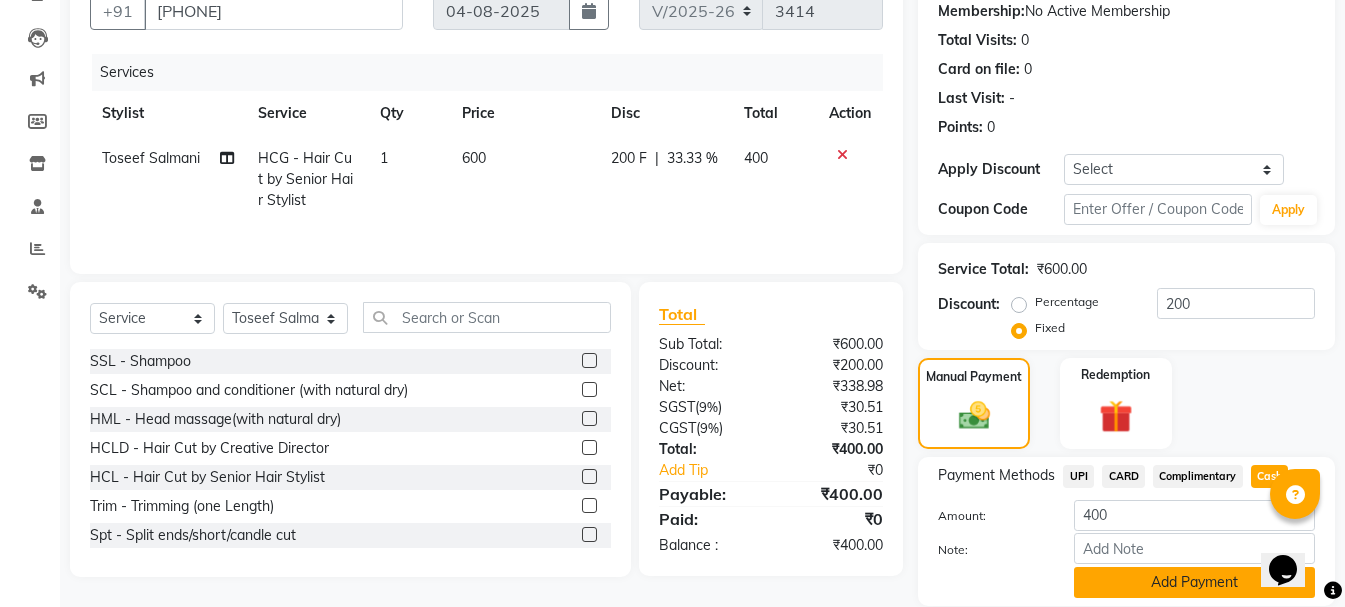 click on "Add Payment" 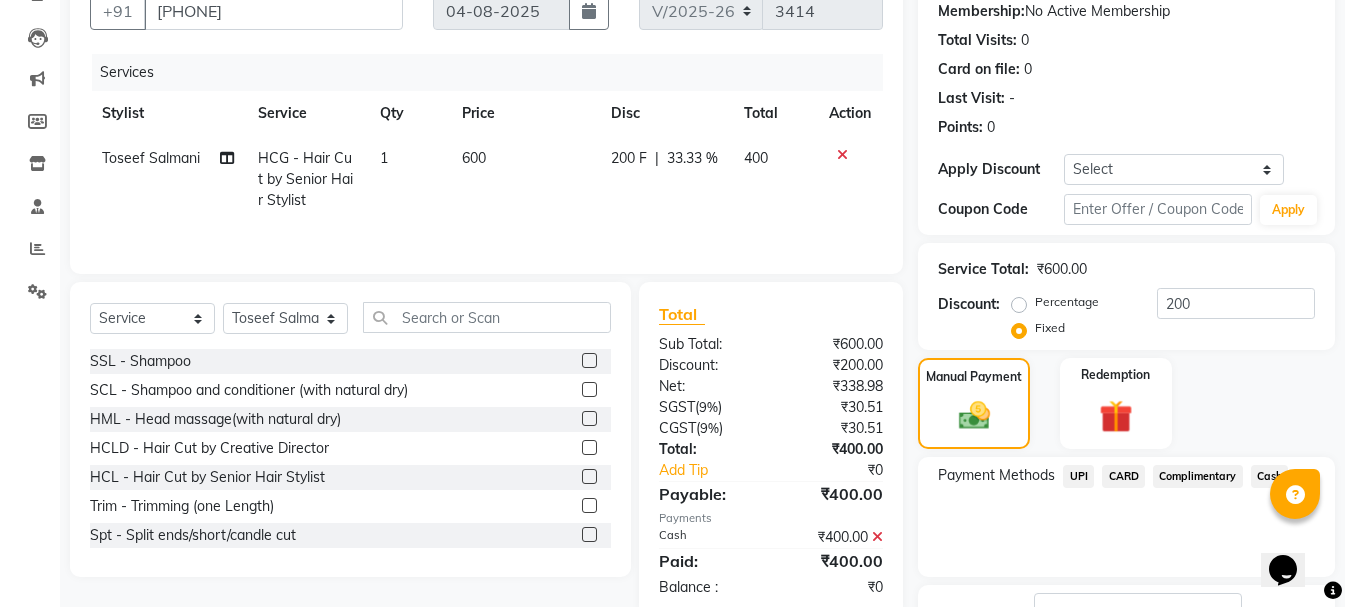 click on "Checkout" 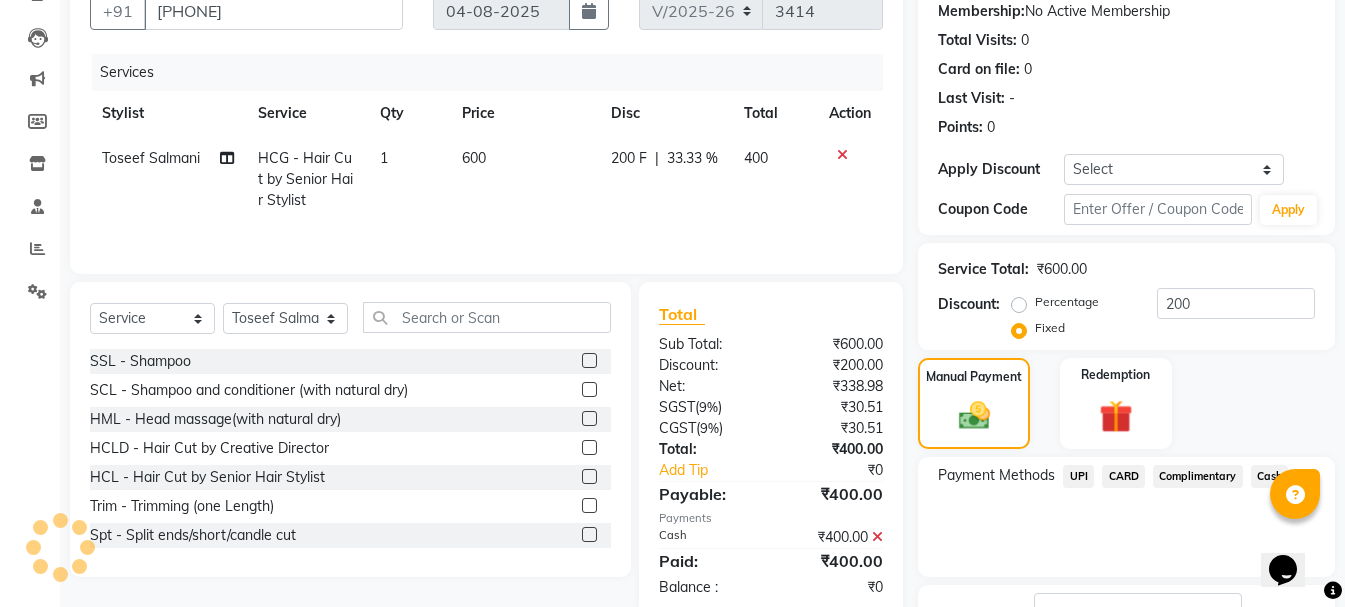 scroll, scrollTop: 348, scrollLeft: 0, axis: vertical 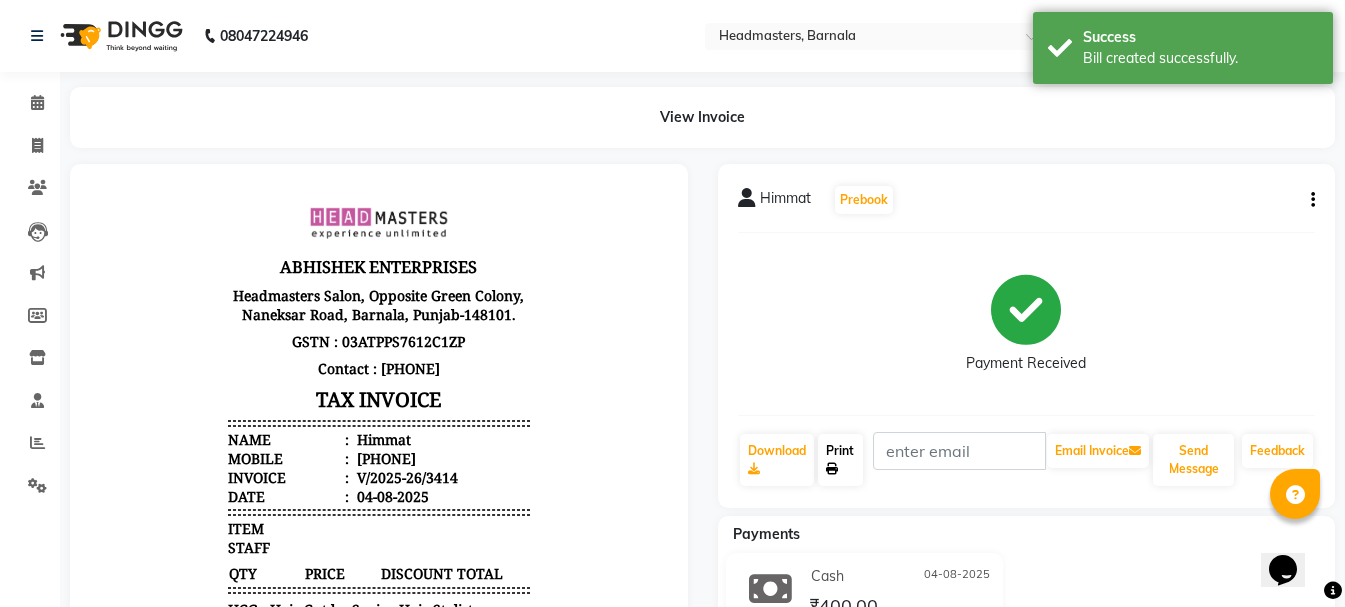 click on "Print" 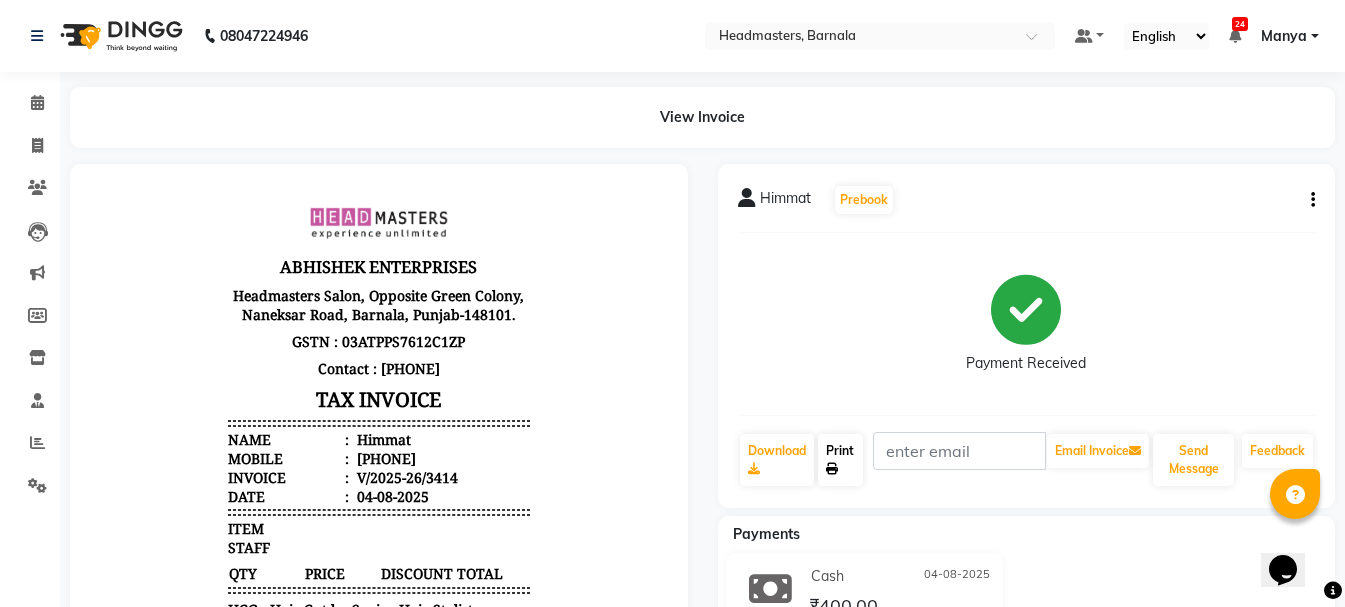 click 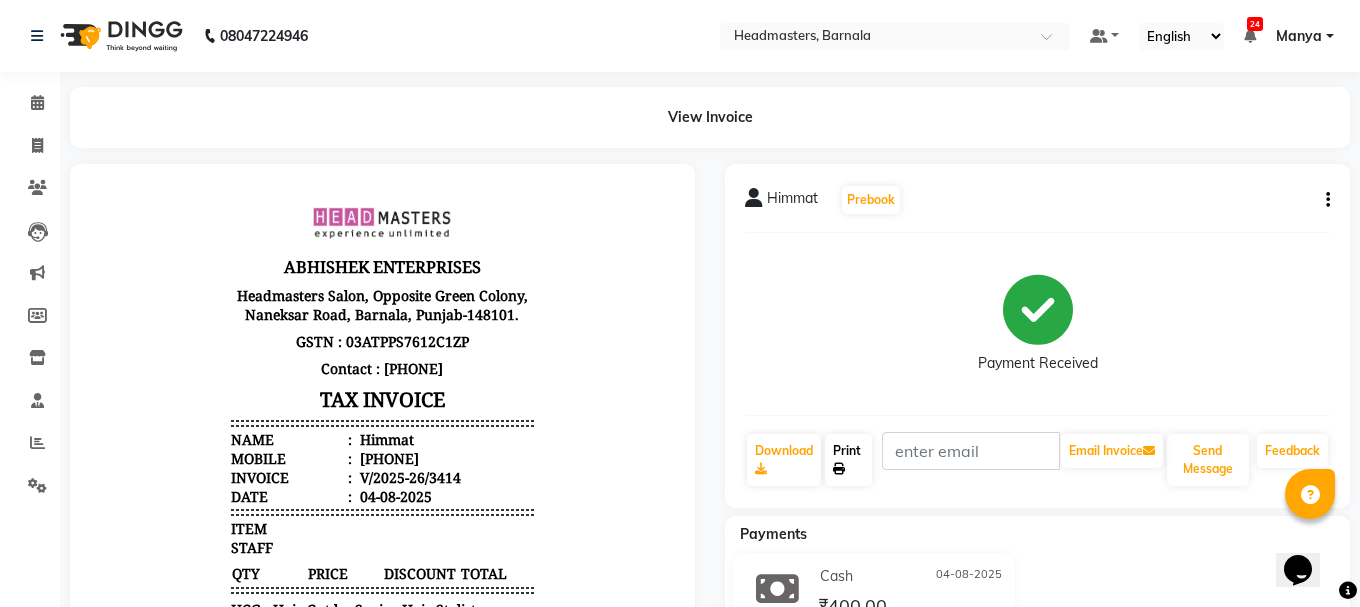 select on "service" 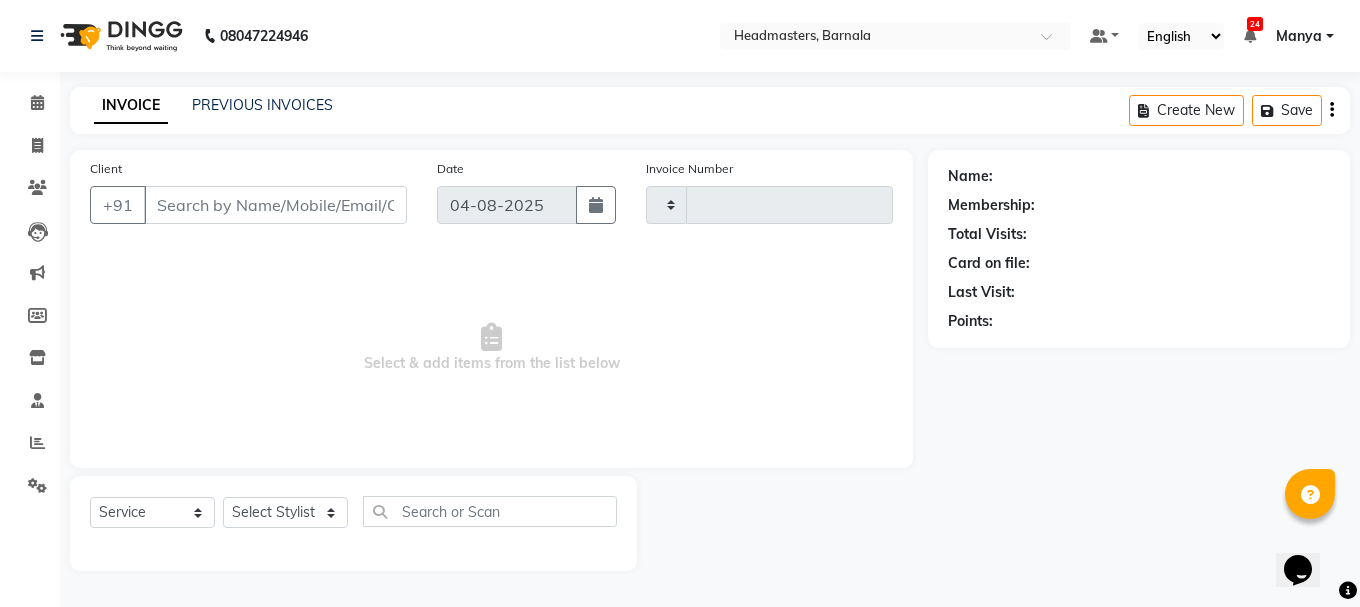 type on "3415" 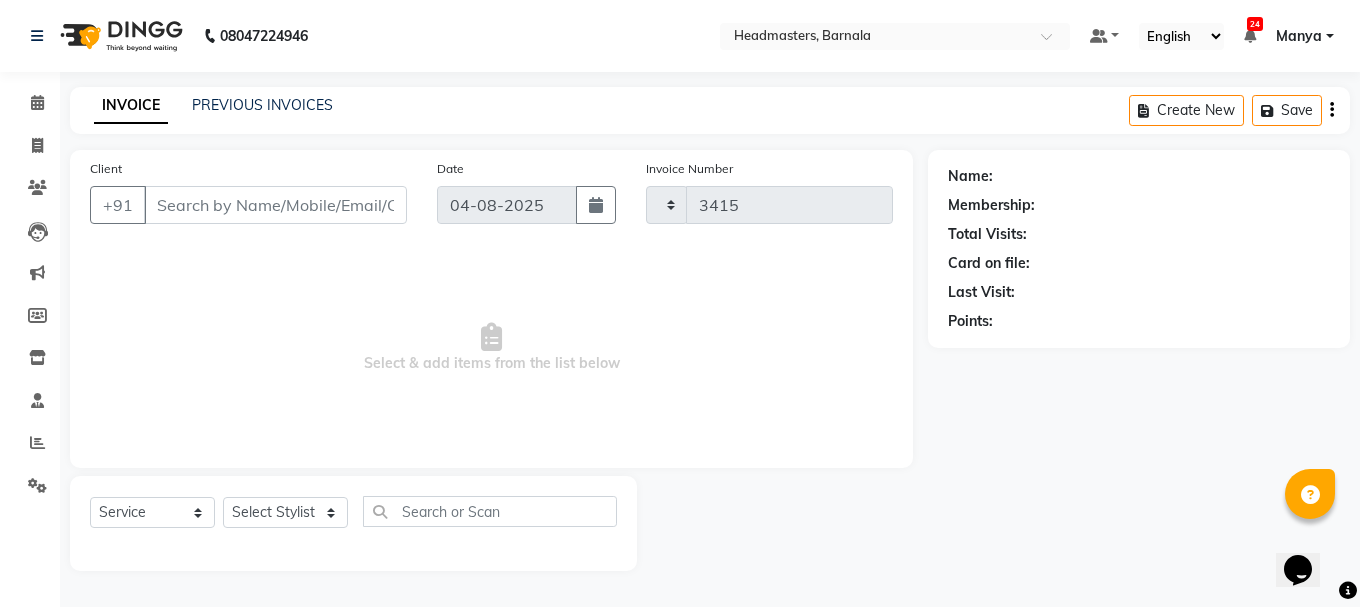 select on "7526" 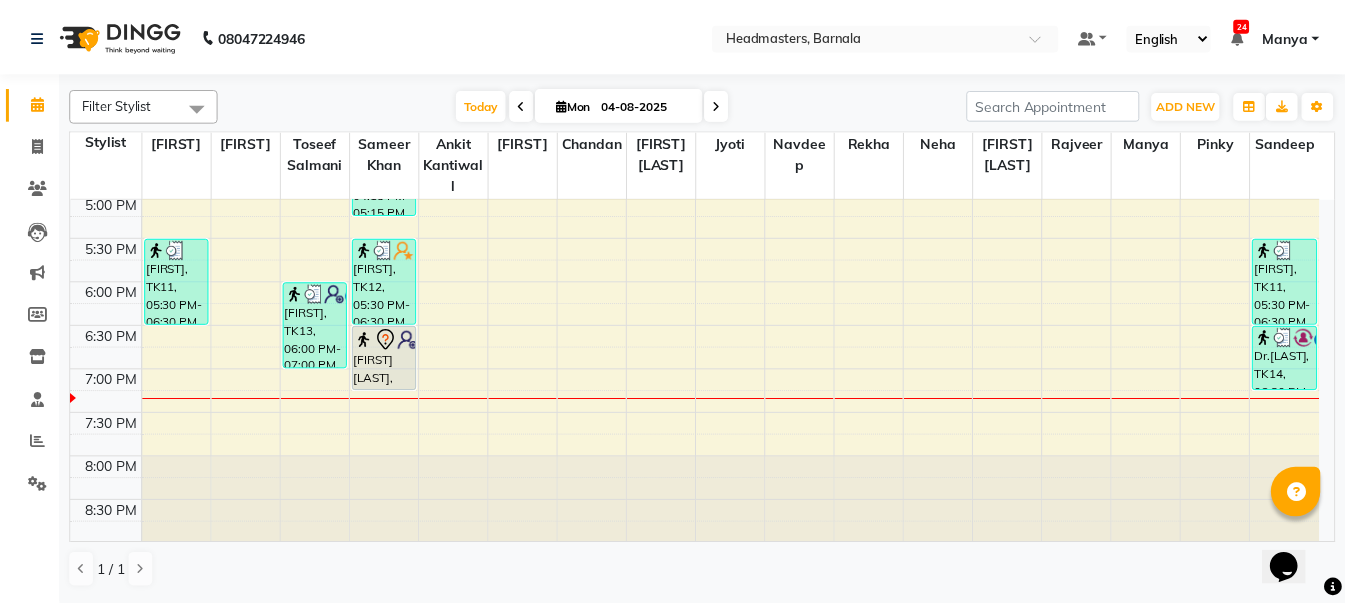 scroll, scrollTop: 798, scrollLeft: 0, axis: vertical 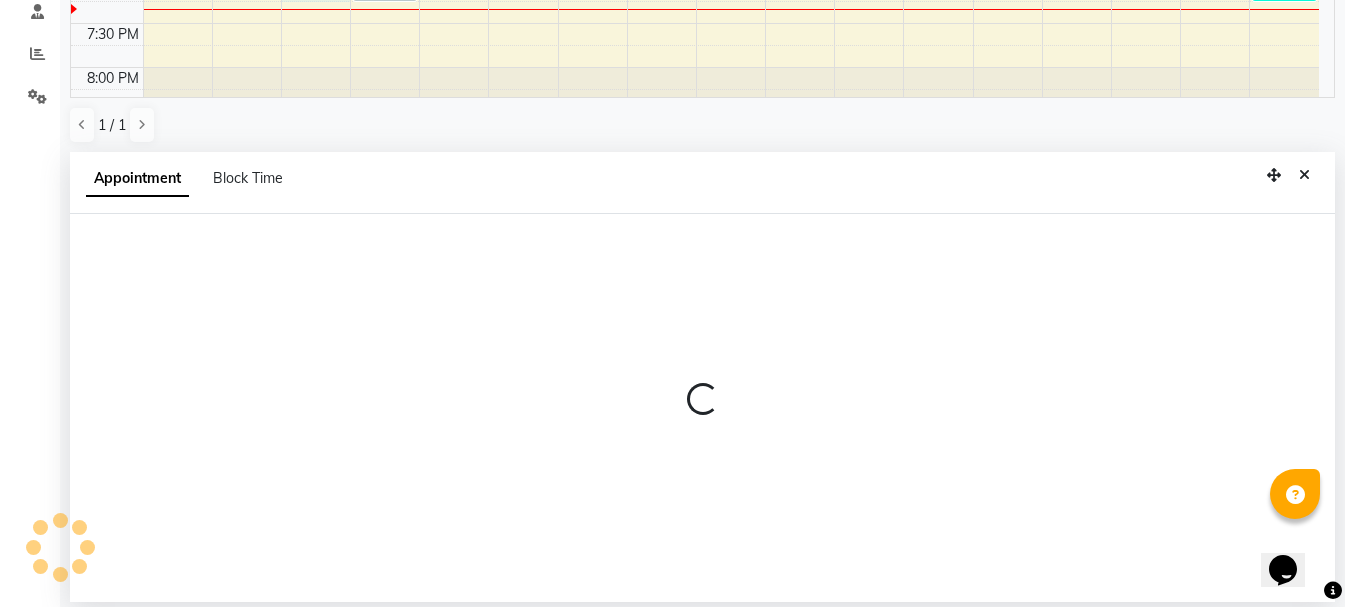 select on "67276" 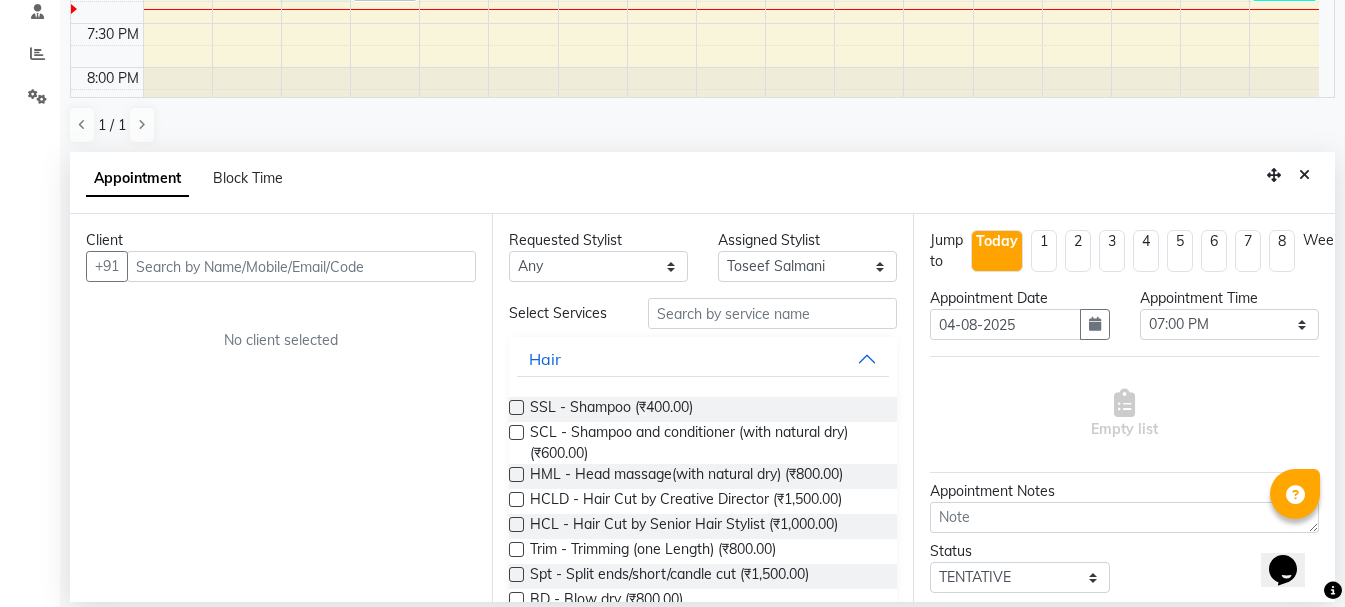 click at bounding box center [301, 266] 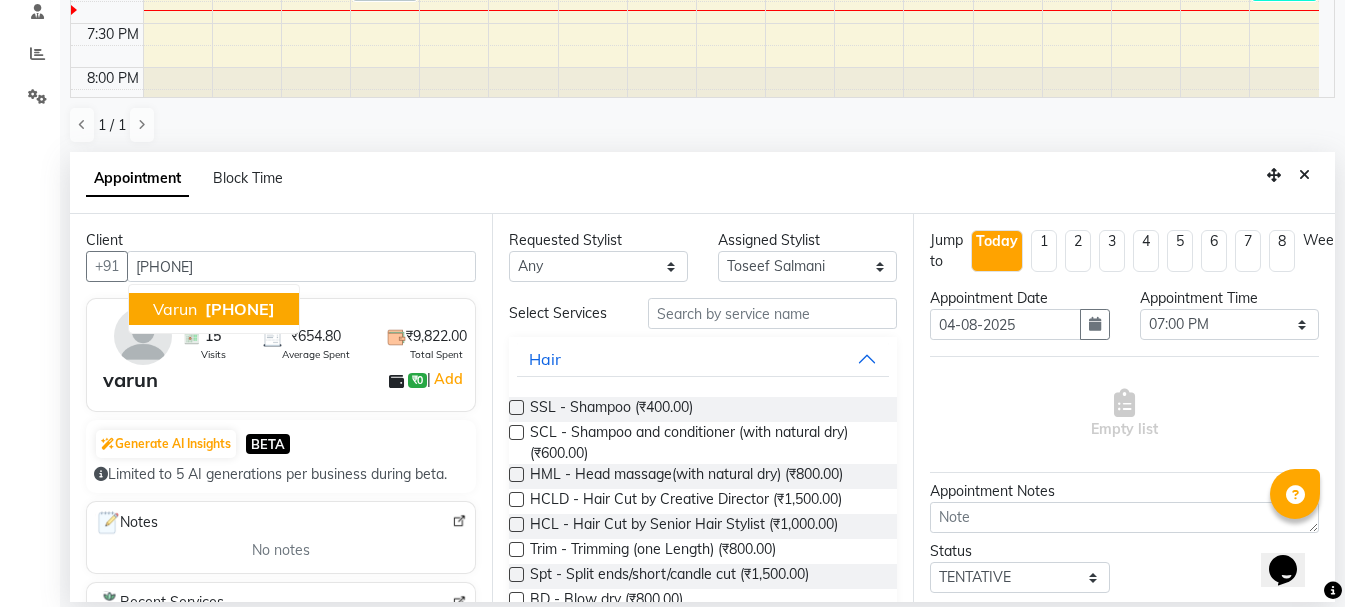 click on "[PHONE]" at bounding box center [240, 309] 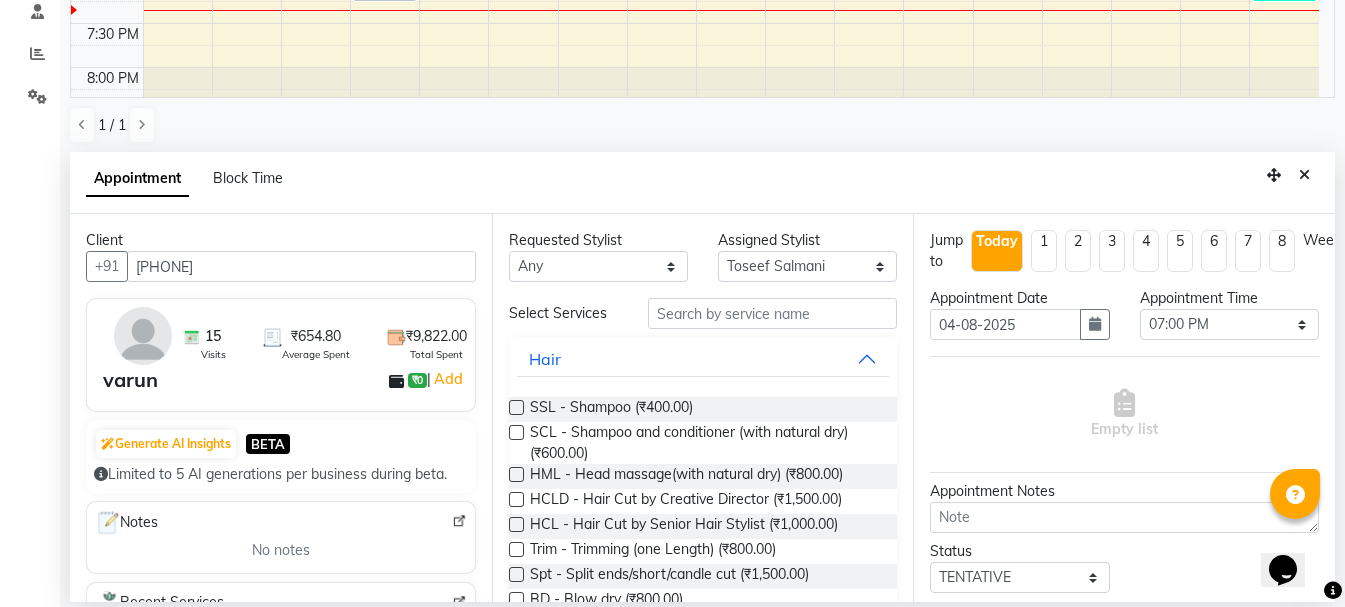 type on "[PHONE]" 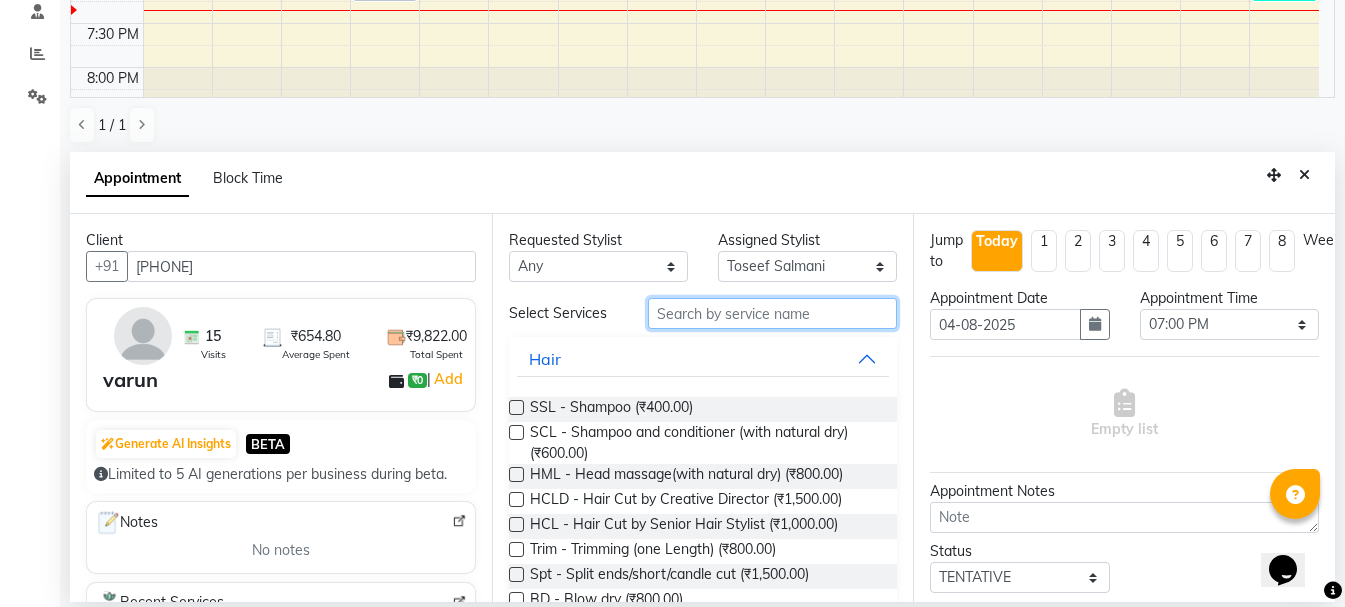 click at bounding box center [772, 313] 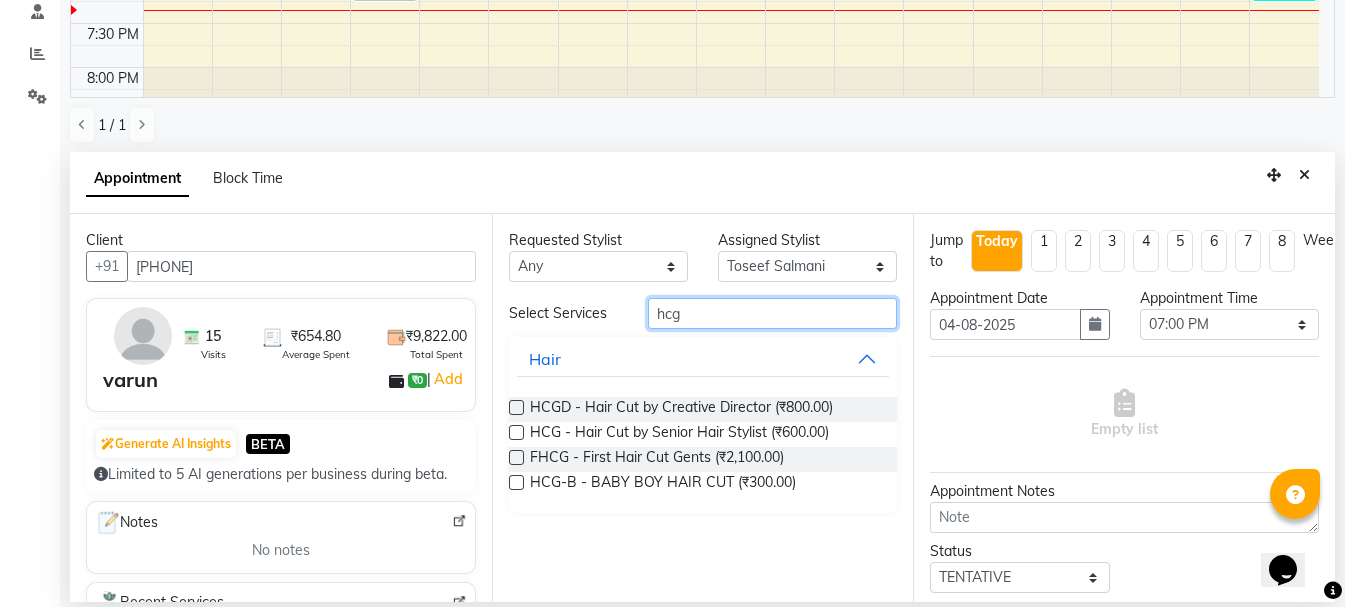 type on "hcg" 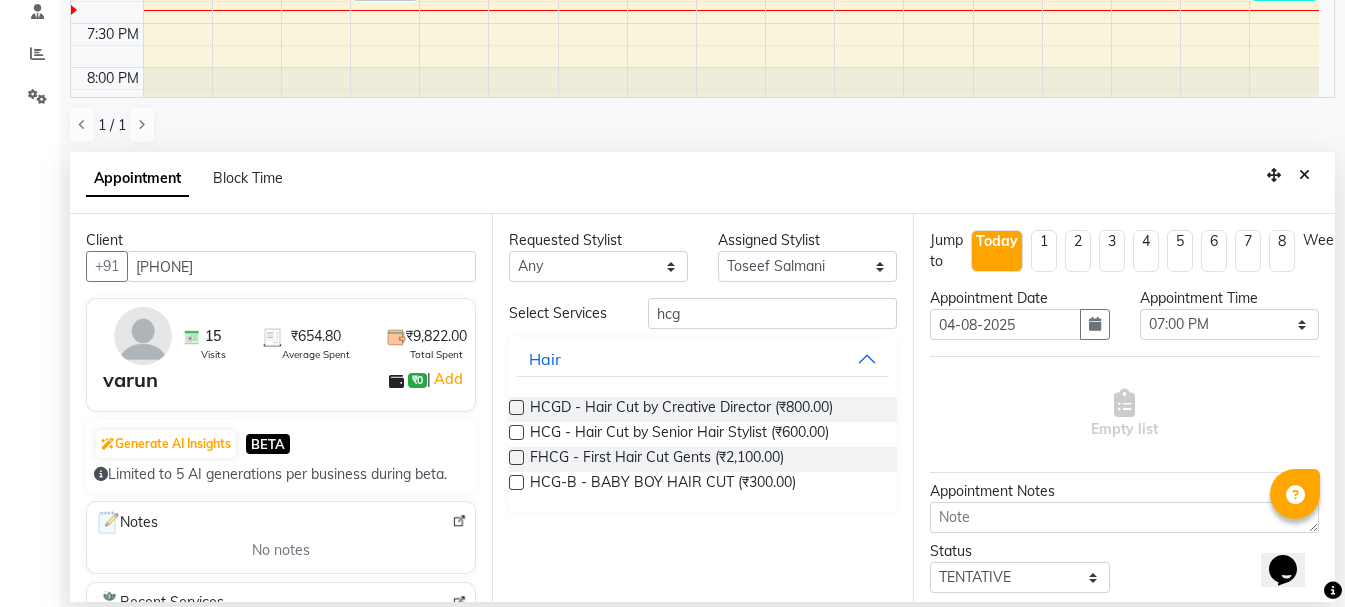 click on "HCG - Hair Cut by Senior Hair Stylist (₹600.00)" at bounding box center [703, 434] 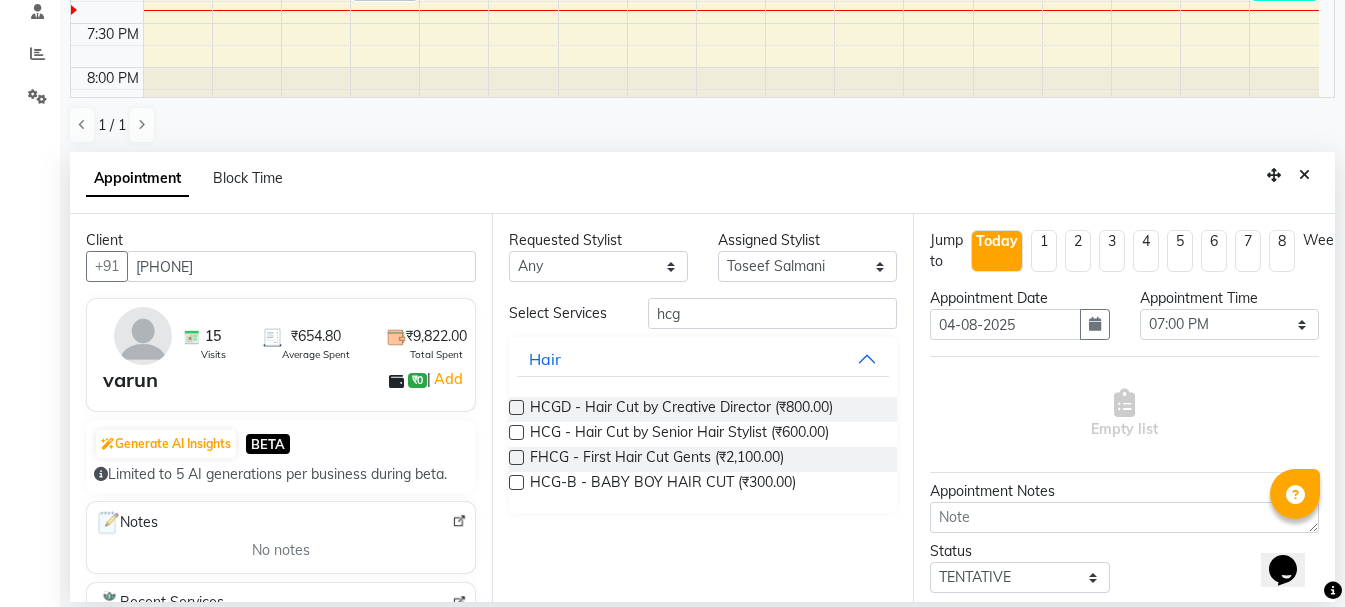 click at bounding box center [516, 432] 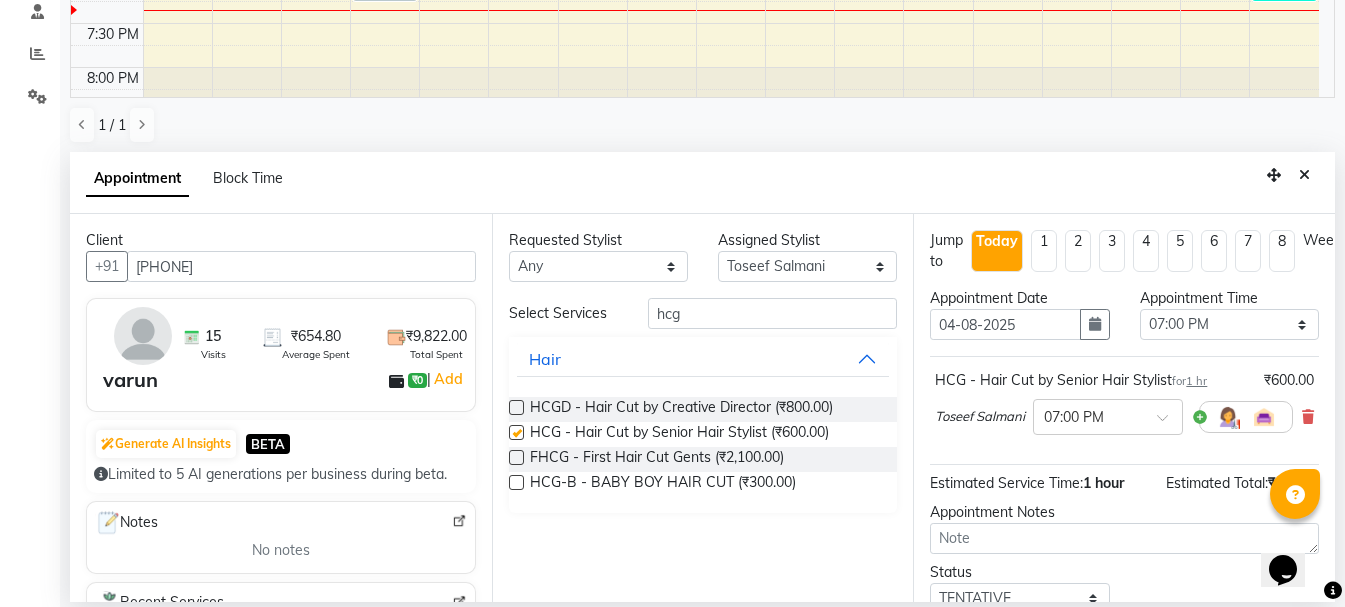 checkbox on "false" 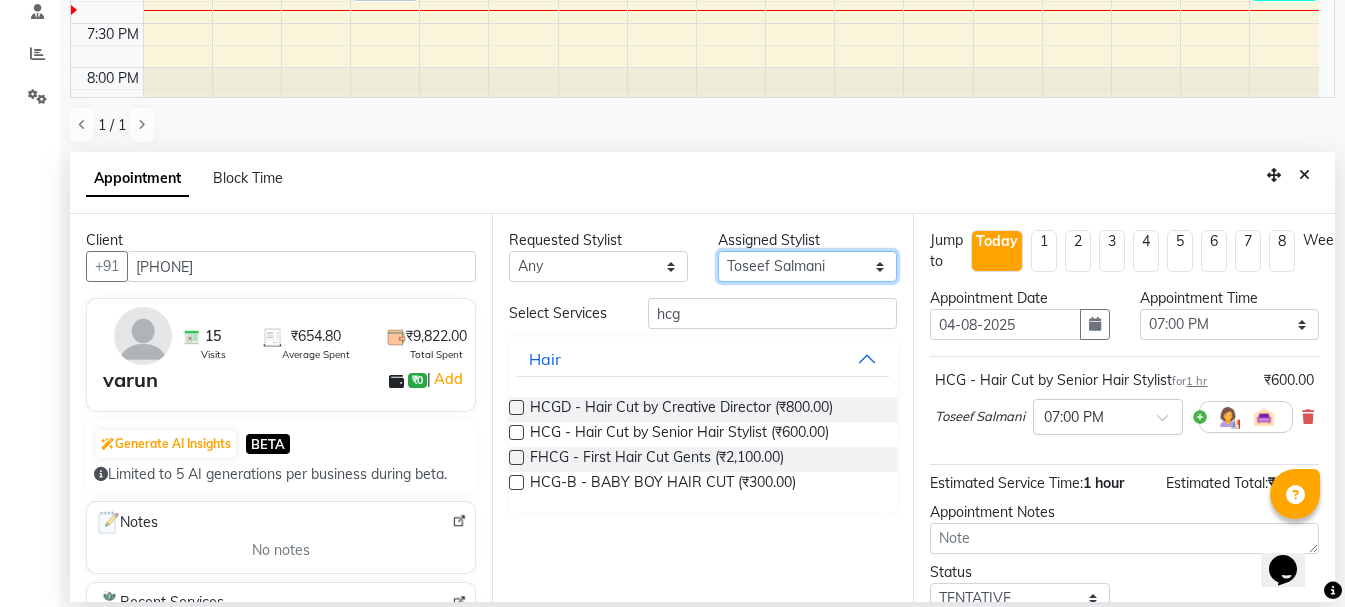 click on "Select  Ankit kantiwall Chandan Garry Jasvir Jyoti Lovedeep Singh Manya  Navdeep Neha Nikhil  Pardeep kaur Pinky Rajveer Rekha  Sameer khan Sandeep Toseef Salmani" at bounding box center (807, 266) 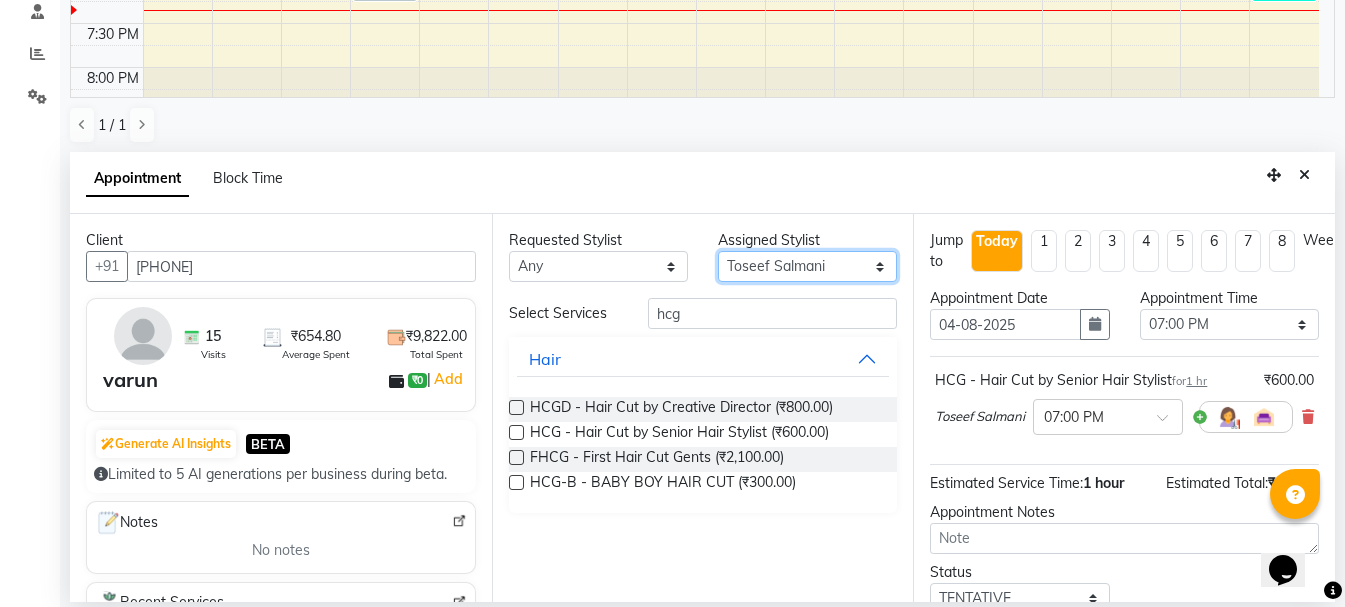 select on "71857" 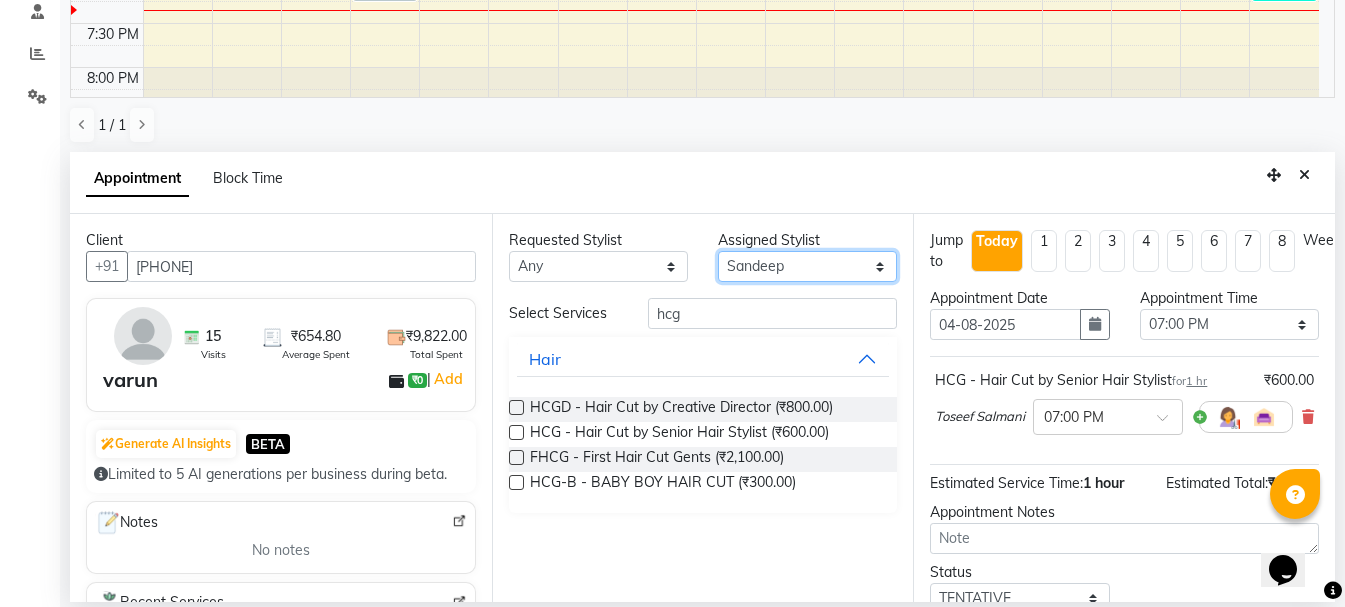 click on "Select  Ankit kantiwall Chandan Garry Jasvir Jyoti Lovedeep Singh Manya  Navdeep Neha Nikhil  Pardeep kaur Pinky Rajveer Rekha  Sameer khan Sandeep Toseef Salmani" at bounding box center (807, 266) 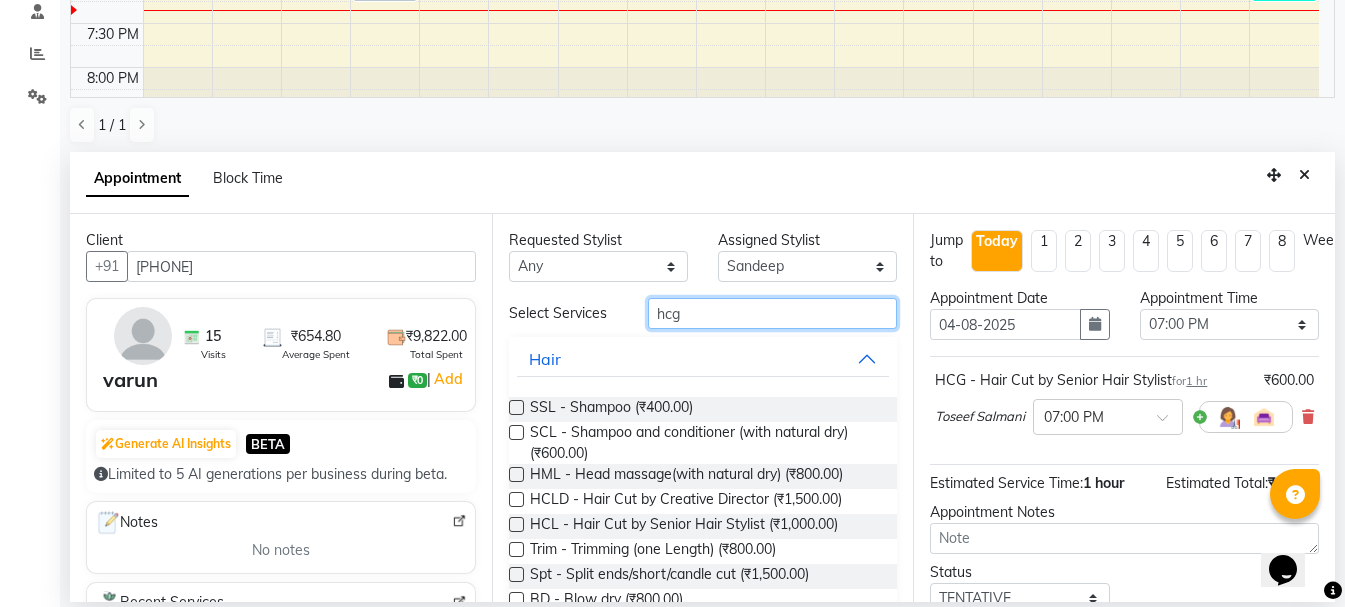click on "hcg" at bounding box center (772, 313) 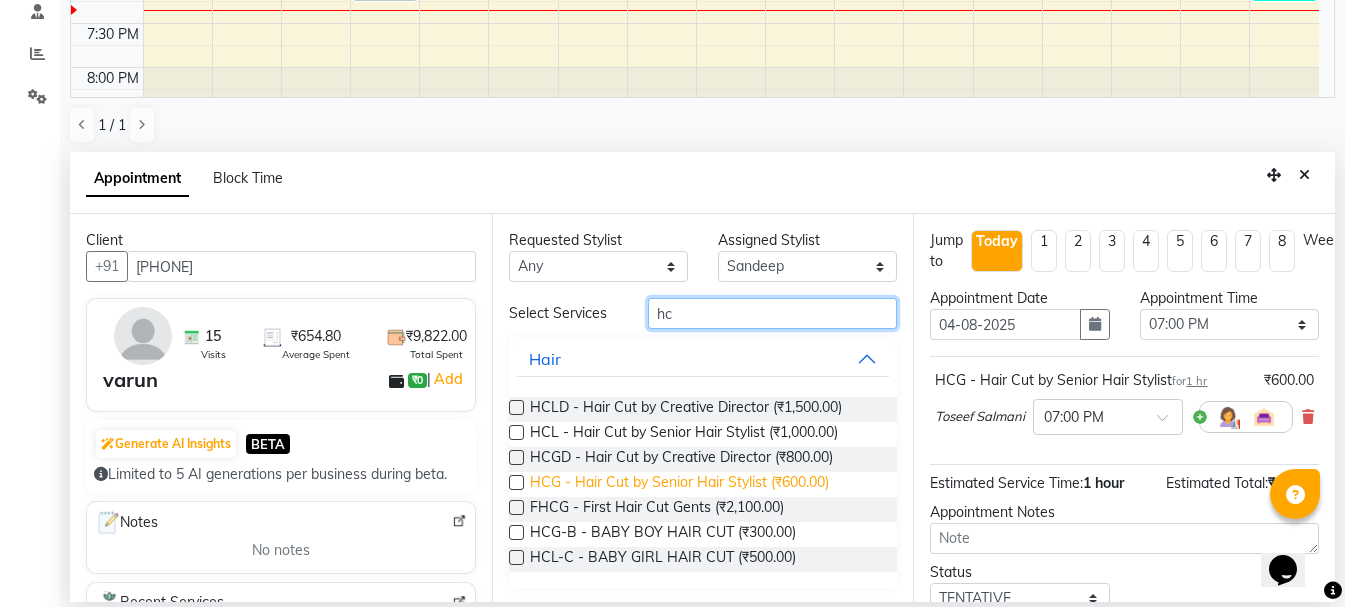 type on "hc" 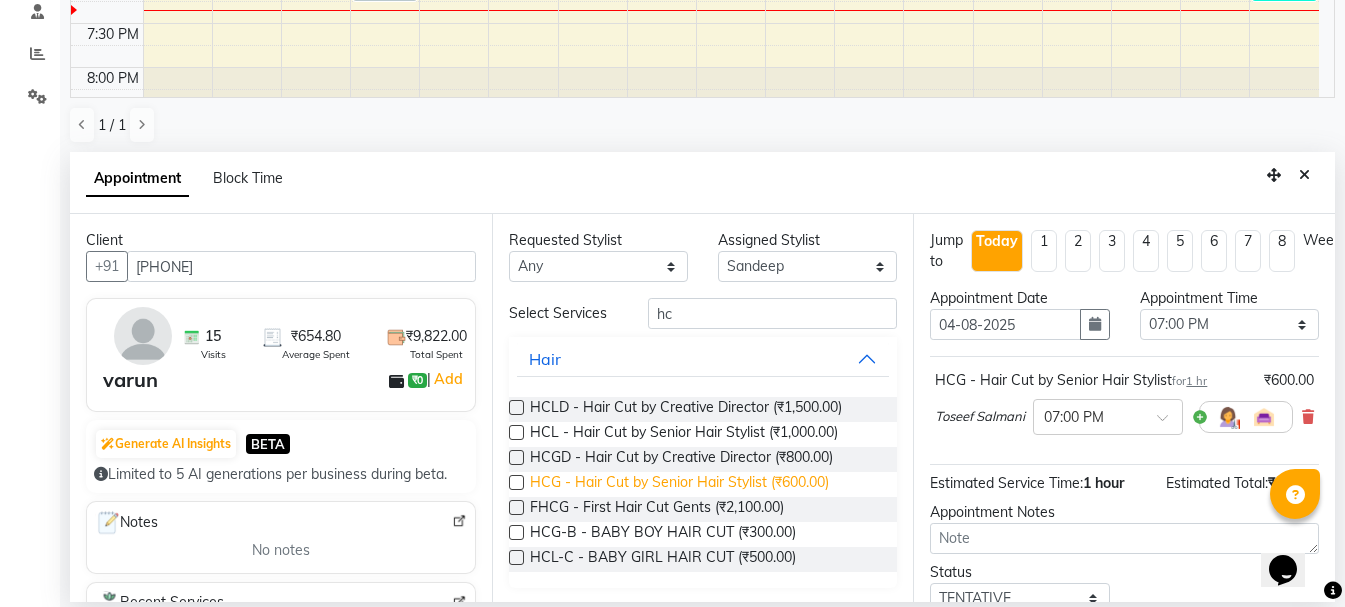 click on "HCG - Hair Cut by Senior Hair Stylist (₹600.00)" at bounding box center [679, 484] 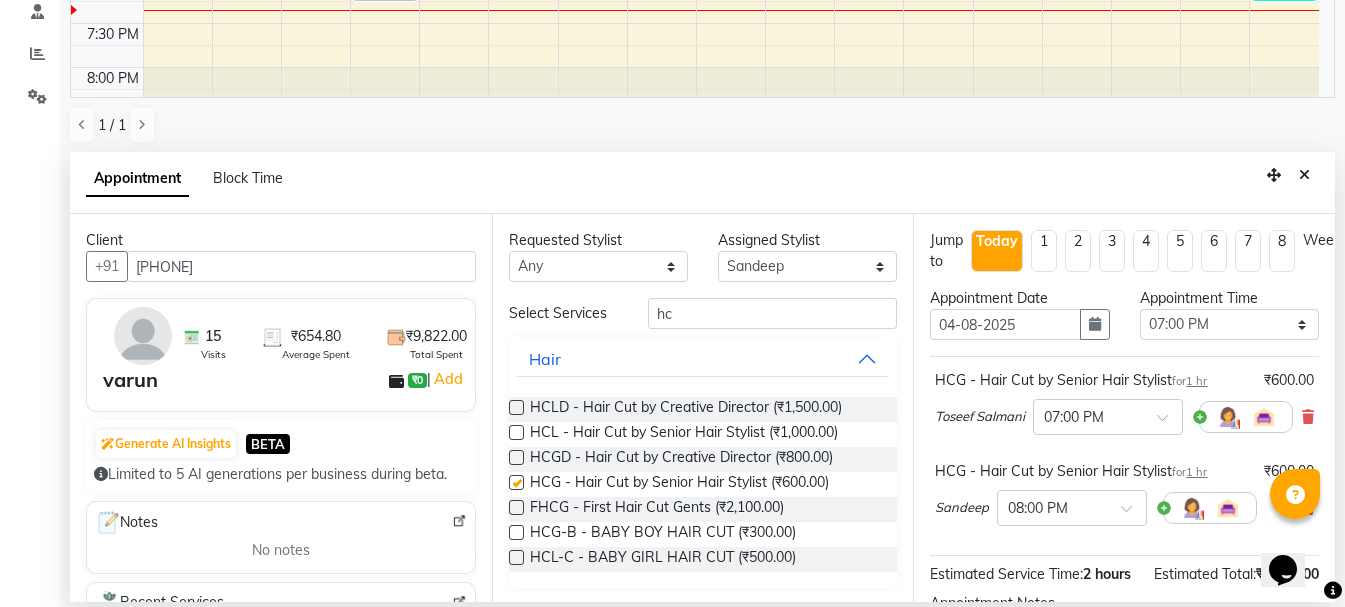 checkbox on "false" 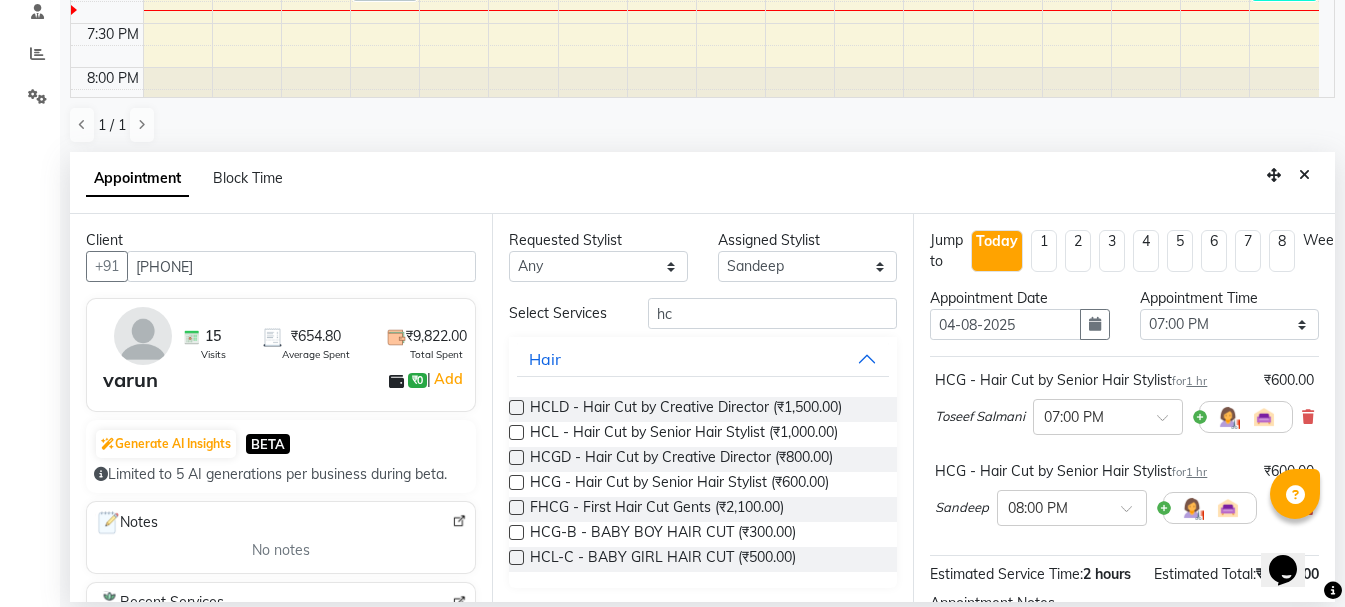 scroll, scrollTop: 268, scrollLeft: 0, axis: vertical 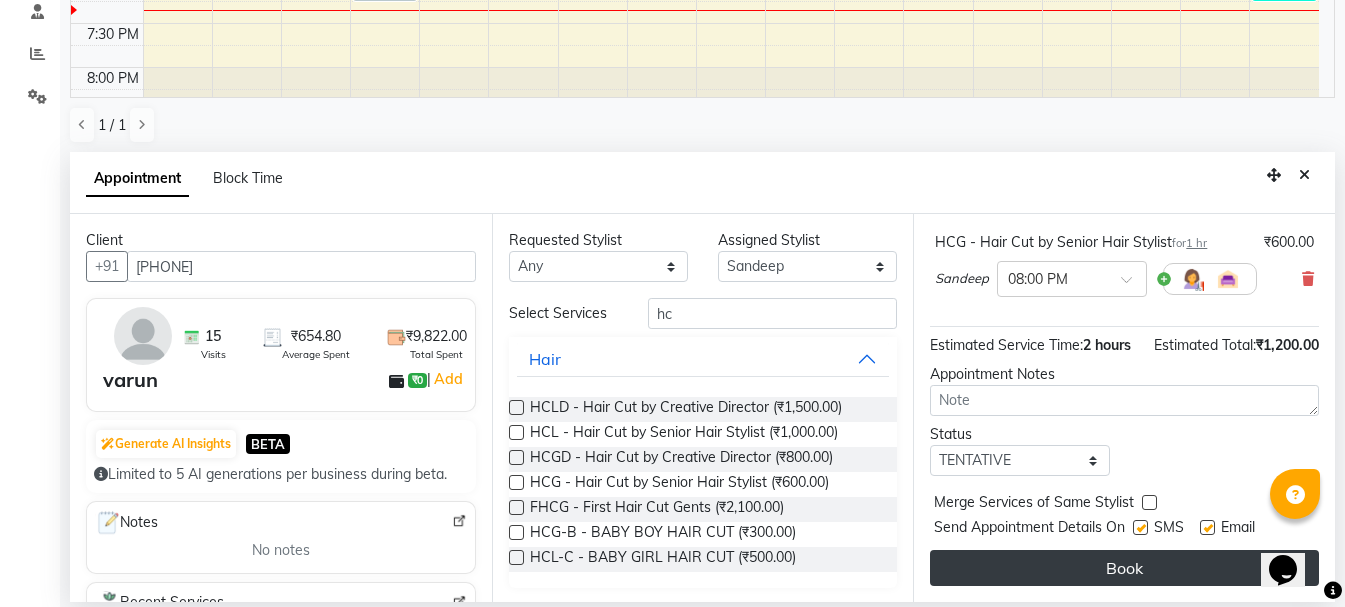 drag, startPoint x: 1138, startPoint y: 578, endPoint x: 1134, endPoint y: 565, distance: 13.601471 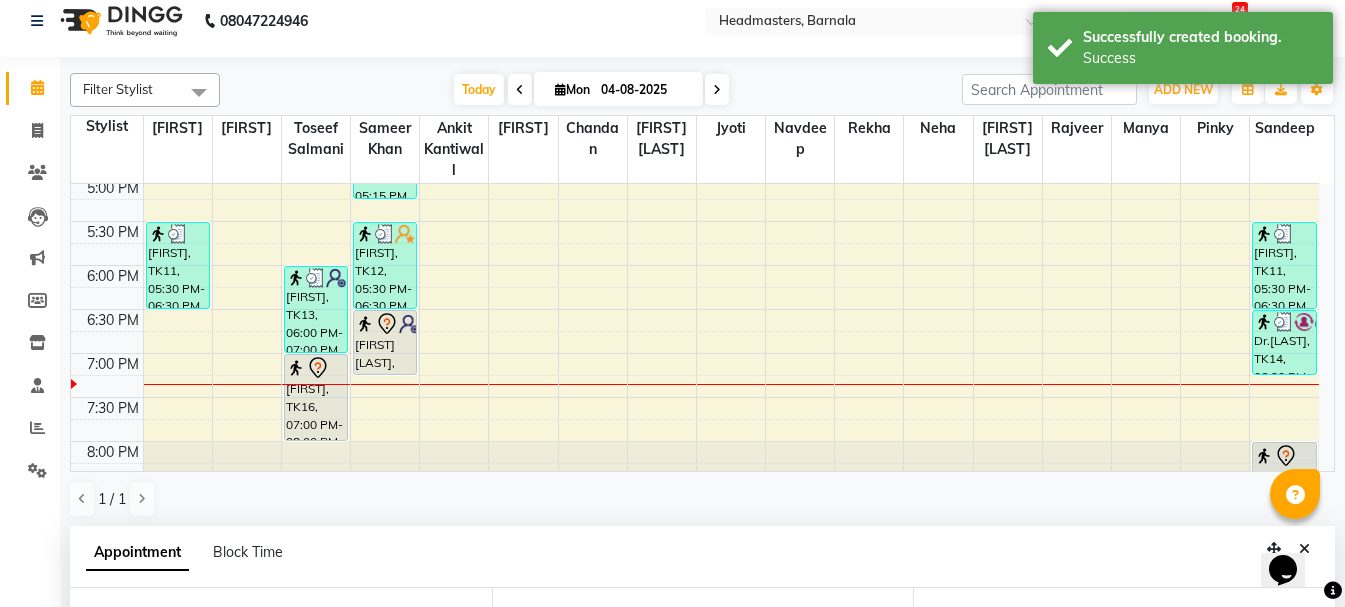 scroll, scrollTop: 0, scrollLeft: 0, axis: both 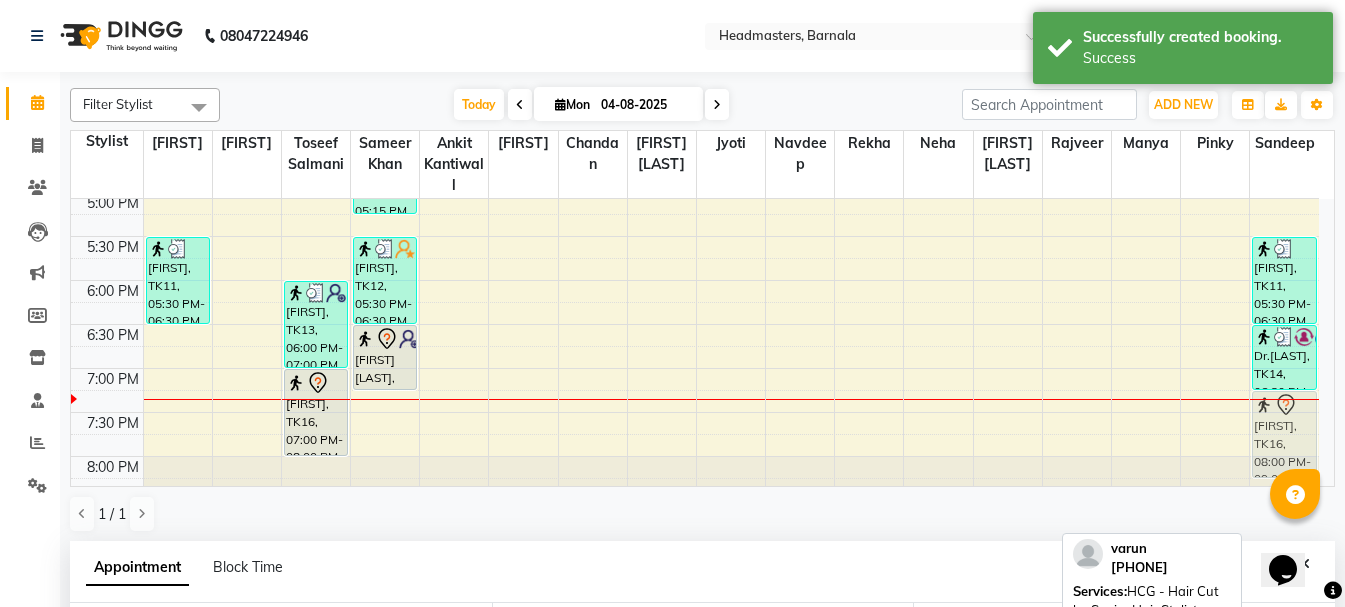 drag, startPoint x: 1268, startPoint y: 469, endPoint x: 1259, endPoint y: 394, distance: 75.53807 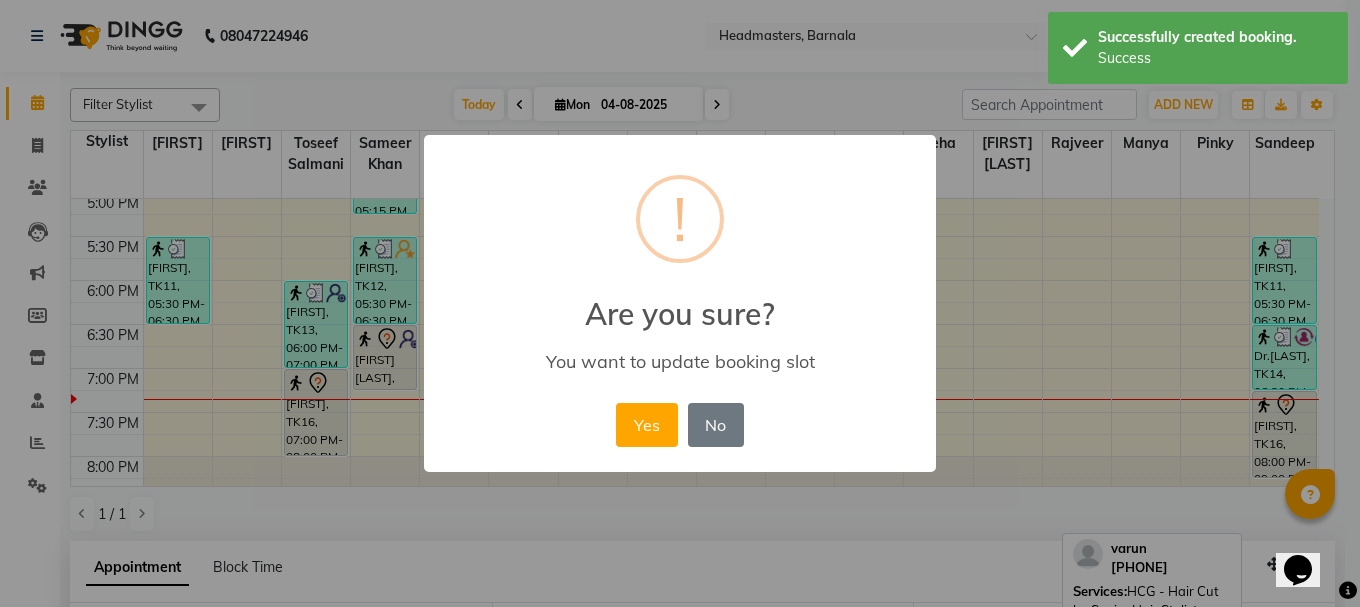 drag, startPoint x: 663, startPoint y: 433, endPoint x: 635, endPoint y: 435, distance: 28.071337 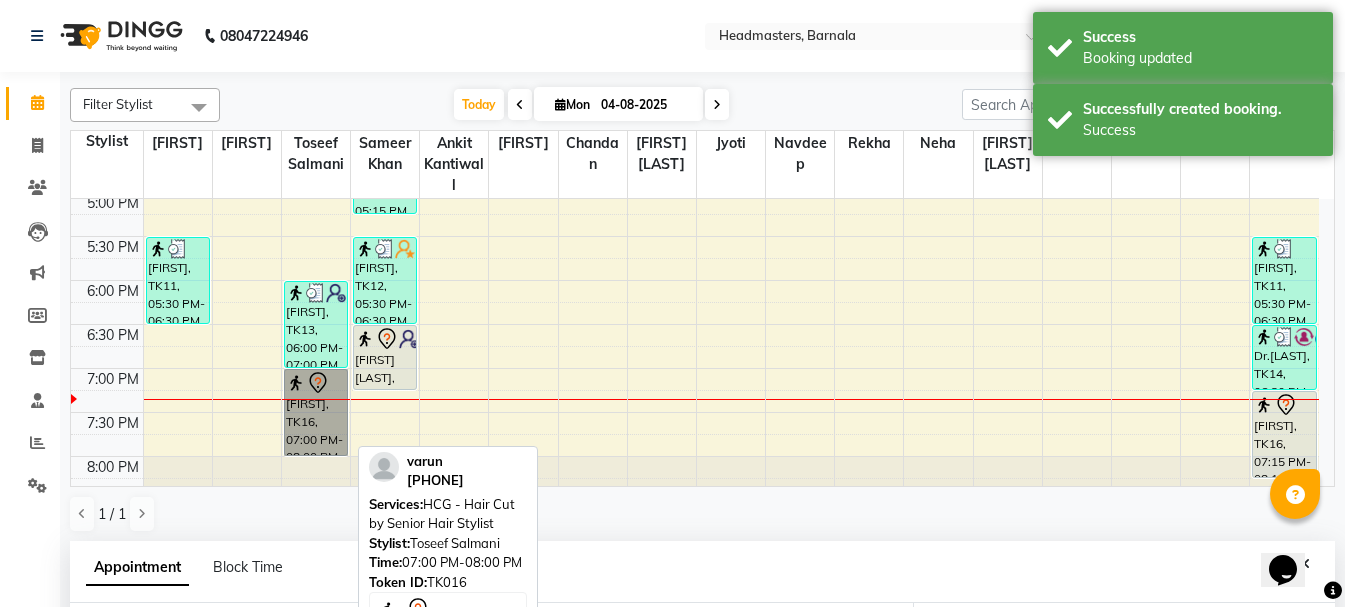 drag, startPoint x: 272, startPoint y: 424, endPoint x: 323, endPoint y: 435, distance: 52.17279 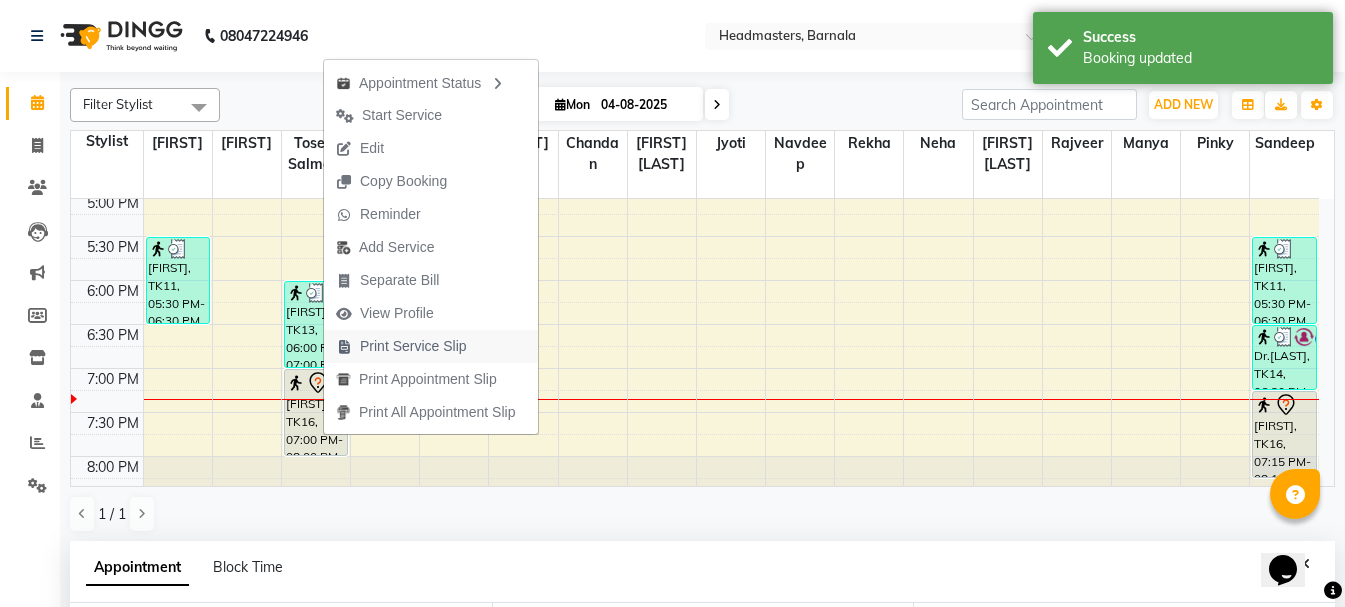 click on "Print Service Slip" at bounding box center [413, 346] 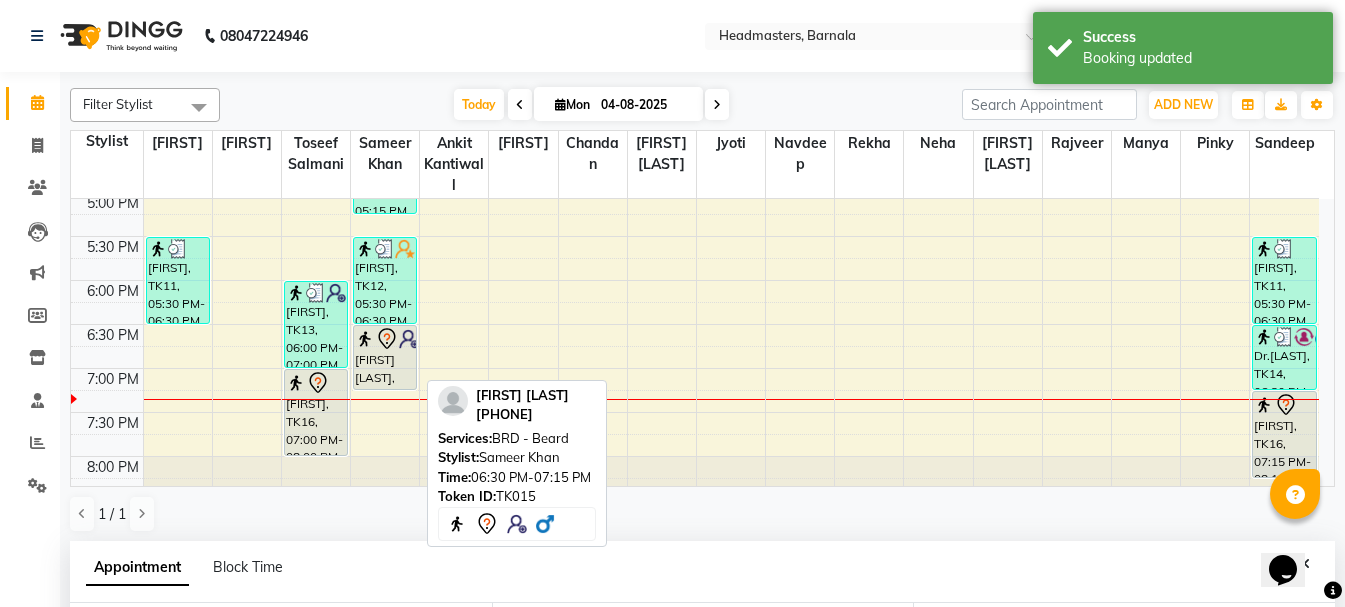 click on "[FIRST] [LAST], TK15, 06:30 PM-07:15 PM, BRD - Beard" at bounding box center [385, 357] 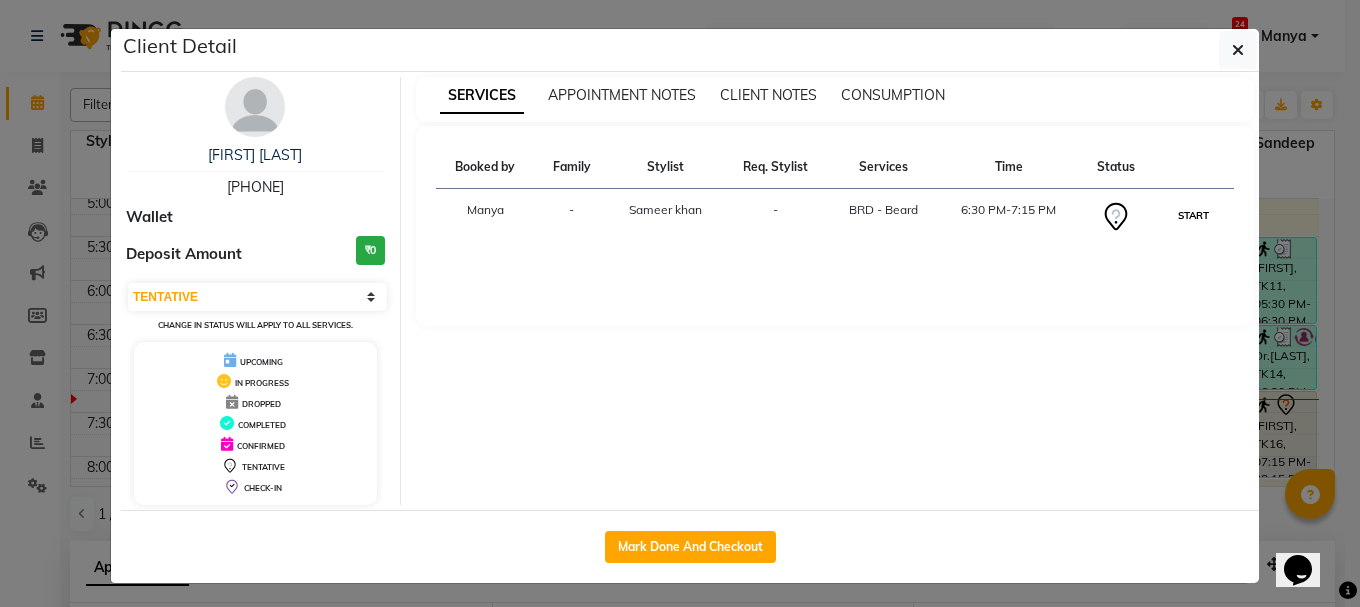 click on "START" at bounding box center (1193, 215) 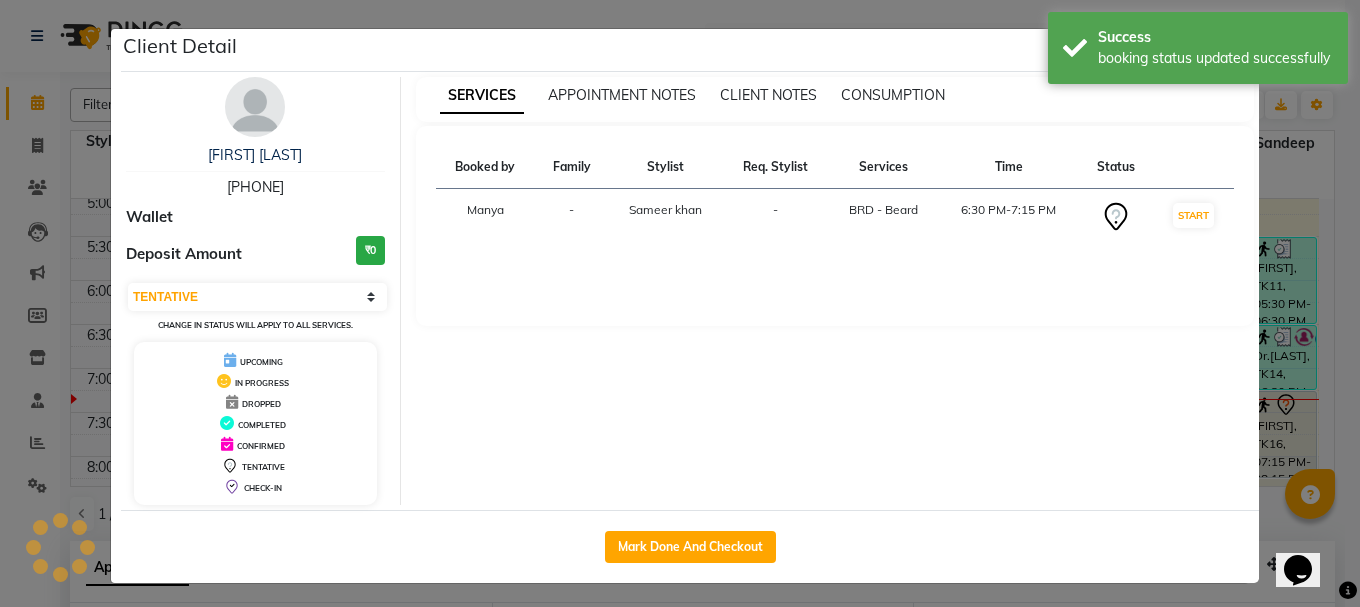 select on "1" 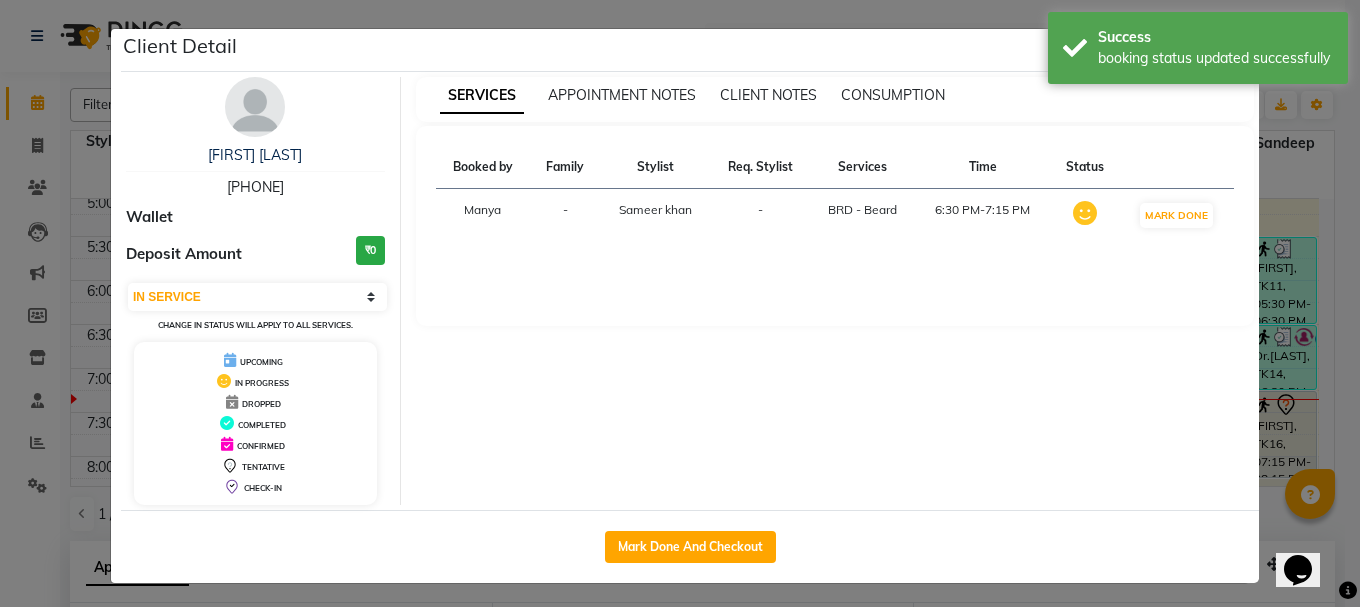 drag, startPoint x: 1289, startPoint y: 219, endPoint x: 1275, endPoint y: 221, distance: 14.142136 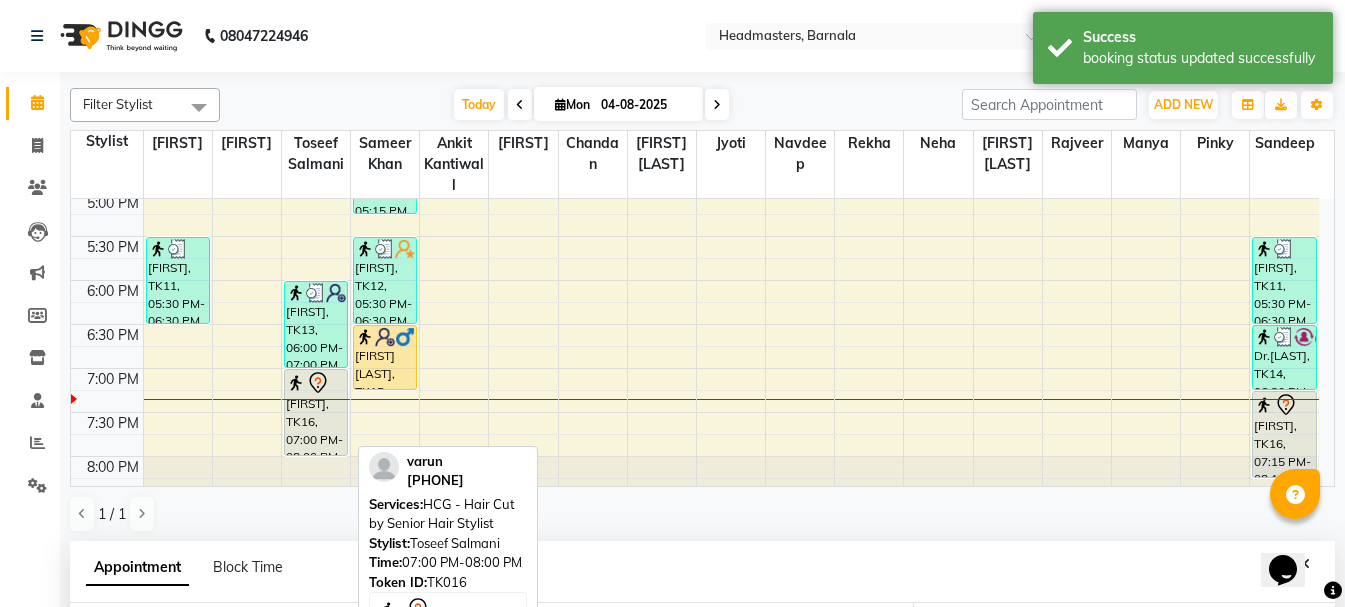 click on "[FIRST], TK16, 07:00 PM-08:00 PM, HCG - Hair Cut by Senior Hair Stylist" at bounding box center [316, 412] 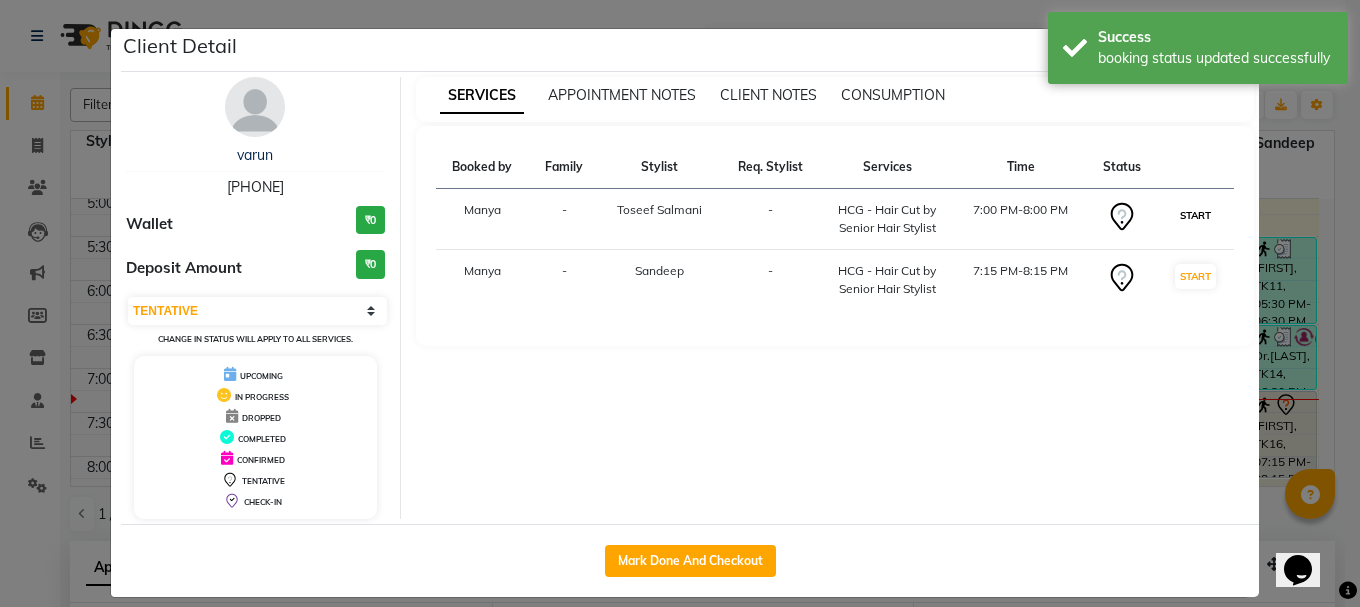 click on "START" at bounding box center [1195, 215] 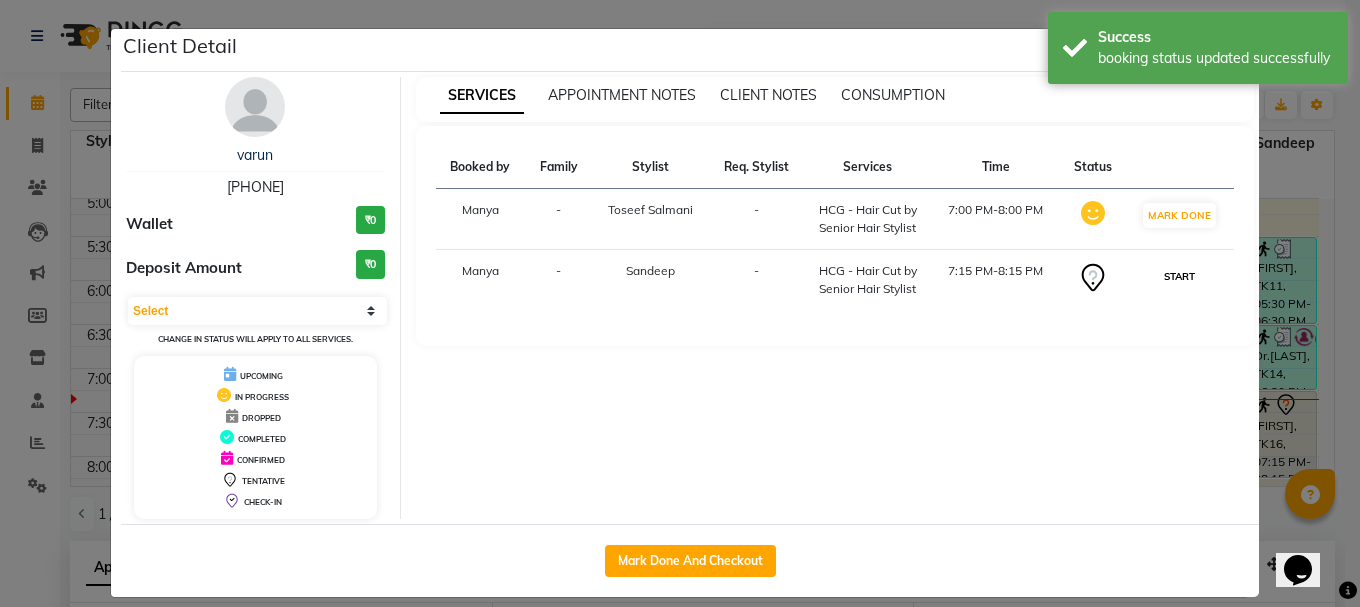 click on "START" at bounding box center [1179, 276] 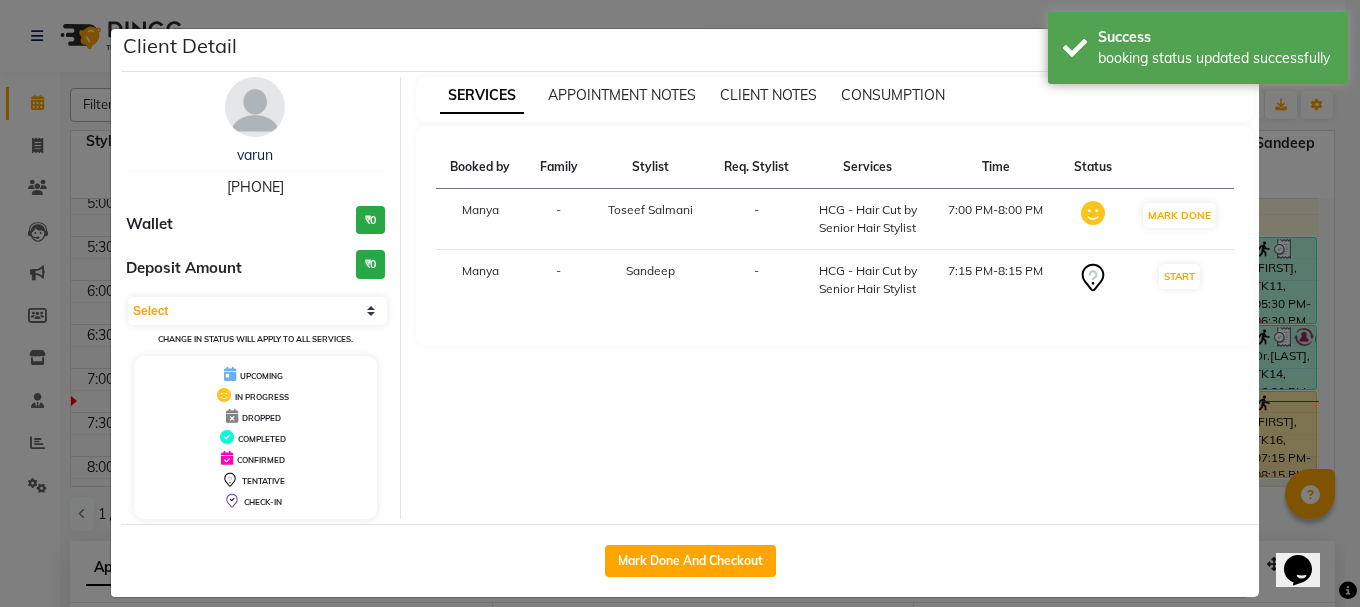 select on "1" 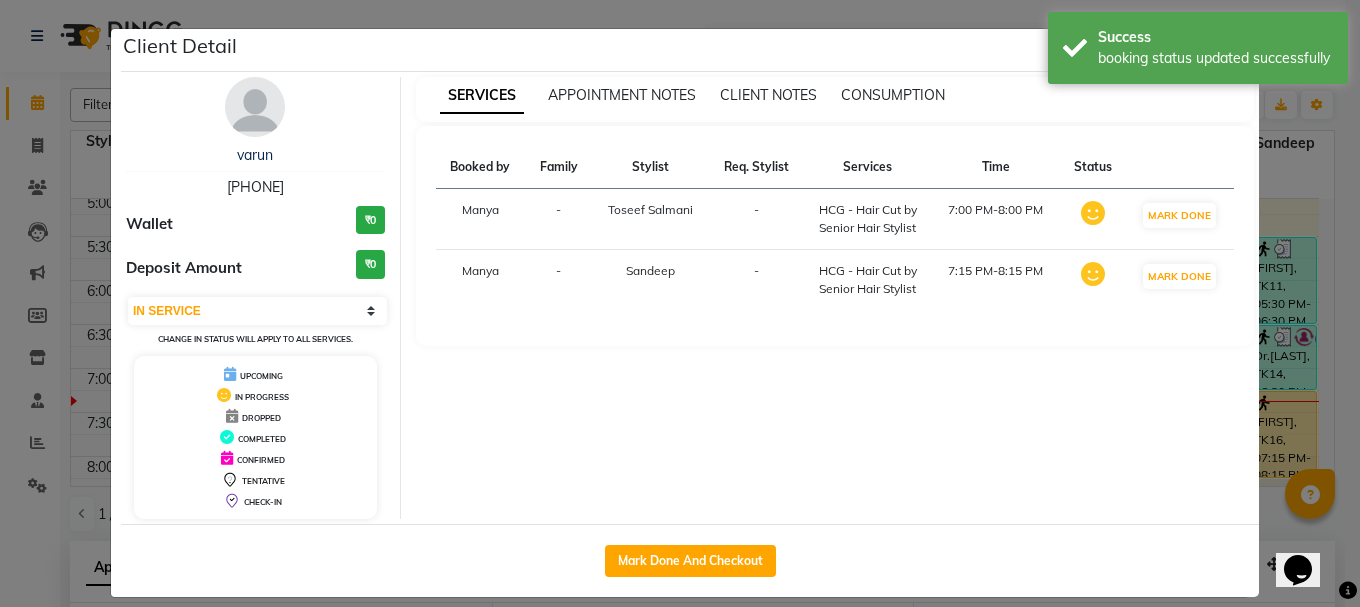 click on "Client Detail  [FIRST]    [PHONE] Wallet ₹0 Deposit Amount  ₹0  Select IN SERVICE CONFIRMED TENTATIVE CHECK IN MARK DONE UPCOMING Change in status will apply to all services. UPCOMING IN PROGRESS DROPPED COMPLETED CONFIRMED TENTATIVE CHECK-IN SERVICES APPOINTMENT NOTES CLIENT NOTES CONSUMPTION Booked by Family Stylist Req. Stylist Services Time Status  Manya  - Toseef Salmani -  HCG - Hair Cut by Senior Hair Stylist   7:00 PM-8:00 PM   MARK DONE   Manya  - Sandeep -  HCG - Hair Cut by Senior Hair Stylist   7:15 PM-8:15 PM   MARK DONE   Mark Done And Checkout" 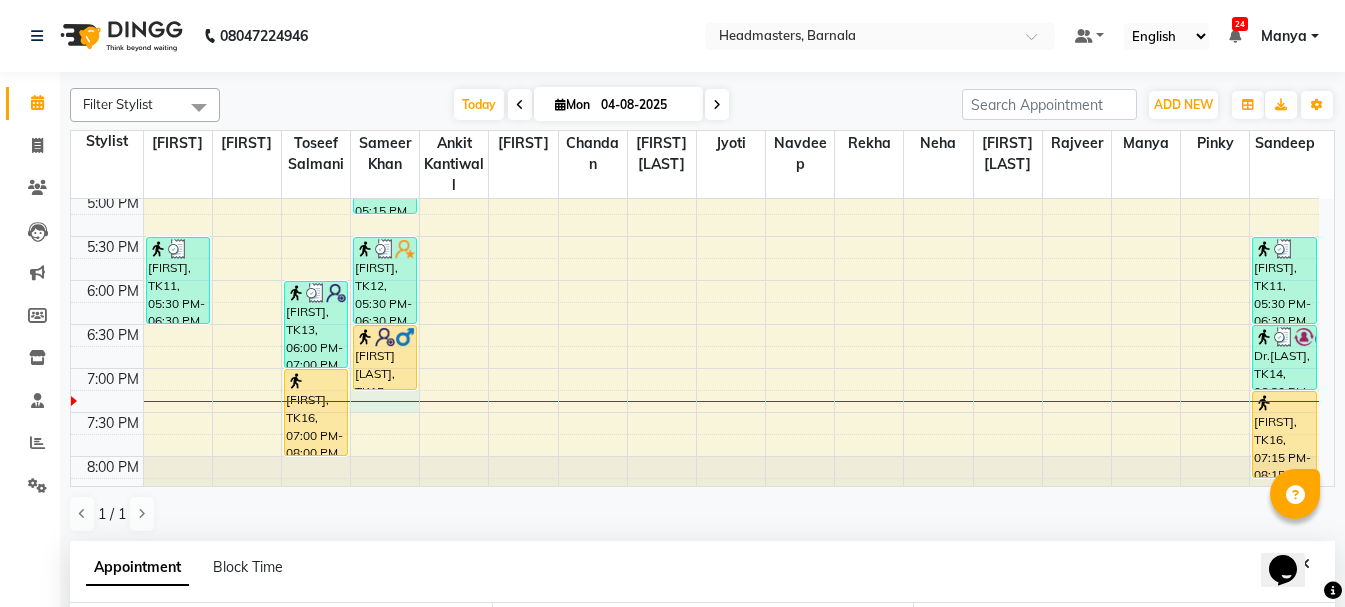 click on "8:00 AM 8:30 AM 9:00 AM 9:30 AM 10:00 AM 10:30 AM 11:00 AM 11:30 AM 12:00 PM 12:30 PM 1:00 PM 1:30 PM 2:00 PM 2:30 PM 3:00 PM 3:30 PM 4:00 PM 4:30 PM 5:00 PM 5:30 PM 6:00 PM 6:30 PM 7:00 PM 7:30 PM 8:00 PM 8:30 PM     [FIRST], TK07, 01:00 PM-02:15 PM, RT-IG - Igora Root Touchup(one inch only)     SATENTER, TK11, 05:30 PM-06:30 PM, HCL - Hair Cut by Senior Hair Stylist     Poonam, TK04, 12:00 PM-02:00 PM, Hlts-L - Highlights     Navdeep, TK05, 12:45 PM-02:45 PM, Krt-L - Keratin     Navdeep, TK05, 02:00 PM-05:00 PM, Reb - Rebonding     Preet, TK01, 10:30 AM-11:15 AM, BRD - Beard     indira, TK02, 12:00 PM-01:00 PM, HCL - Hair Cut by Senior Hair Stylist     [FIRST], TK13, 06:00 PM-07:00 PM, HCG - Hair Cut by Senior Hair Stylist     [FIRST], TK16, 07:00 PM-08:00 PM, HCG - Hair Cut by Senior Hair Stylist     Jashan, TK08, 01:45 PM-02:45 PM, HCG - Hair Cut by Senior Hair Stylist     Gautam, TK09, 03:15 PM-04:15 PM, HCG - Hair Cut by Senior Hair Stylist             [FIRST] [LAST], TK15, 06:30 PM-07:15 PM, BRD - Beard" at bounding box center (695, -28) 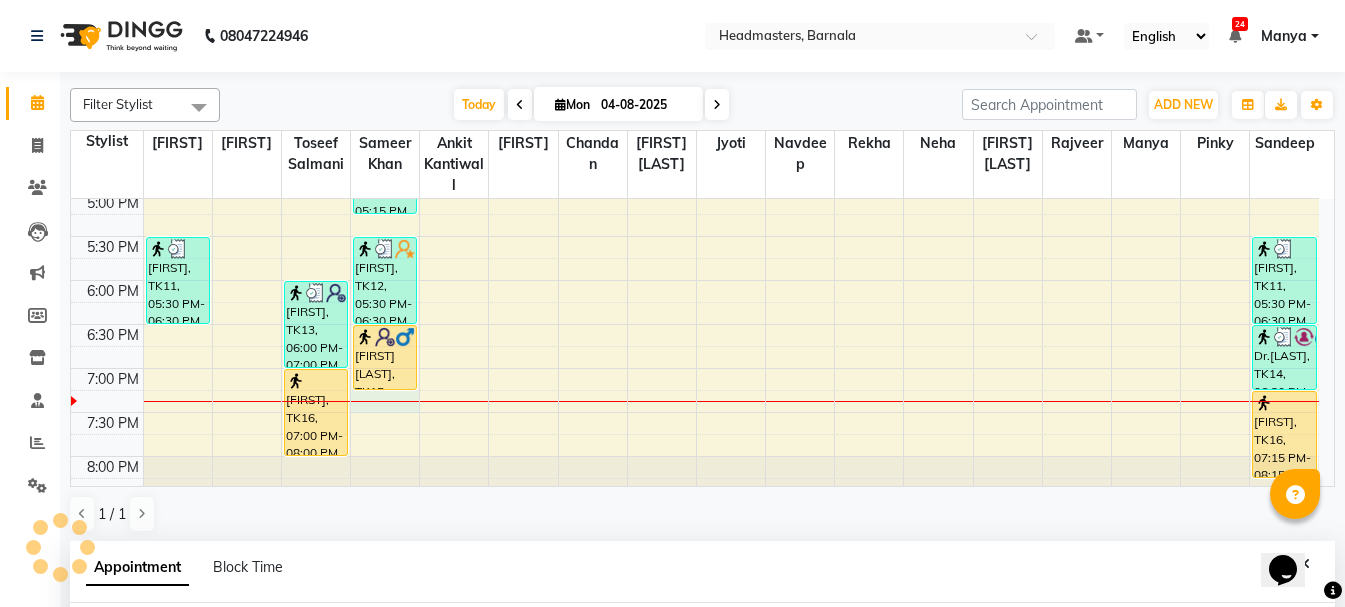 select on "67277" 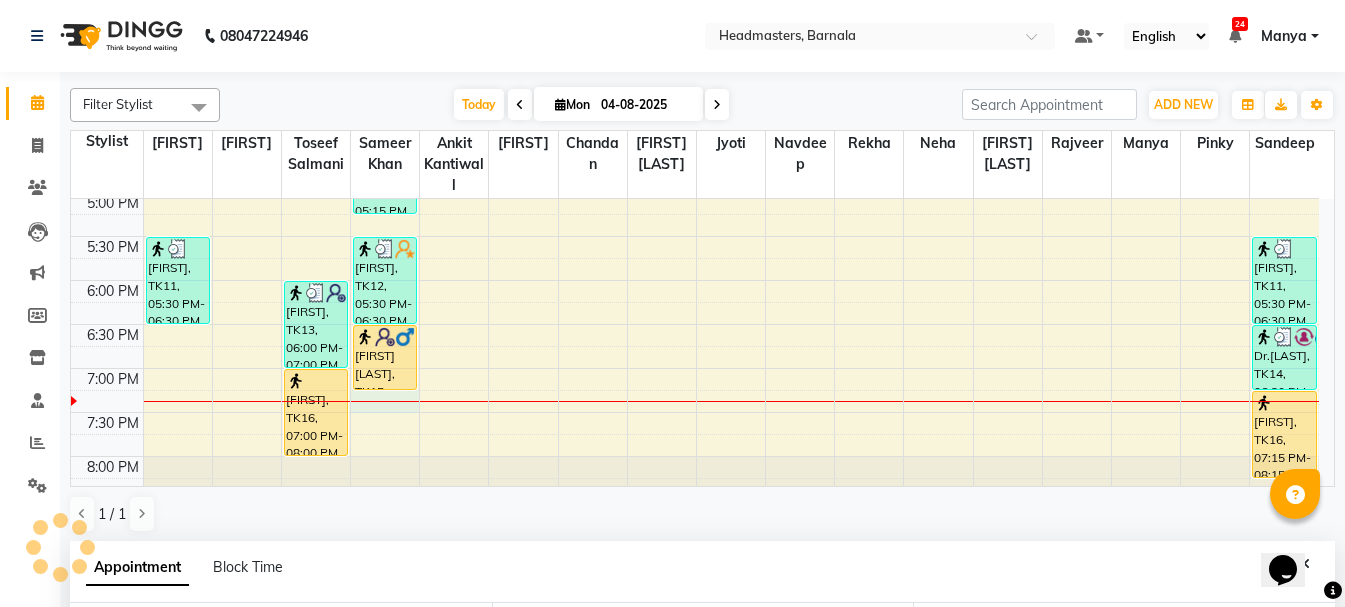 select on "1155" 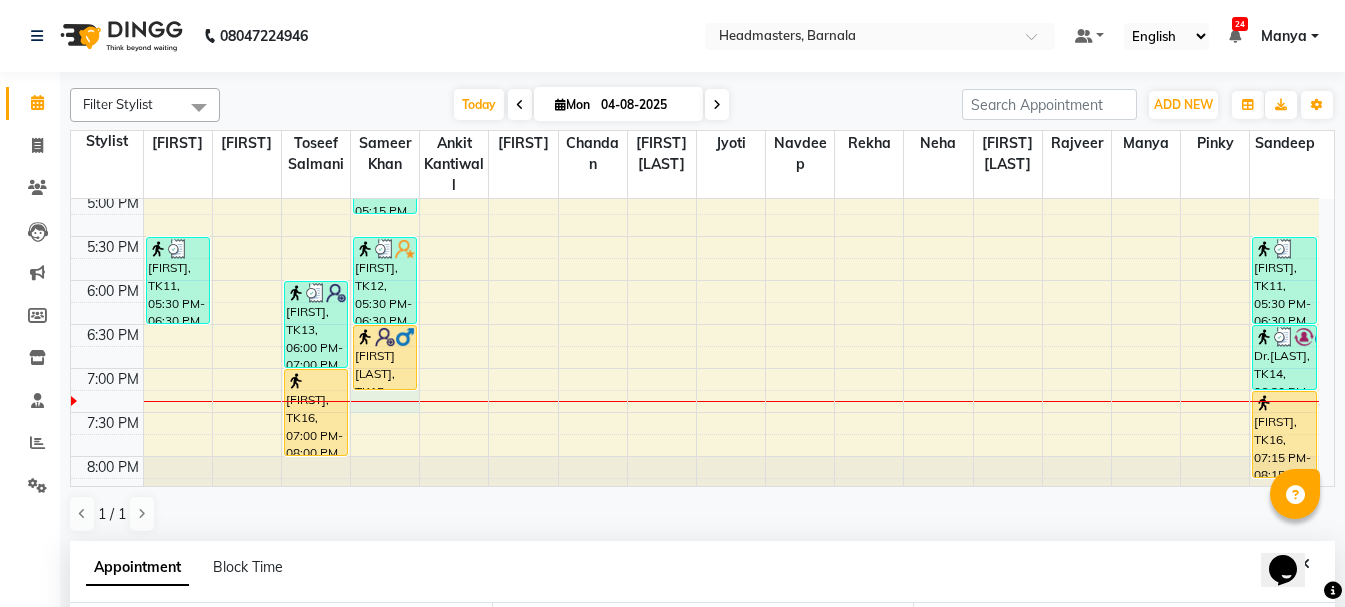 scroll, scrollTop: 389, scrollLeft: 0, axis: vertical 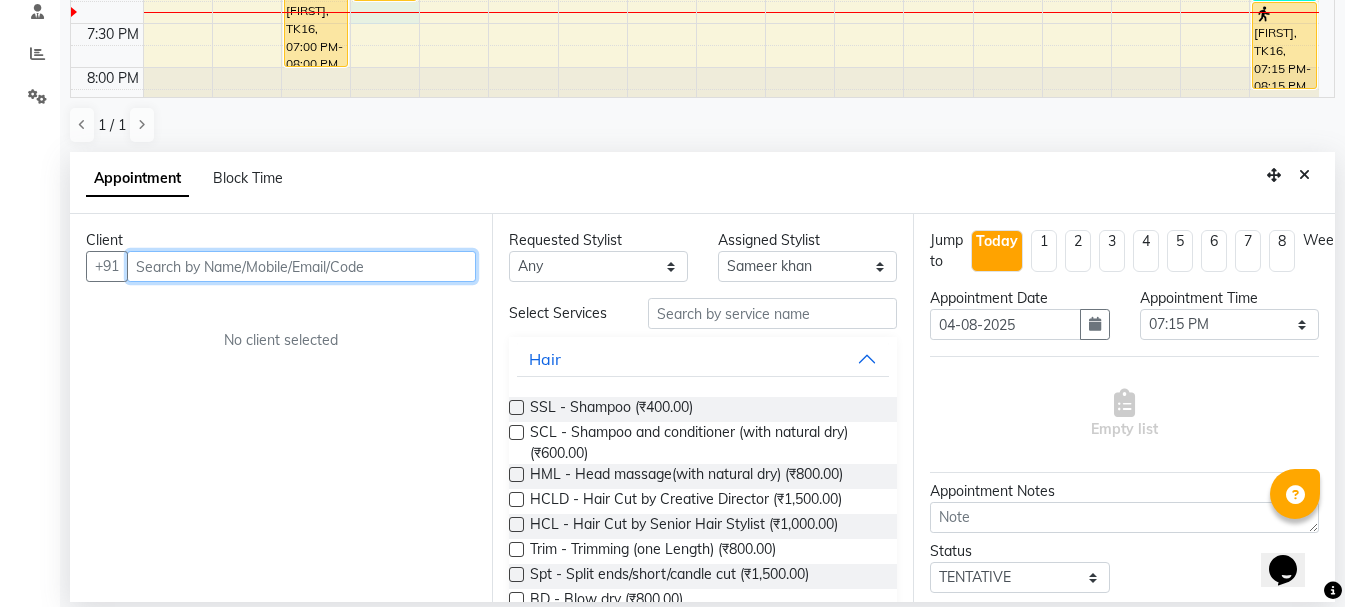 click at bounding box center [301, 266] 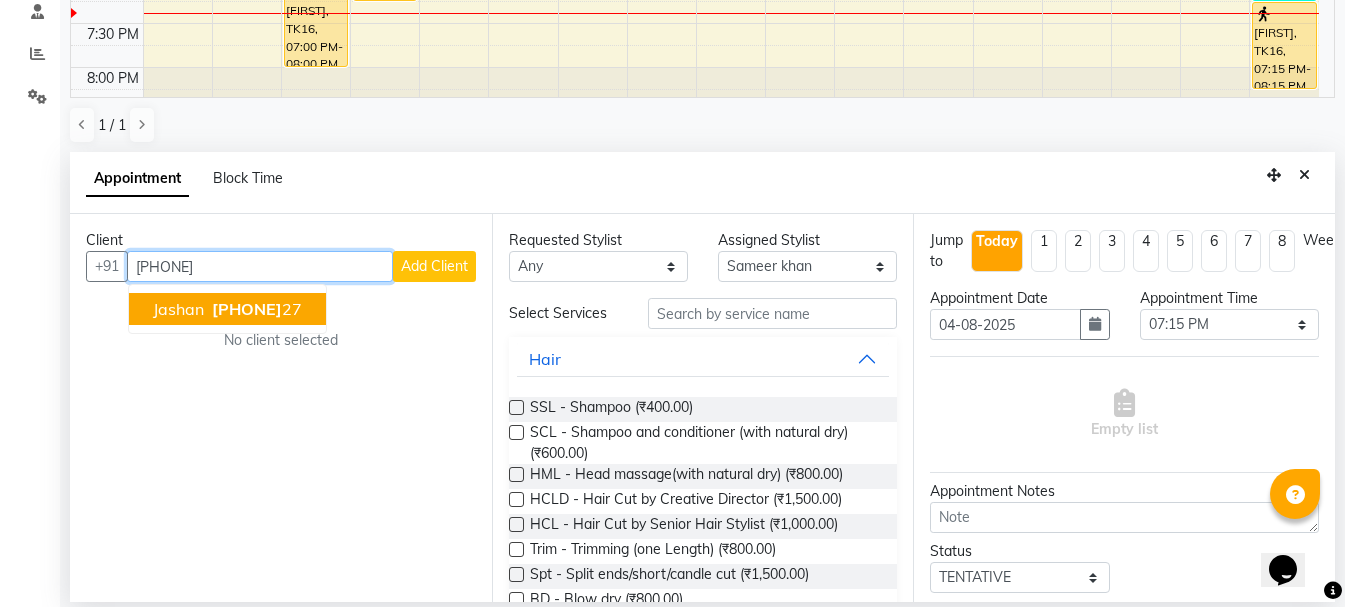 click on "[PHONE]" at bounding box center [255, 309] 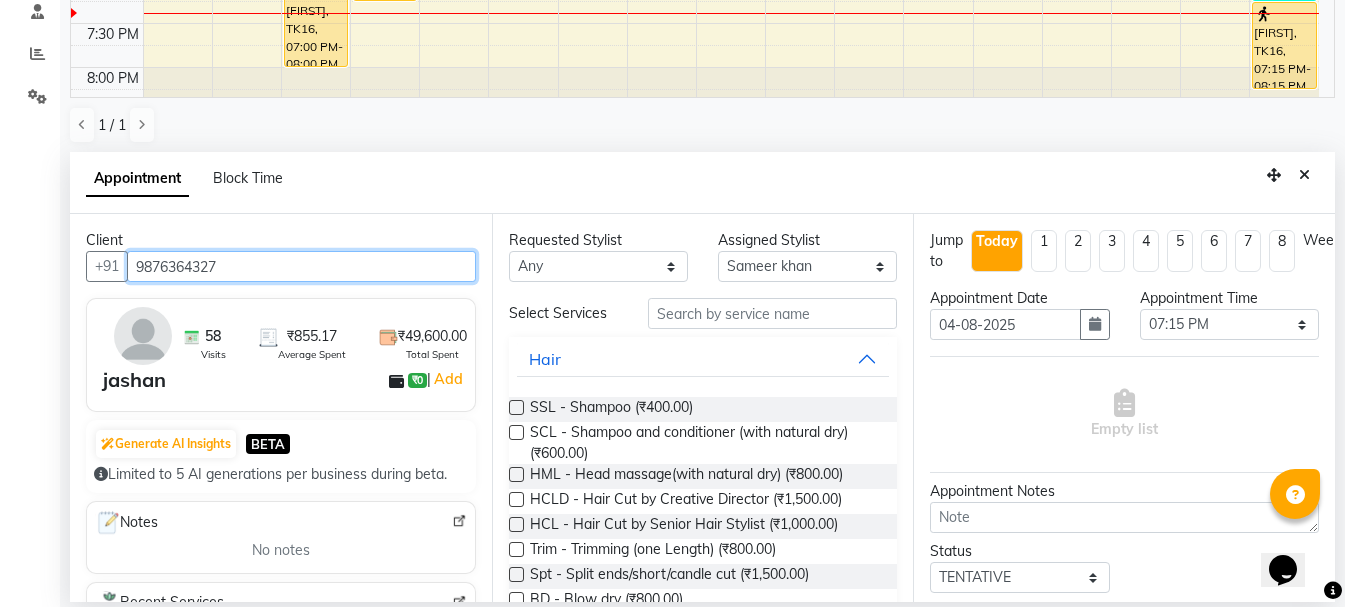 type on "9876364327" 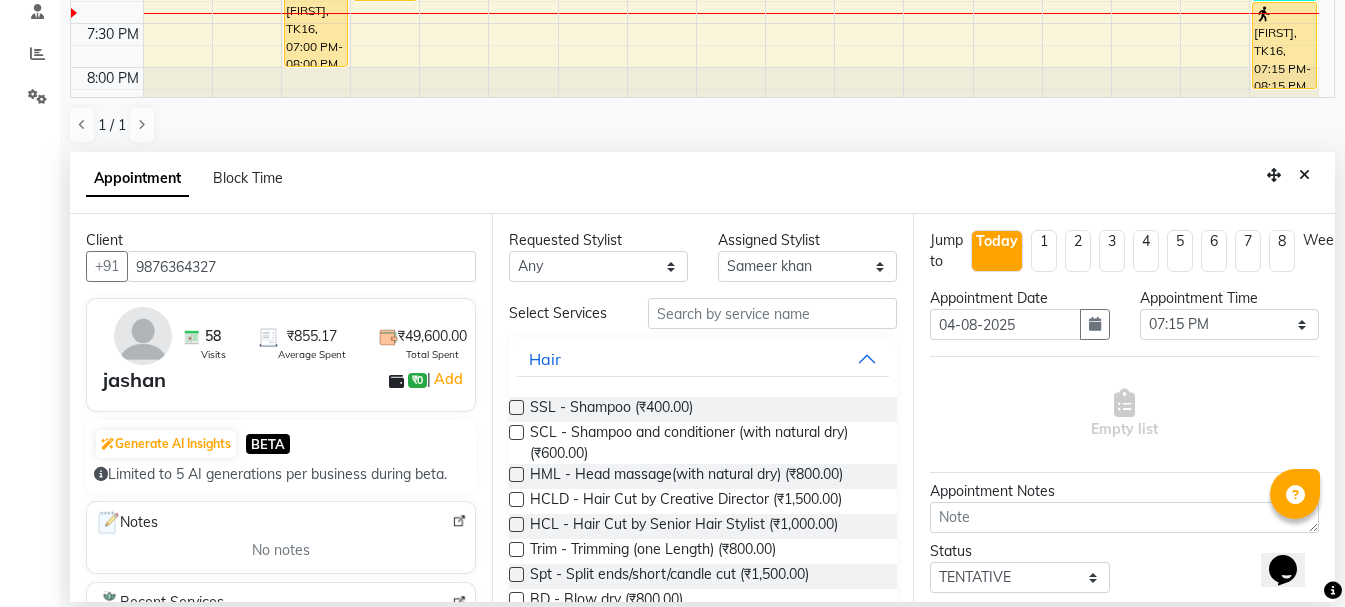 click on "Select Services    Hair SSL - Shampoo (₹400.00) SCL - Shampoo and conditioner (with natural dry) (₹600.00) HML - Head massage(with natural dry) (₹800.00) HCLD - Hair Cut by Creative Director (₹1,500.00) HCL - Hair Cut by Senior Hair Stylist (₹1,000.00) Trim - Trimming (one Length) (₹800.00) Spt - Split ends/short/candle cut (₹1,500.00) BD - Blow dry (₹800.00) OS - Open styling (₹1,200.00) GL-igora - Igora Global (₹7,000.00) GL-essensity - Essensity Global (₹8,000.00) Hlts-L - Highlights (₹8,000.00) Bal - Balayage (₹12,000.00) Chunks  - Chunks (₹1,500.00) CR  - Color removal (₹4,000.00) CRF - Color refresh (₹4,500.00) Stk - Per streak (₹800.00) RT-IG - Igora Root Touchup(one inch only) (₹1,800.00) RT-ES - Essensity Root Touchup(one inch only) (₹2,000.00) Reb - Rebonding (₹8,000.00) ST  - Straight therapy (₹9,000.00) Krt-L - Keratin (₹8,000.00) Krt-BB -L - Keratin Blow Out (₹12,000.00) HR-BTX -L  - Hair Botox (₹9,000.00) NanoP -L - Nanoplastia (₹11,000.00)" at bounding box center (703, 1493) 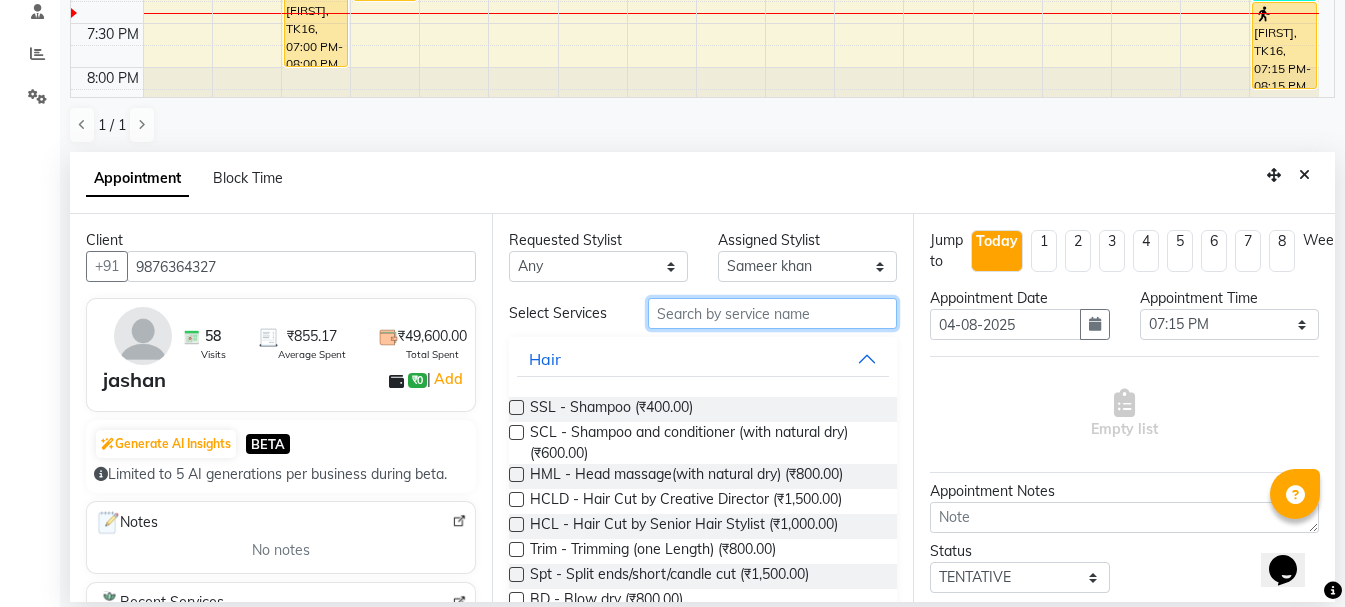 click at bounding box center [772, 313] 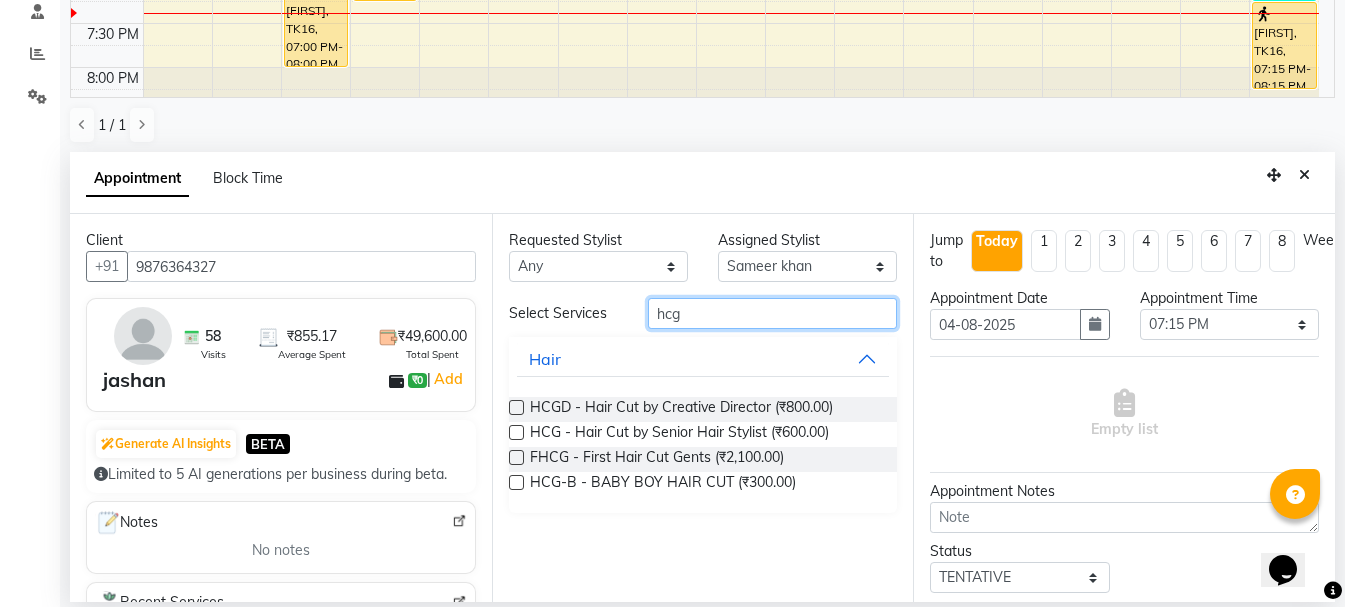 type on "hcg" 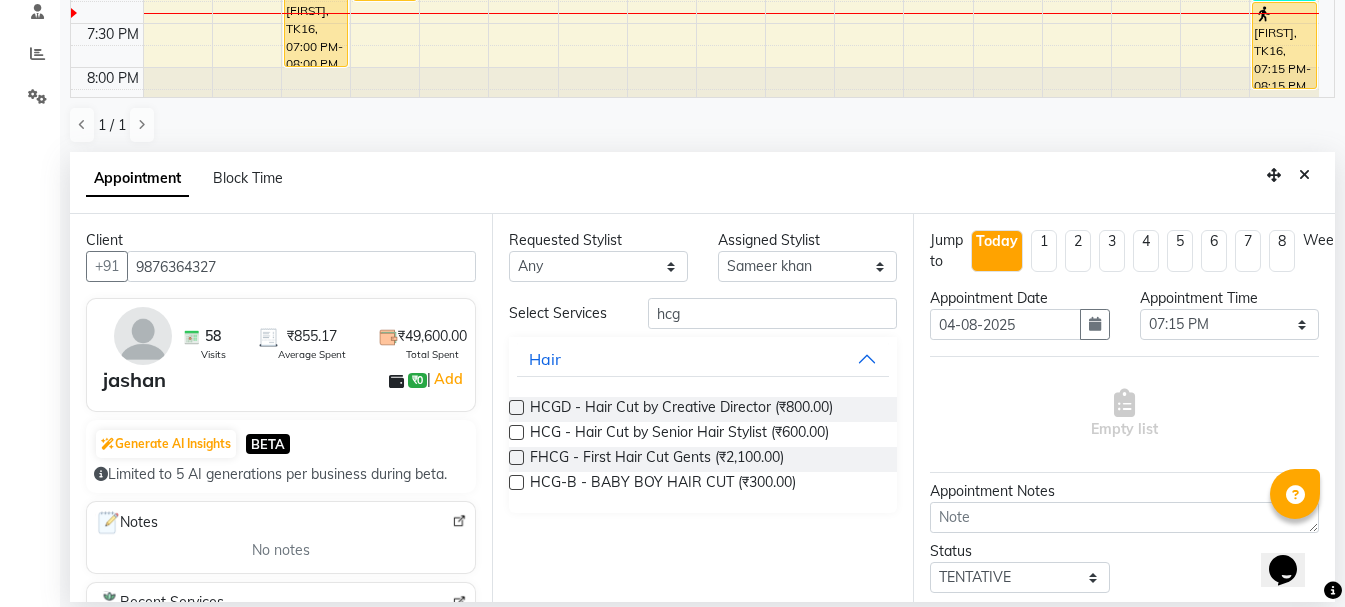 click at bounding box center [516, 432] 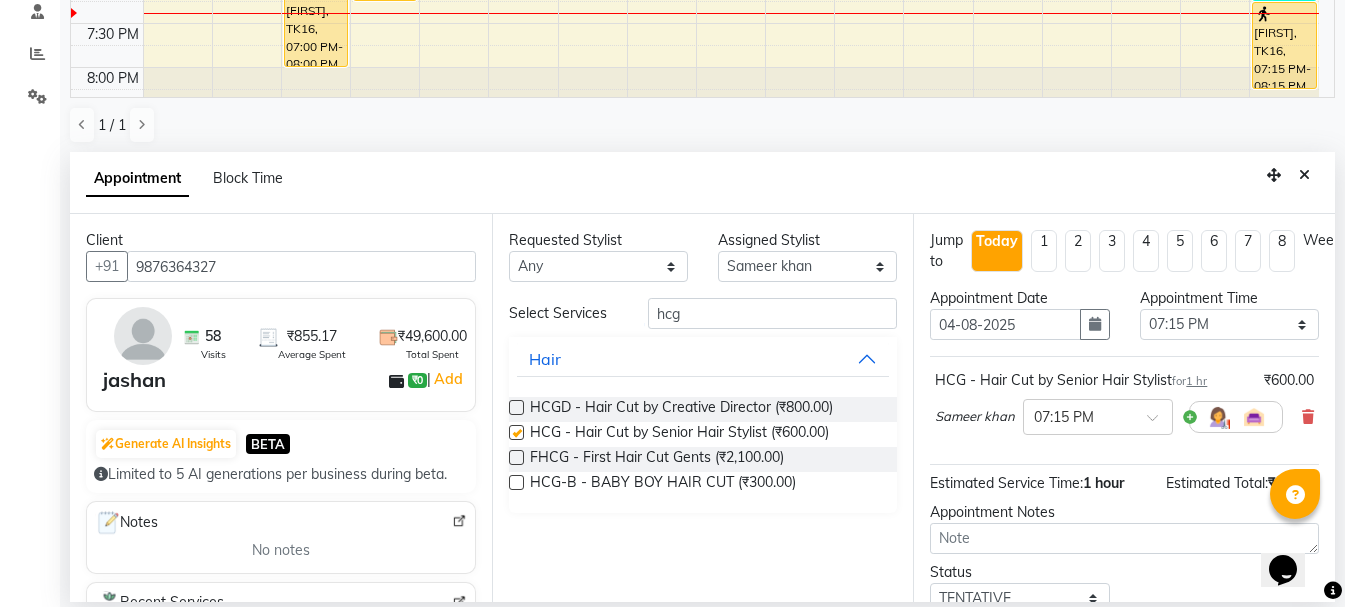 checkbox on "false" 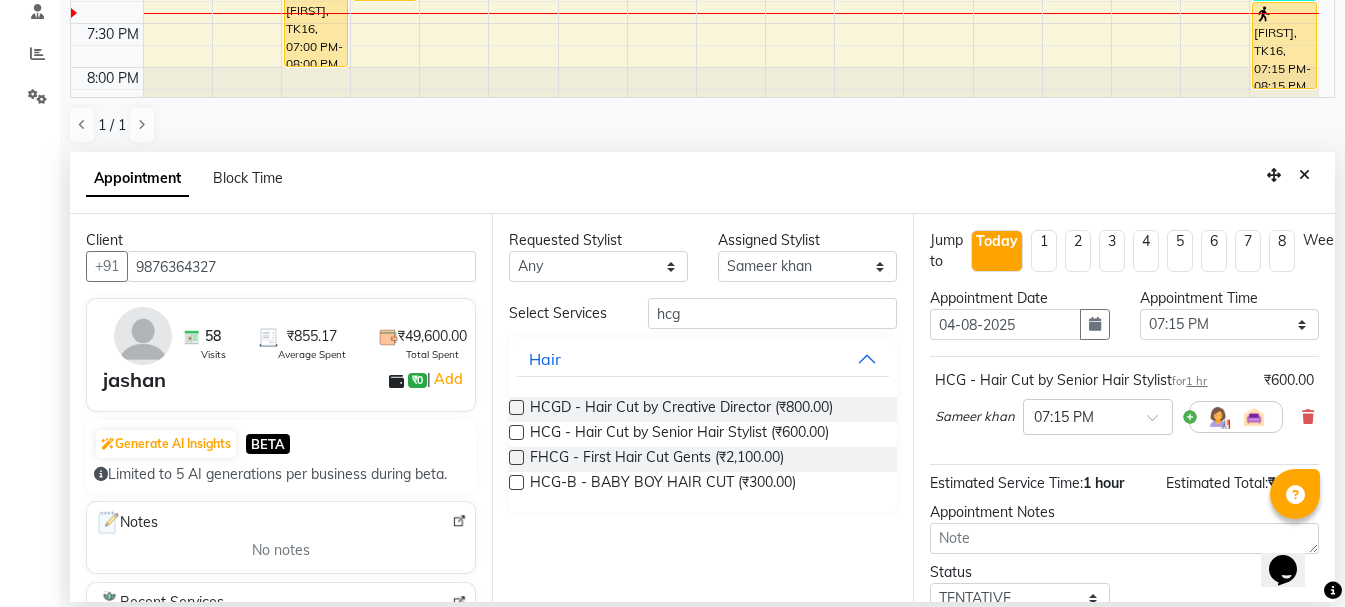 scroll, scrollTop: 156, scrollLeft: 0, axis: vertical 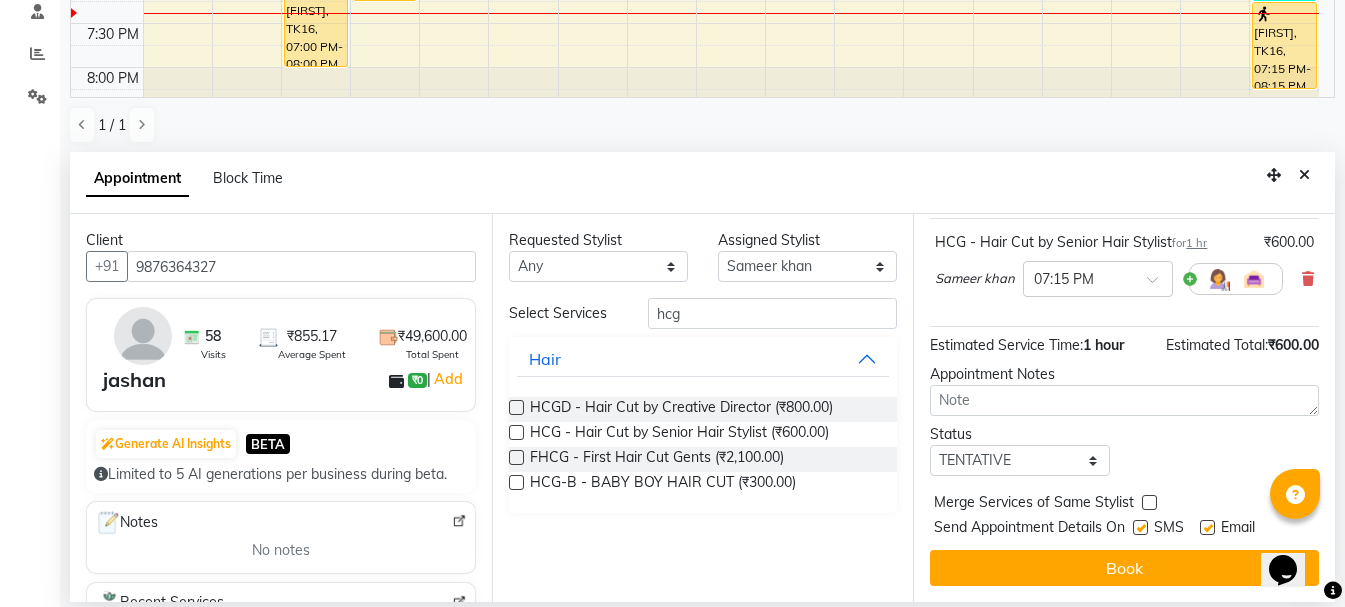 drag, startPoint x: 1331, startPoint y: 536, endPoint x: 10, endPoint y: 16, distance: 1419.6622 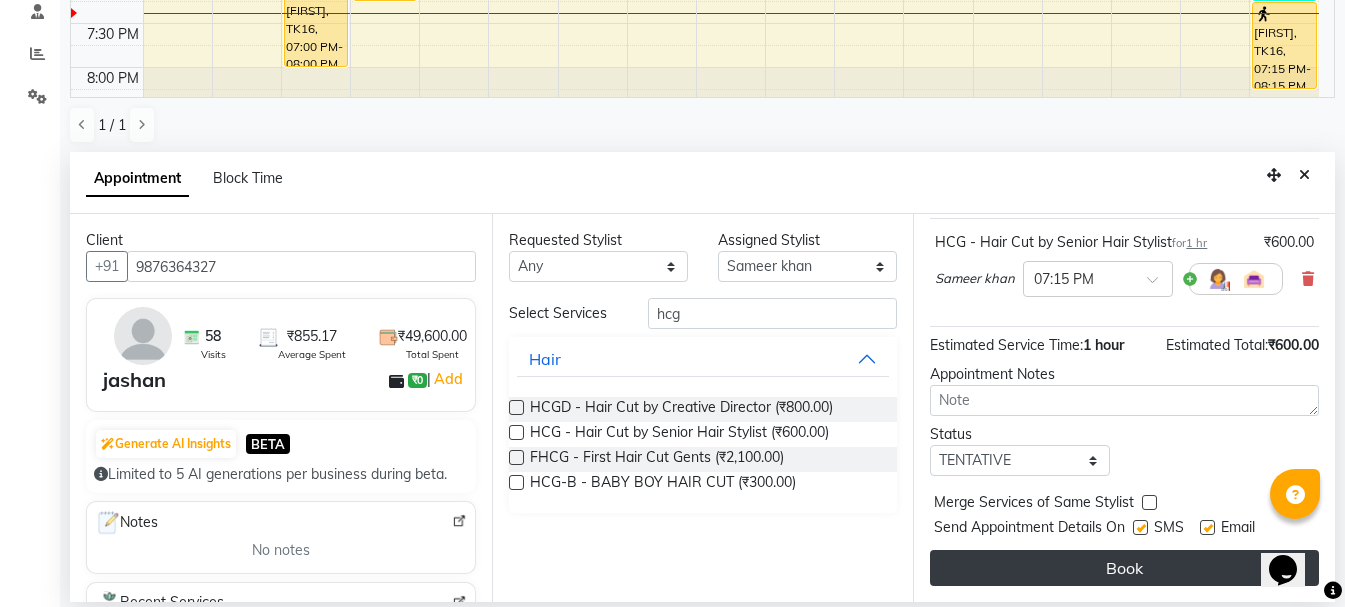 click on "Book" at bounding box center (1124, 568) 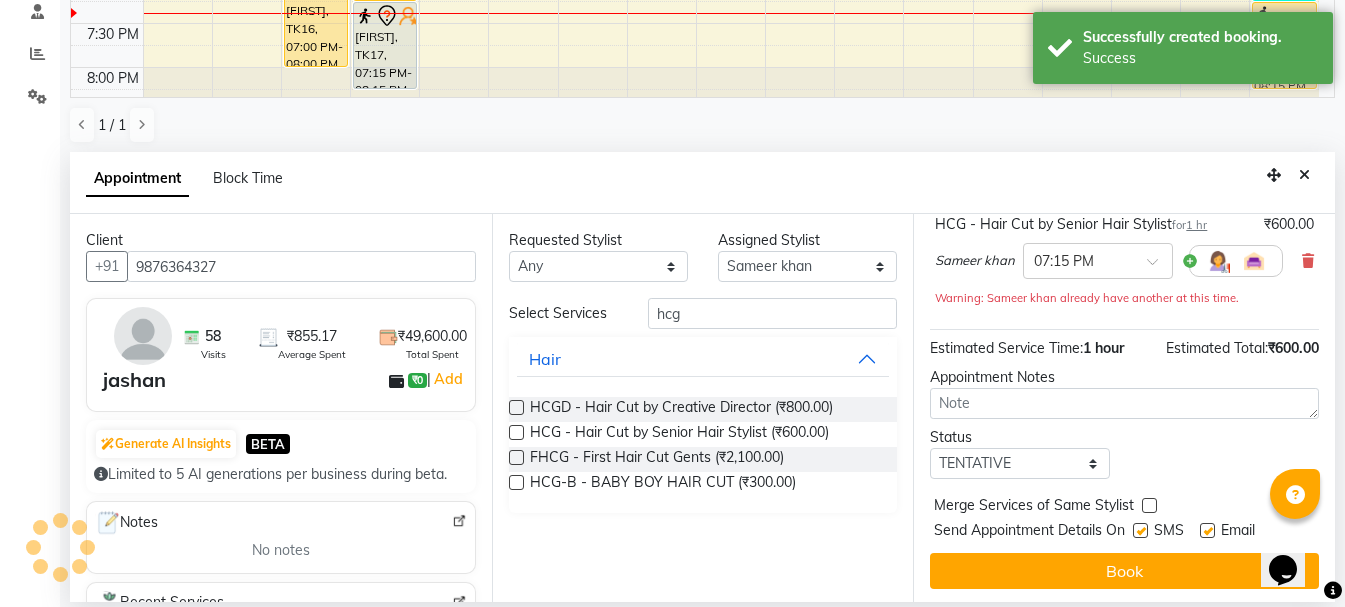 scroll, scrollTop: 0, scrollLeft: 0, axis: both 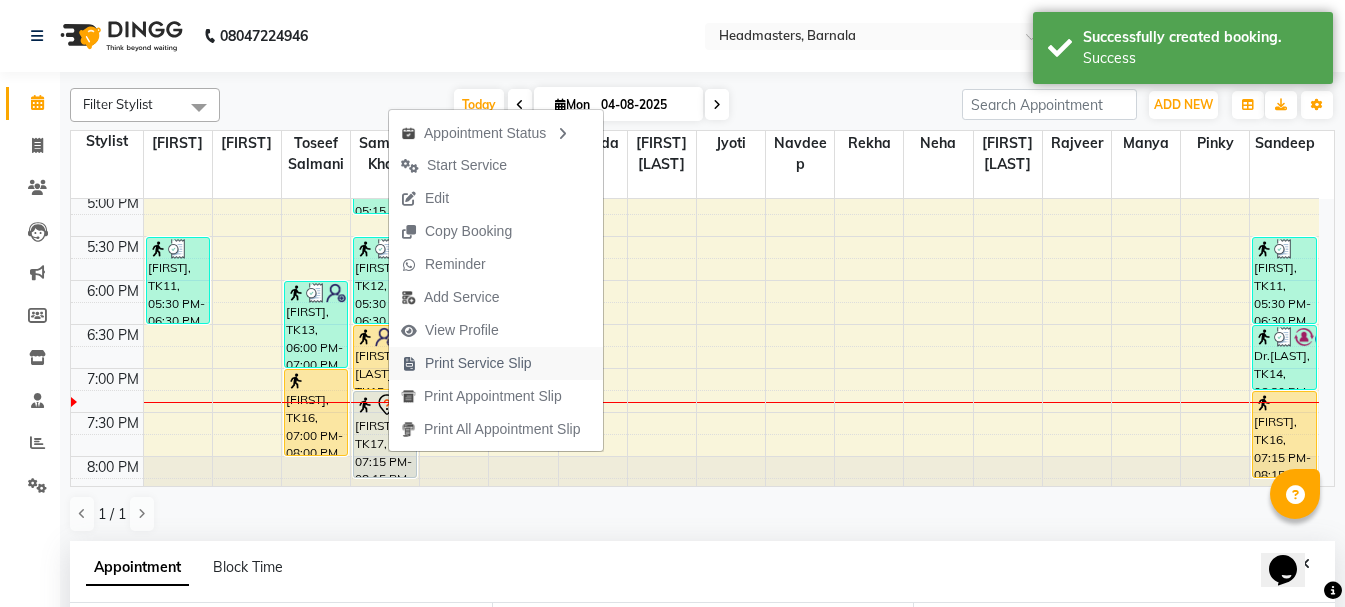 click on "Print Service Slip" at bounding box center [478, 363] 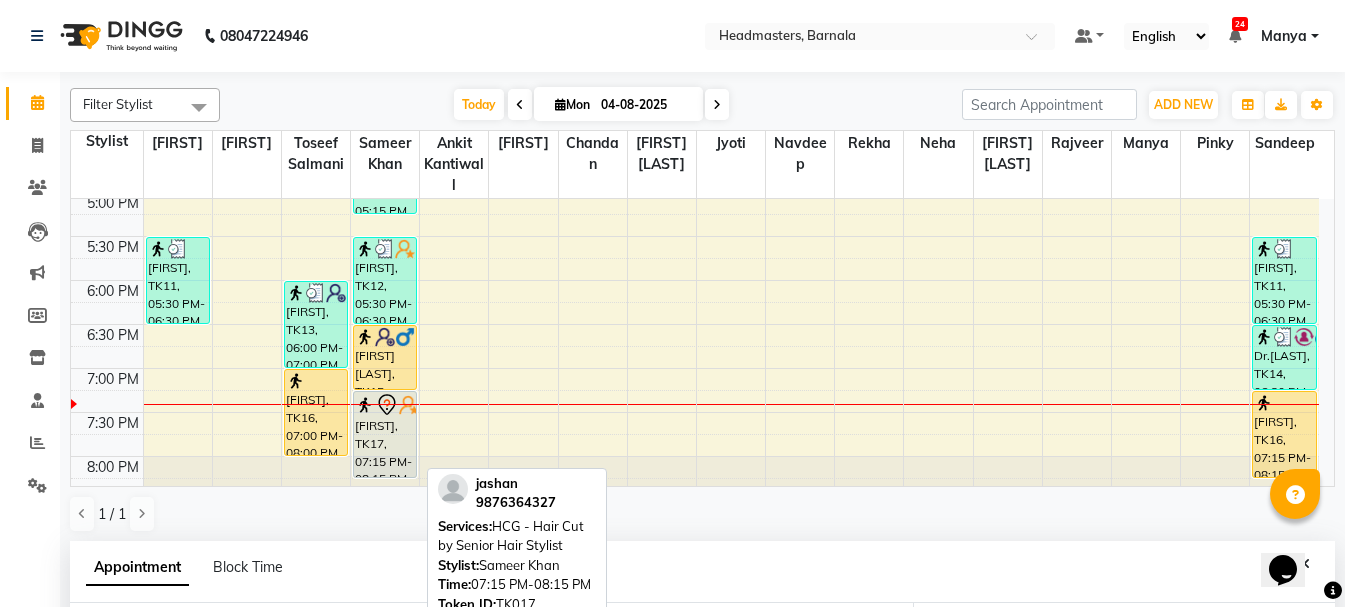 click on "[FIRST], TK17, 07:15 PM-08:15 PM, HCG - Hair Cut by Senior Hair Stylist" at bounding box center [385, 434] 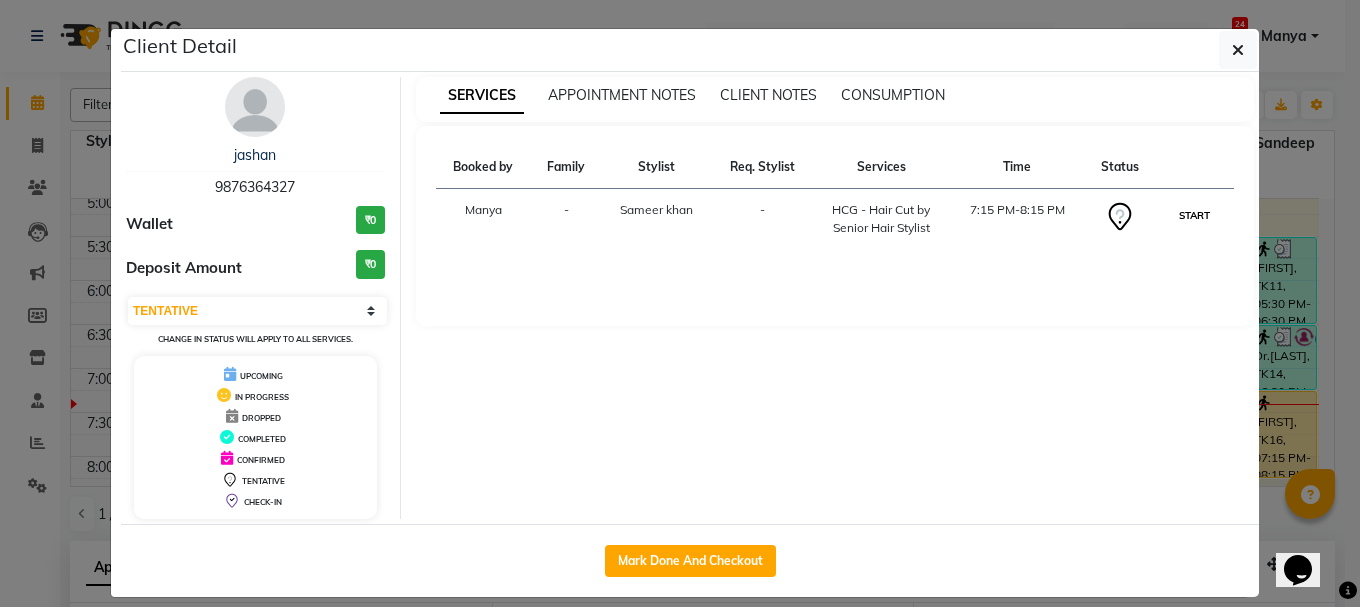 click on "START" at bounding box center (1194, 215) 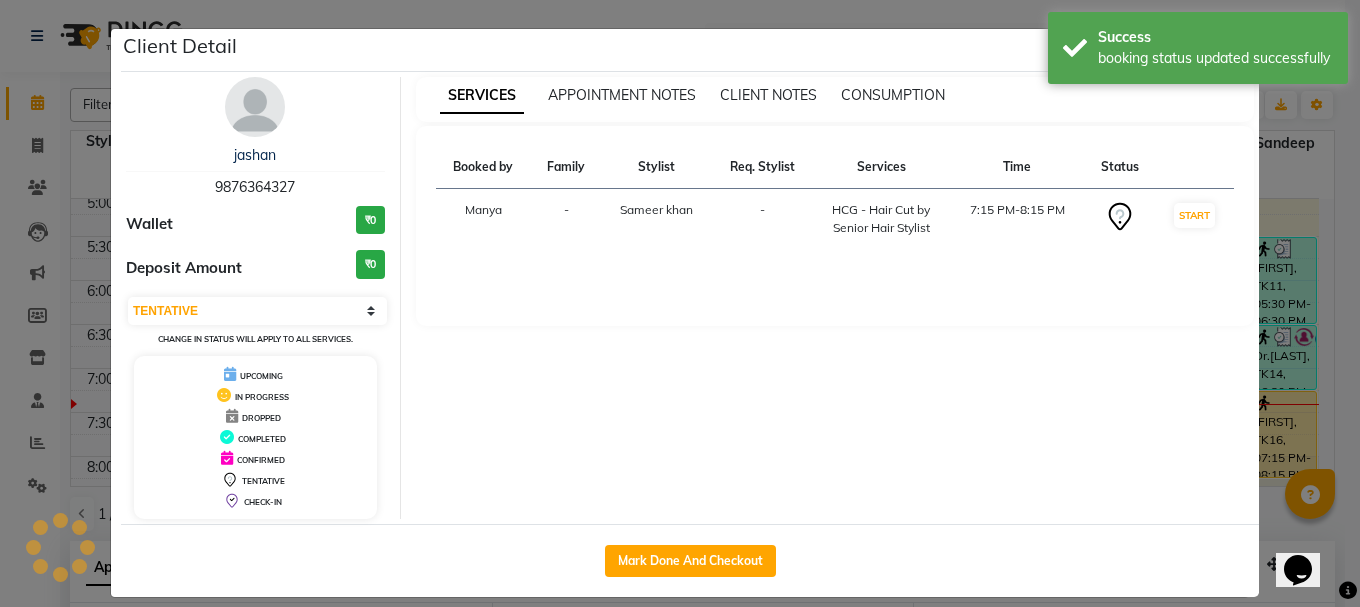select on "1" 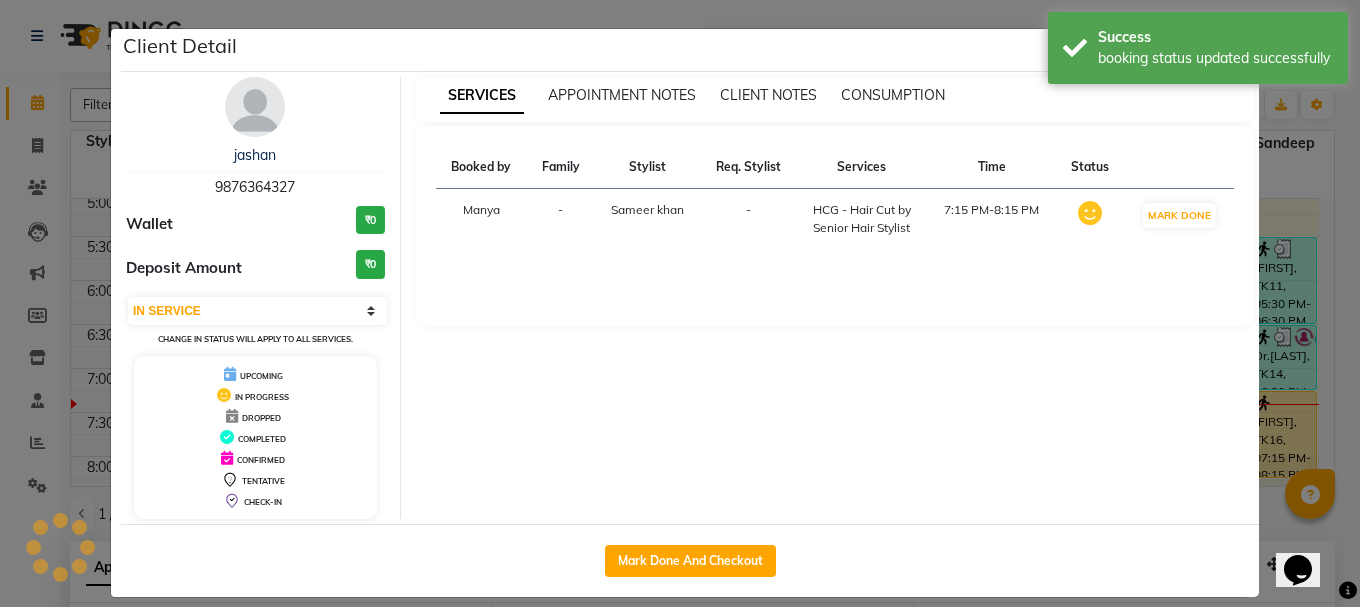 click on "Client Detail  [FIRST]    [PHONE] Wallet Deposit Amount  ₹0  Select IN SERVICE CONFIRMED TENTATIVE CHECK IN MARK DONE UPCOMING Change in status will apply to all services. UPCOMING IN PROGRESS DROPPED COMPLETED CONFIRMED TENTATIVE CHECK-IN SERVICES APPOINTMENT NOTES CLIENT NOTES CONSUMPTION Booked by Family Stylist Req. Stylist Services Time Status  Manya  -  Sameer khan -  HCG - Hair Cut by Senior Hair Stylist   7:15 PM-8:15 PM   MARK DONE   Mark Done And Checkout" 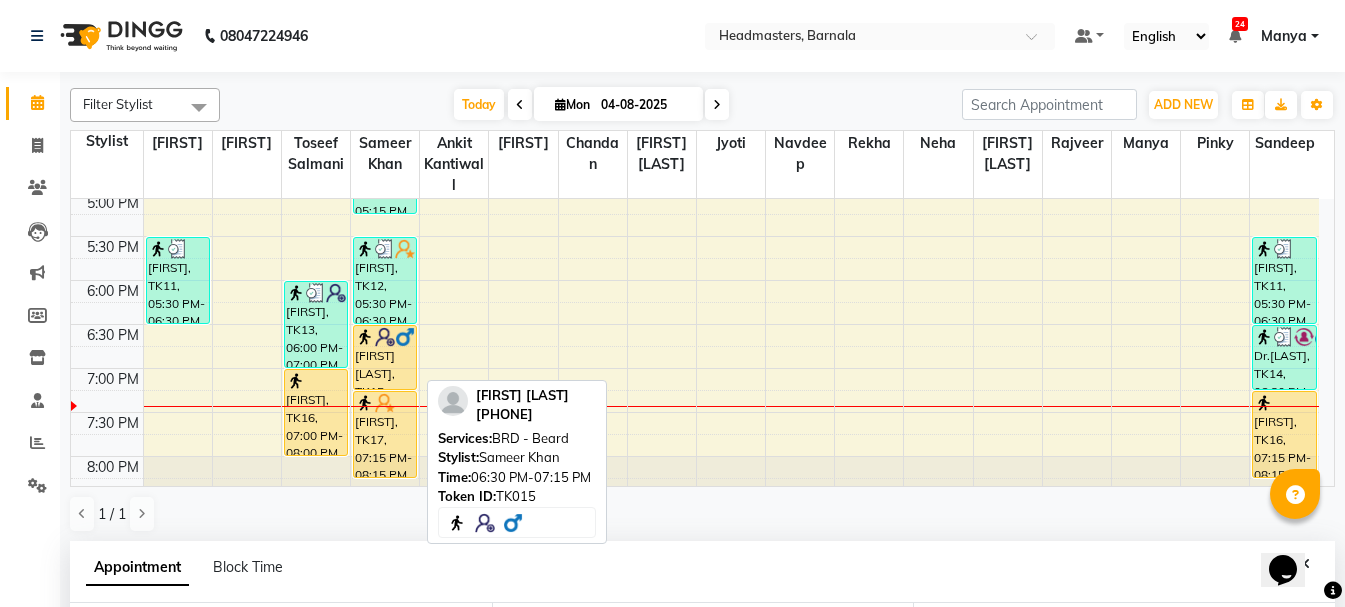 click on "[FIRST] [LAST], TK15, 06:30 PM-07:15 PM, BRD - Beard" at bounding box center [385, 357] 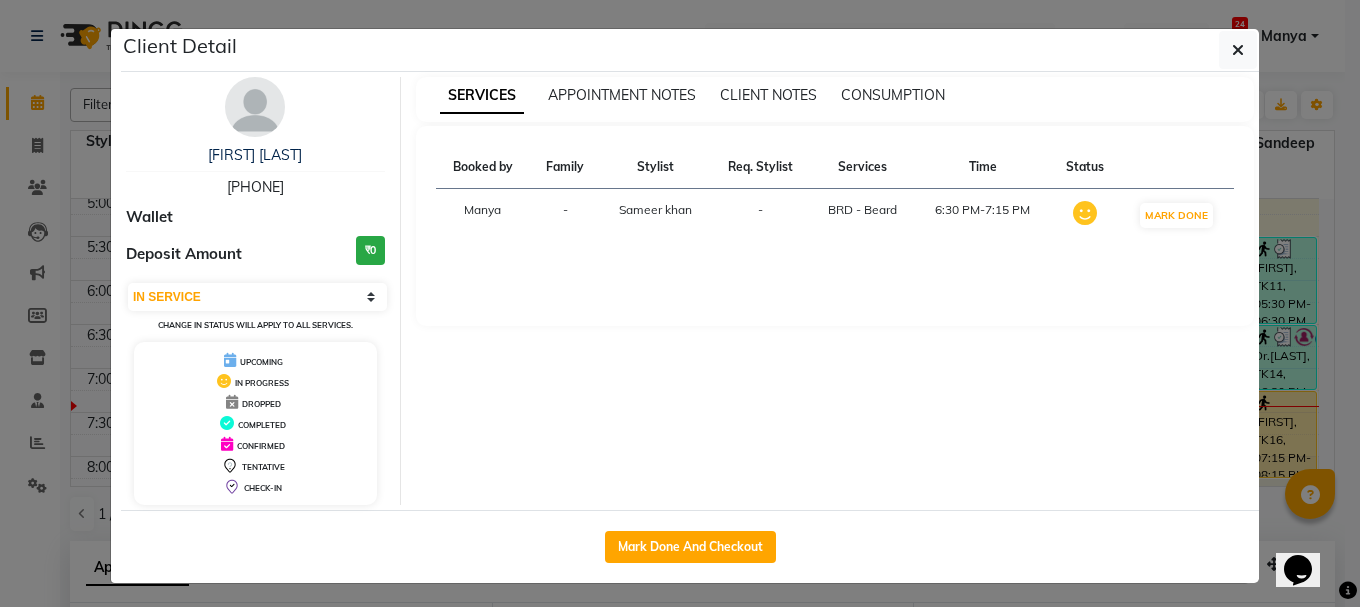 drag, startPoint x: 665, startPoint y: 547, endPoint x: 678, endPoint y: 407, distance: 140.60228 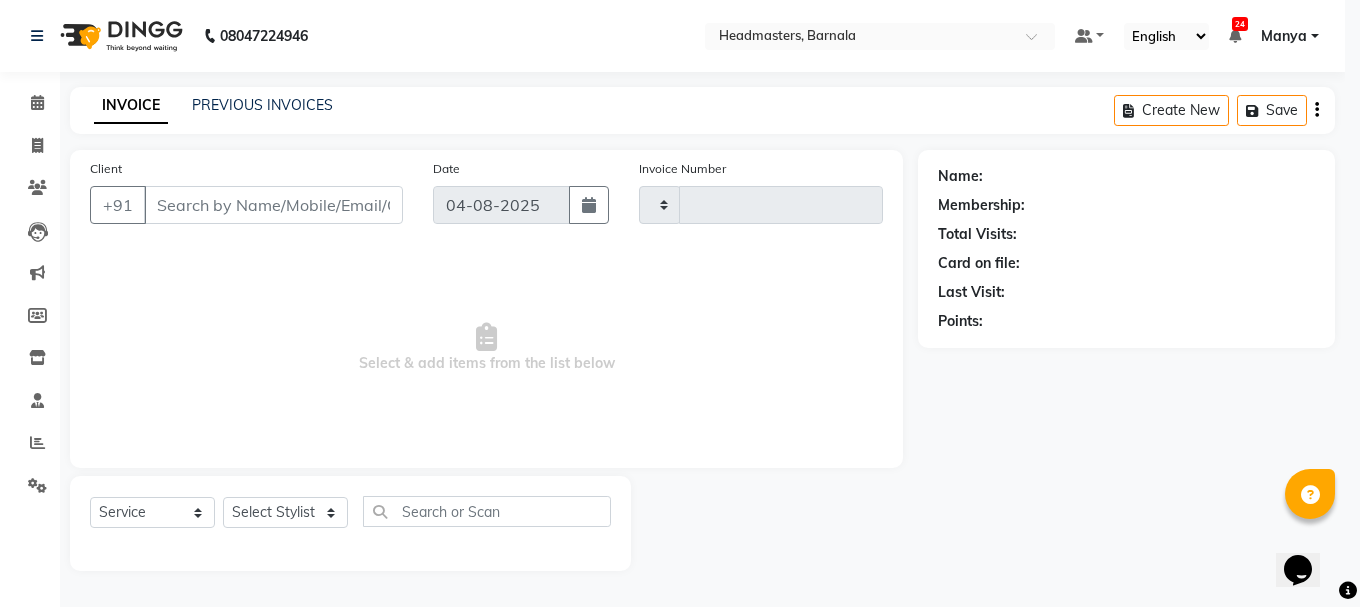 type on "3415" 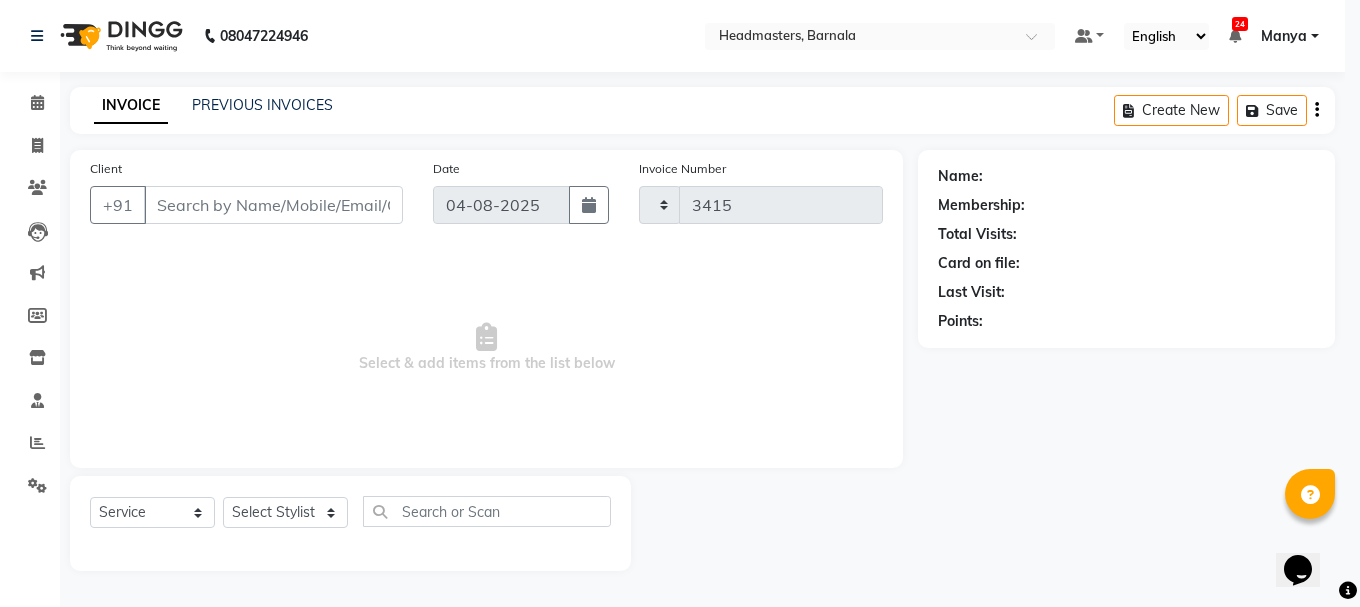 select on "7526" 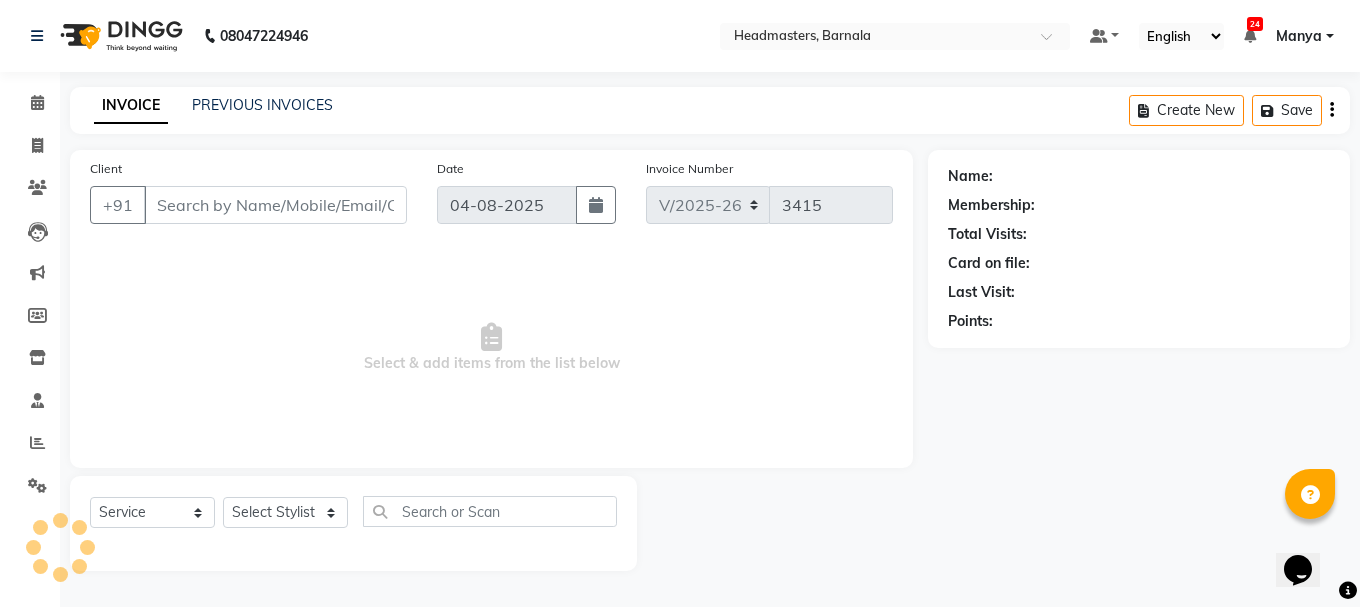 type on "[PHONE]" 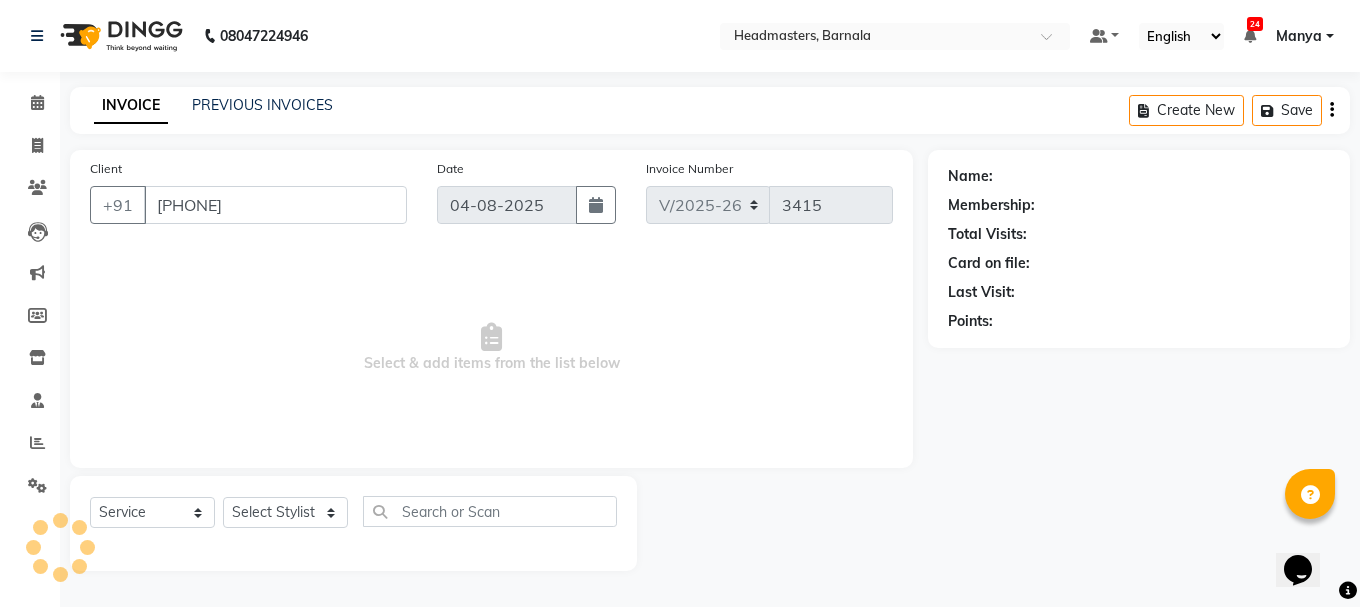 select on "67277" 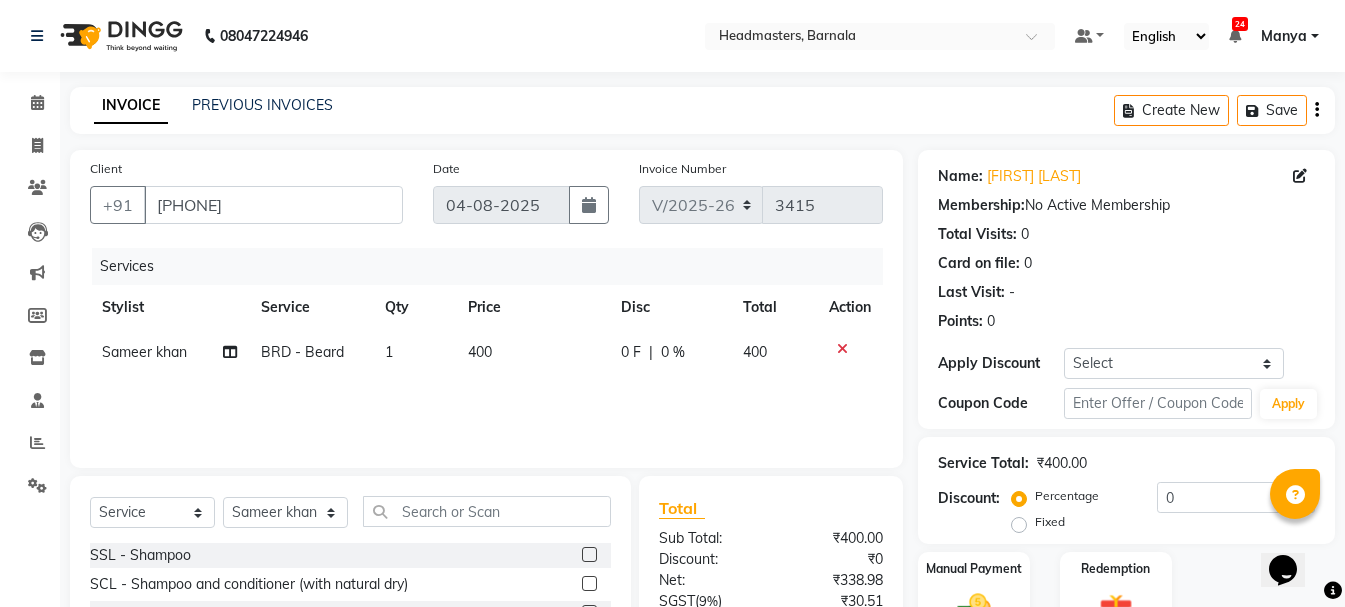 click on "1" 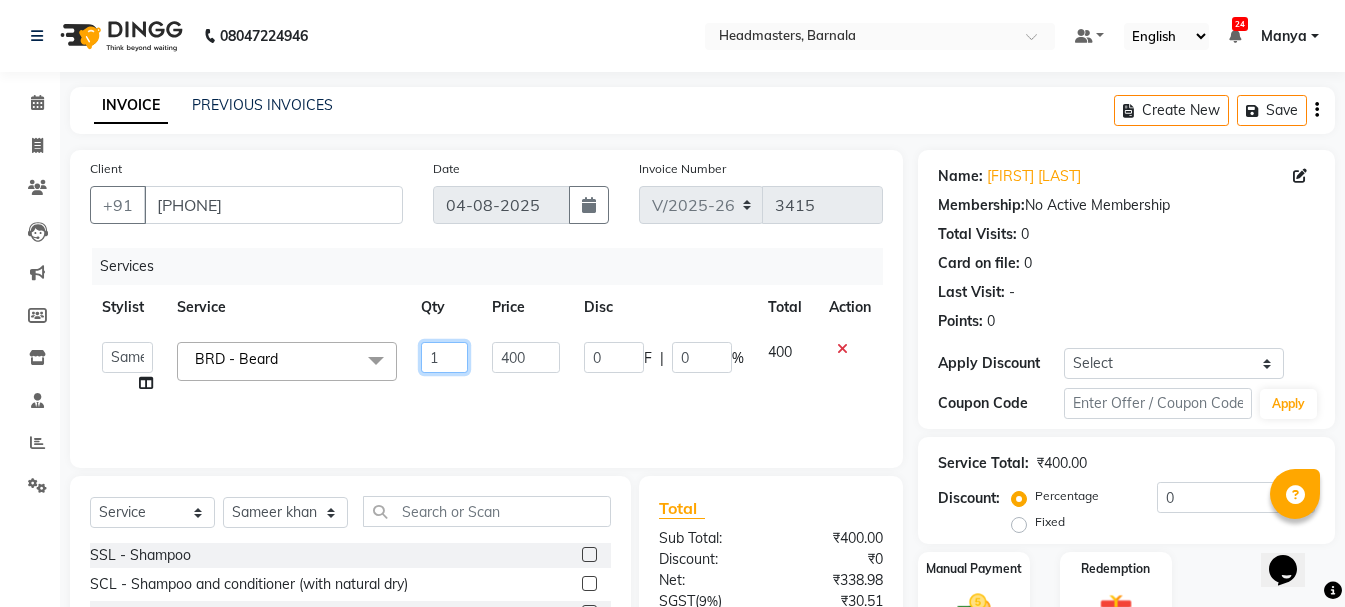 drag, startPoint x: 456, startPoint y: 355, endPoint x: 174, endPoint y: 339, distance: 282.45352 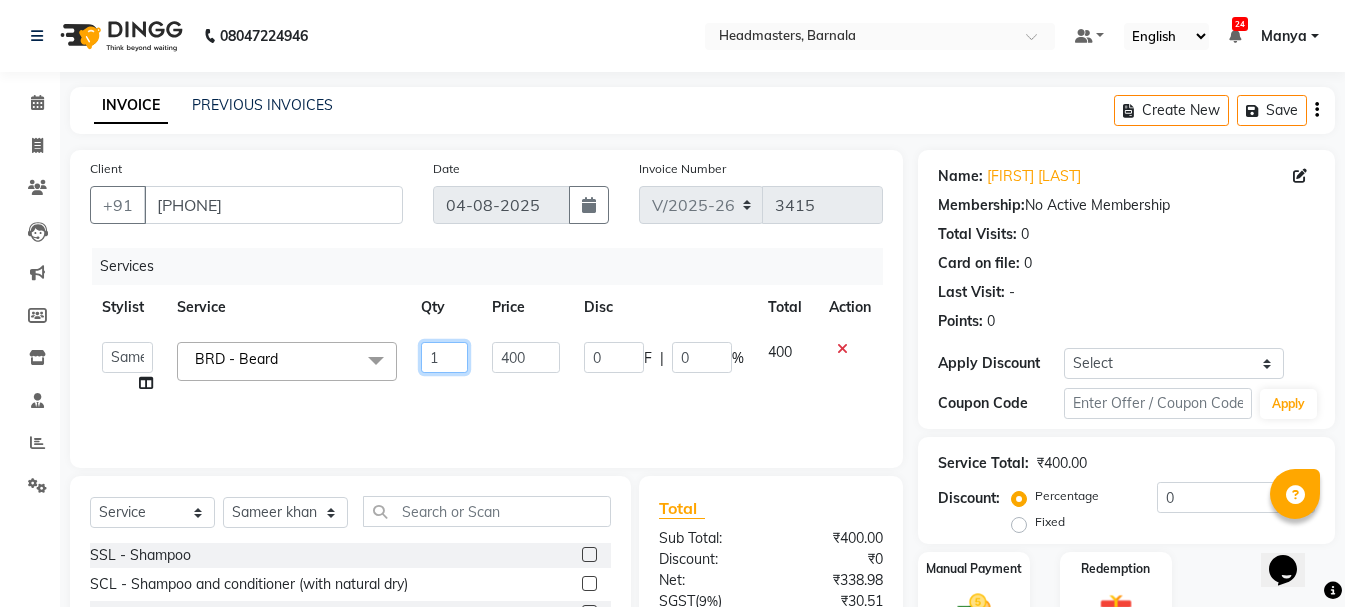 click on "[FIRST] [LAST]   [FIRST]   [FIRST]   [FIRST]   [FIRST]    [FIRST]   [FIRST]    [FIRST]   [FIRST]    [FIRST]   [FIRST]   [FIRST]   [FIRST]    [FIRST]   [FIRST]    [FIRST]   [FIRST]  [FIRST]  BRD - Beard  x SSL - Shampoo SCL - Shampoo and conditioner (with natural dry) HML - Head massage(with natural dry) HCLD - Hair Cut by Creative Director HCL - Hair Cut by Senior Hair Stylist Trim - Trimming (one Length) Spt - Split ends/short/candle cut BD - Blow dry OS - Open styling GL-igora - Igora Global GL-essensity - Essensity Global Hlts-L - Highlights Bal - Balayage Chunks  - Chunks CR  - Color removal CRF - Color refresh Stk - Per streak RT-IG - Igora Root Touchup(one inch only) RT-ES - Essensity Root Touchup(one inch only) Reb - Rebonding ST  - Straight therapy Krt-L - Keratin Krt-BB -L - Keratin Blow Out HR-BTX -L  - Hair Botox NanoP -L - Nanoplastia K-Bond -L  - Kerabond H-EXT - Hair Extensions PH-EXT - Premium Hair Extensions CEXT - Clip on Extensions SSM - Shampoo HS - Styling BRD - Beard SH - Shave 1 400 0 F" 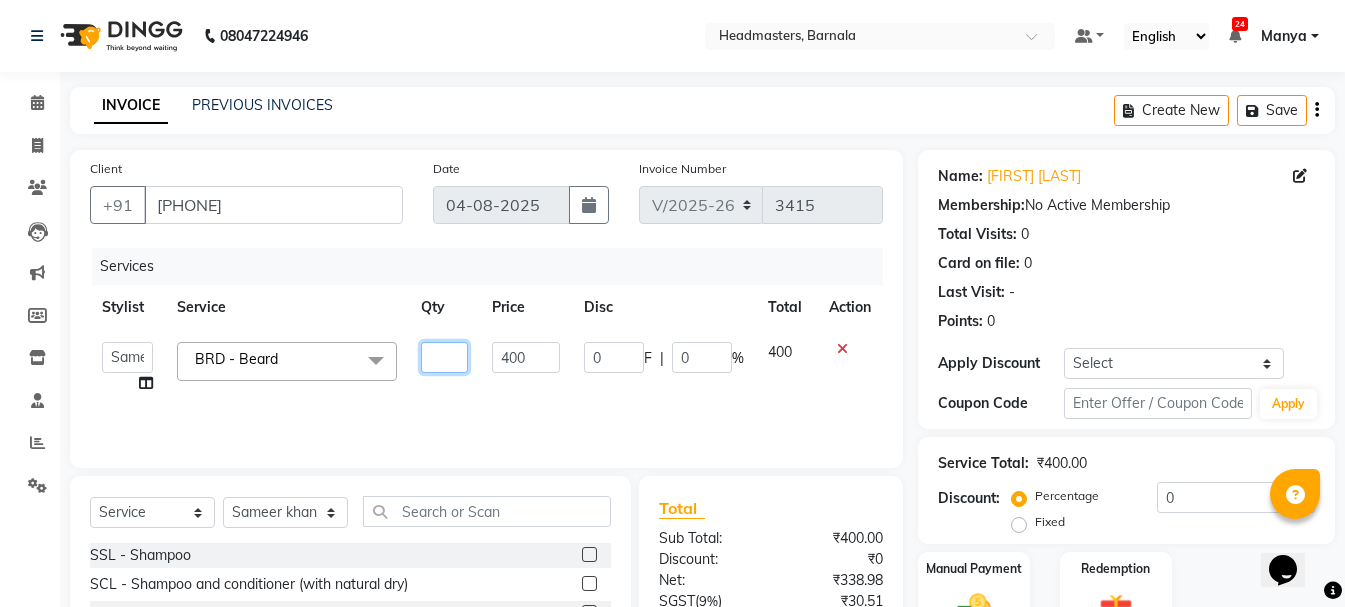 type on "2" 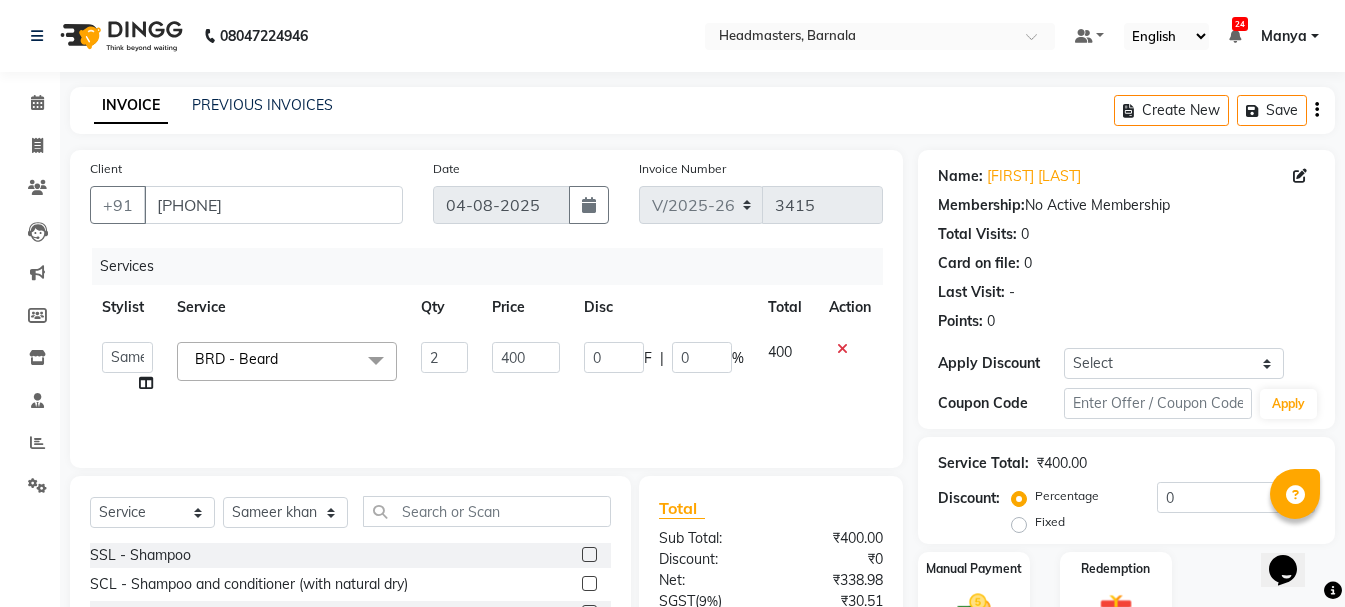 click on "Service Total:  ₹400.00" 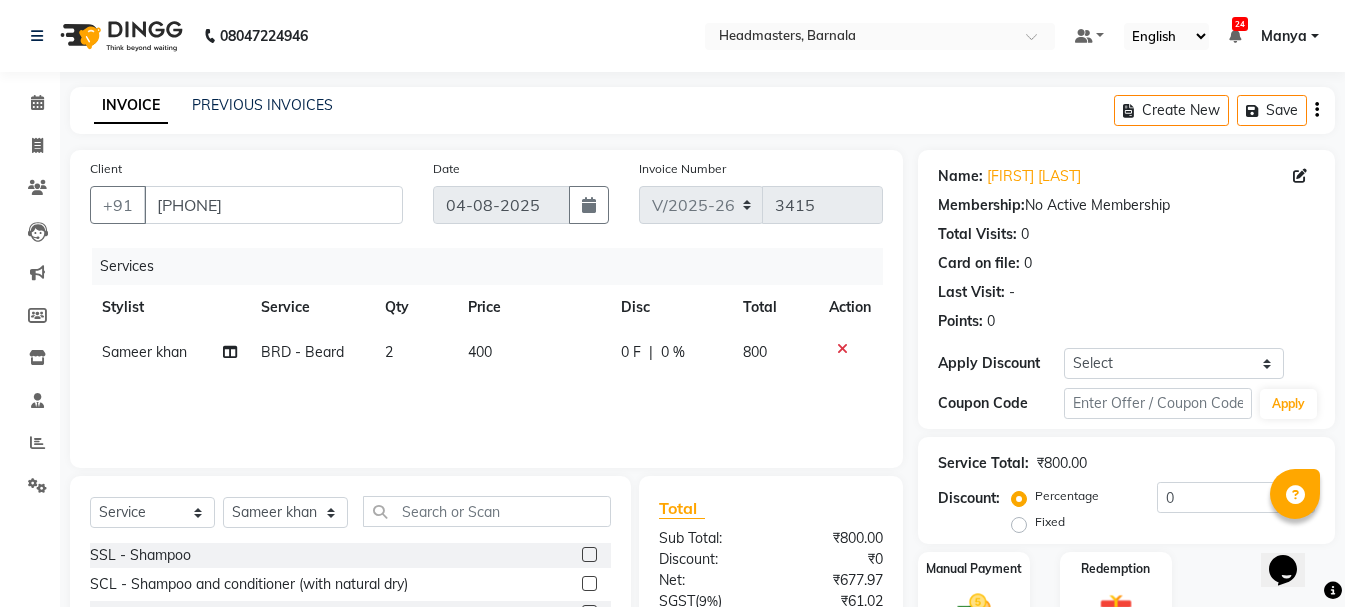 click on "Fixed" 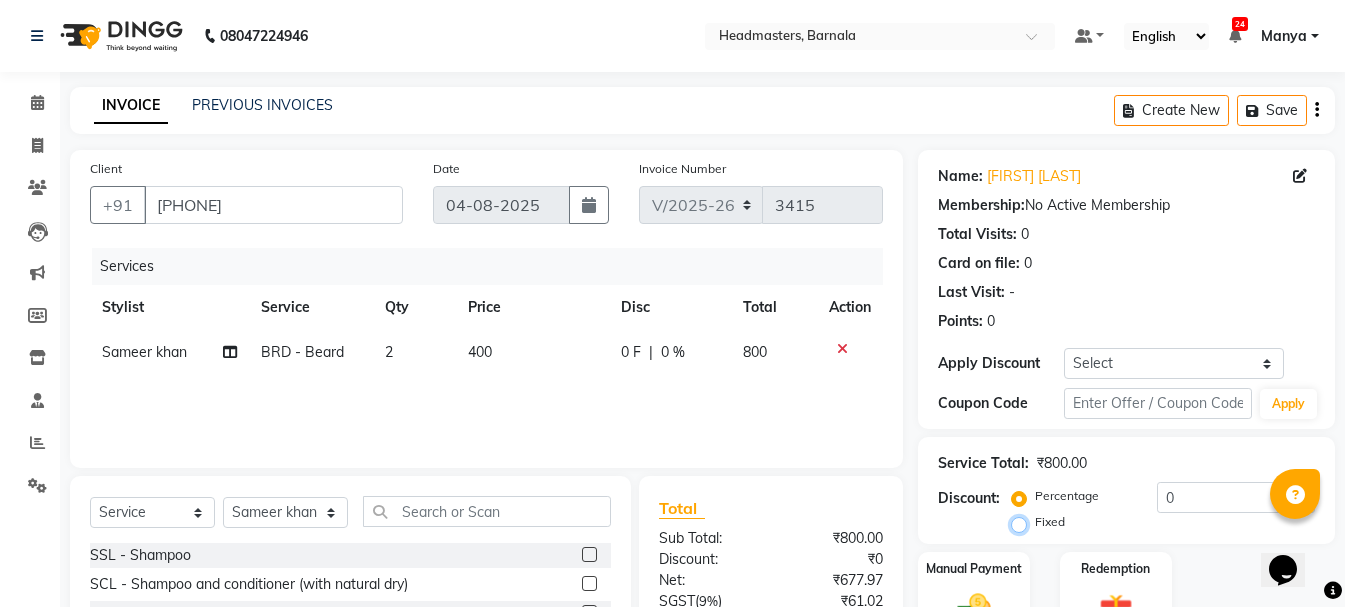 click on "Fixed" at bounding box center (1023, 522) 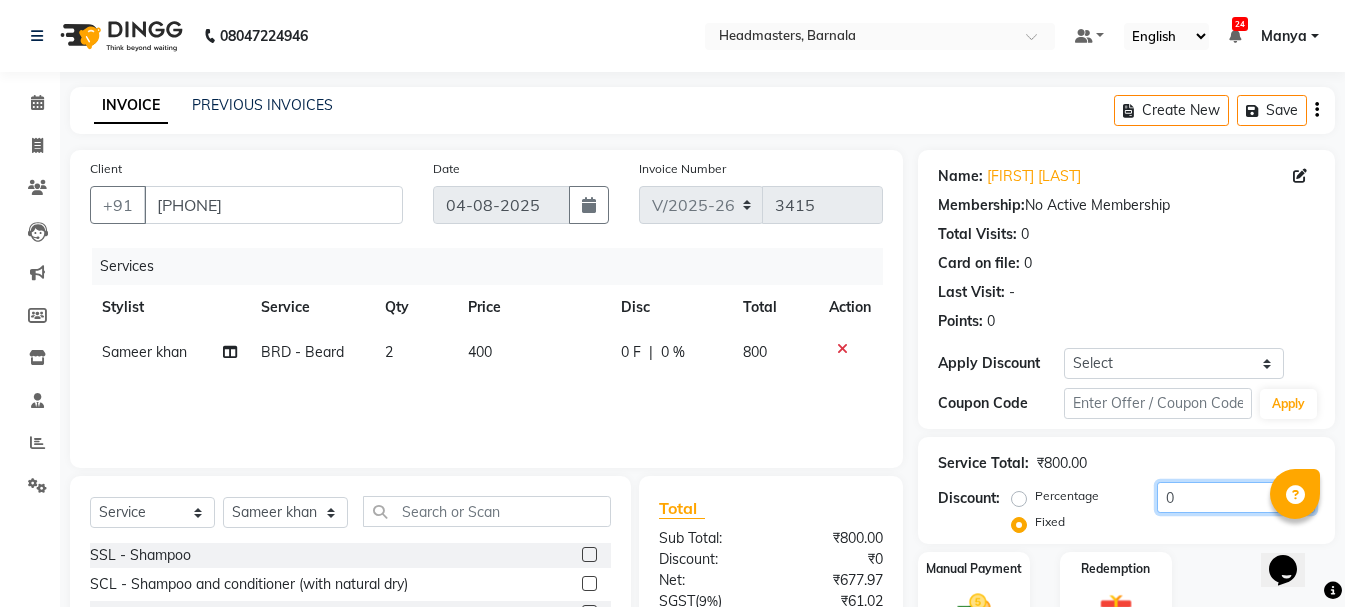 drag, startPoint x: 1210, startPoint y: 494, endPoint x: 851, endPoint y: 527, distance: 360.51352 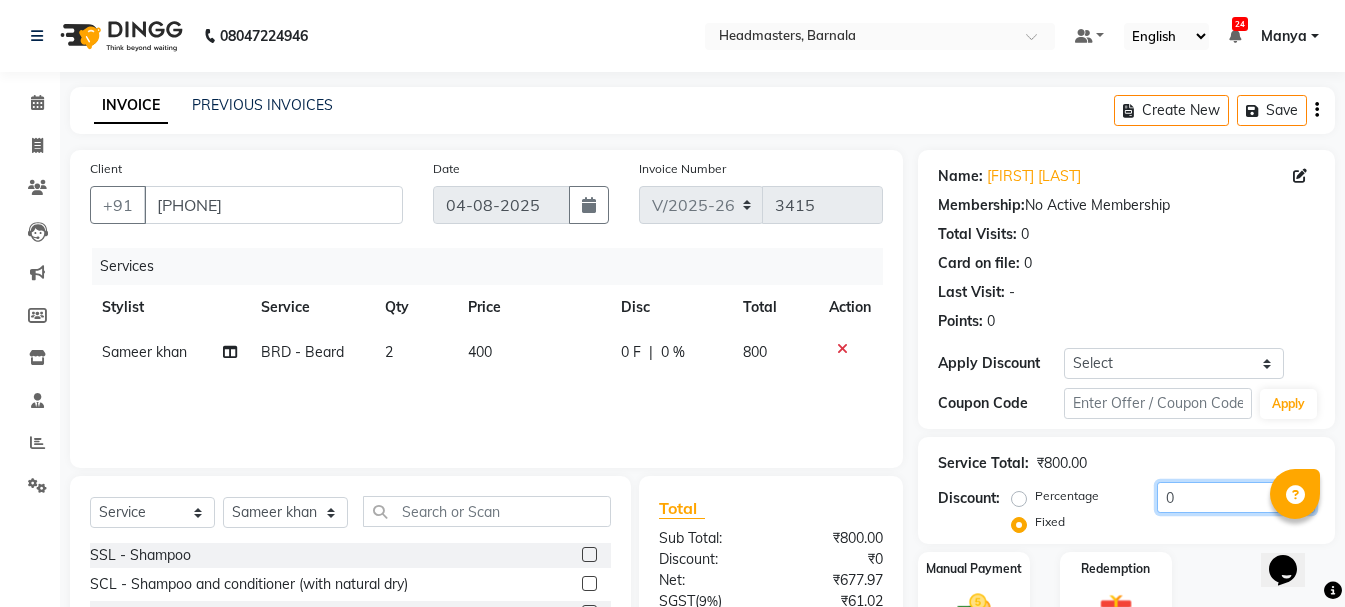 click on "Client +91 [PHONE] Date 04-08-2025 Invoice Number V/2025-26 3415 Services Stylist Service Qty Price Disc Total Action  Sameer khan BRD - Beard 2 400 0 F | 0 % 800 Select  Service  Product  Membership  Package Voucher Prepaid Gift Card  Select Stylist  Ankit kantiwall Chandan Garry Jasvir Jyoti Lovedeep Singh Manya  Navdeep Neha Nikhil  Pardeep kaur Pinky Rajveer Rekha  Sameer khan Sandeep Toseef Salmani SSL - Shampoo  SCL - Shampoo and conditioner (with natural dry)  HML - Head massage(with natural dry)  HCLD - Hair Cut by Creative Director  HCL - Hair Cut by Senior Hair Stylist  Trim - Trimming (one Length)  Spt - Split ends/short/candle cut  BD - Blow dry  OS - Open styling  GL-igora - Igora Global  GL-essensity - Essensity Global  Hlts-L - Highlights  Bal - Balayage  Chunks  - Chunks  CR  - Color removal  CRF - Color refresh  Stk - Per streak  RT-IG - Igora Root Touchup(one inch only)  RT-ES - Essensity Root Touchup(one inch only)  Reb - Rebonding  ST  - Straight therapy  Krt-L - Keratin  SSM - Shampoo" 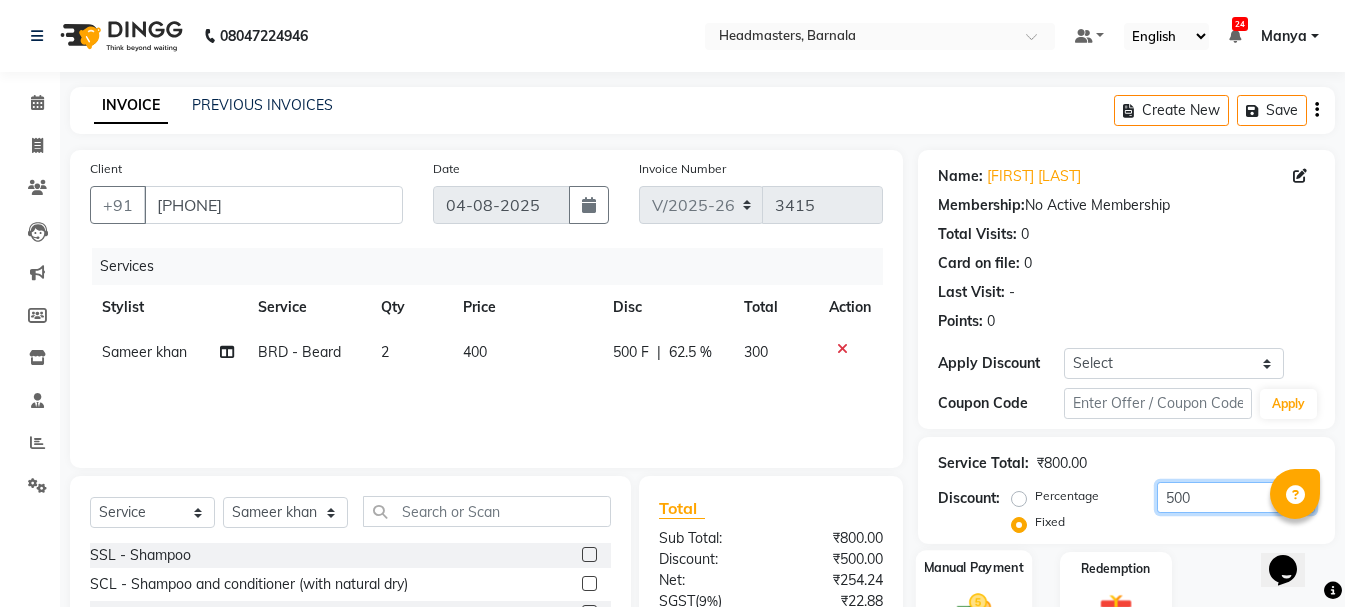 type on "500" 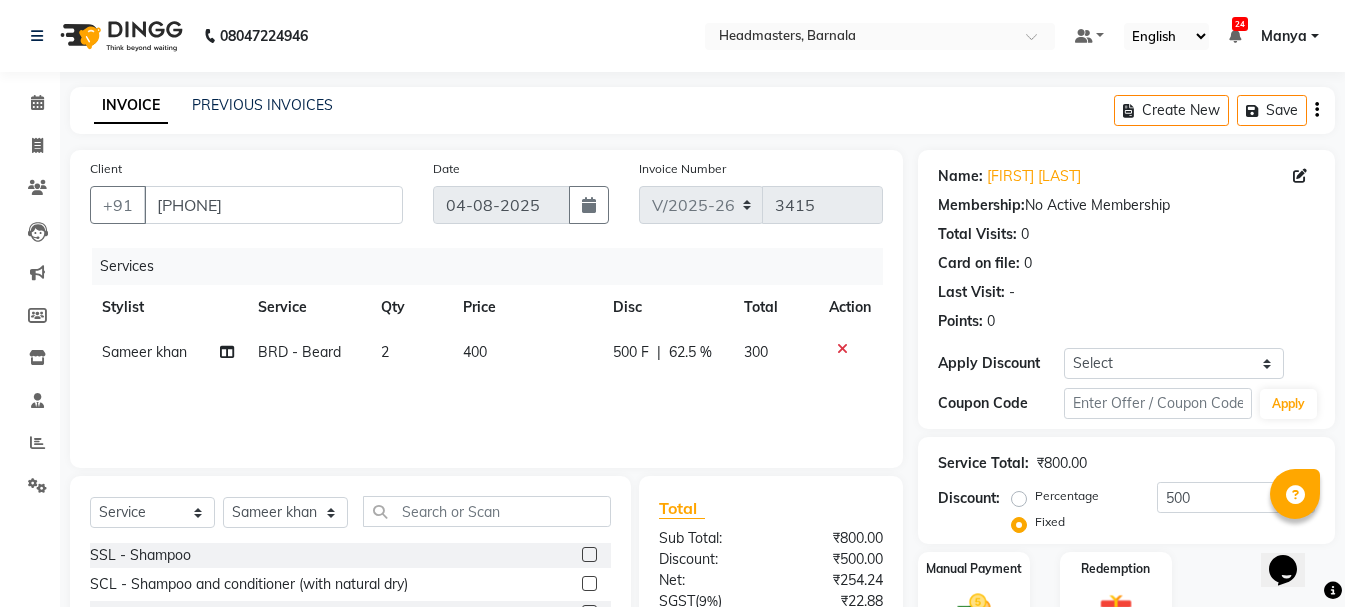 drag, startPoint x: 986, startPoint y: 388, endPoint x: 985, endPoint y: 454, distance: 66.007576 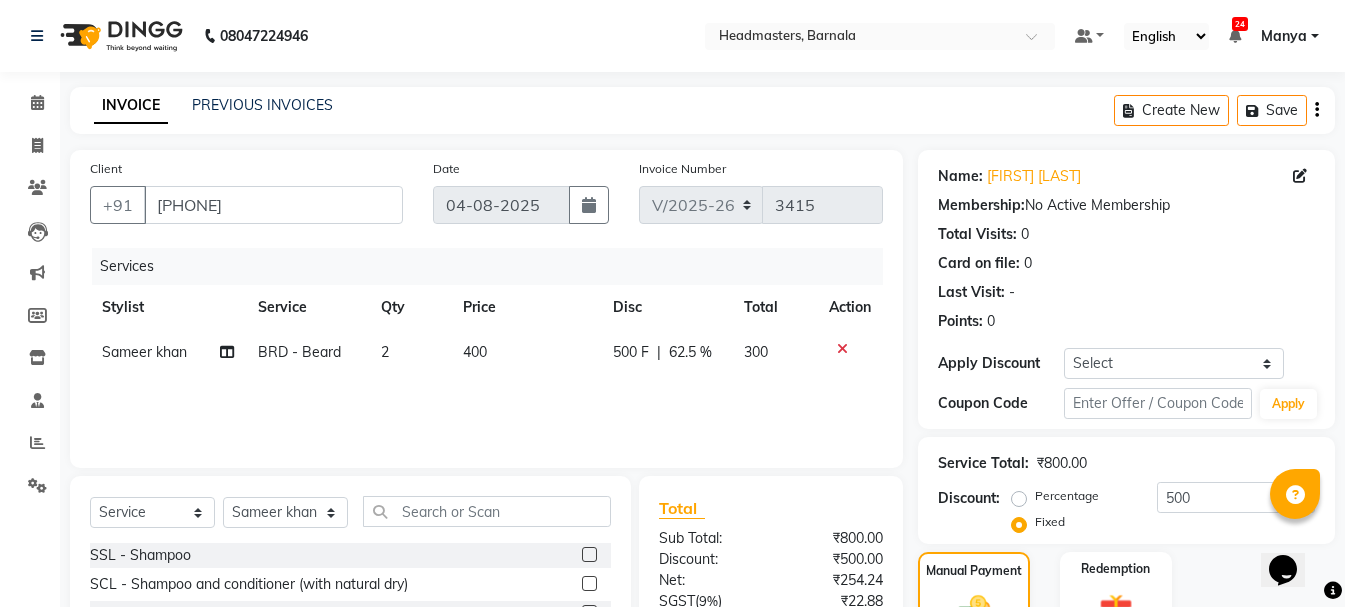 scroll, scrollTop: 194, scrollLeft: 0, axis: vertical 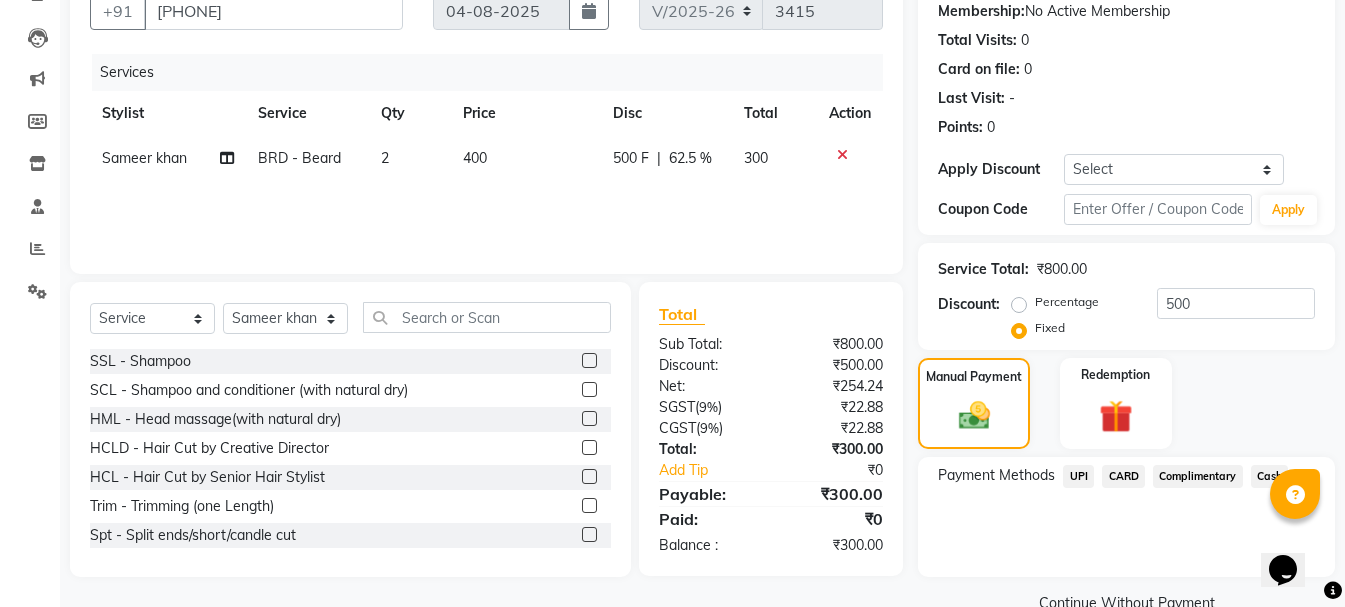 click on "Cash" 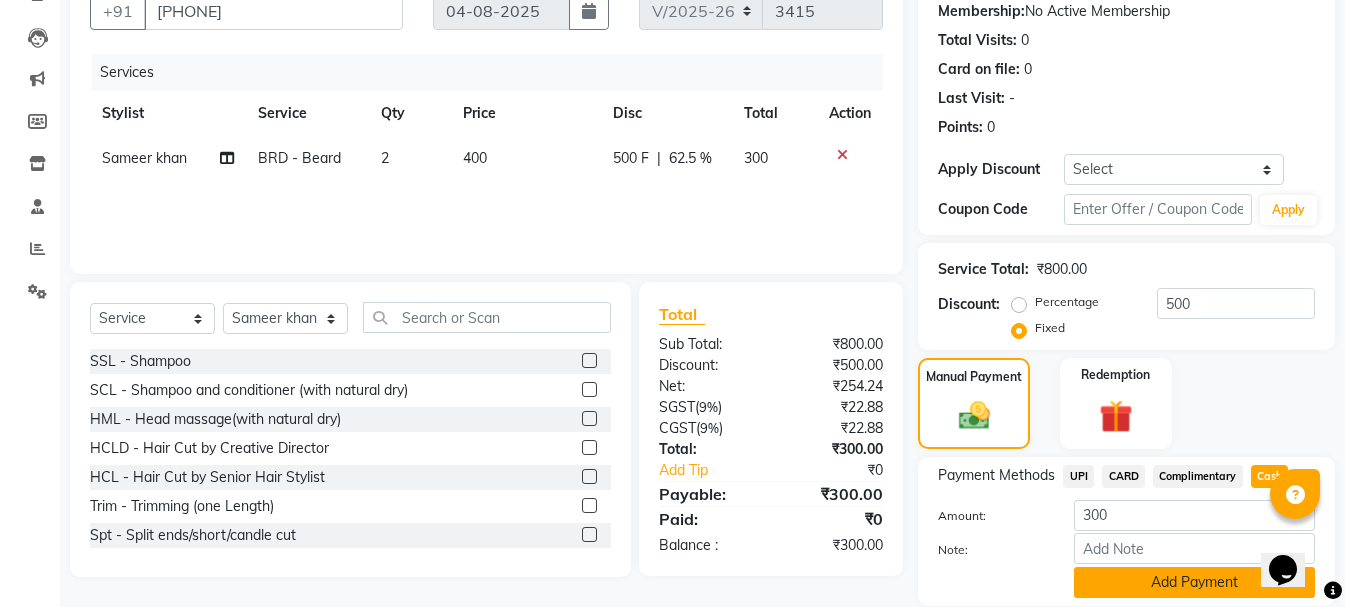 click on "Add Payment" 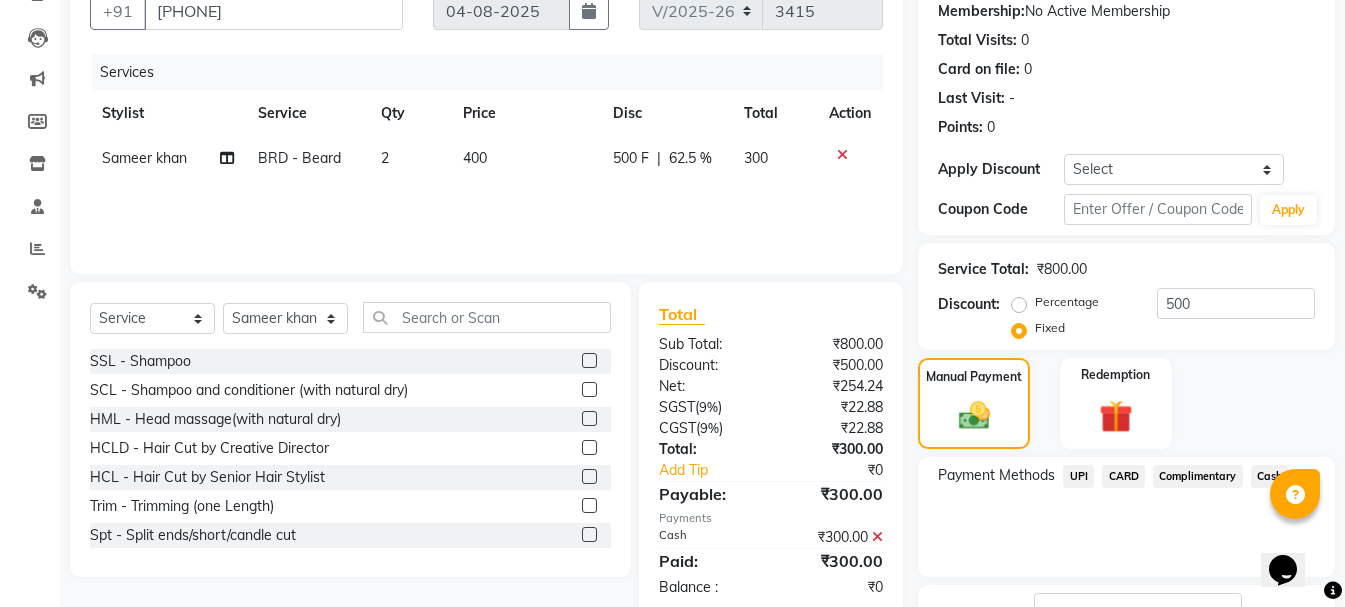 click on "Checkout" 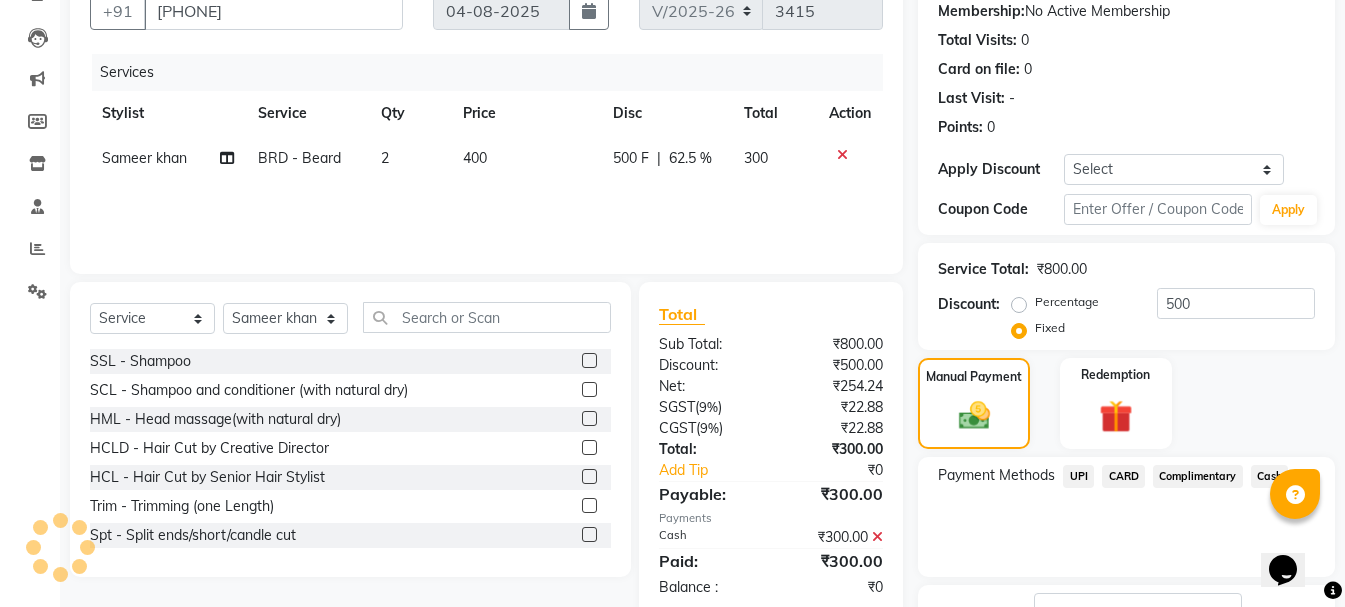 scroll, scrollTop: 348, scrollLeft: 0, axis: vertical 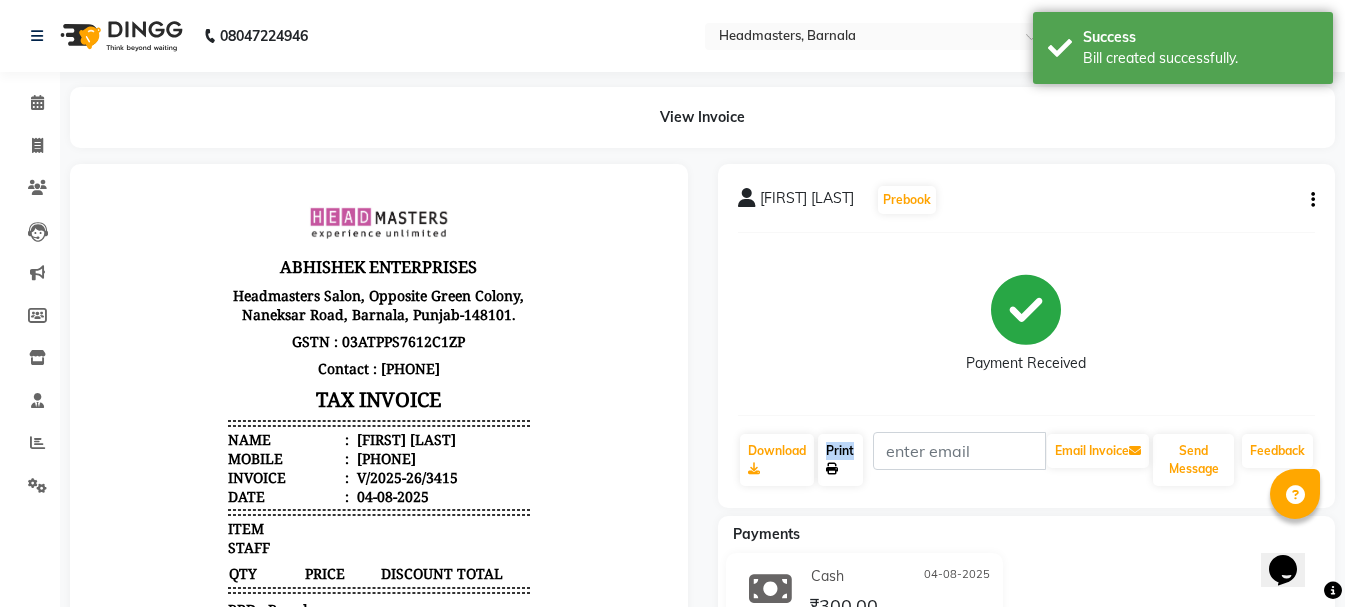 click on "Print" 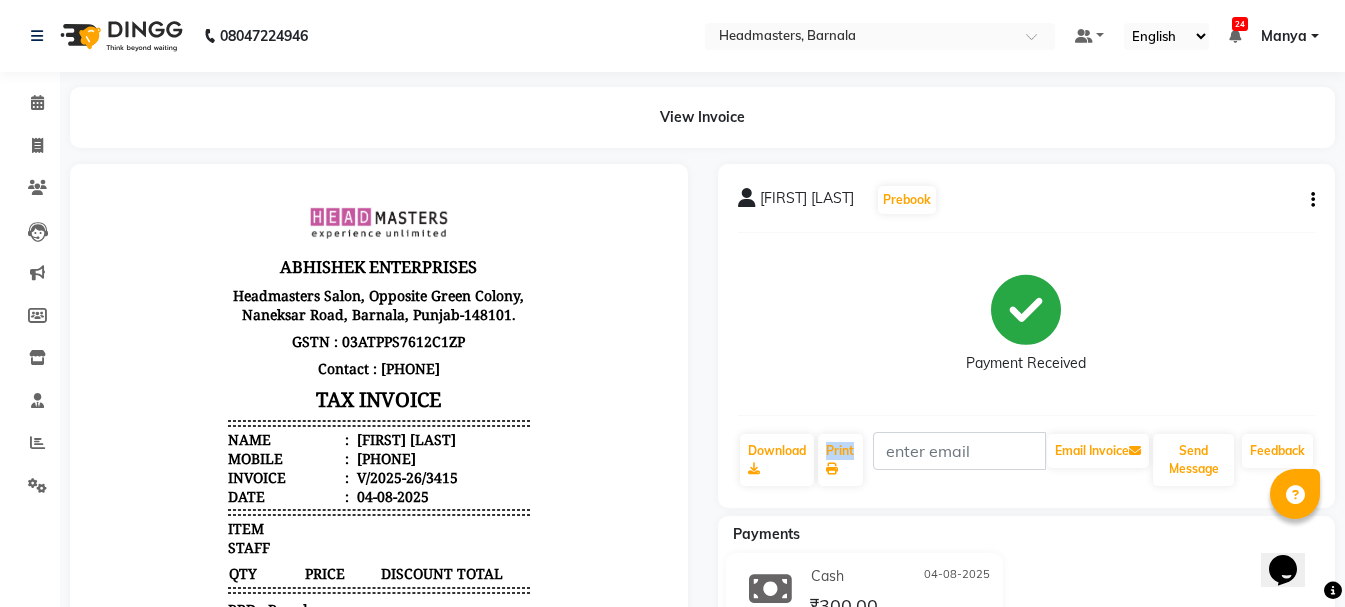 select on "service" 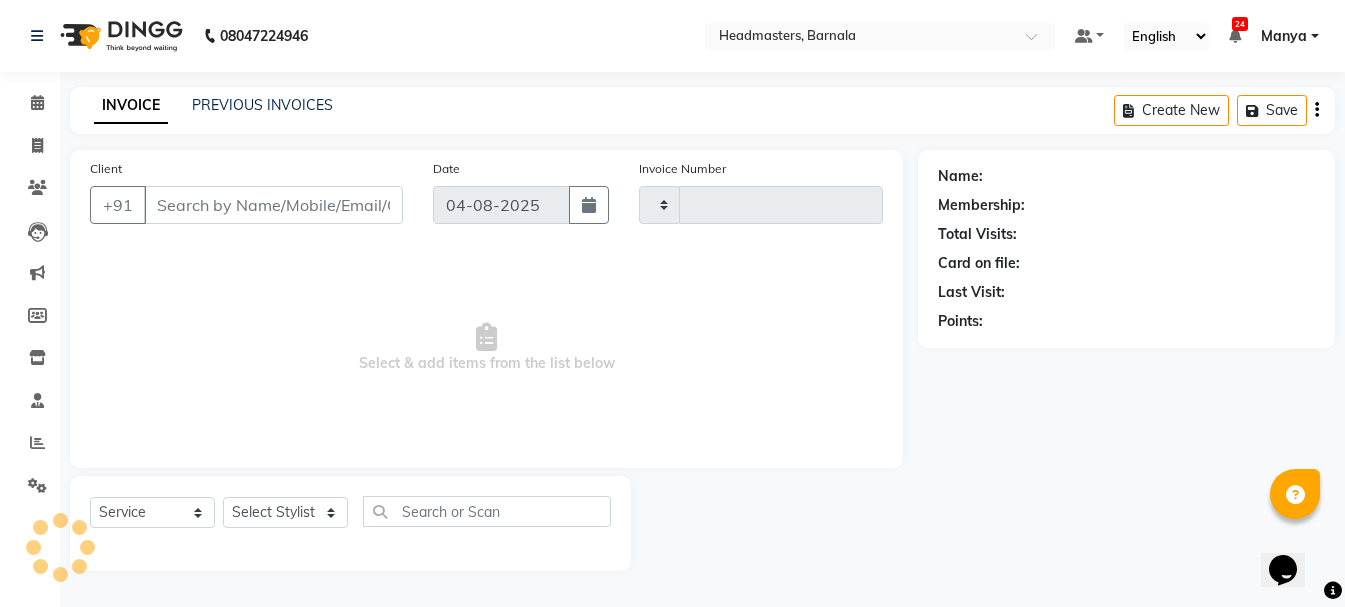 type on "3416" 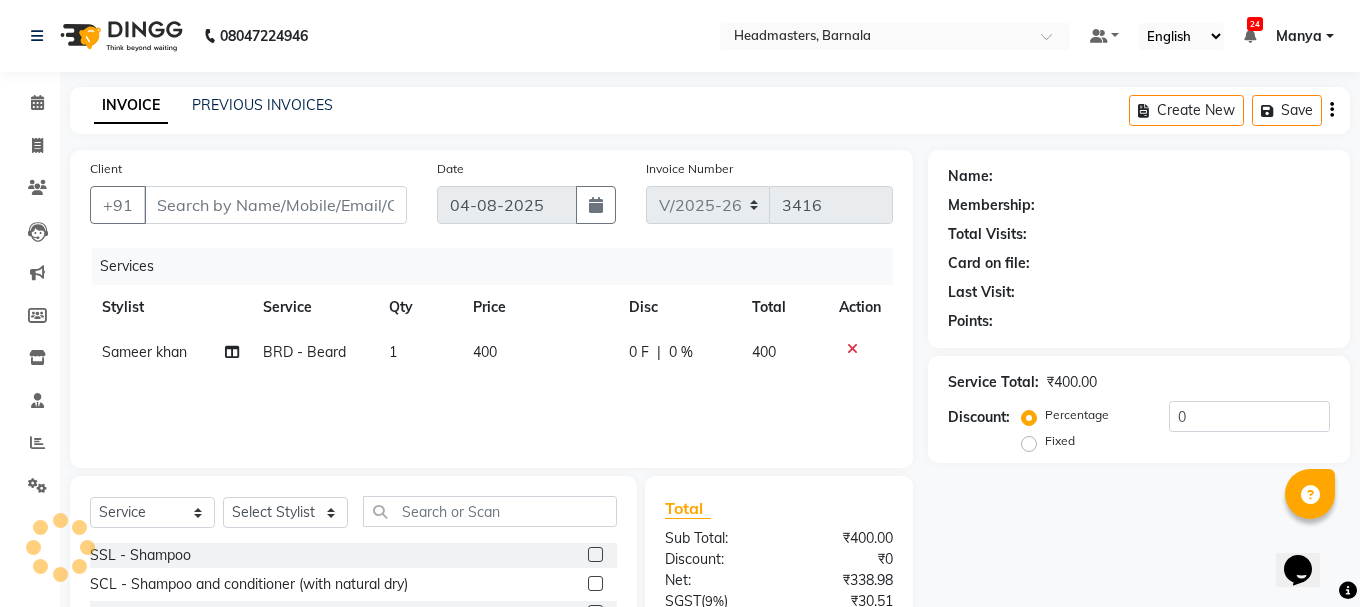 type on "[PHONE]" 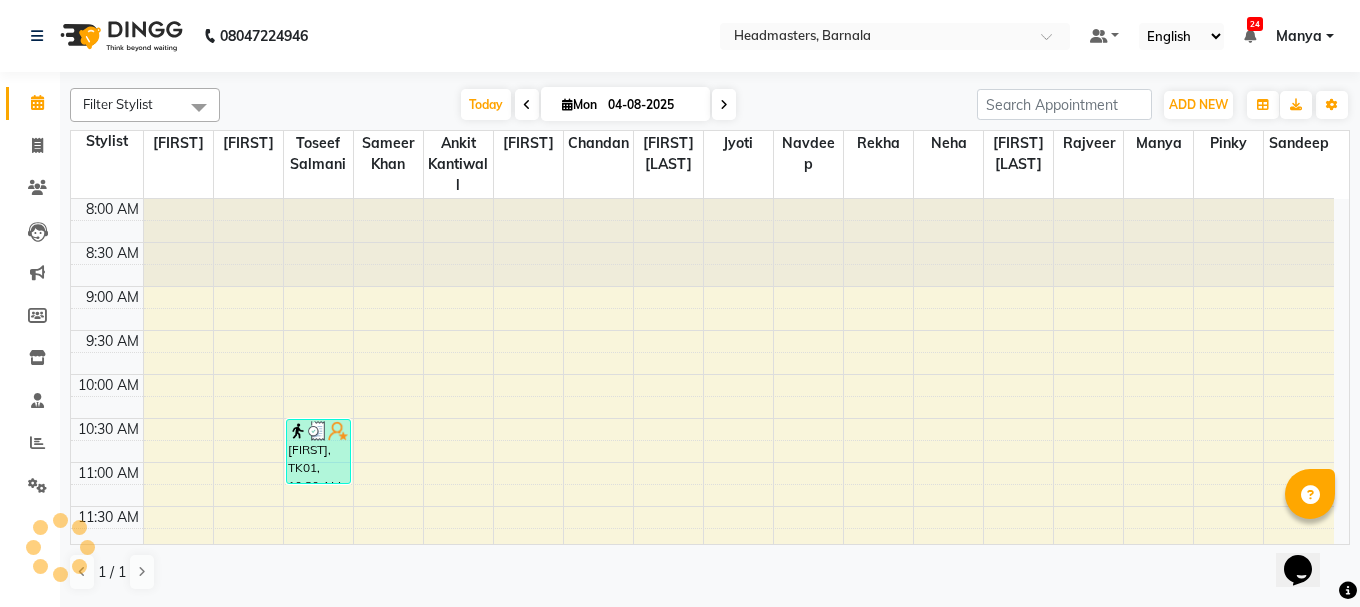 scroll, scrollTop: 0, scrollLeft: 0, axis: both 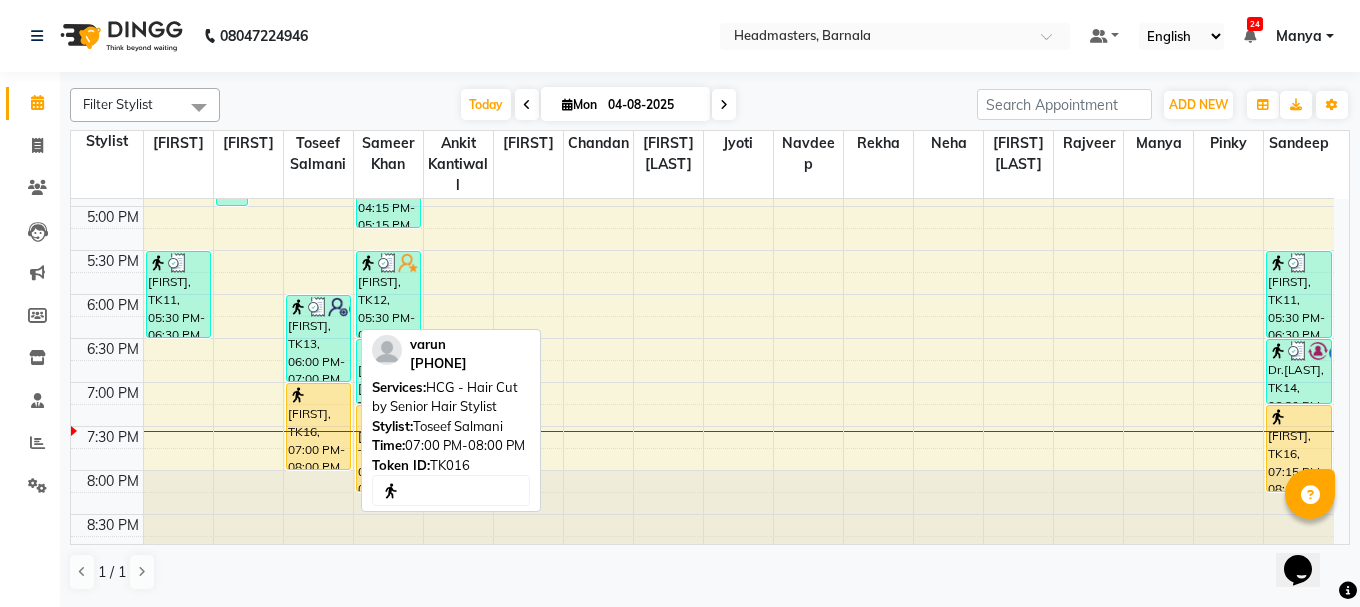 click on "[FIRST], TK16, 07:00 PM-08:00 PM, HCG - Hair Cut by Senior Hair Stylist" at bounding box center (318, 426) 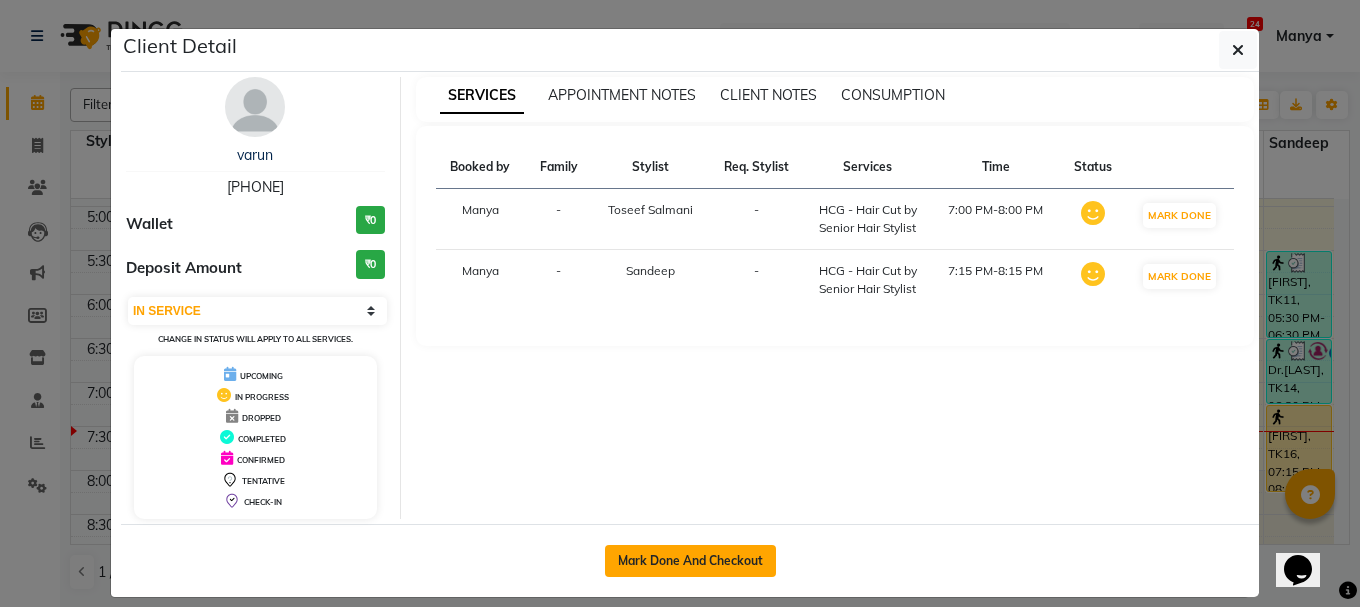 click on "Mark Done And Checkout" 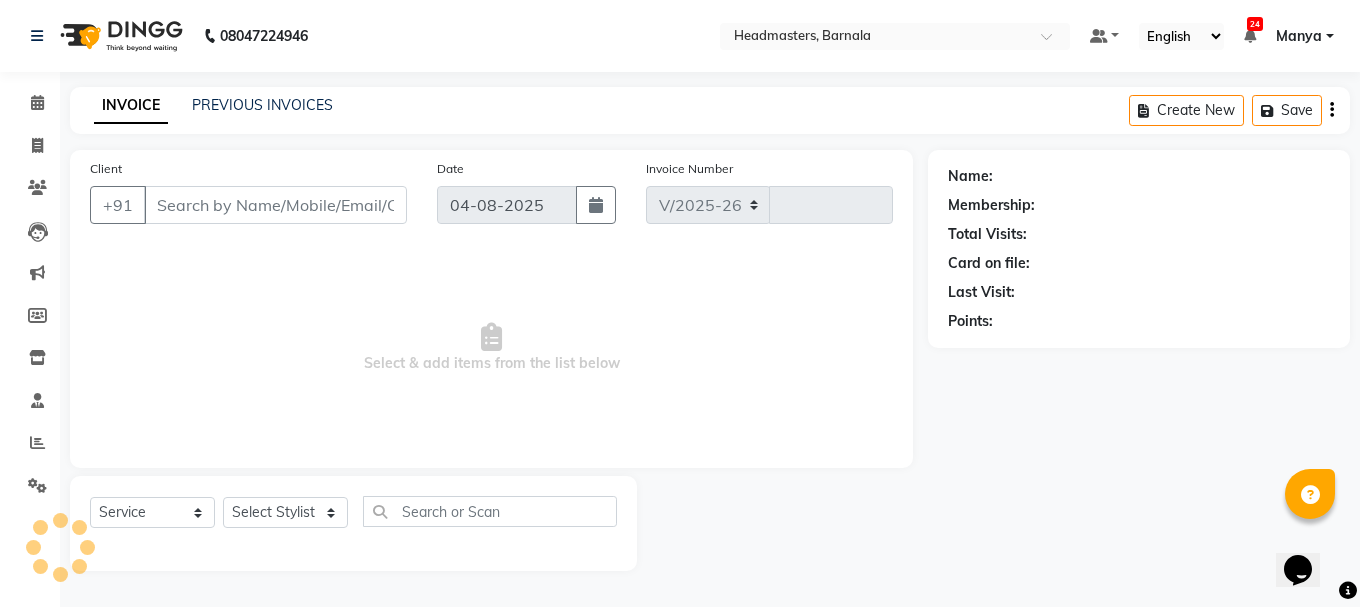 select on "7526" 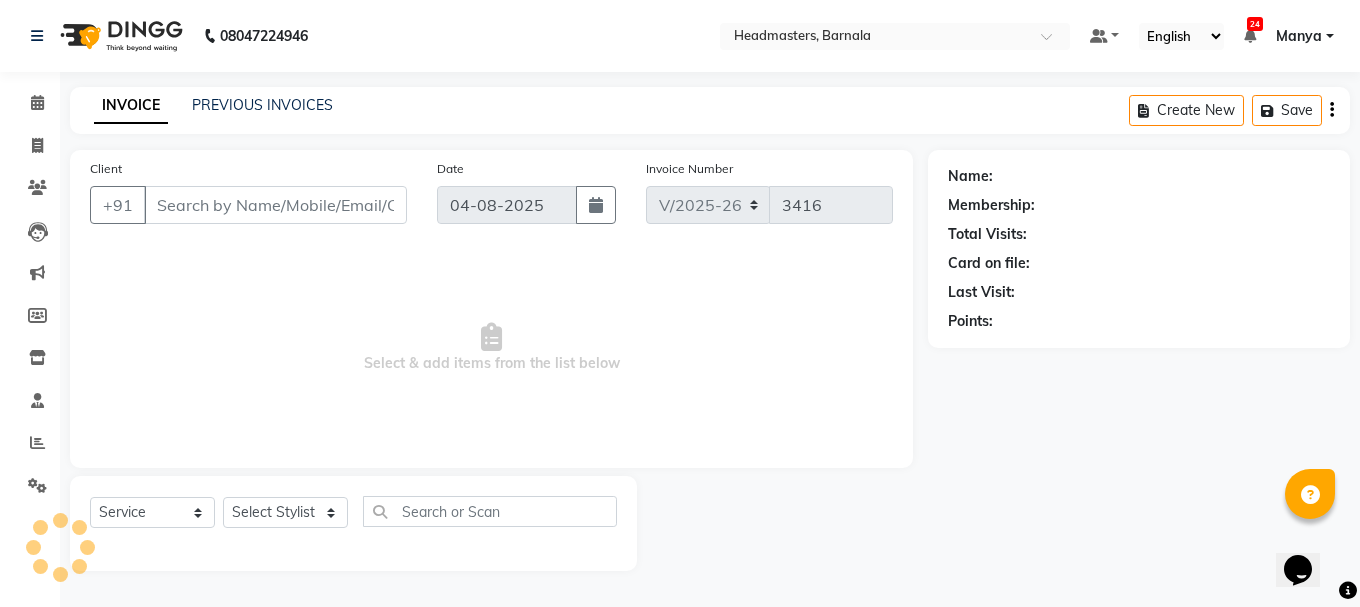 type on "[PHONE]" 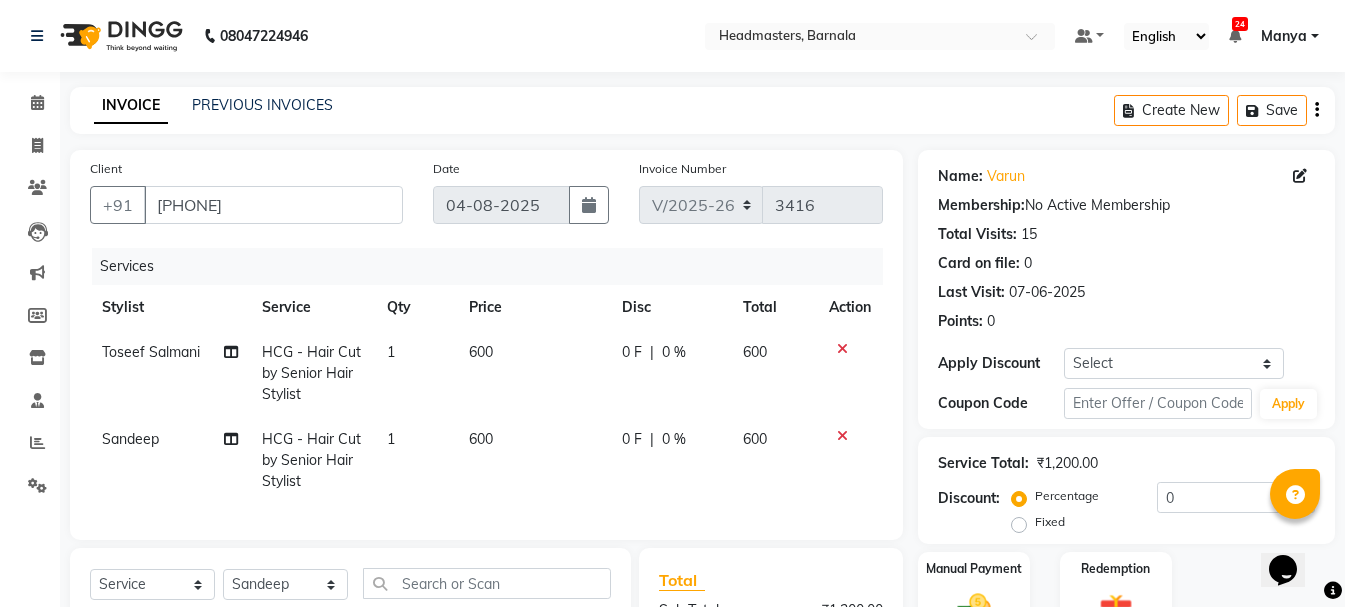 click on "Fixed" 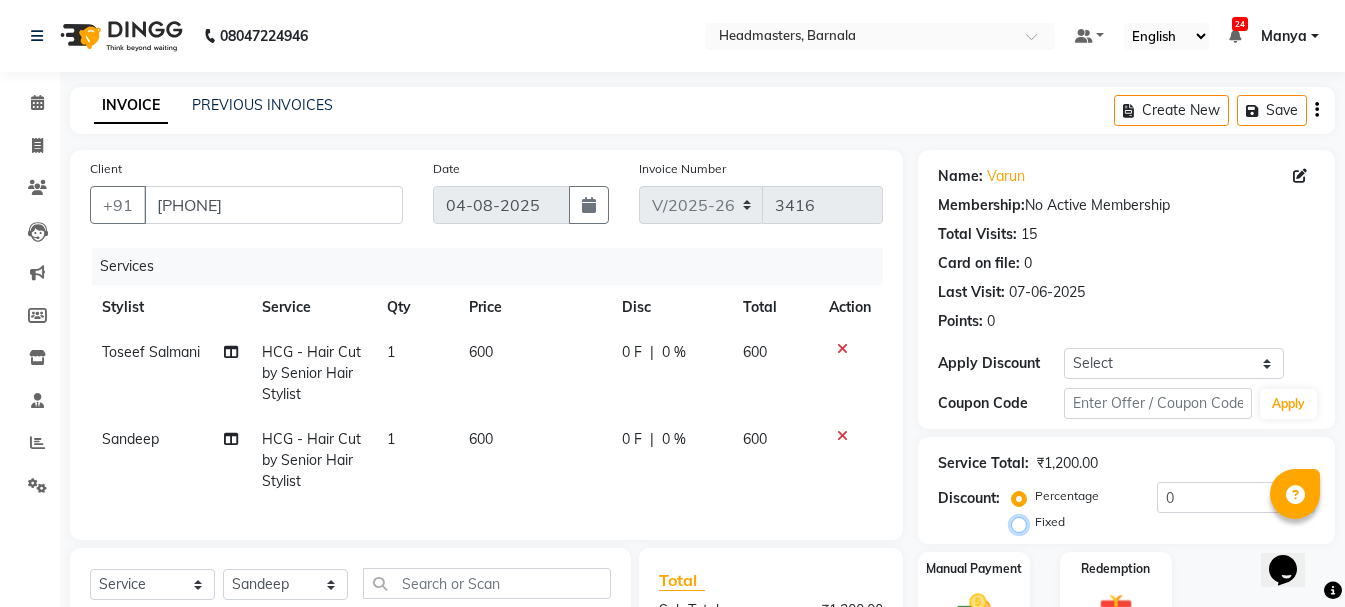 click on "Fixed" at bounding box center (1023, 522) 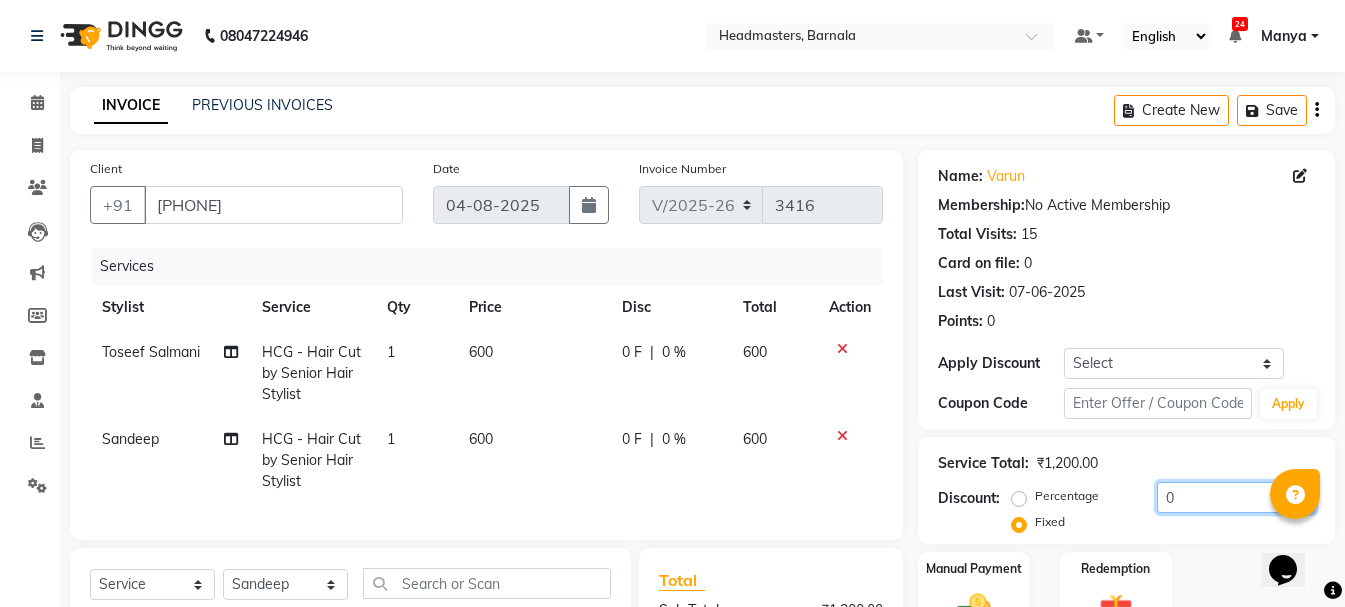 drag, startPoint x: 1165, startPoint y: 500, endPoint x: 983, endPoint y: 505, distance: 182.06866 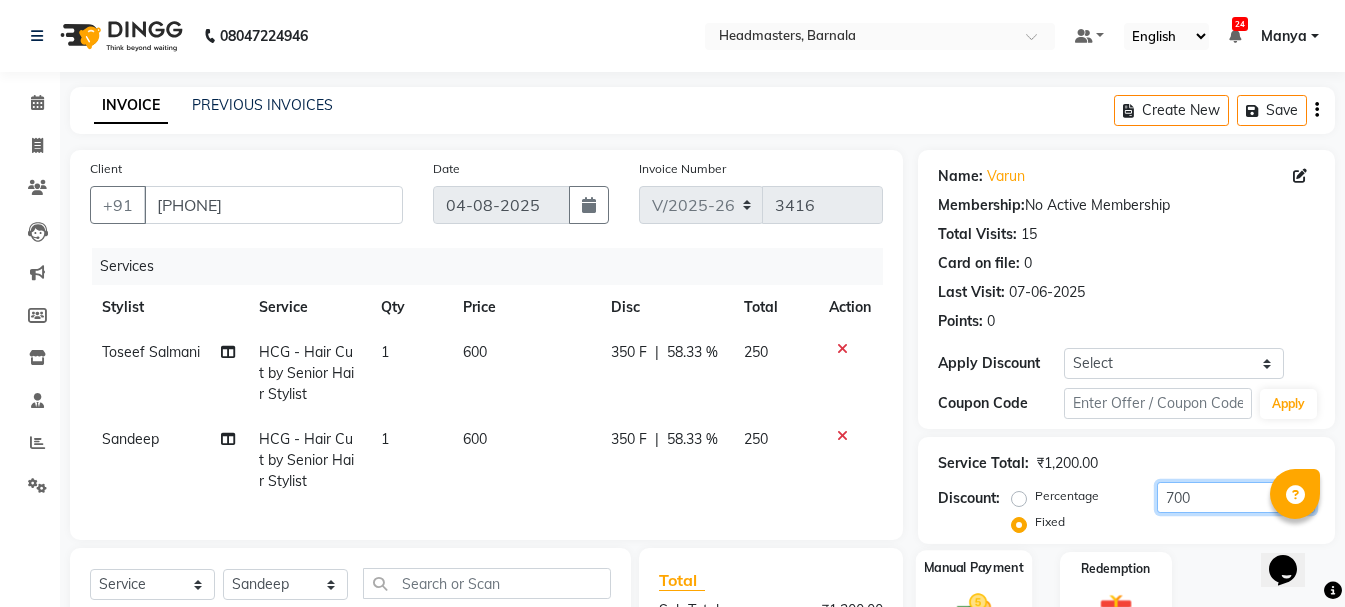 type 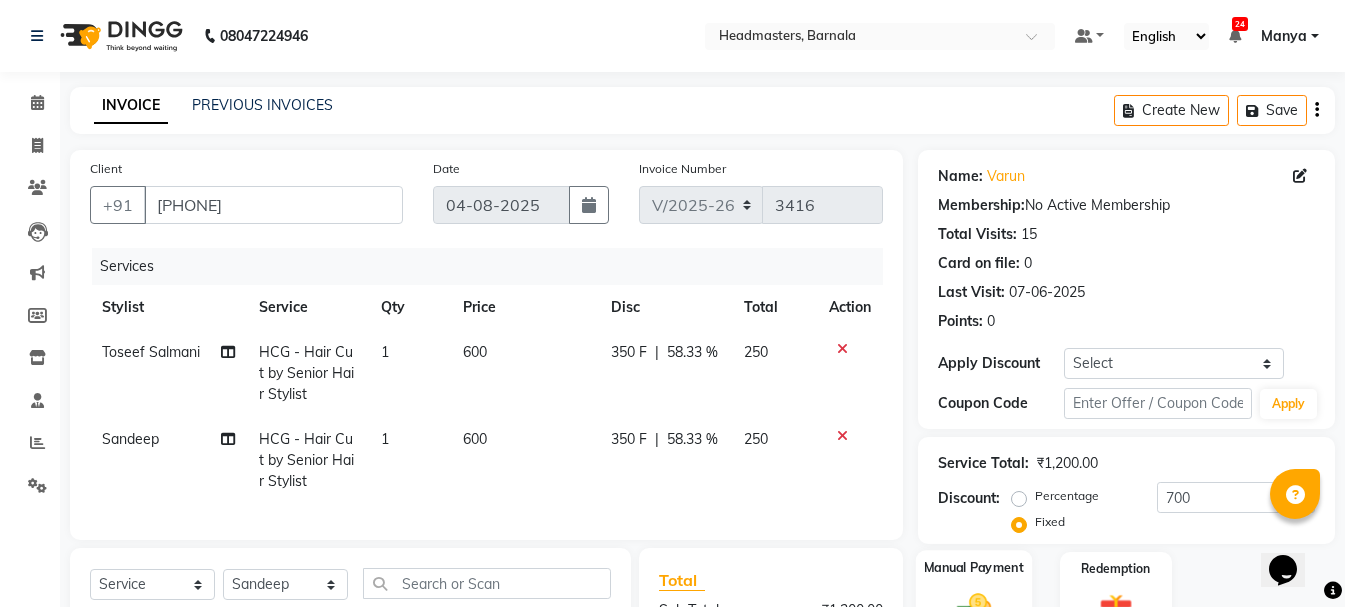 click 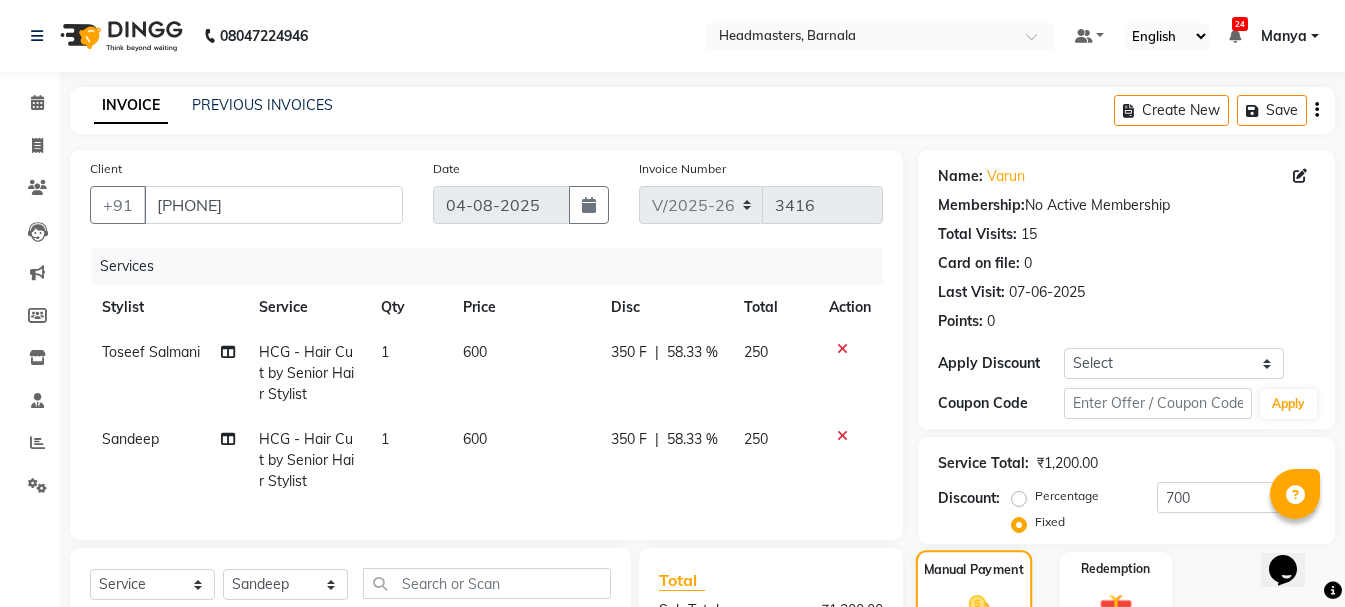 scroll, scrollTop: 281, scrollLeft: 0, axis: vertical 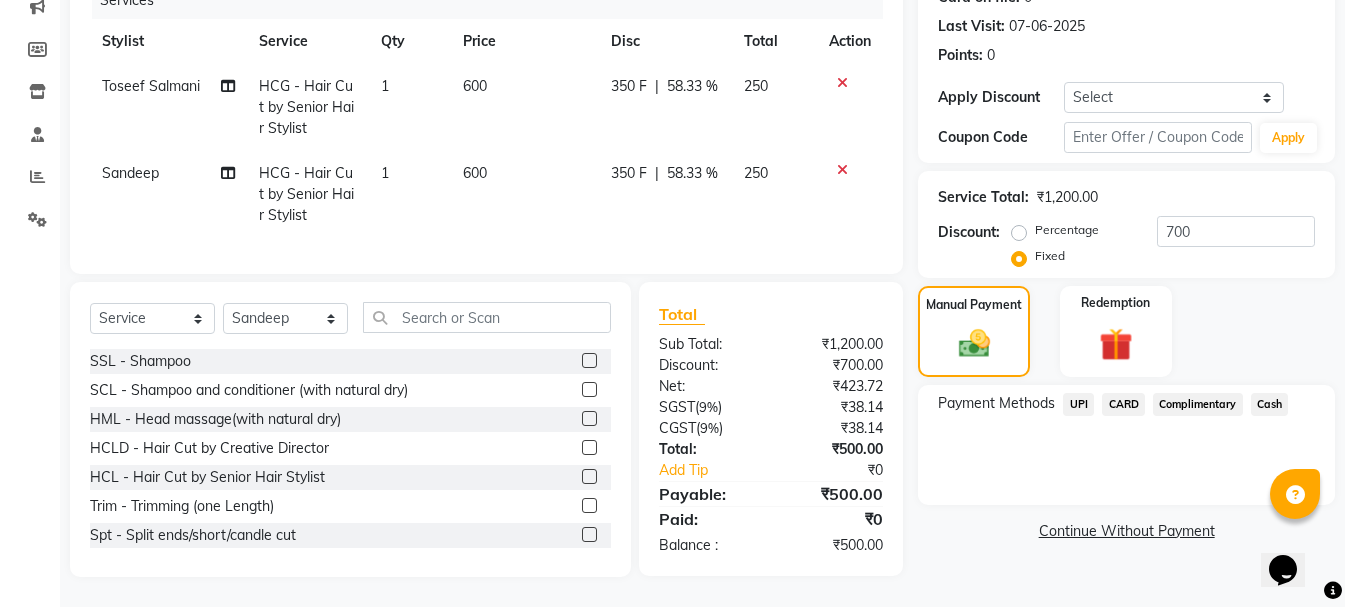 click on "Cash" 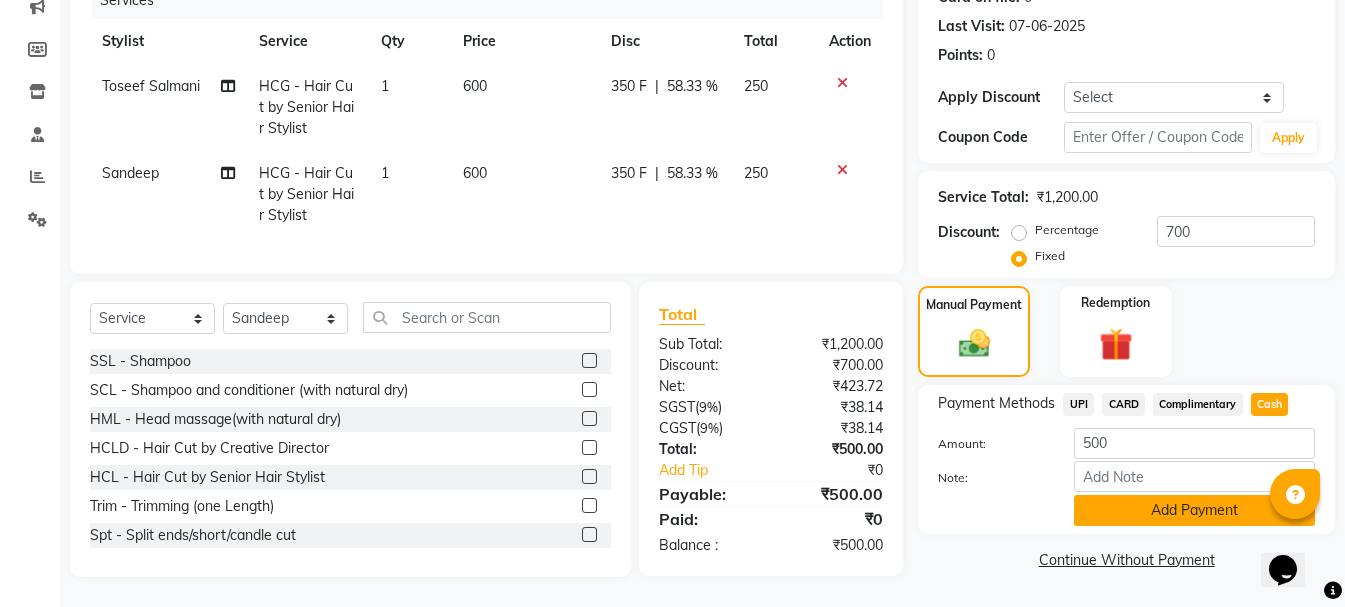click on "Add Payment" 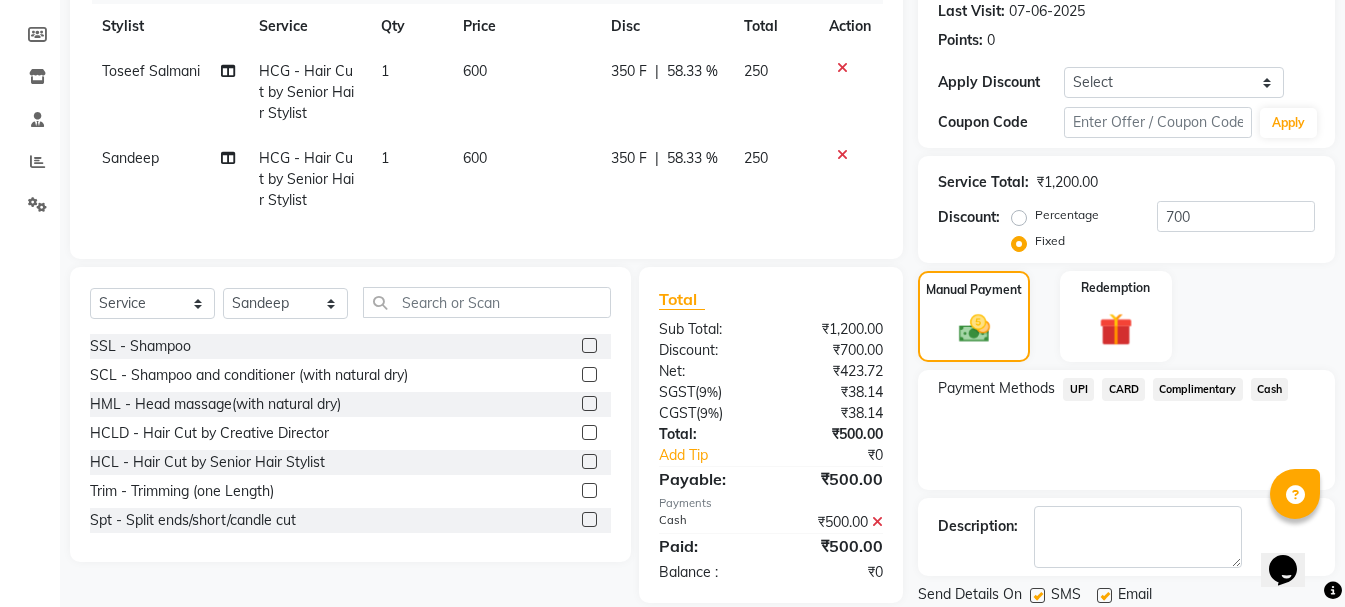click on "Checkout" 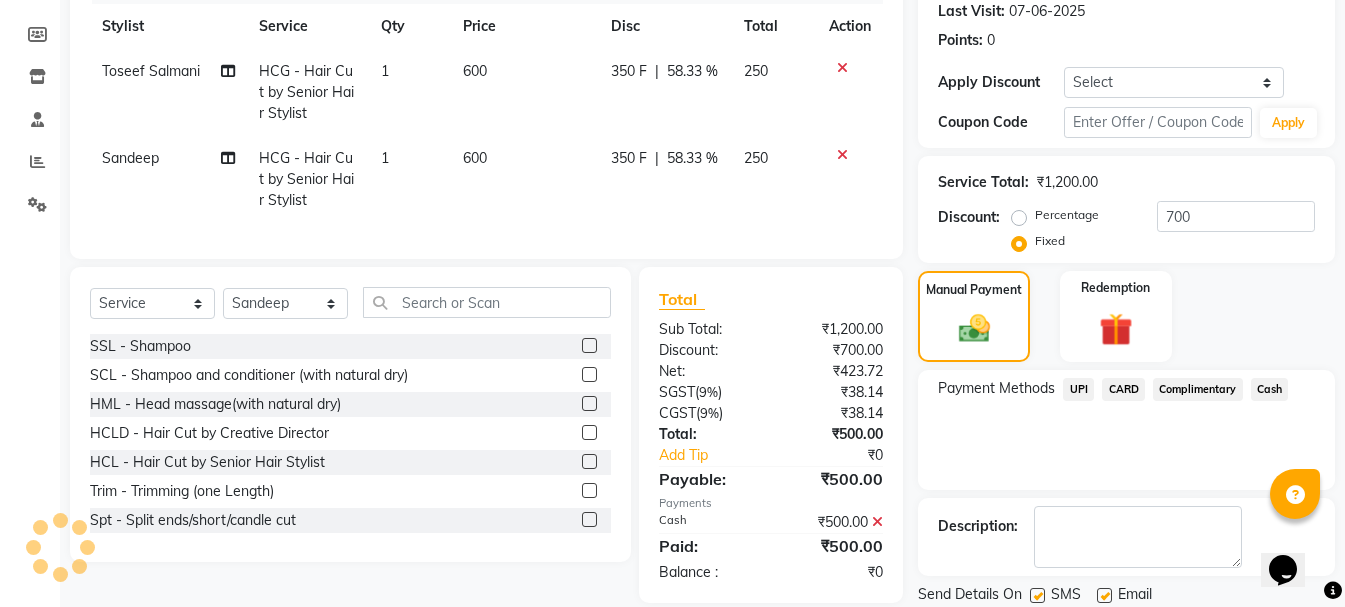 scroll, scrollTop: 348, scrollLeft: 0, axis: vertical 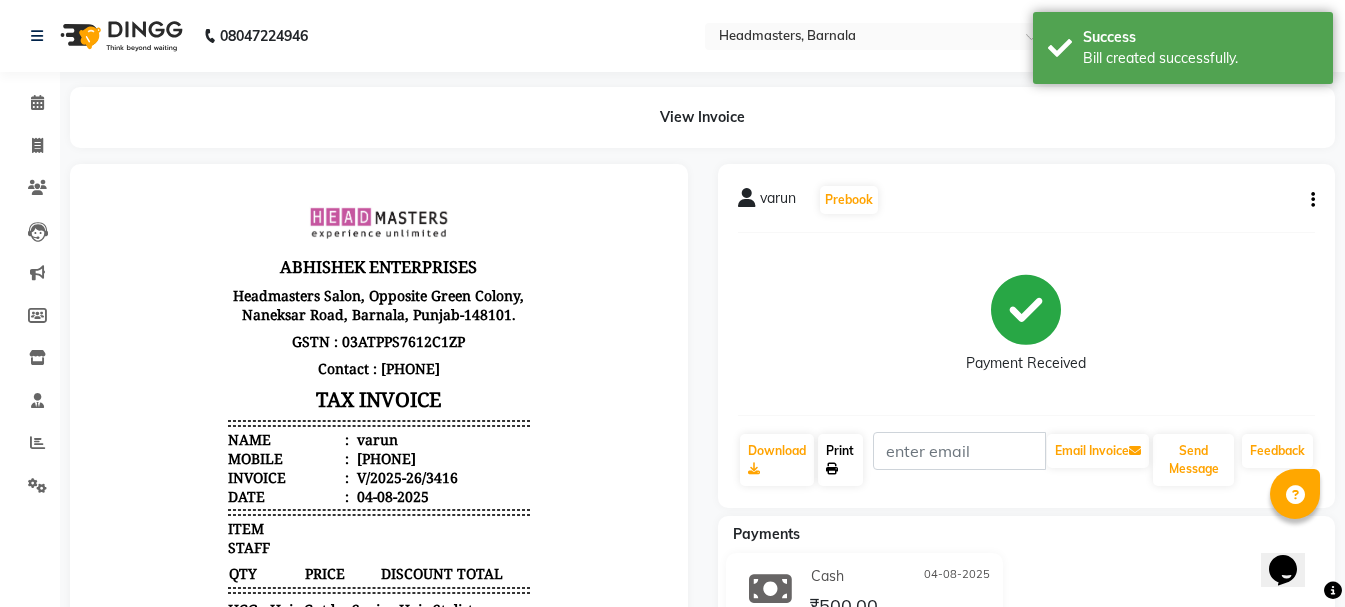 click on "Print" 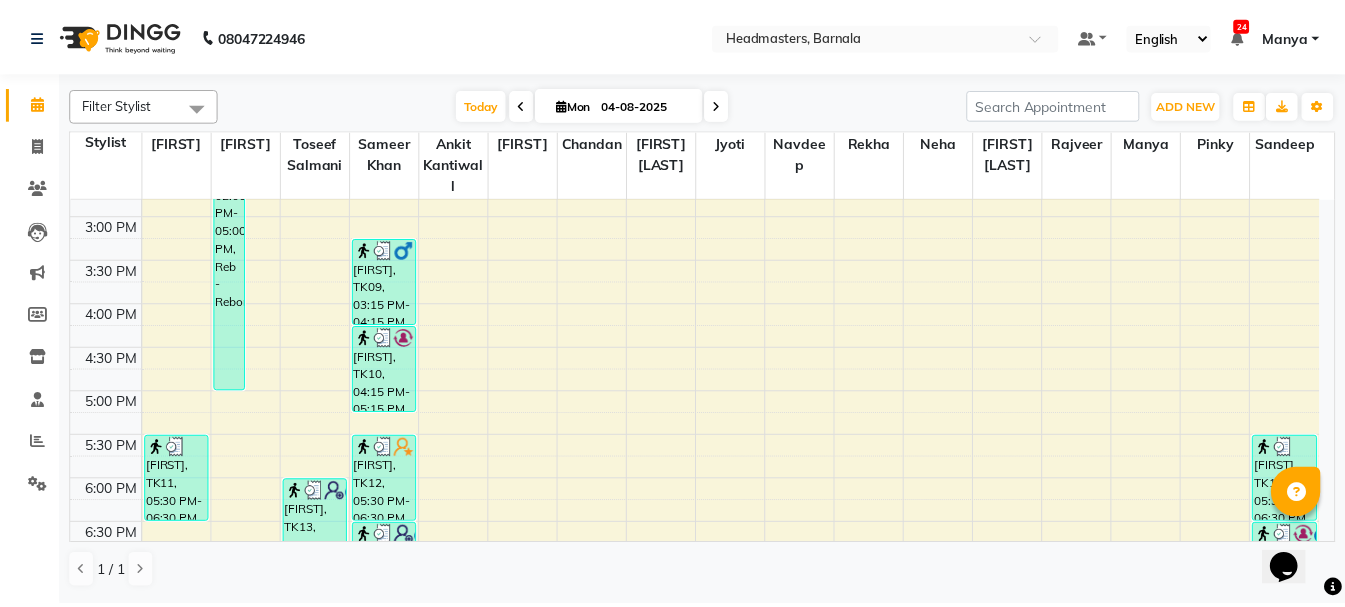 scroll, scrollTop: 798, scrollLeft: 0, axis: vertical 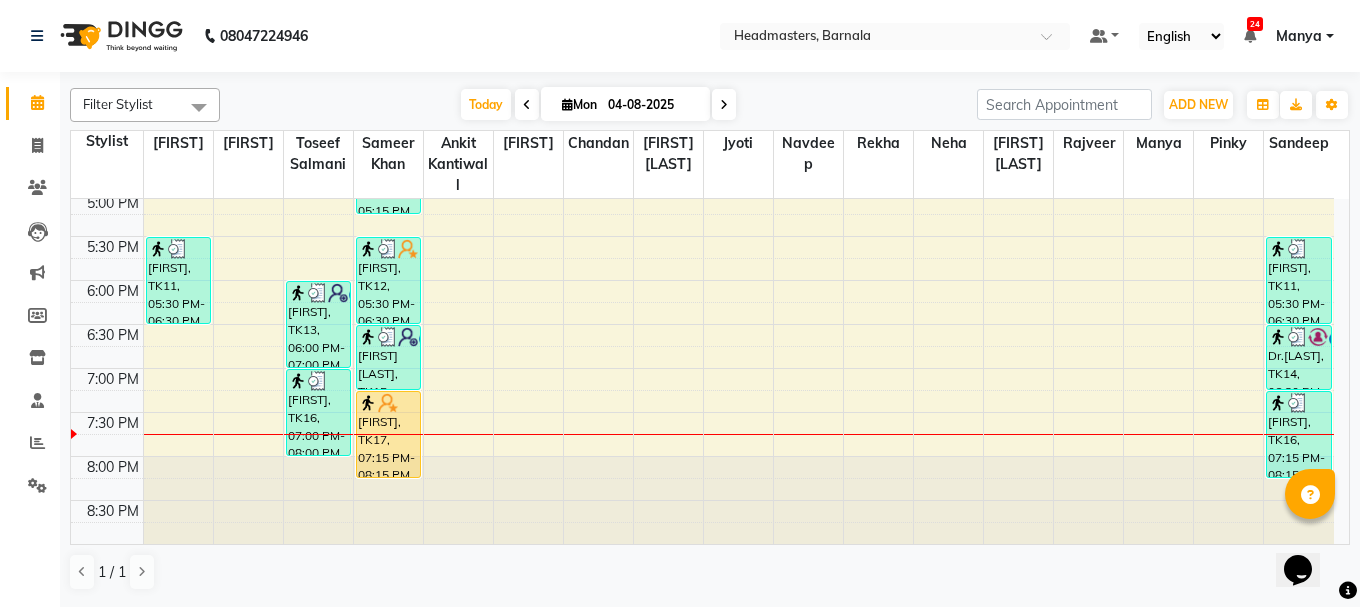 drag, startPoint x: 1340, startPoint y: 533, endPoint x: 37, endPoint y: 5, distance: 1405.9136 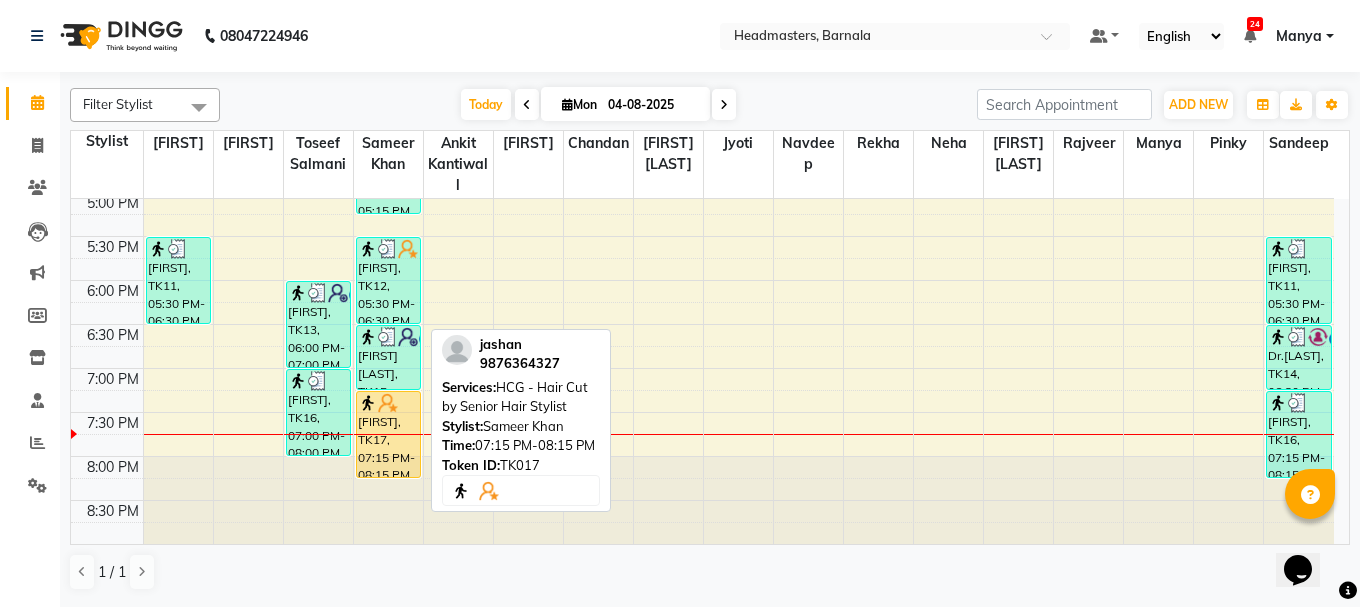 click on "[FIRST], TK17, 07:15 PM-08:15 PM, HCG - Hair Cut by Senior Hair Stylist" at bounding box center (388, 434) 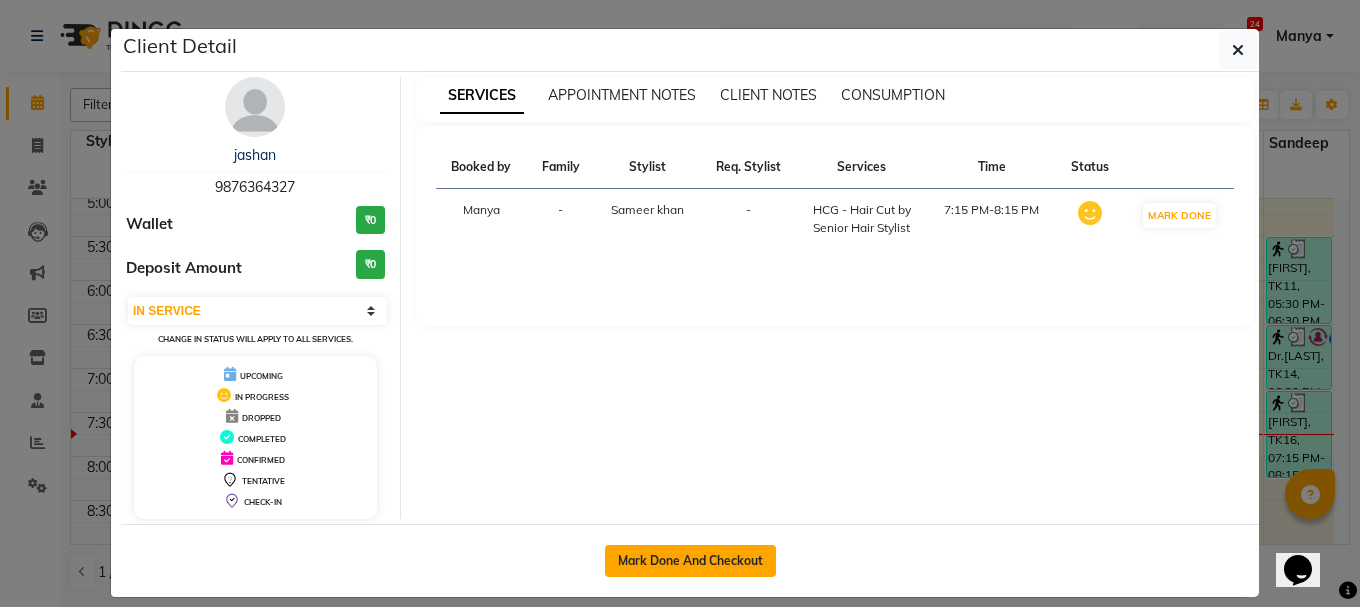 click on "Mark Done And Checkout" 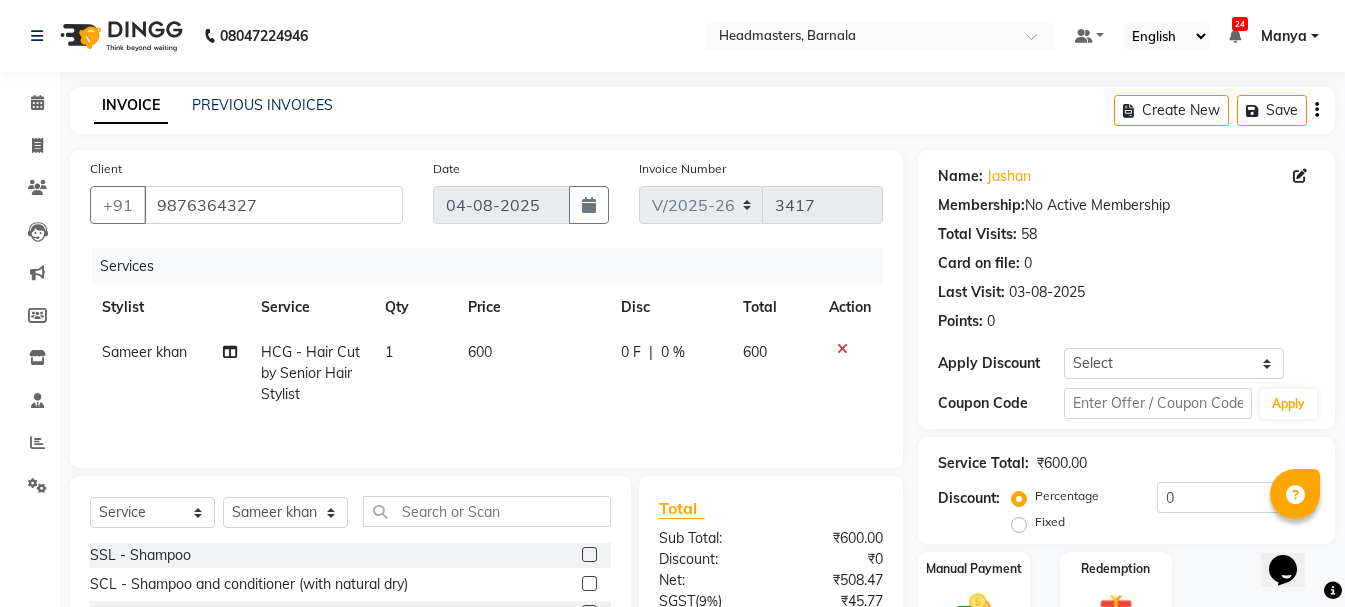 click on "Fixed" 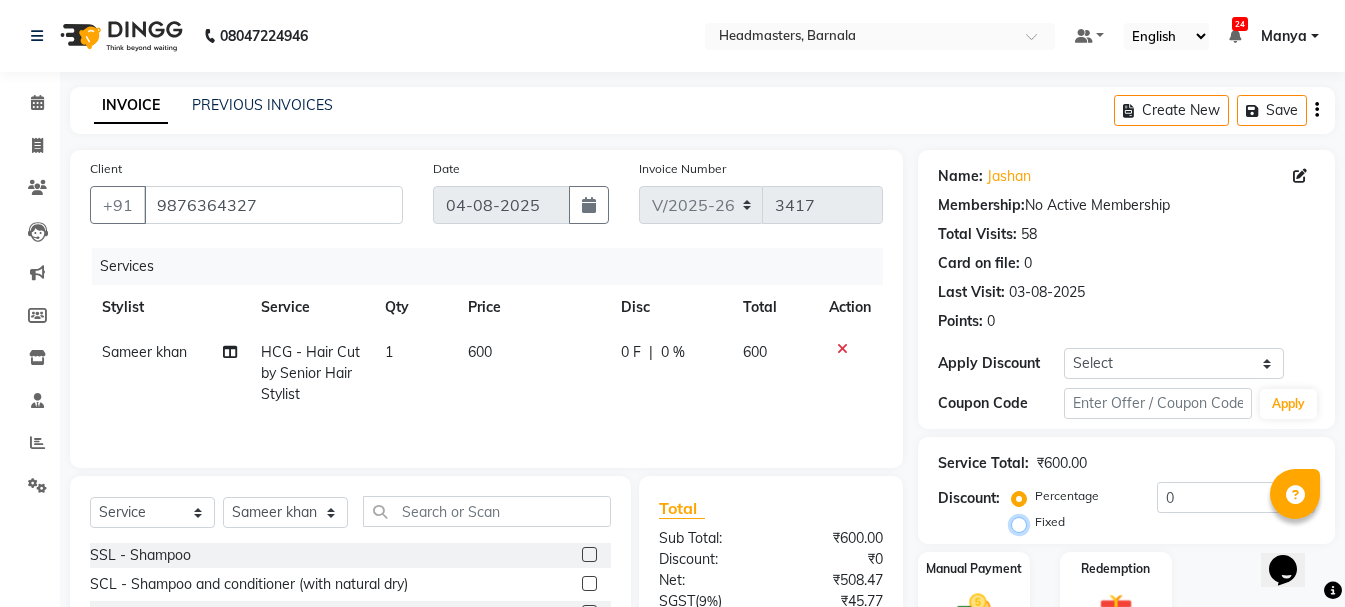 click on "Fixed" at bounding box center (1023, 522) 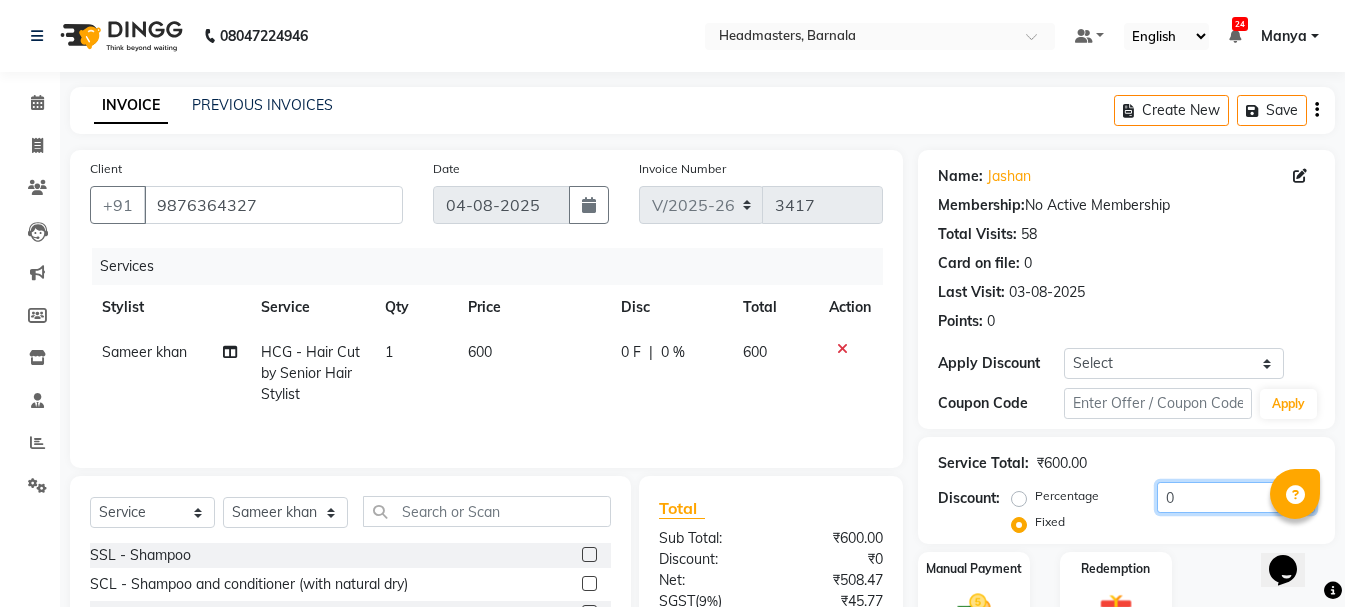 click on "Percentage   Fixed  0" 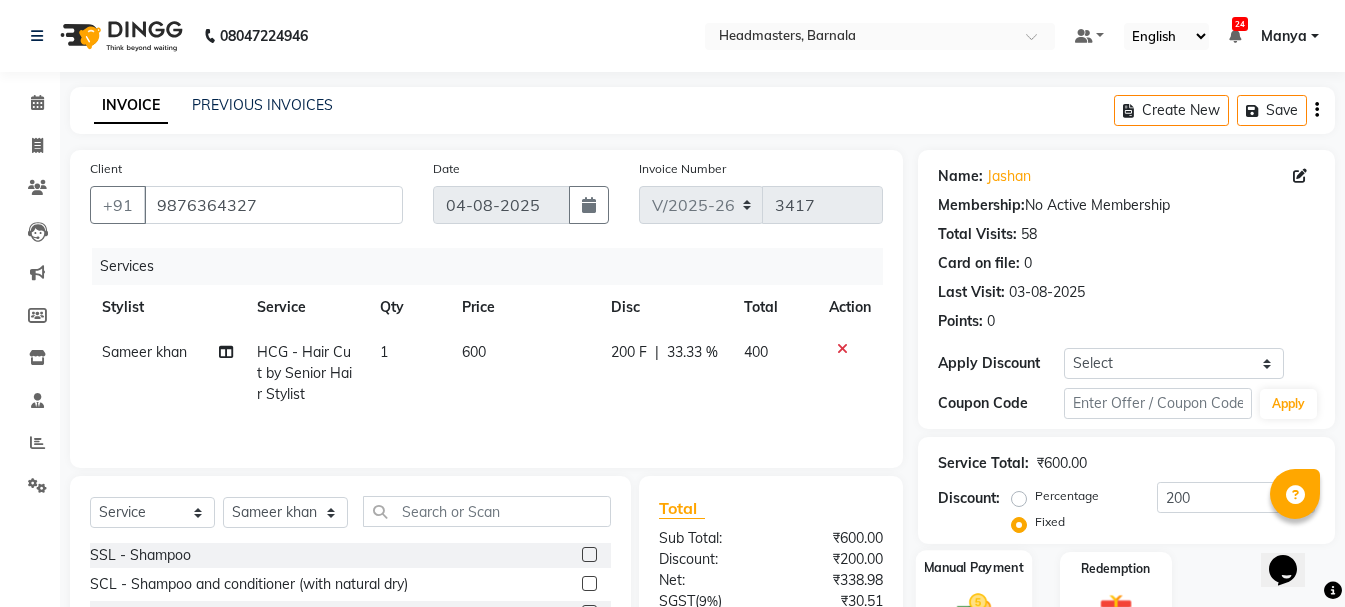 click 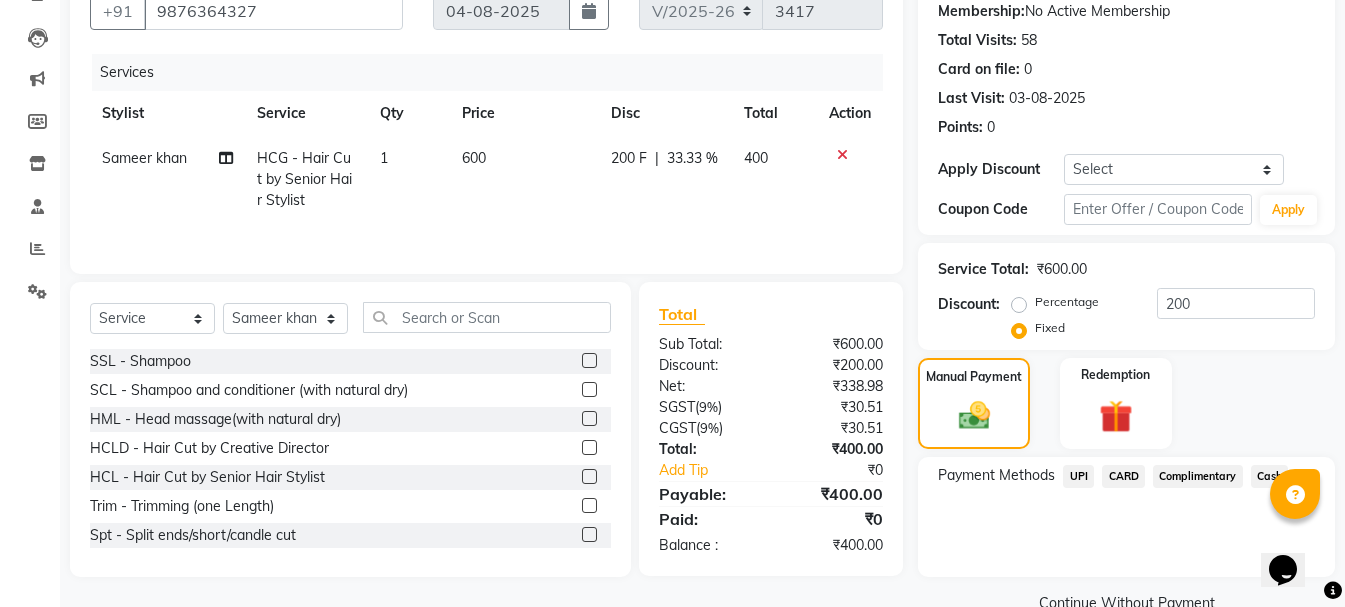 click on "Cash" 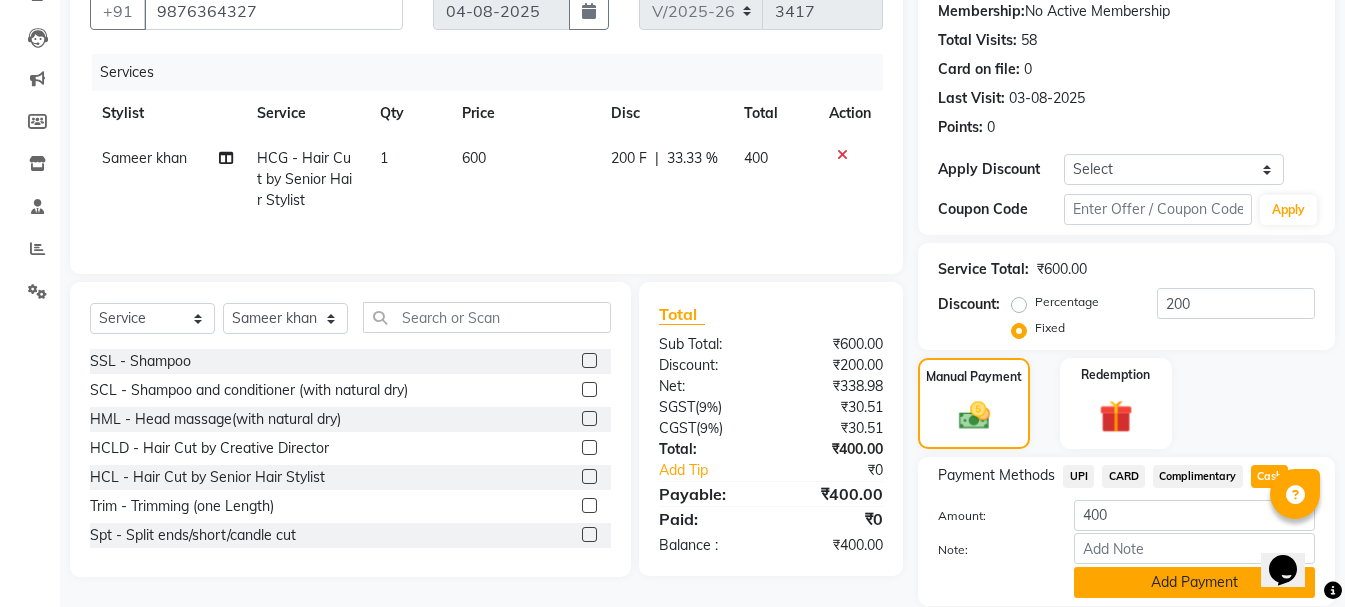 click on "Add Payment" 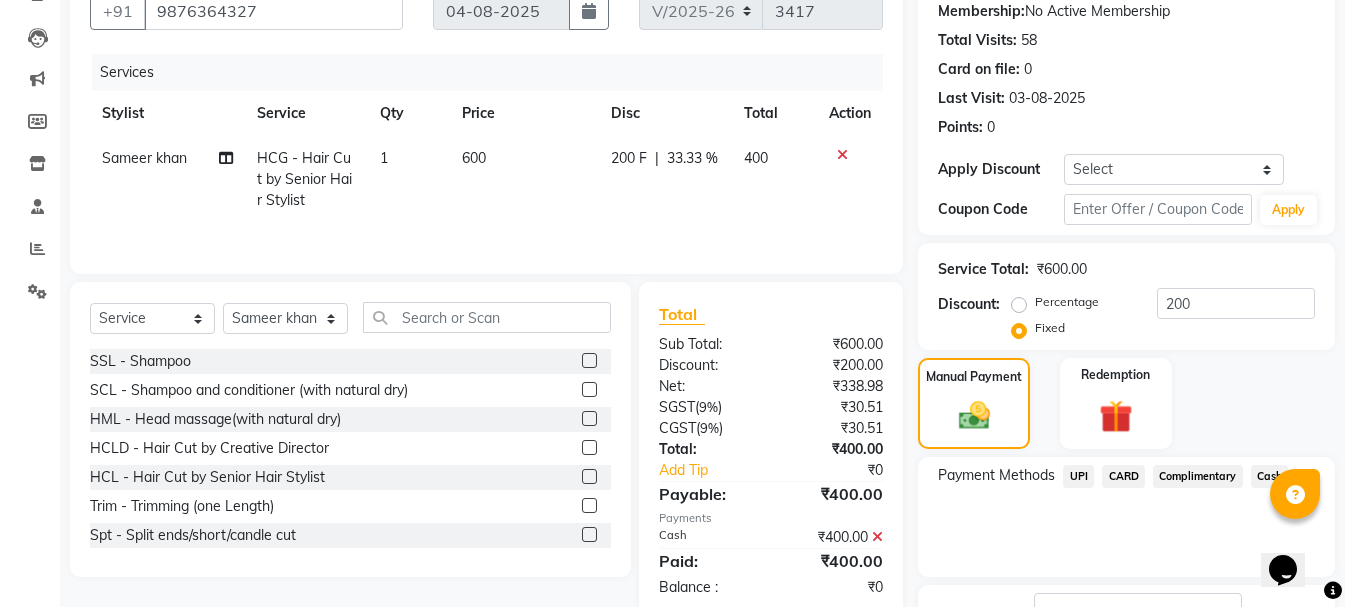 click on "Checkout" 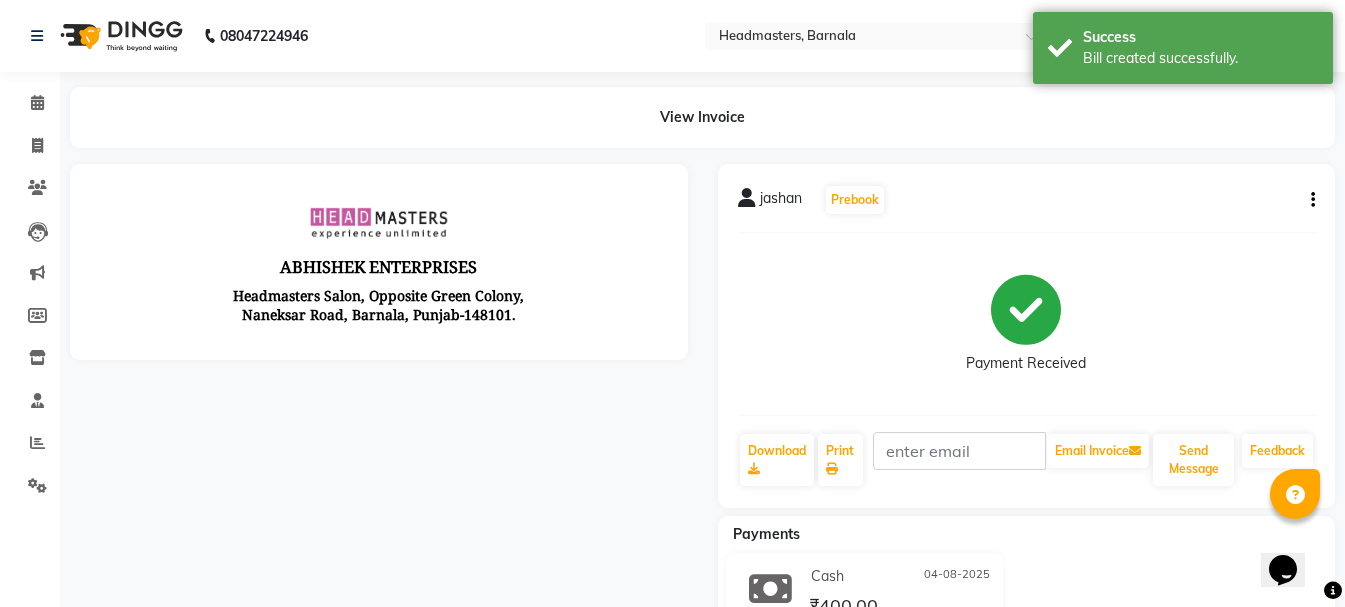 scroll, scrollTop: 0, scrollLeft: 0, axis: both 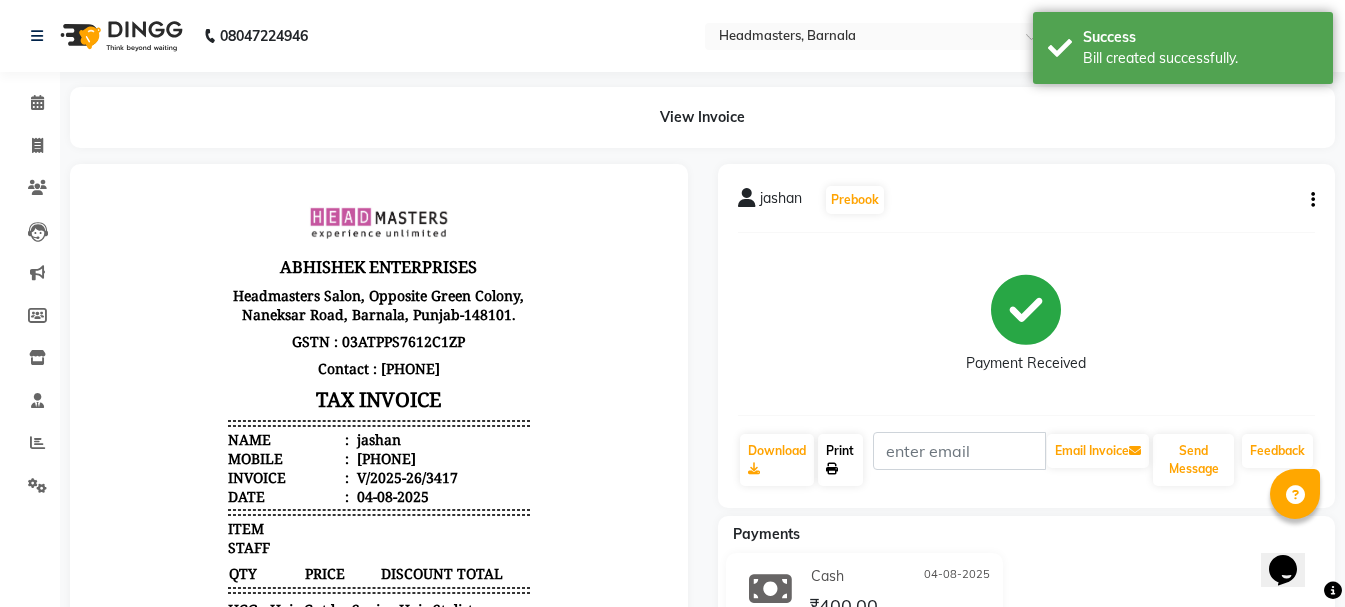 click on "Print" 